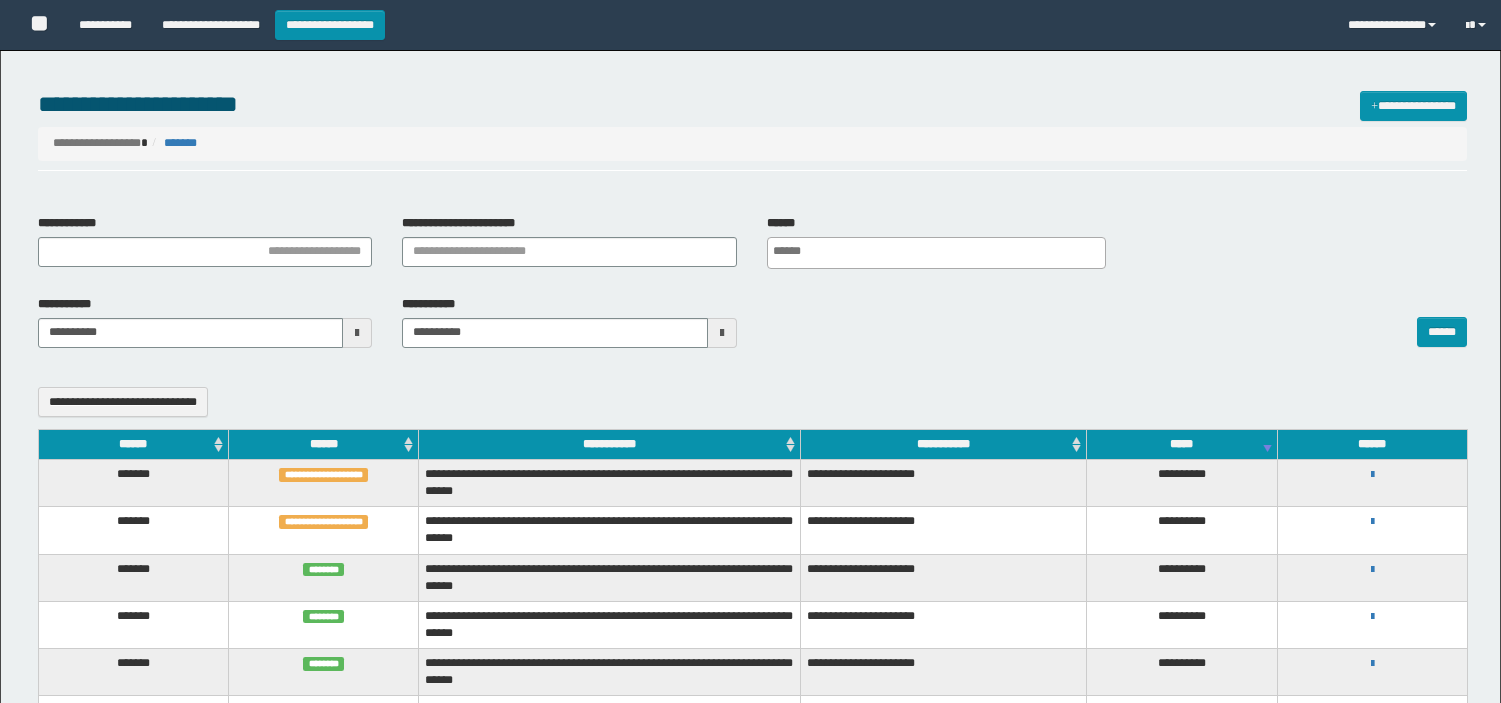 select 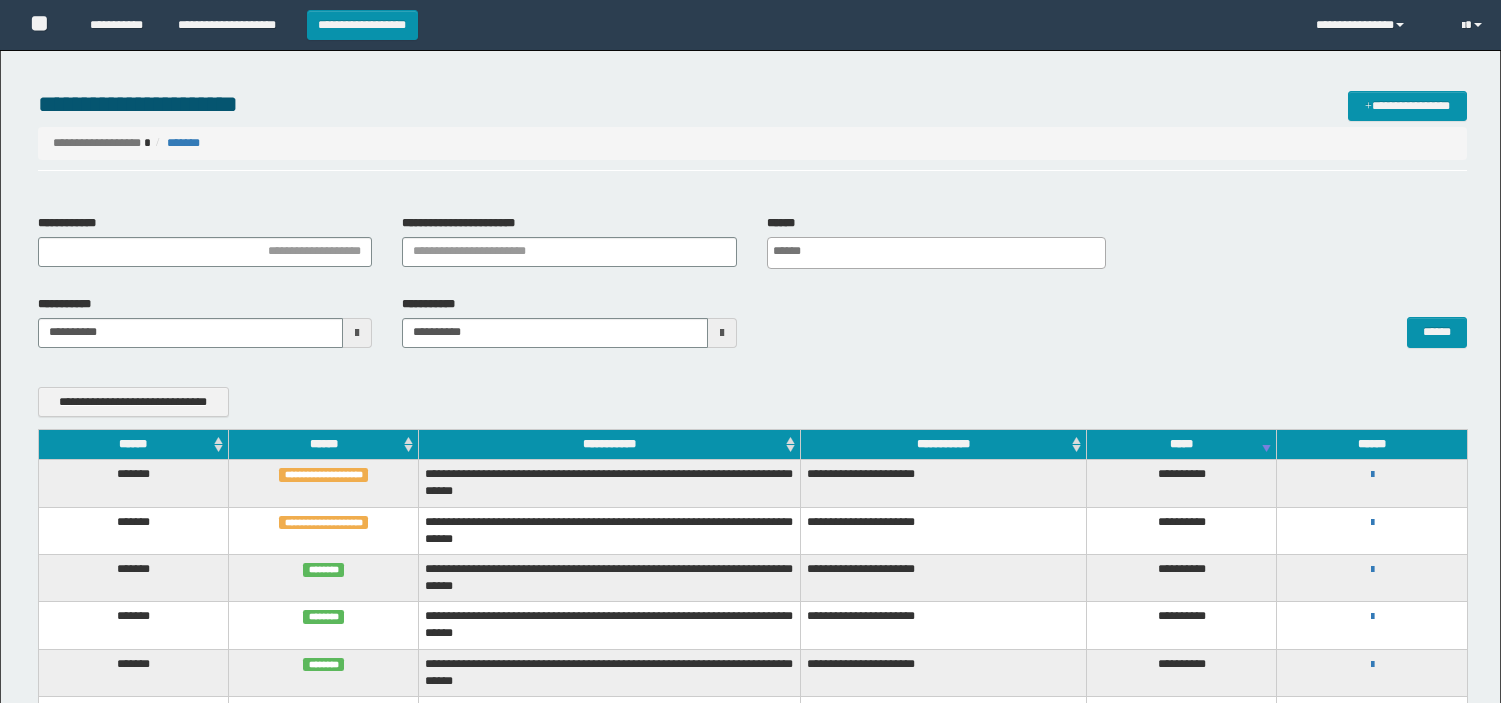 scroll, scrollTop: 0, scrollLeft: 0, axis: both 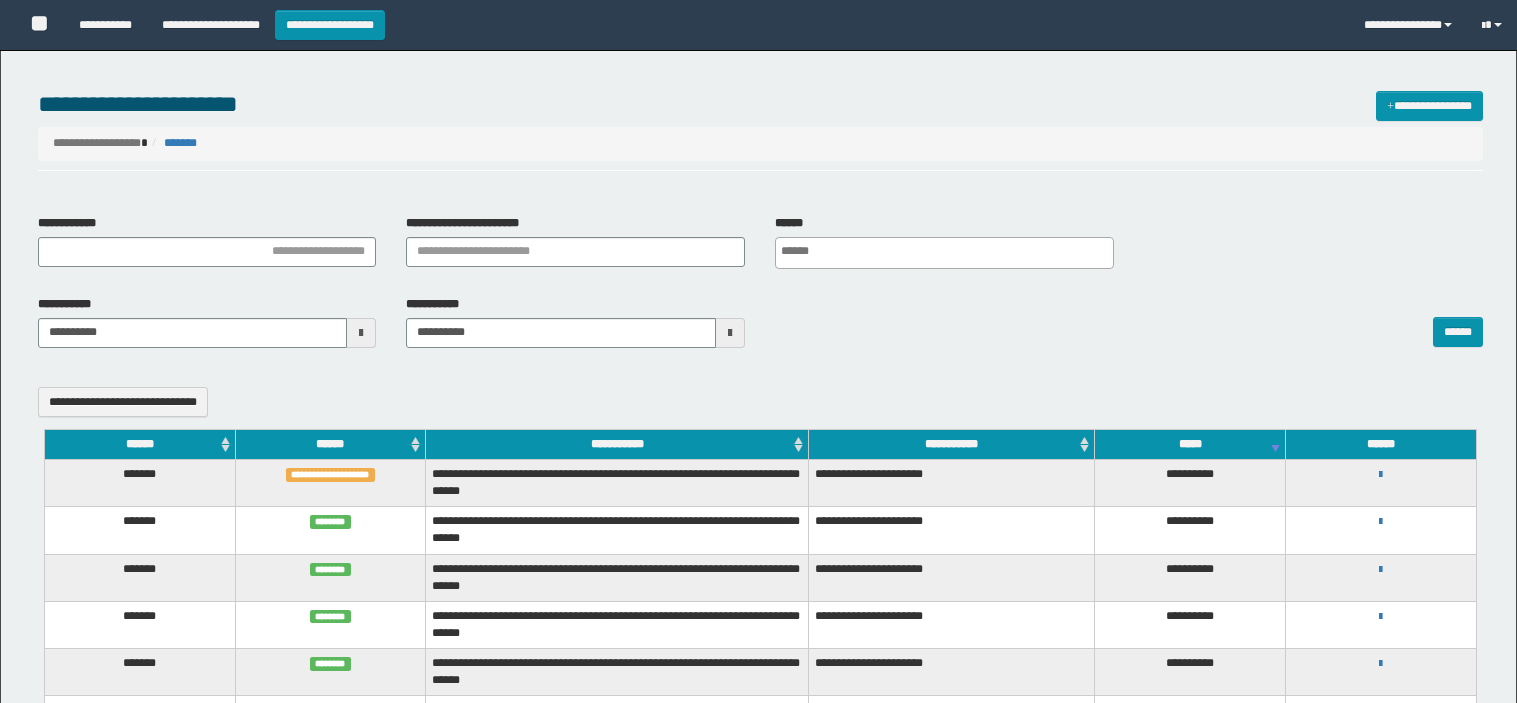 select 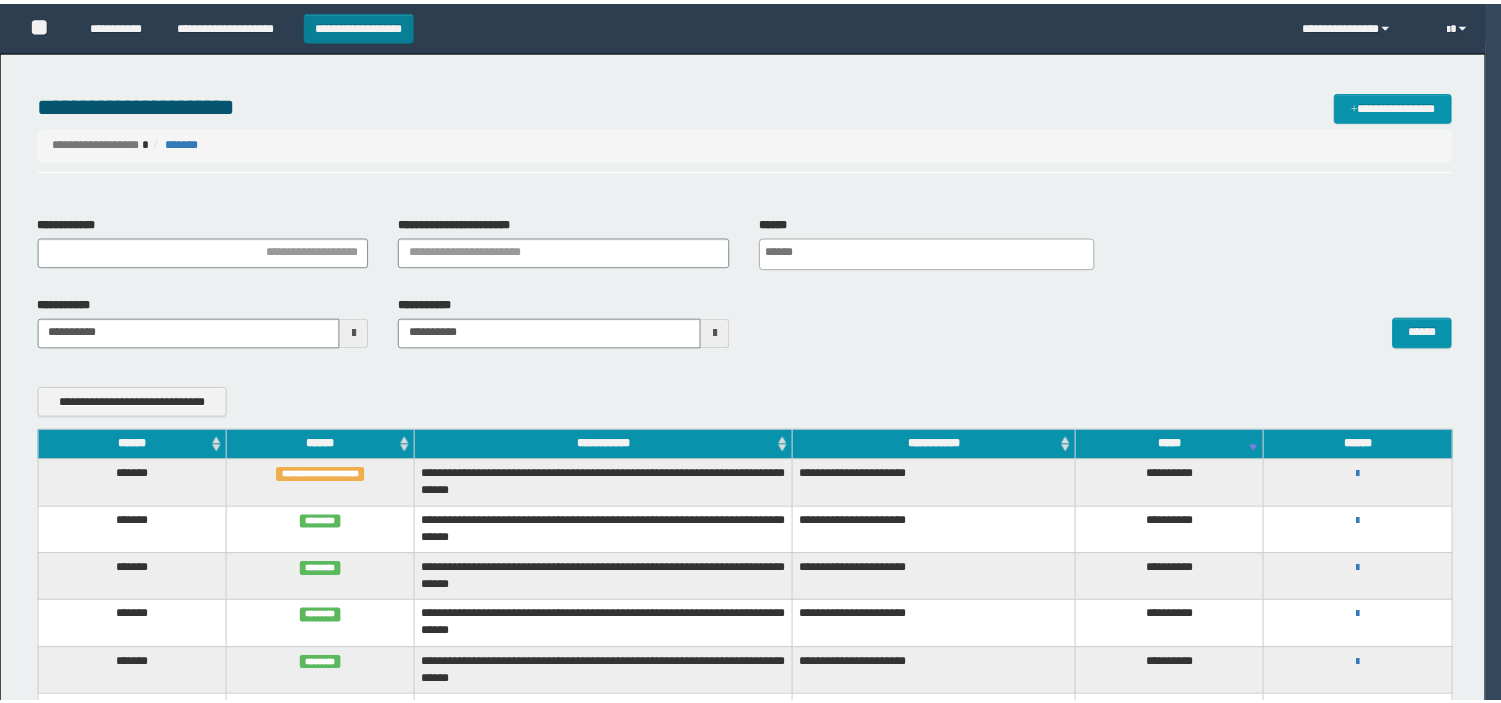 scroll, scrollTop: 0, scrollLeft: 0, axis: both 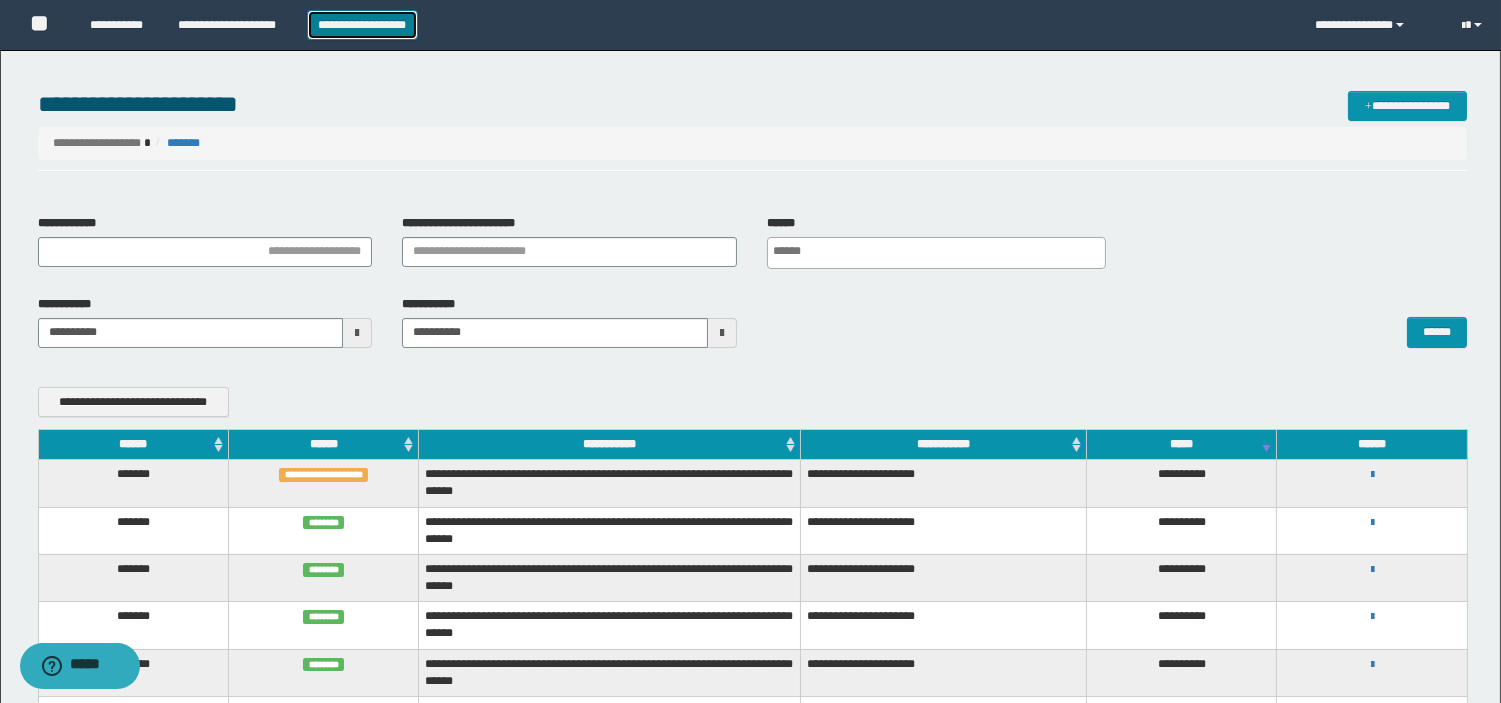 click on "**********" at bounding box center [362, 25] 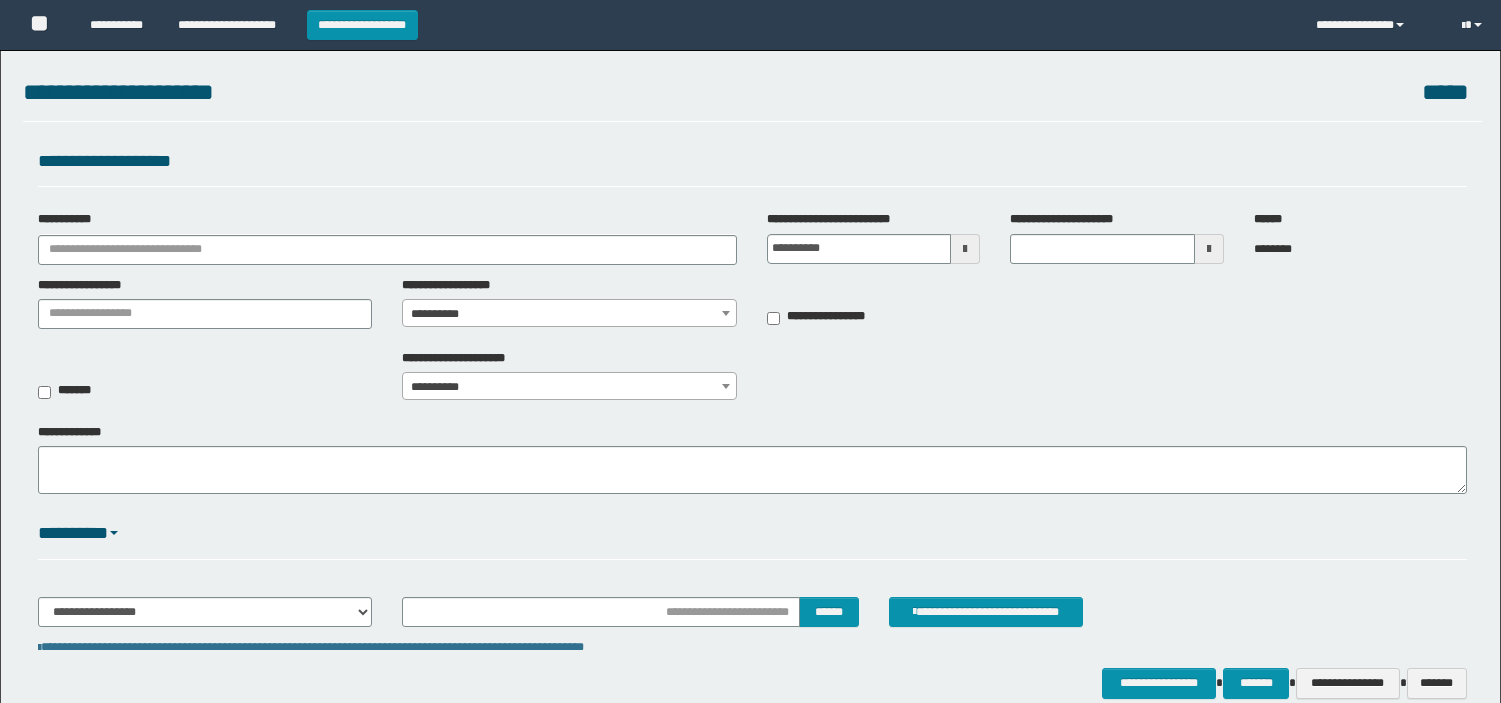 scroll, scrollTop: 0, scrollLeft: 0, axis: both 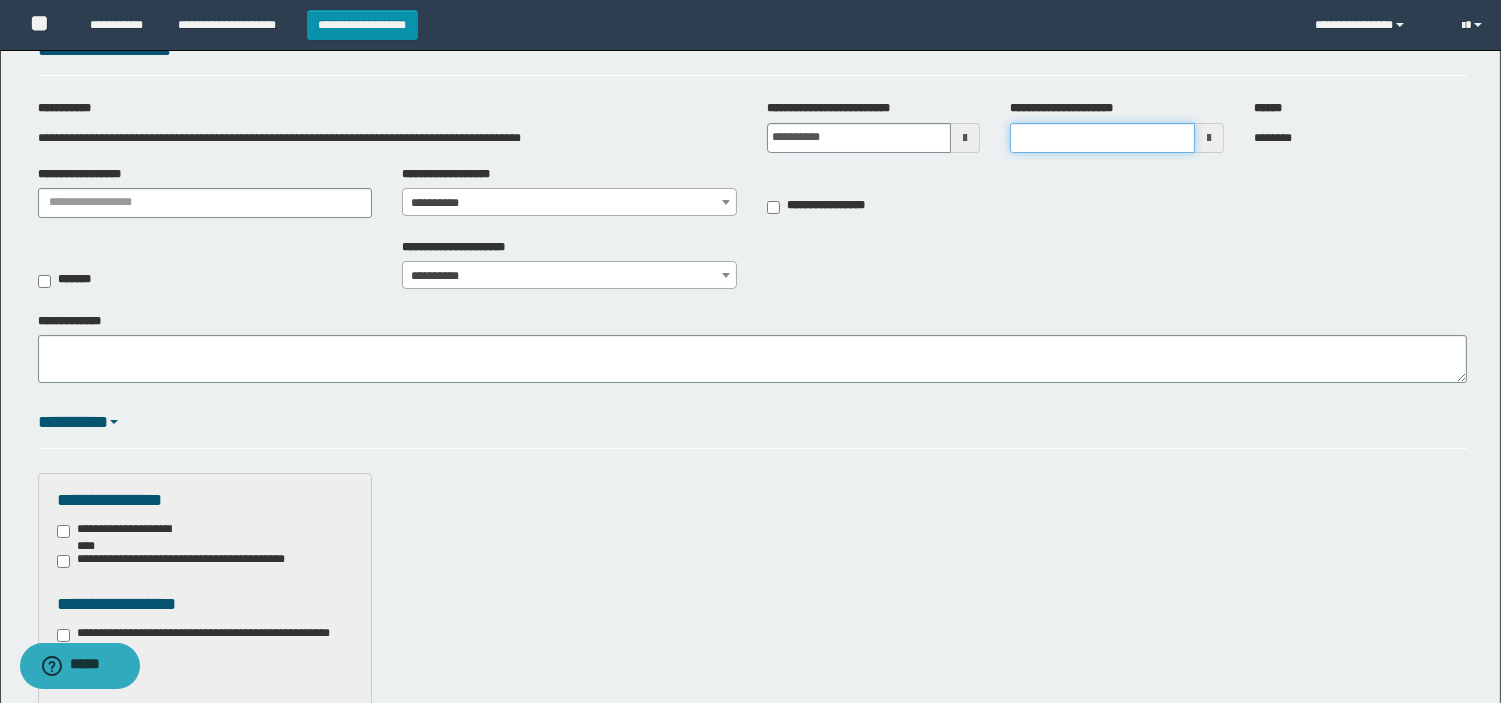 click on "**********" at bounding box center [1102, 138] 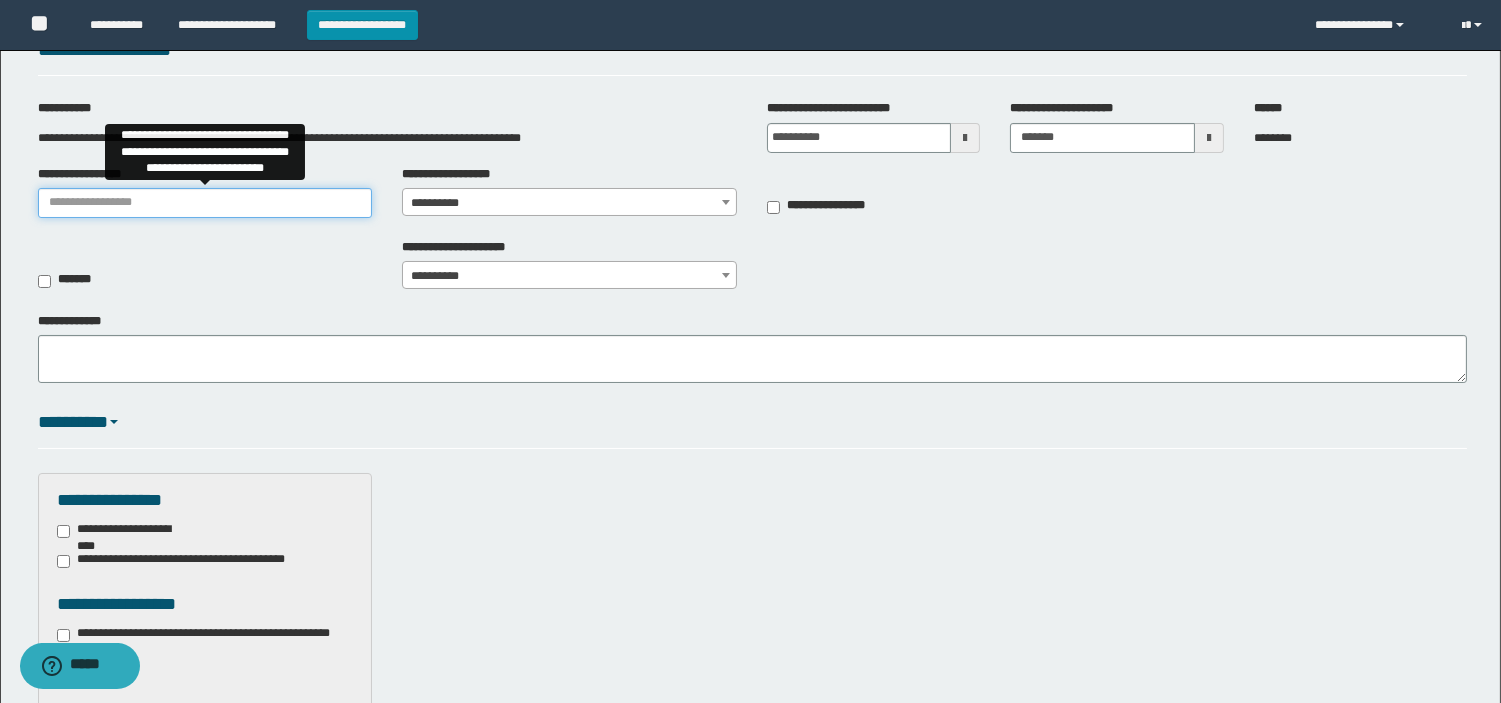 click on "**********" at bounding box center (205, 203) 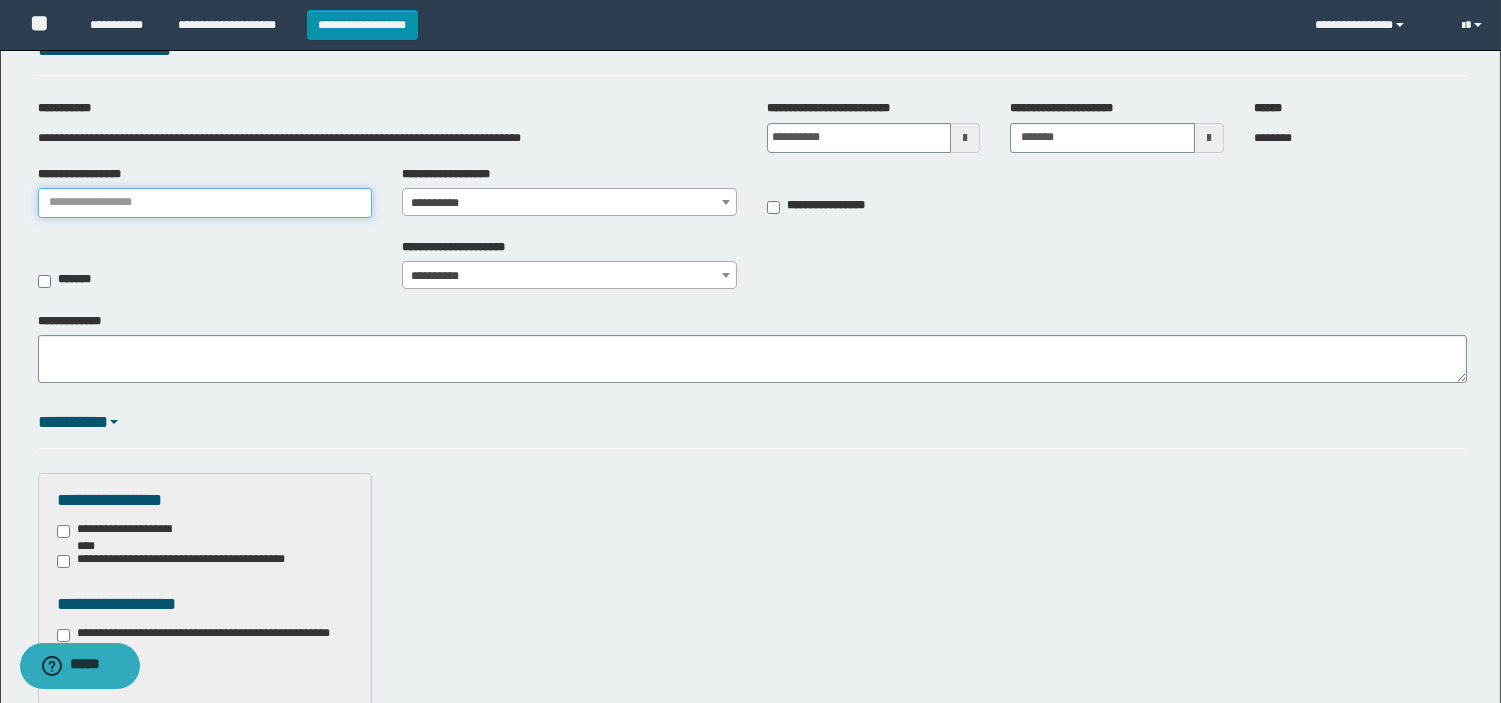 type on "**********" 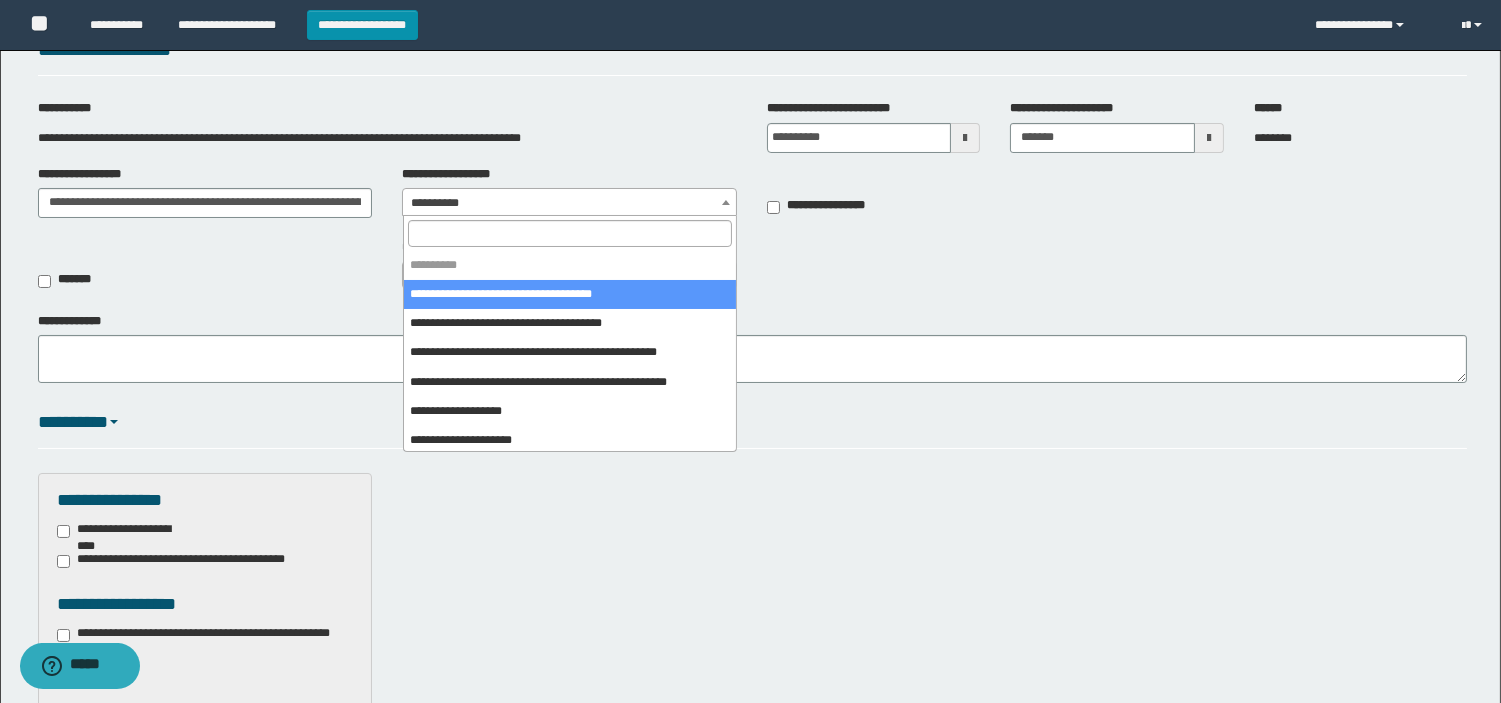 click on "**********" at bounding box center [569, 203] 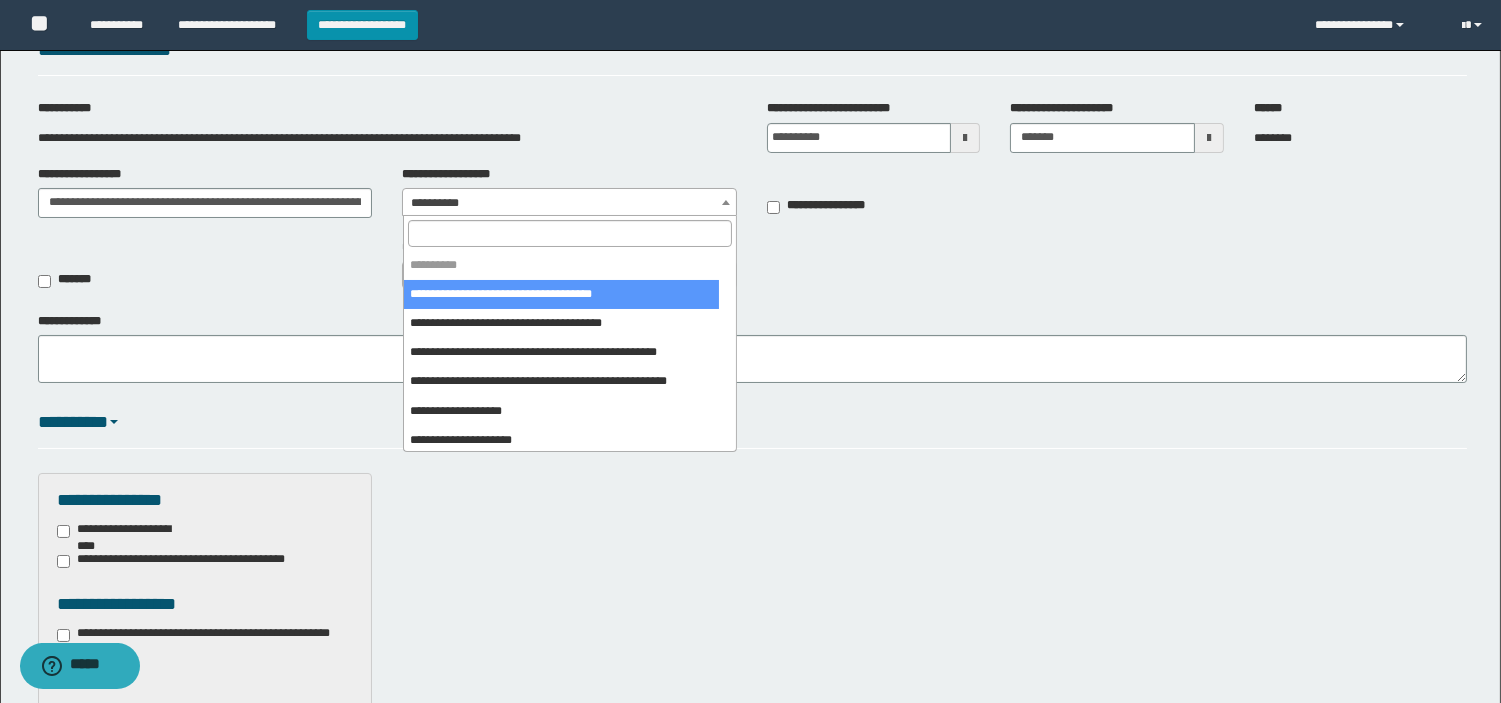 click at bounding box center [570, 233] 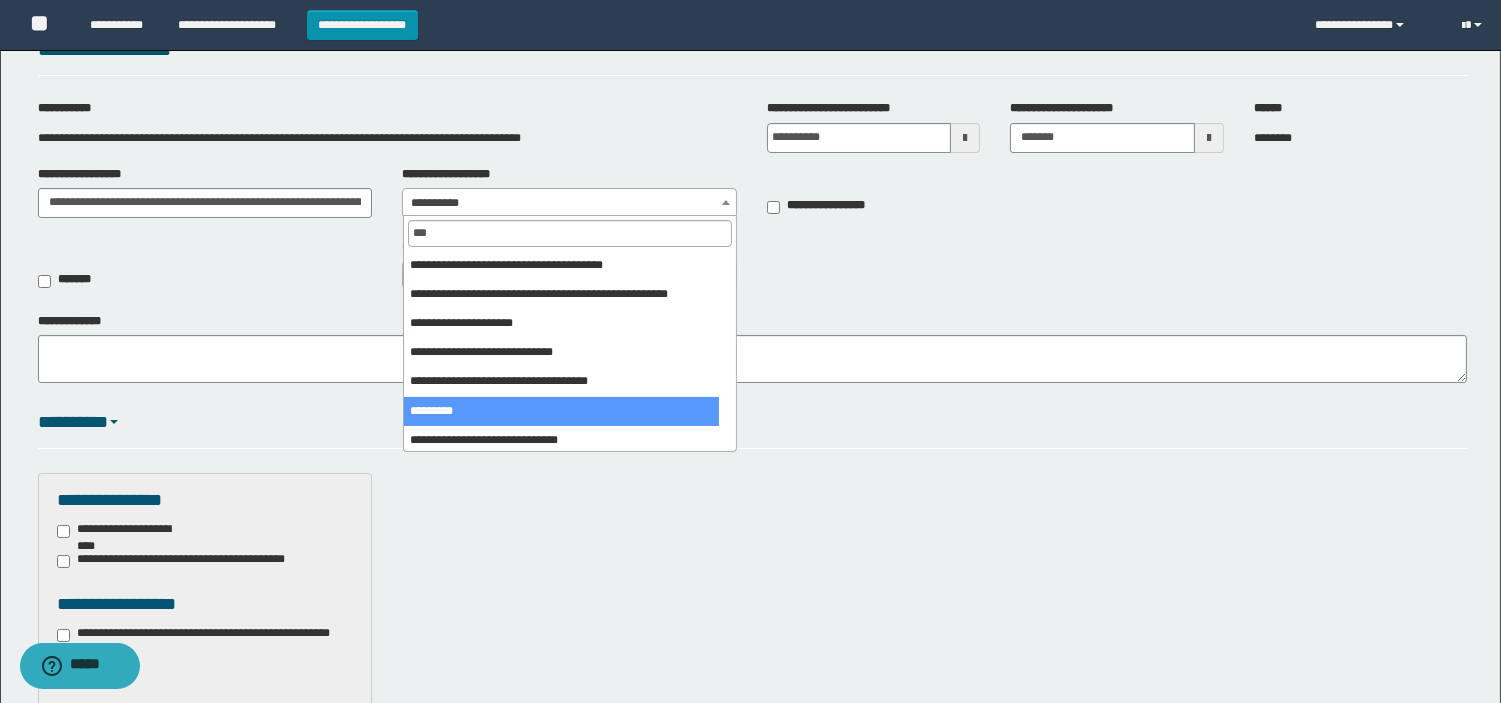type on "***" 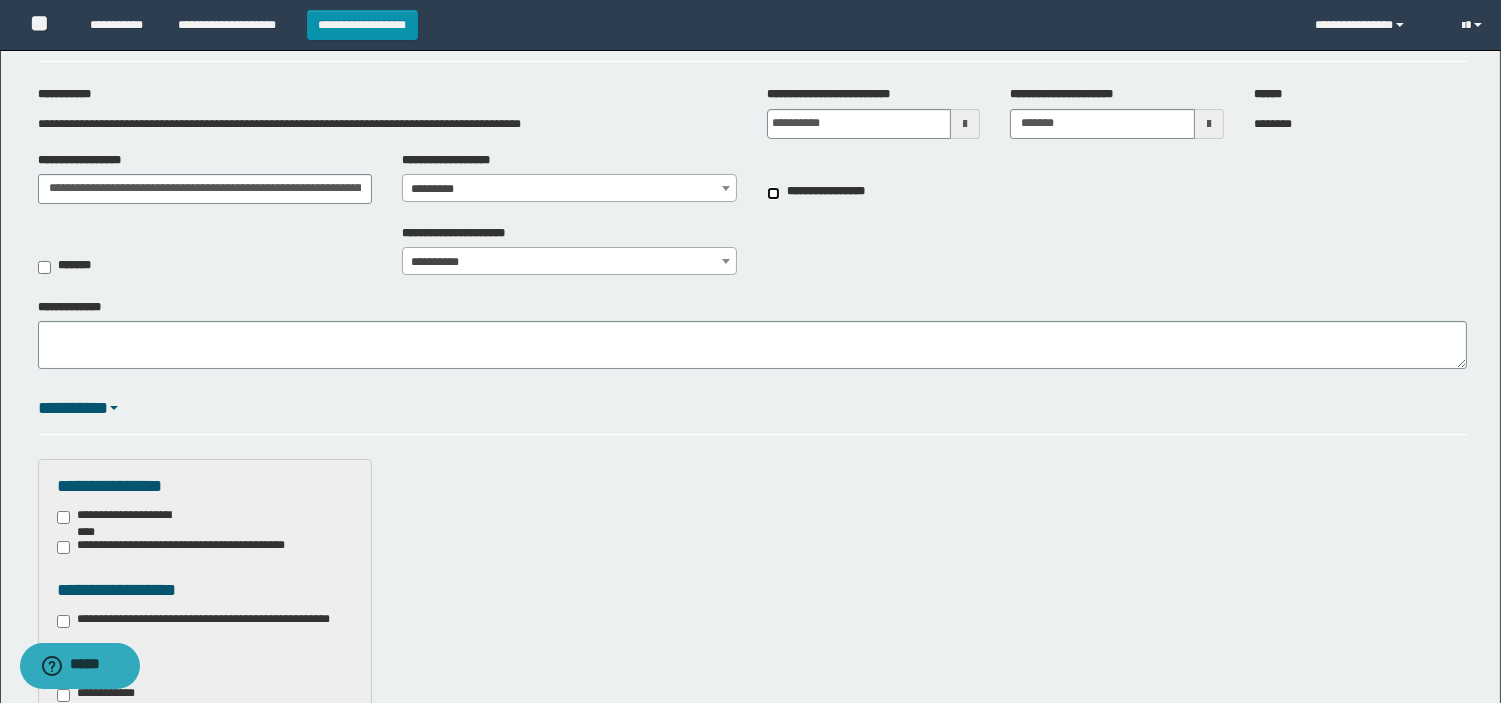 scroll, scrollTop: 333, scrollLeft: 0, axis: vertical 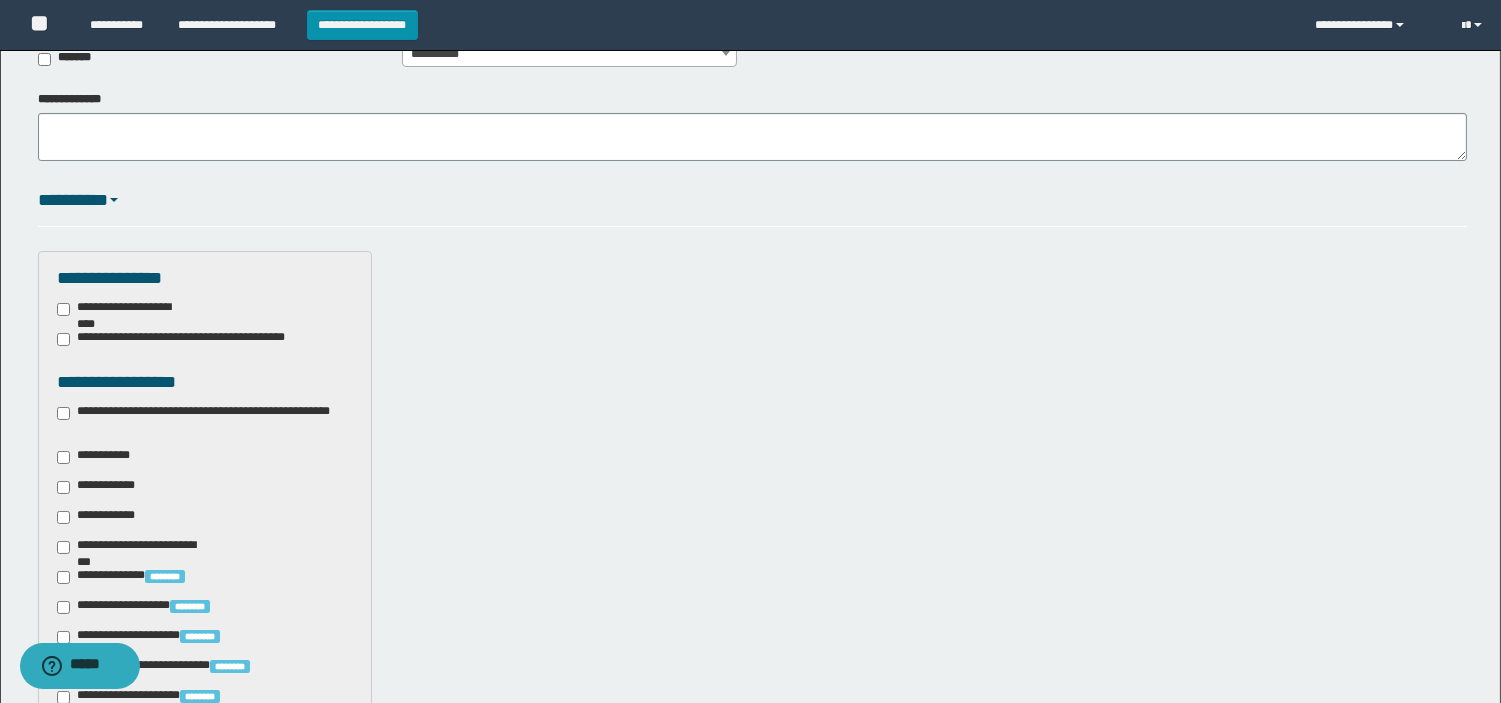 click on "**********" at bounding box center (205, 420) 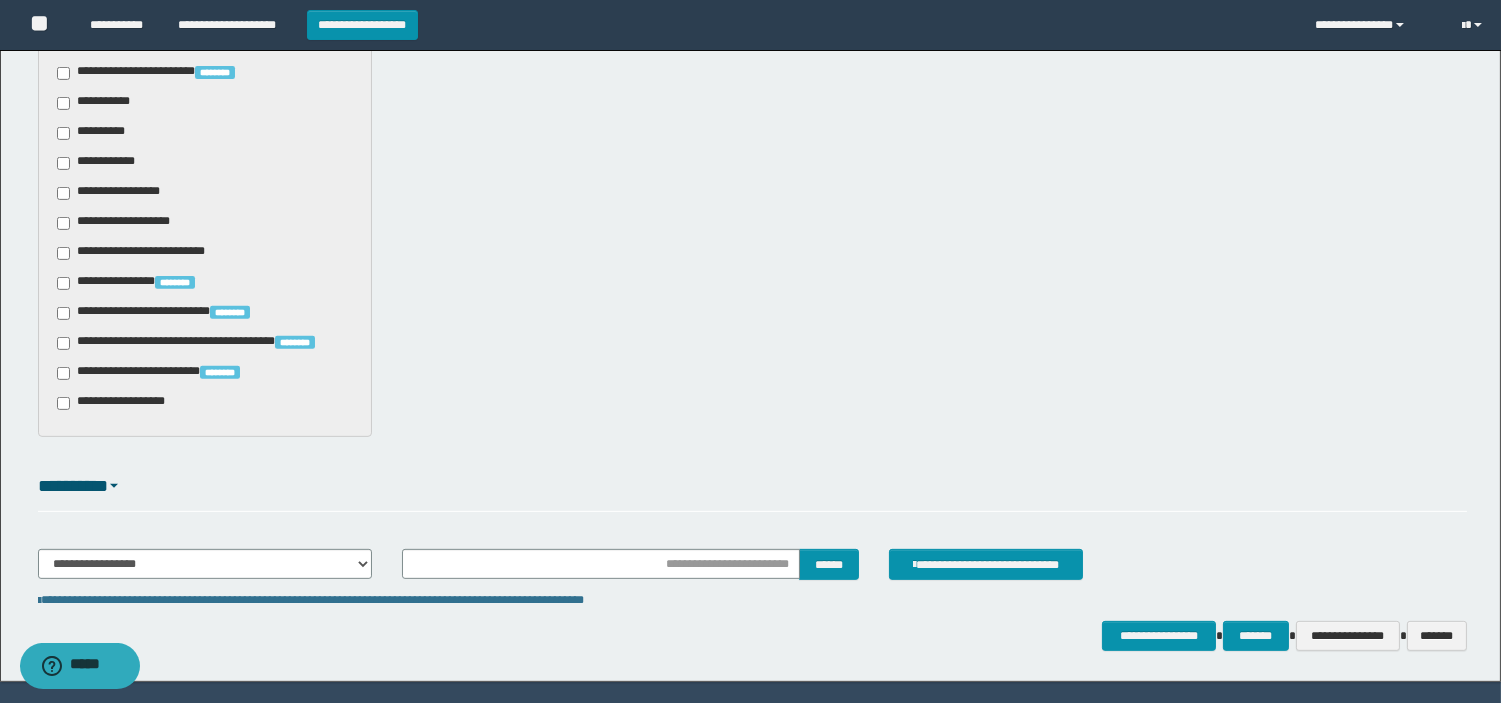 scroll, scrollTop: 1460, scrollLeft: 0, axis: vertical 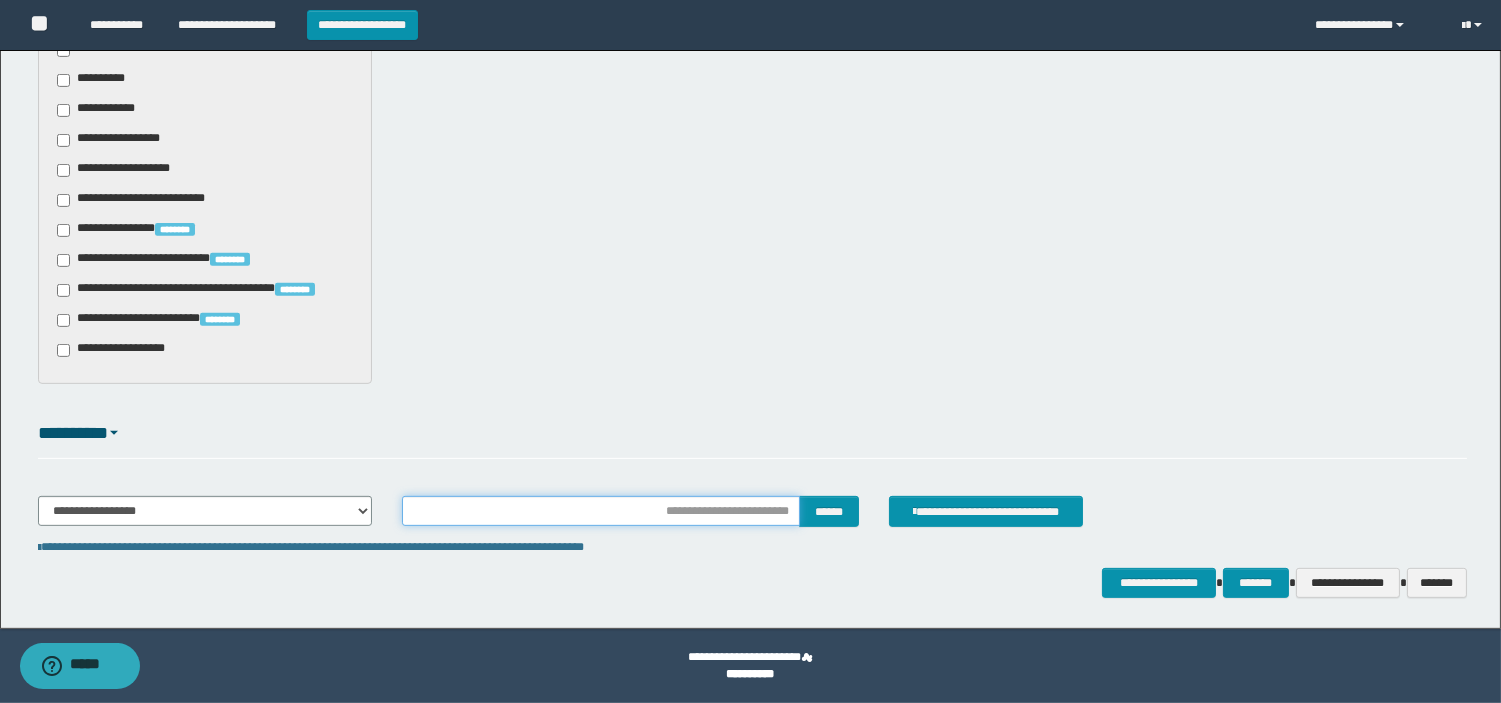 click at bounding box center (601, 511) 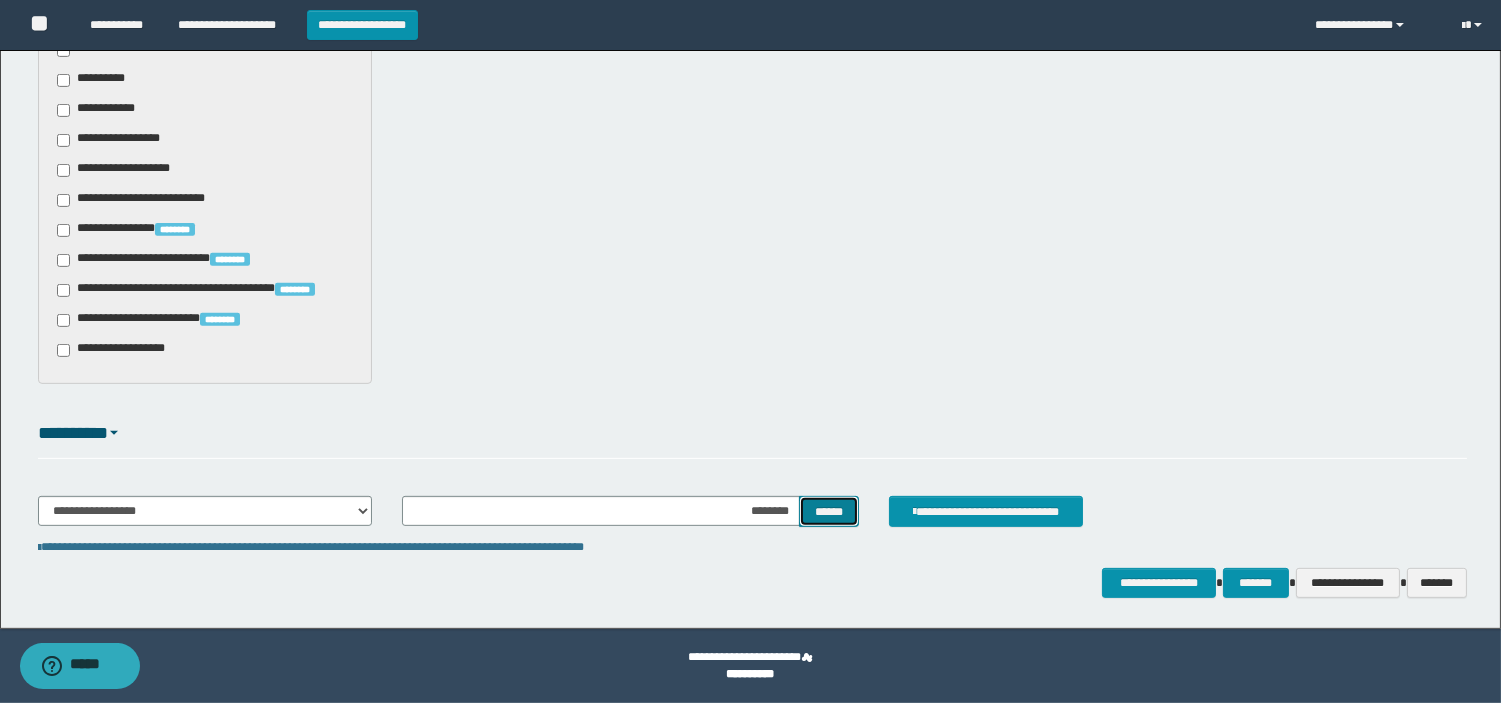 click on "******" at bounding box center [829, 511] 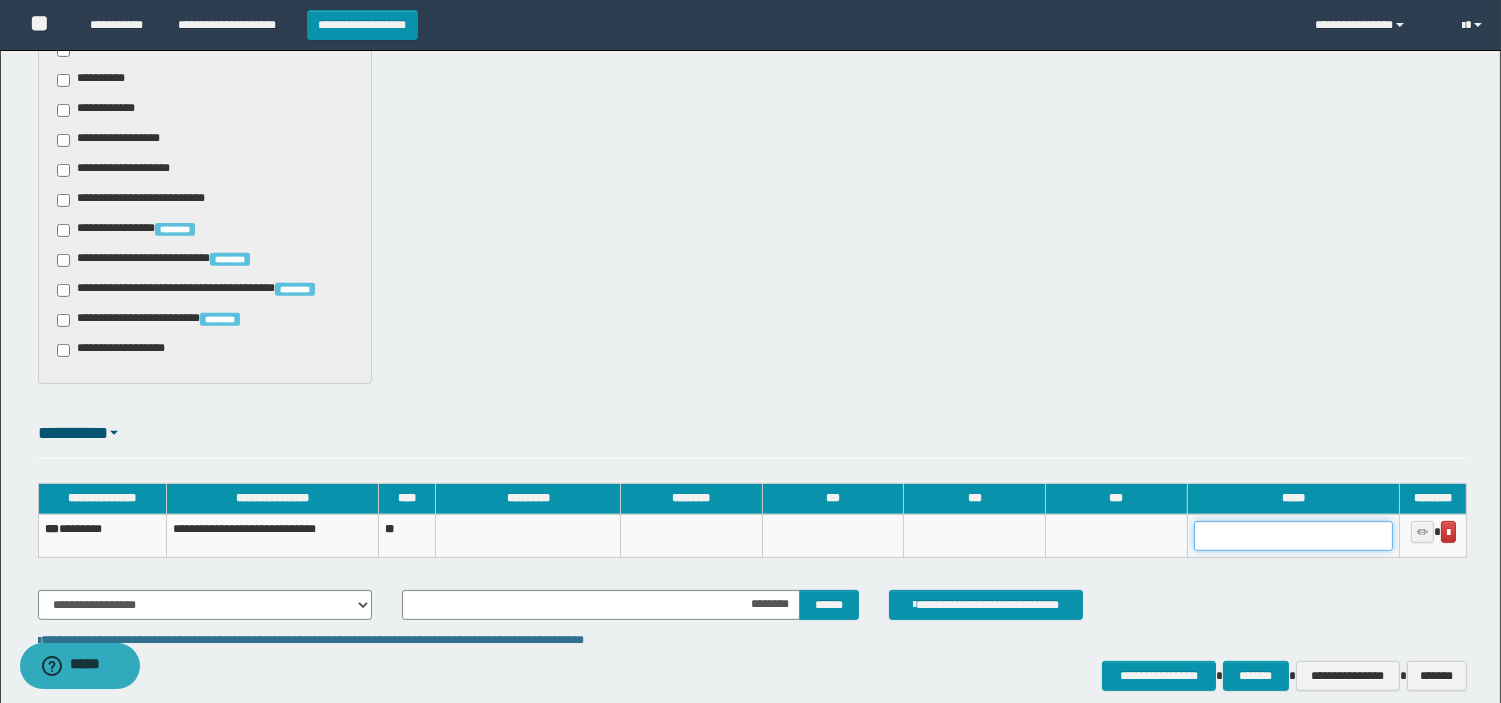 click at bounding box center (1293, 536) 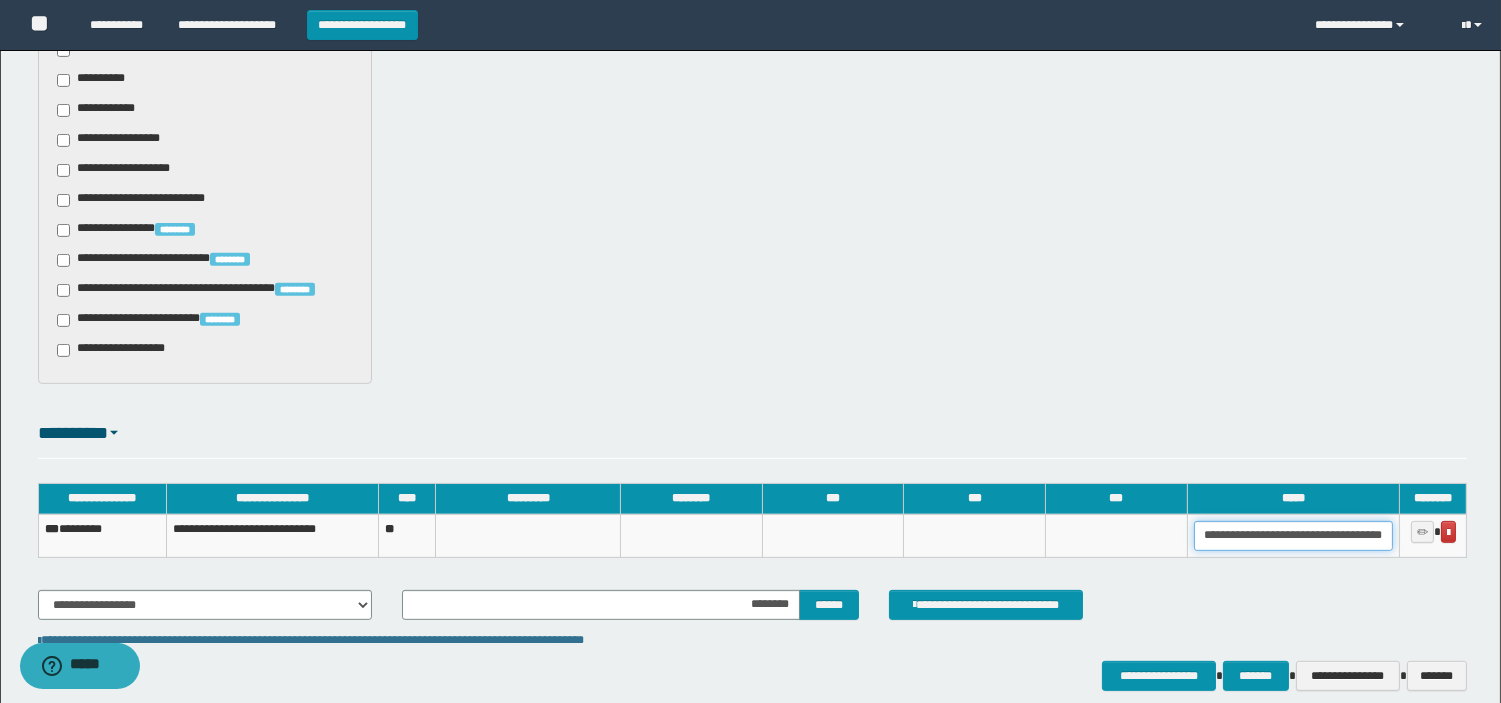 scroll, scrollTop: 0, scrollLeft: 7, axis: horizontal 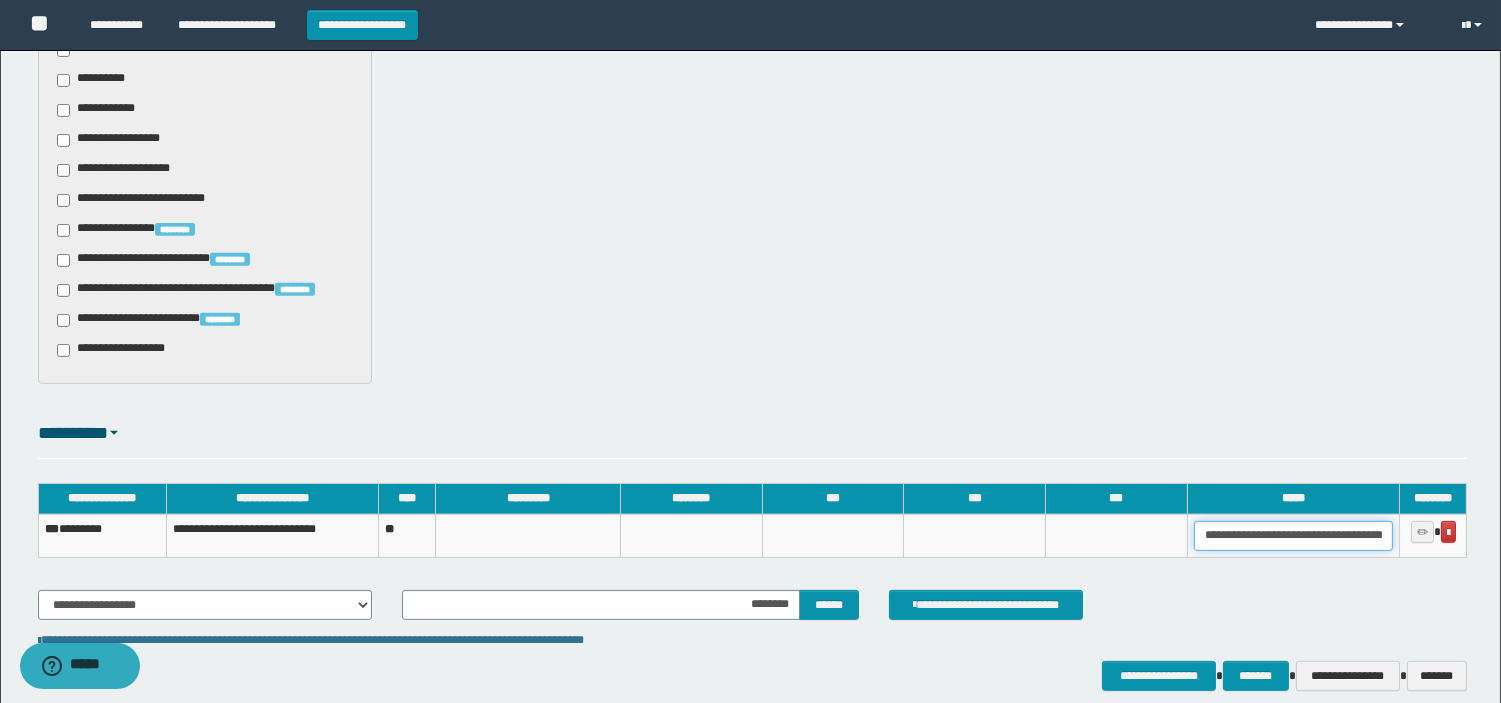 drag, startPoint x: 1380, startPoint y: 535, endPoint x: 1135, endPoint y: 548, distance: 245.34465 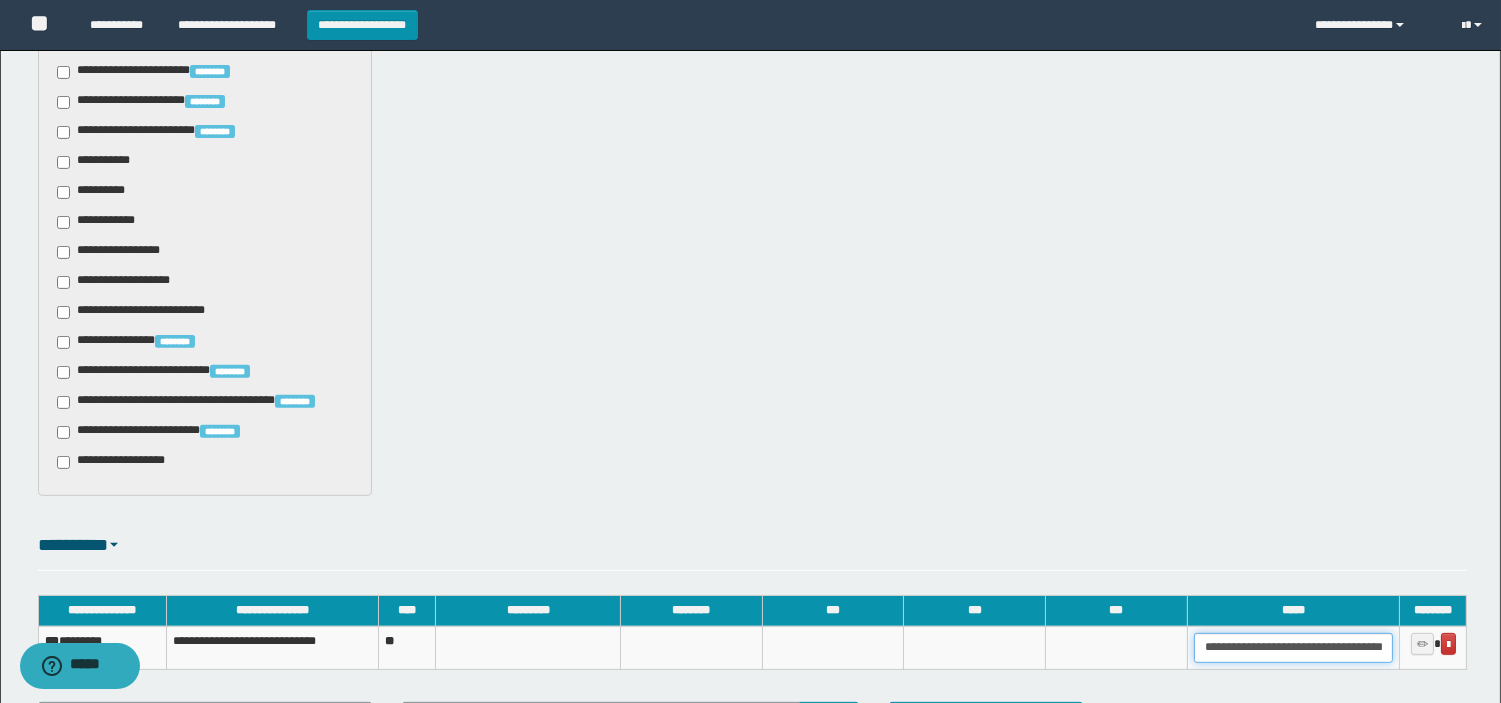type on "**********" 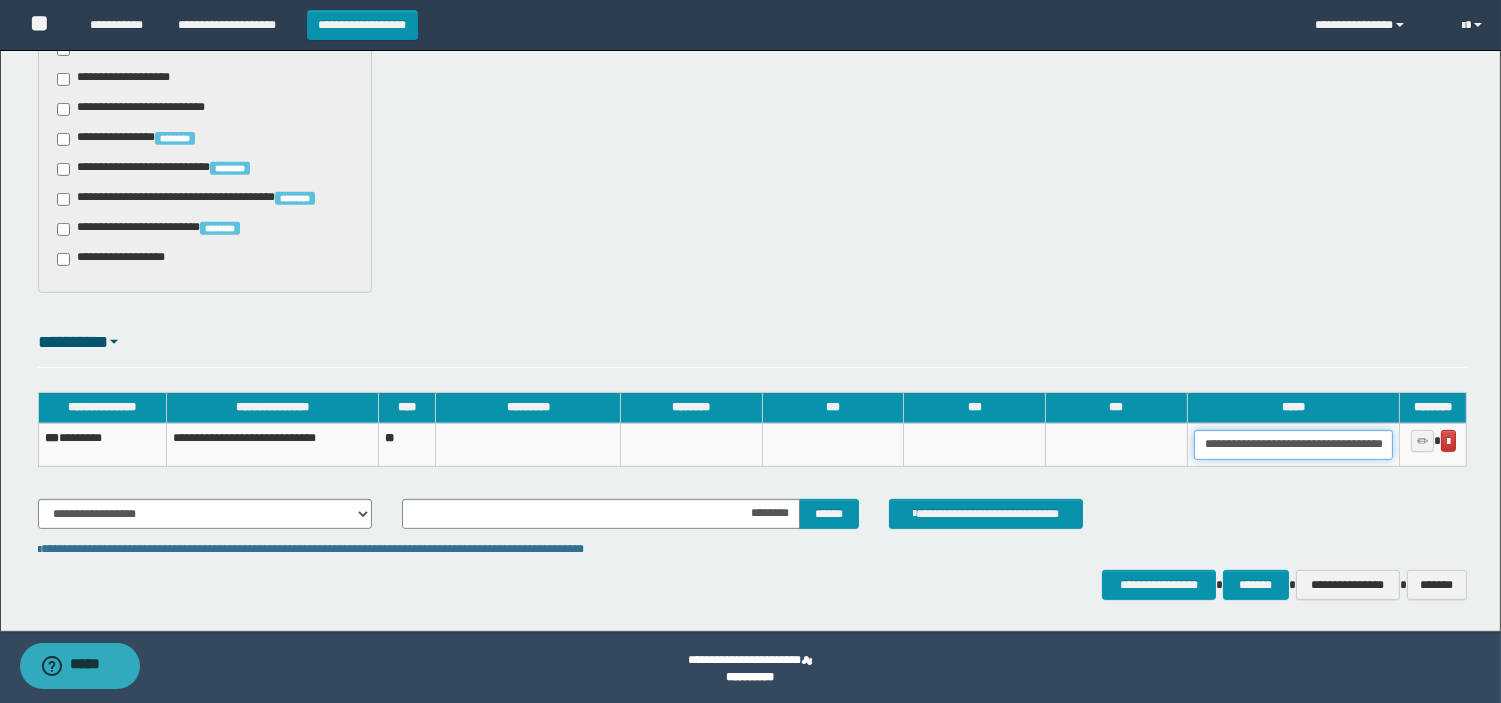 scroll, scrollTop: 1553, scrollLeft: 0, axis: vertical 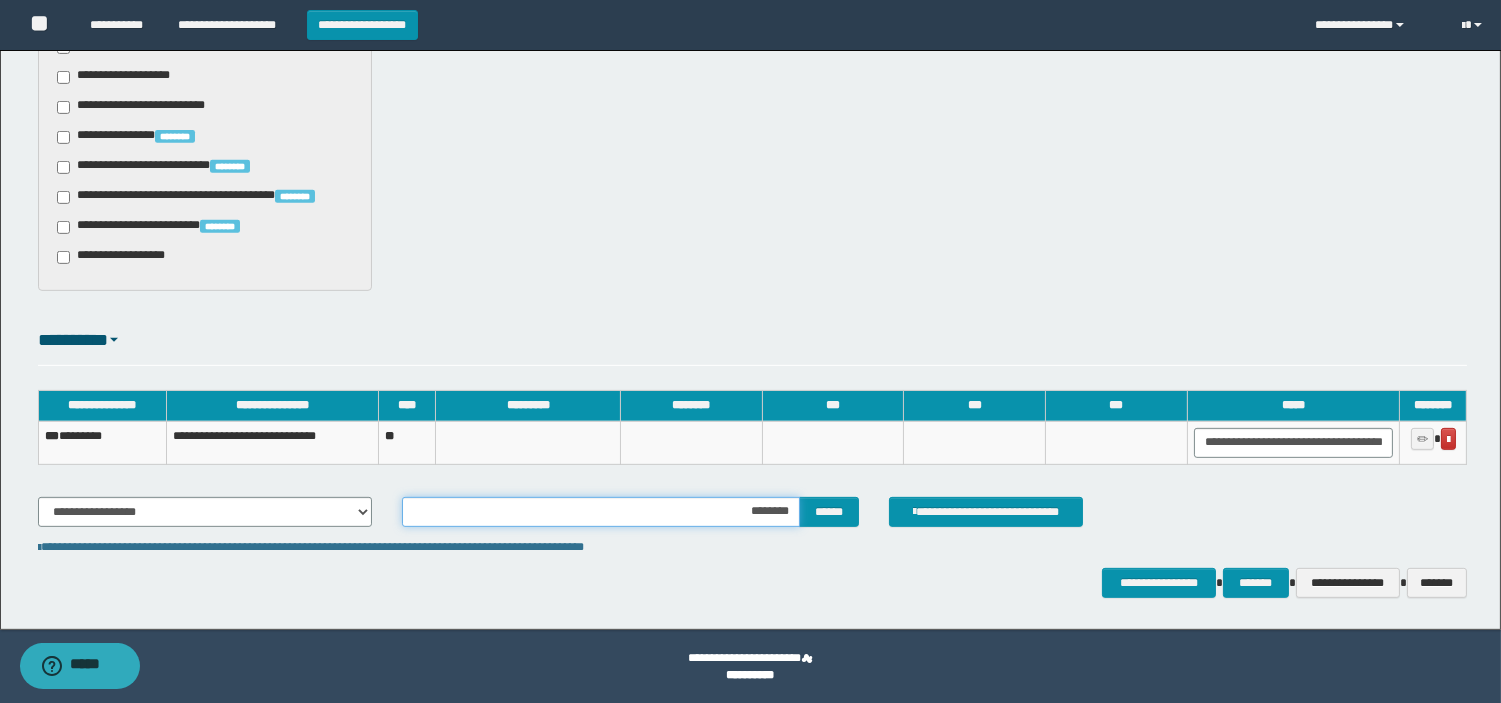 click on "********" at bounding box center [601, 512] 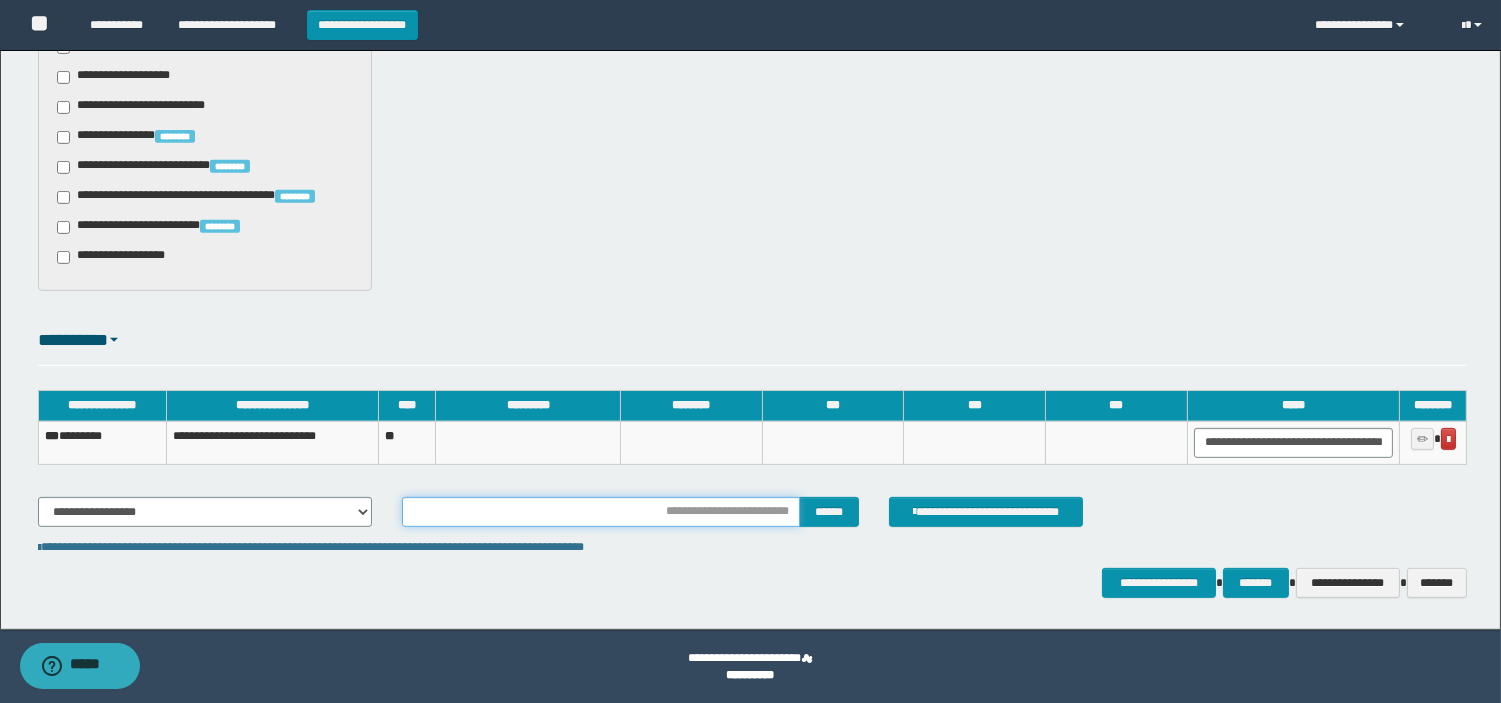 type on "********" 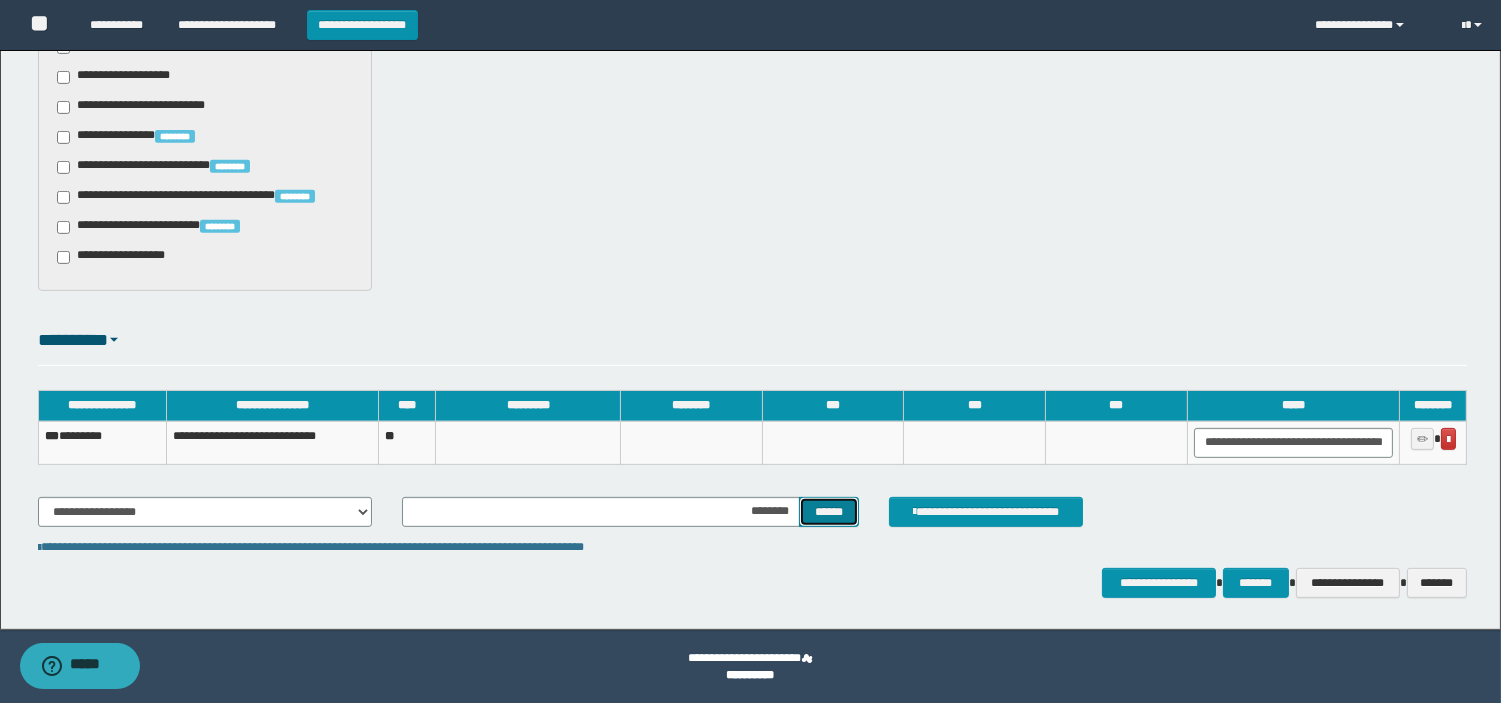 click on "******" at bounding box center (829, 512) 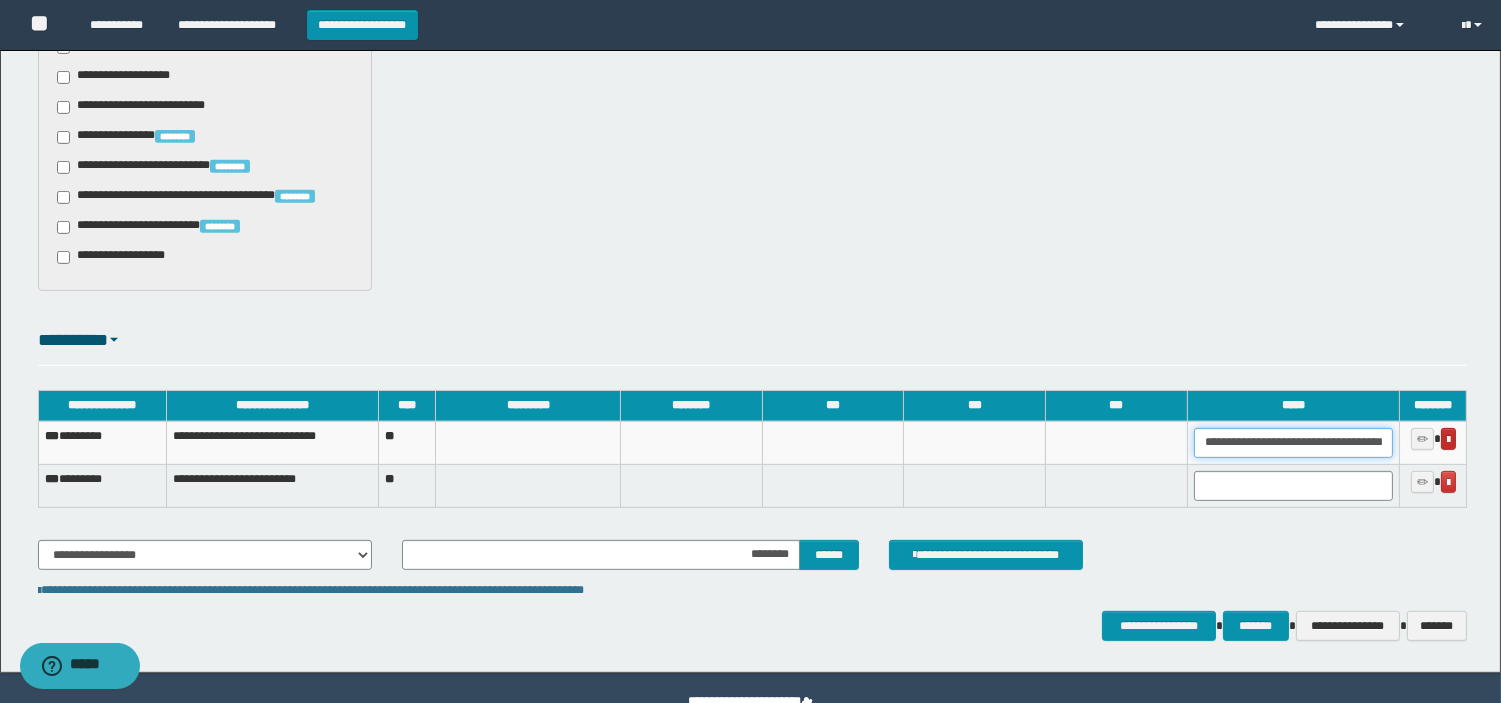 scroll, scrollTop: 0, scrollLeft: 7, axis: horizontal 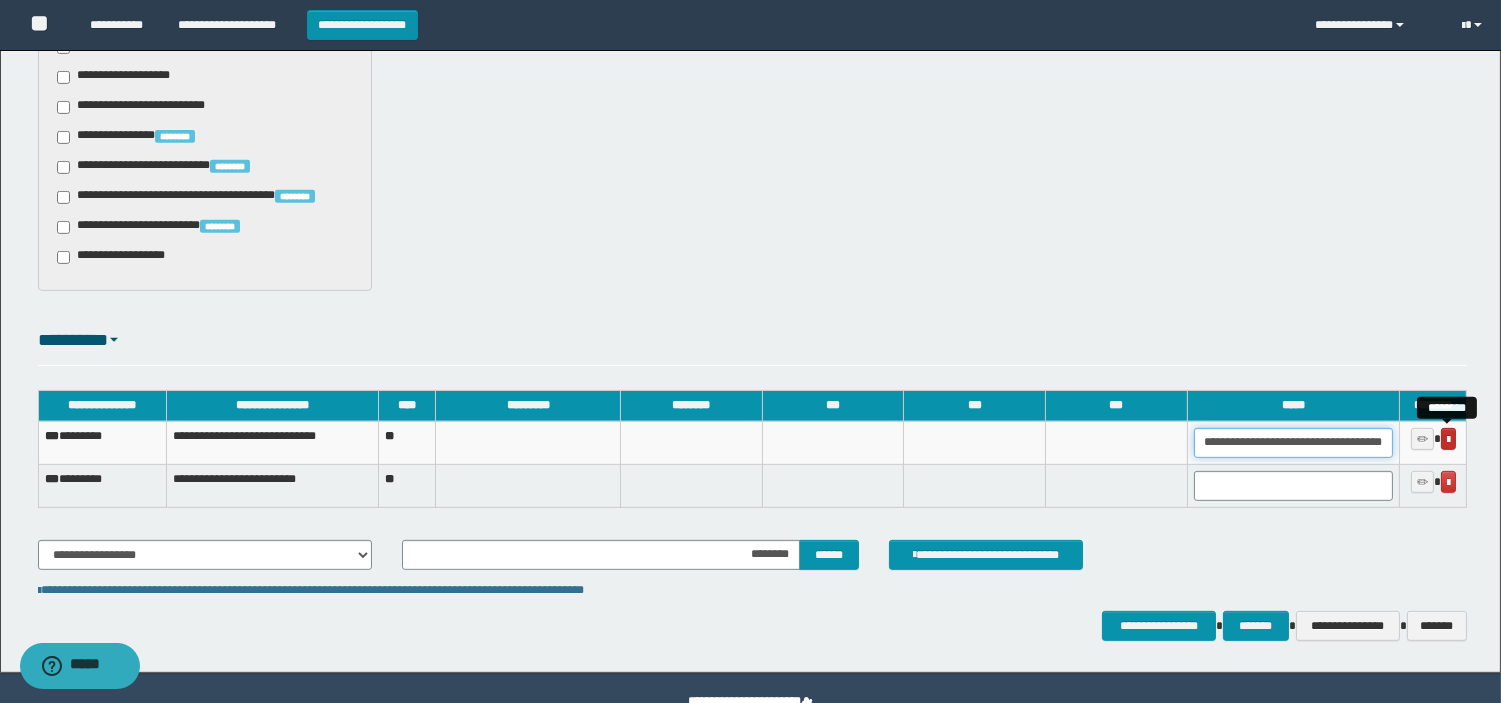 drag, startPoint x: 1202, startPoint y: 440, endPoint x: 1444, endPoint y: 442, distance: 242.00827 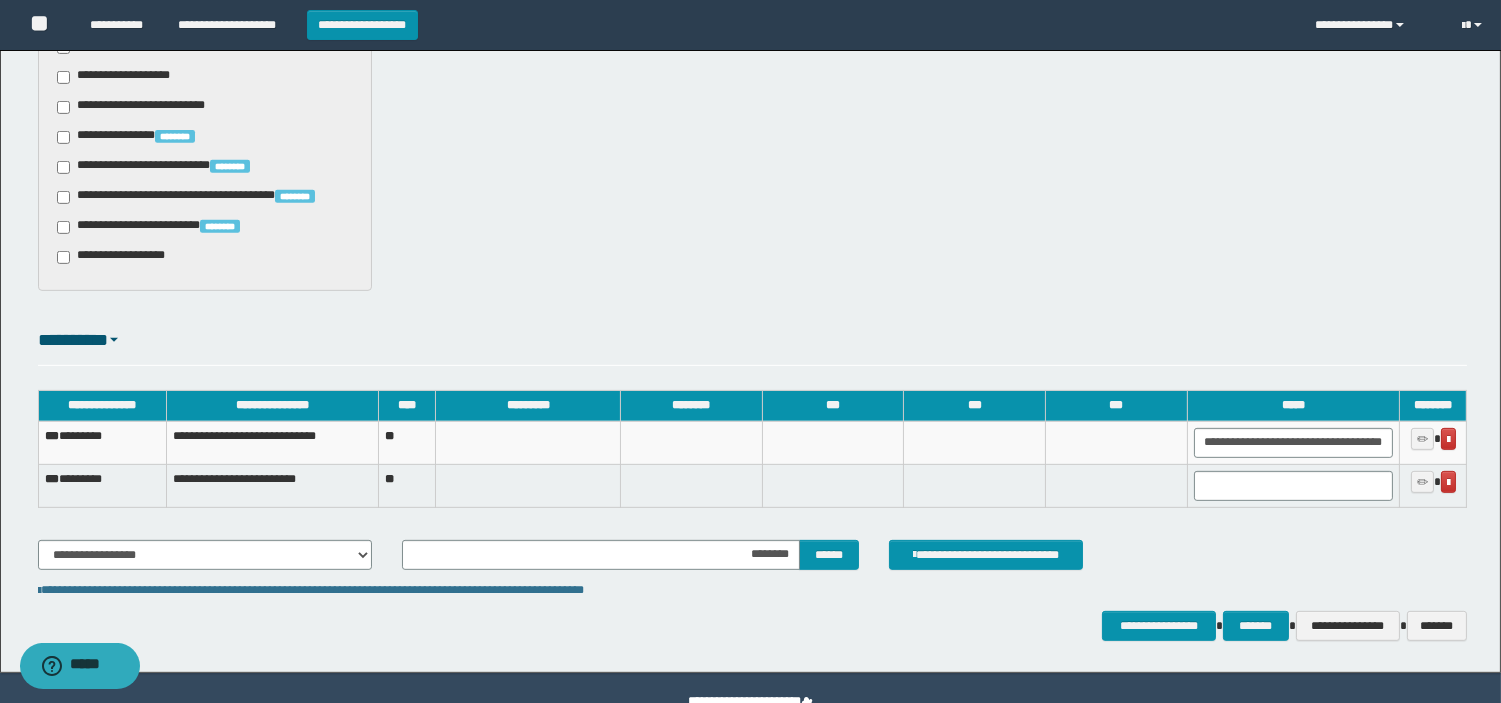 click at bounding box center [1293, 485] 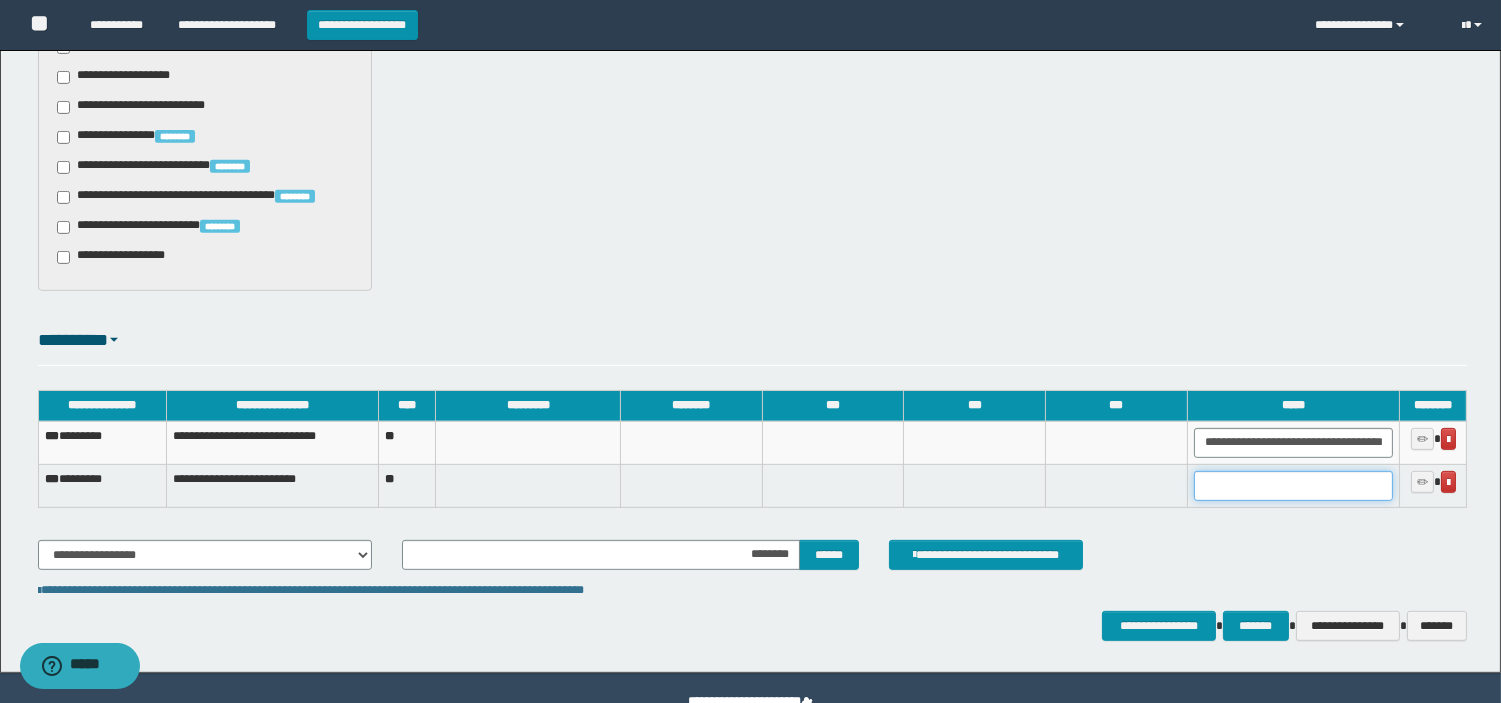 click at bounding box center (1293, 486) 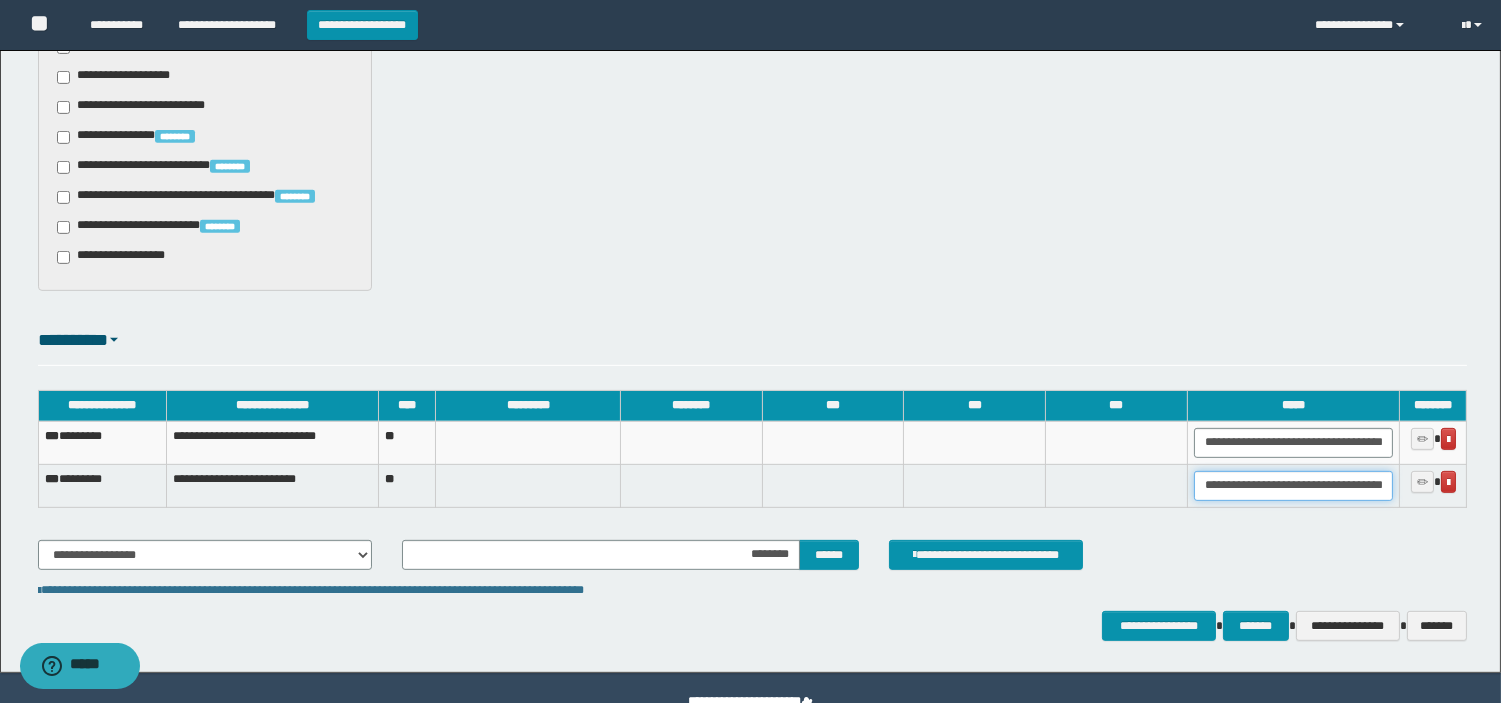 scroll, scrollTop: 0, scrollLeft: 7, axis: horizontal 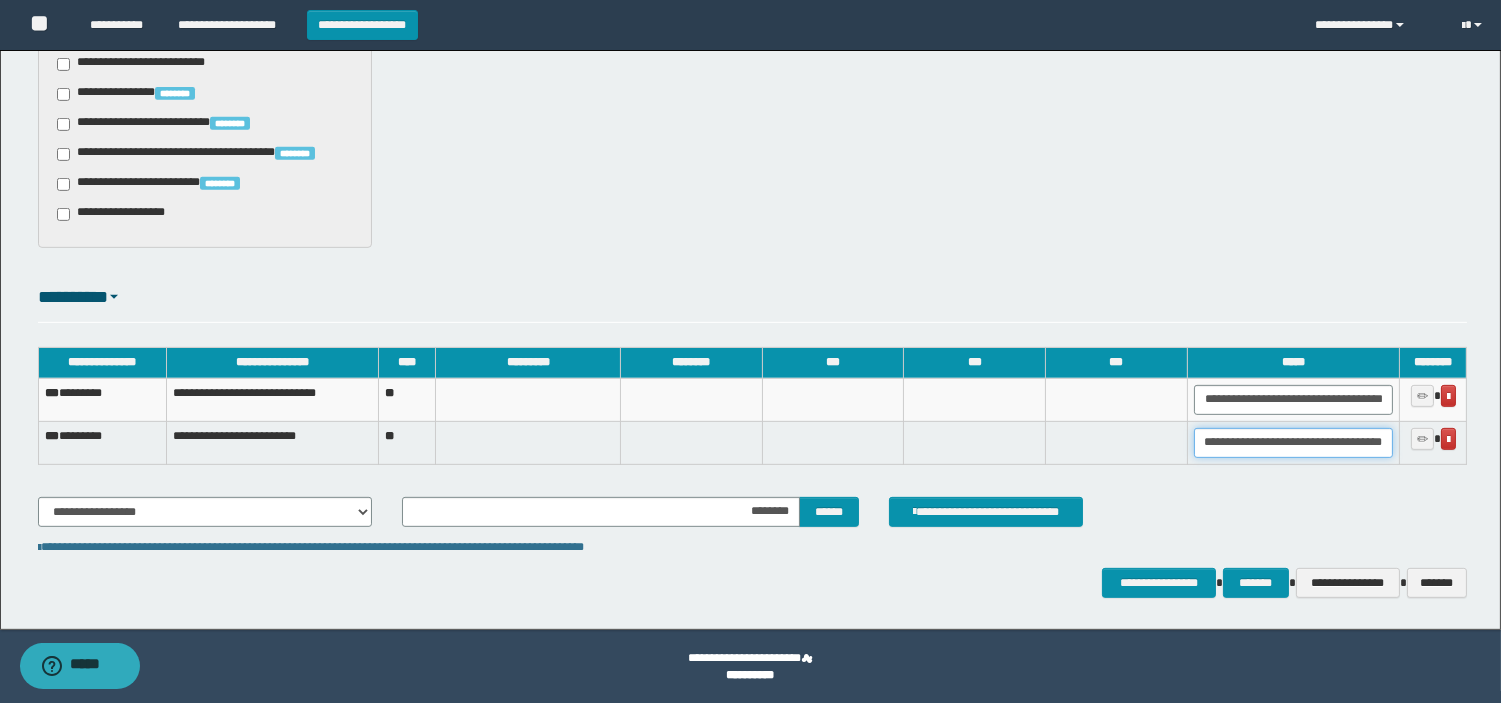 type on "**********" 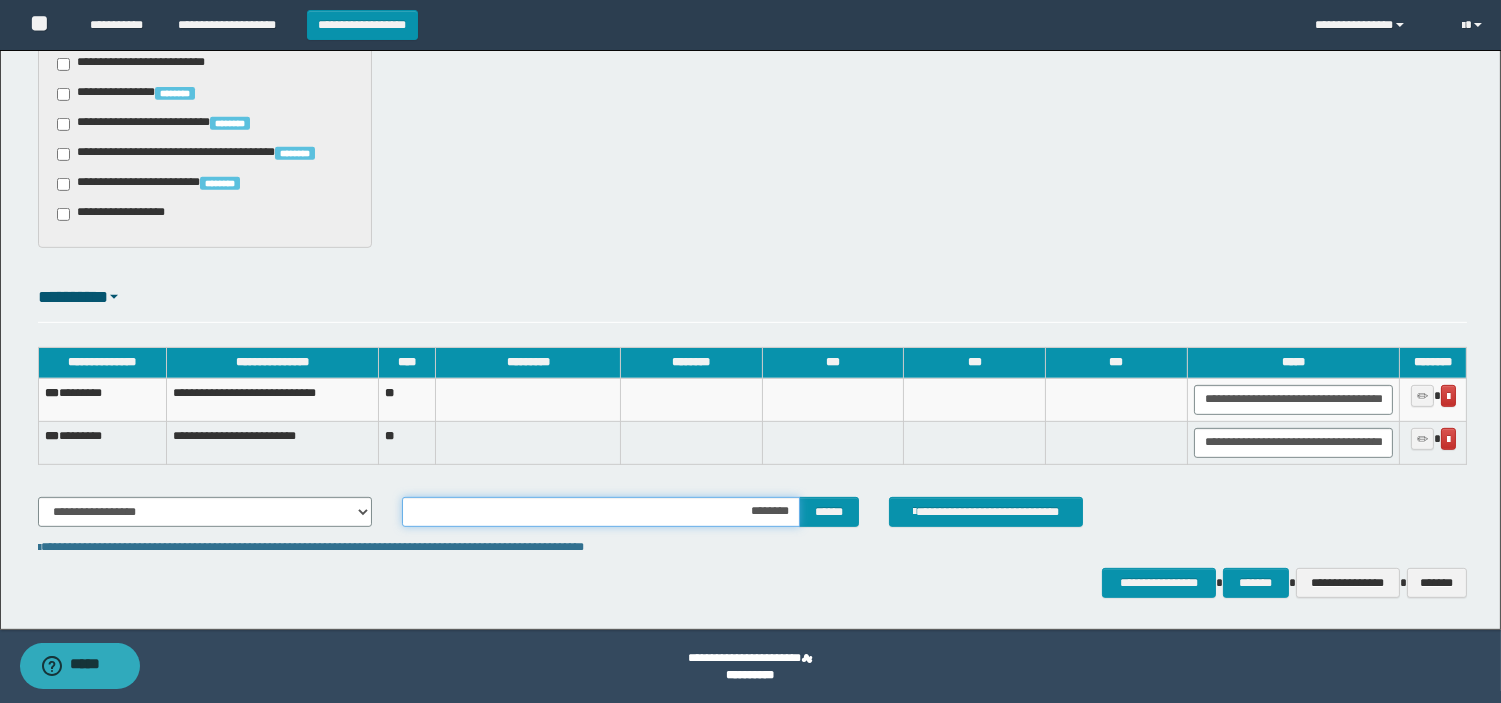 click on "********" at bounding box center [601, 512] 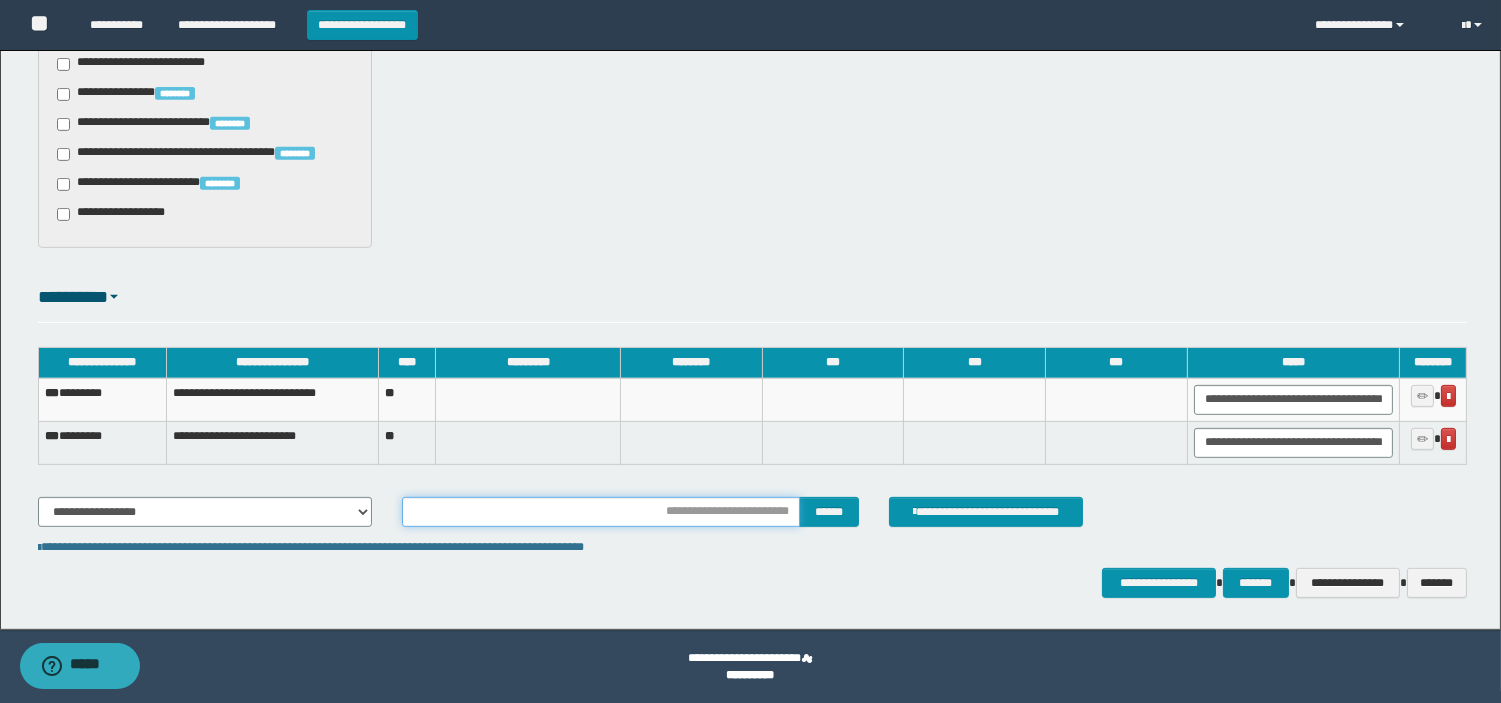 type on "********" 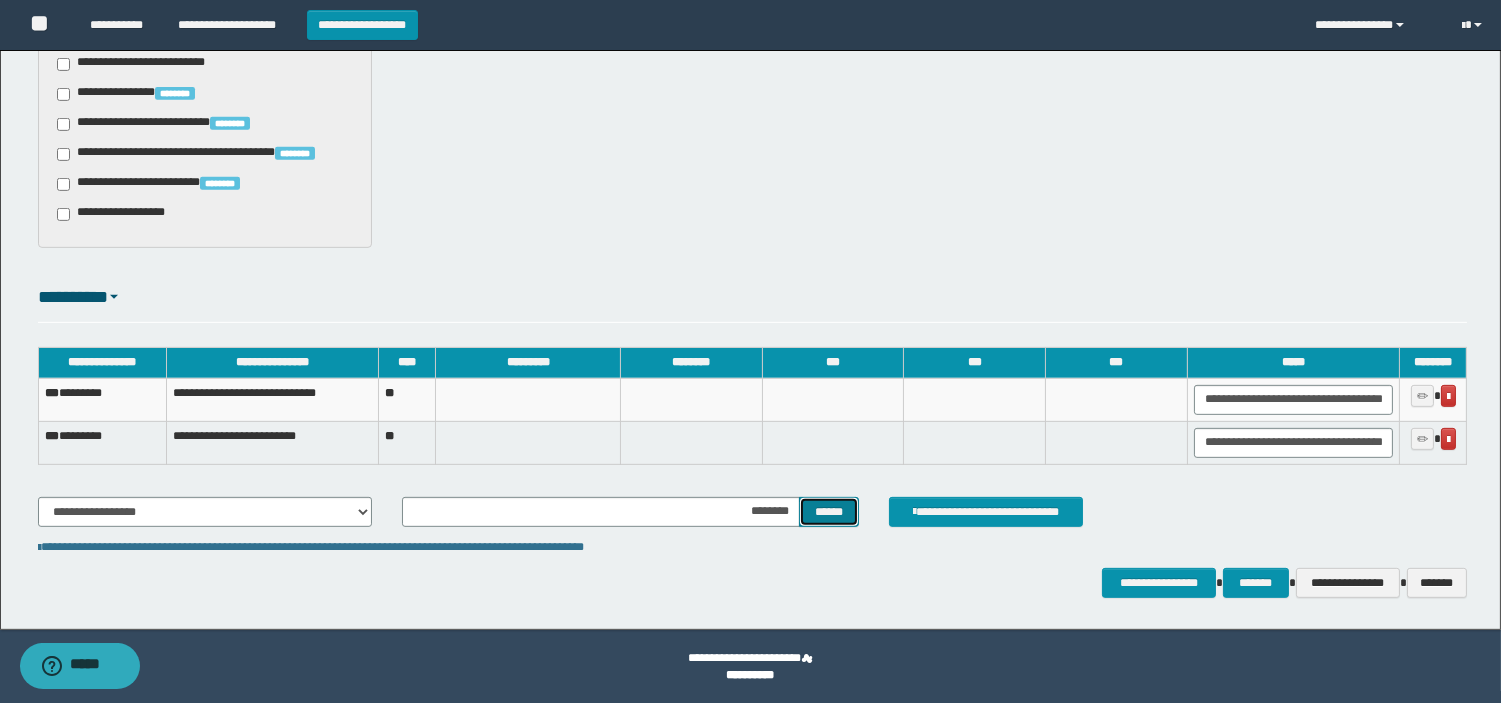 click on "******" at bounding box center [829, 512] 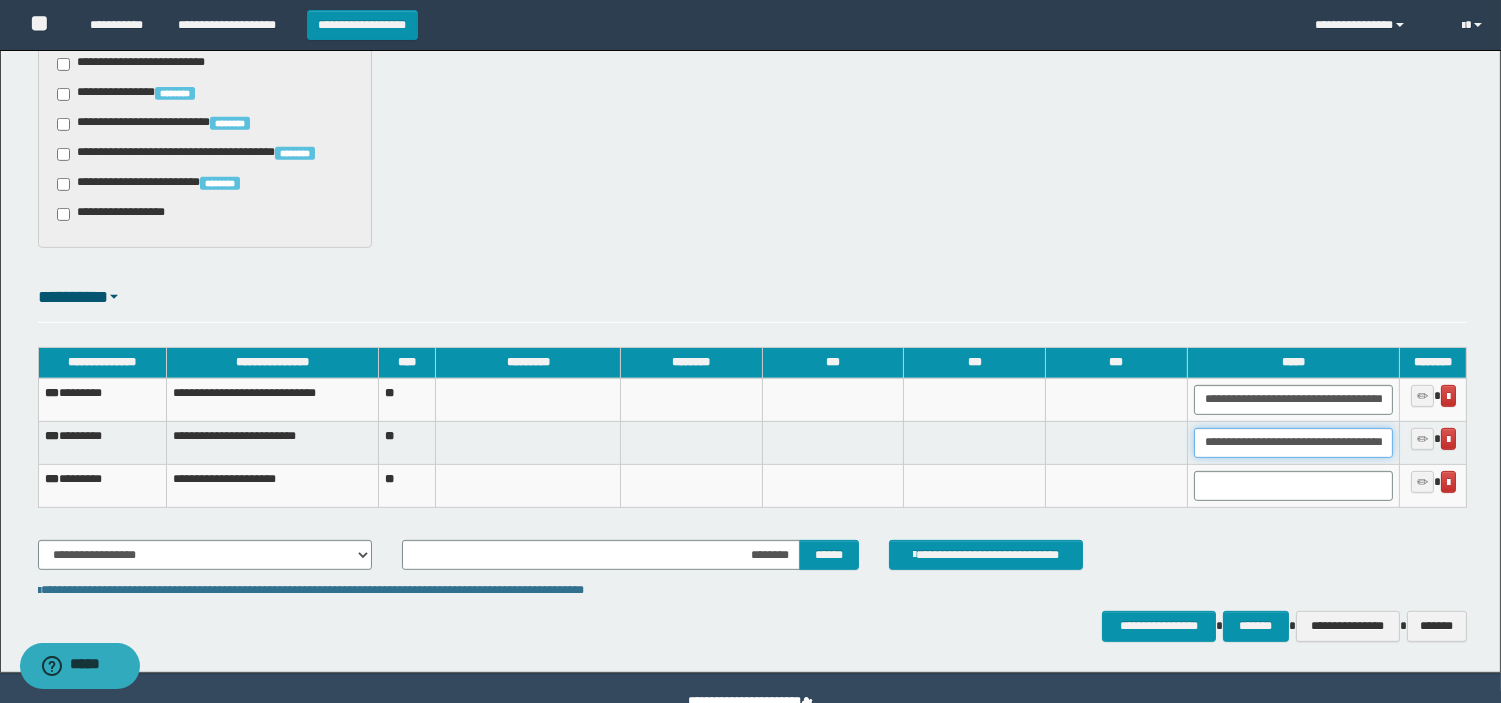 scroll, scrollTop: 0, scrollLeft: 7, axis: horizontal 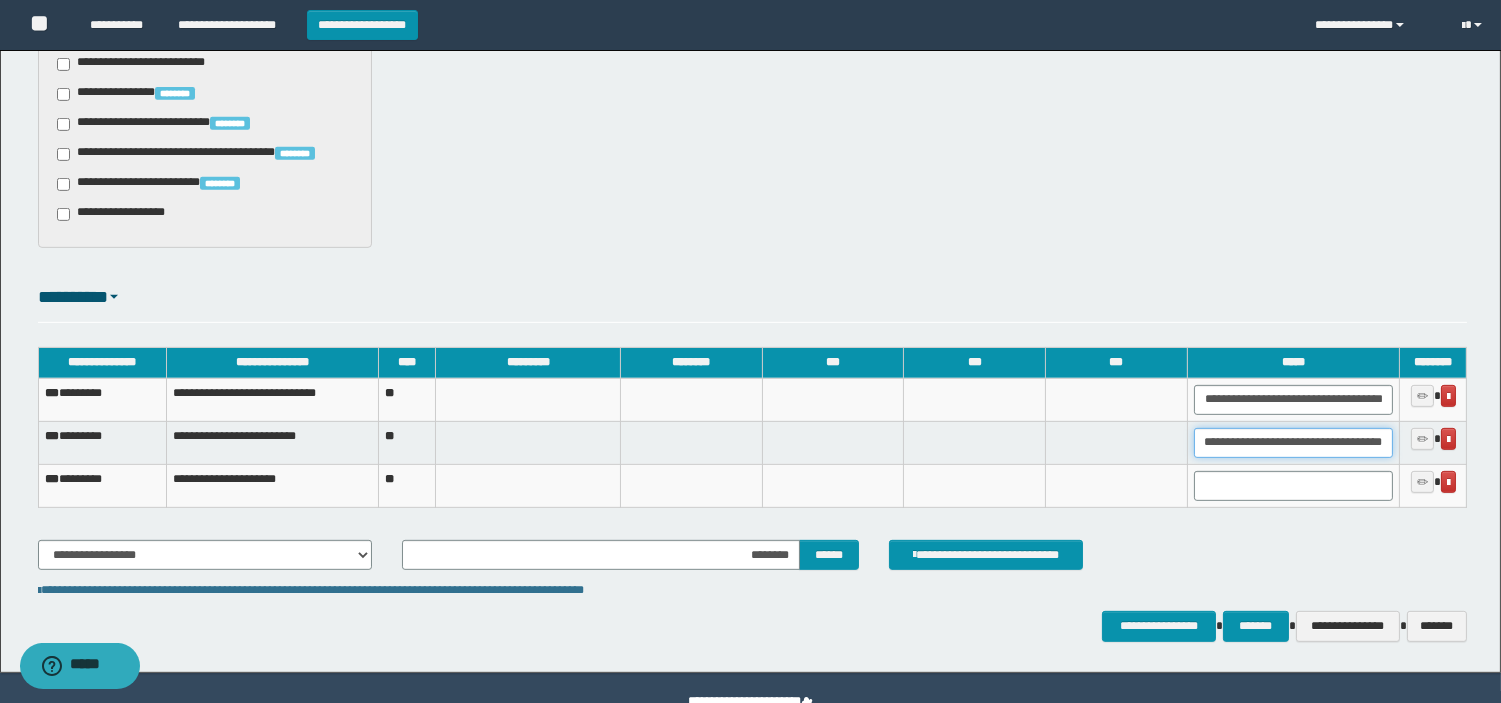 drag, startPoint x: 1204, startPoint y: 446, endPoint x: 1390, endPoint y: 437, distance: 186.21762 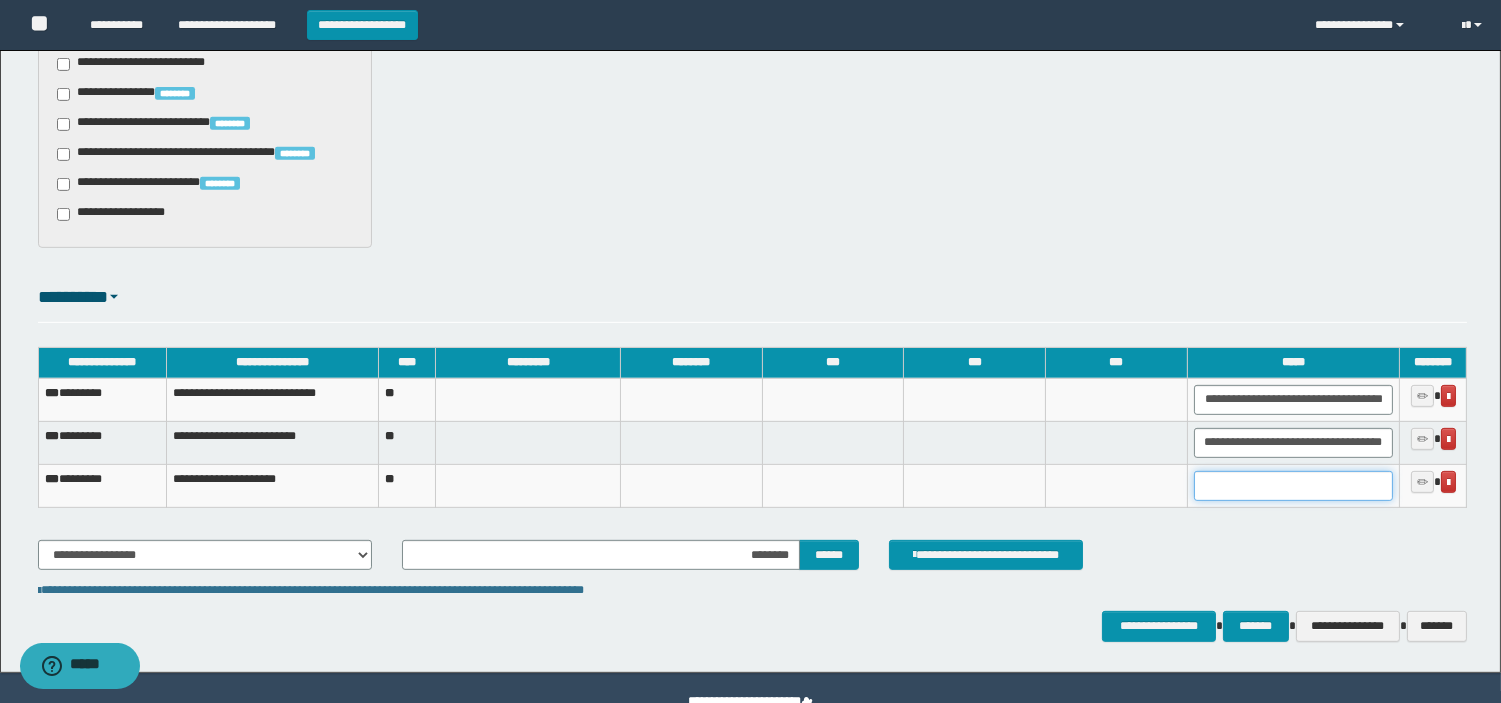 scroll, scrollTop: 0, scrollLeft: 0, axis: both 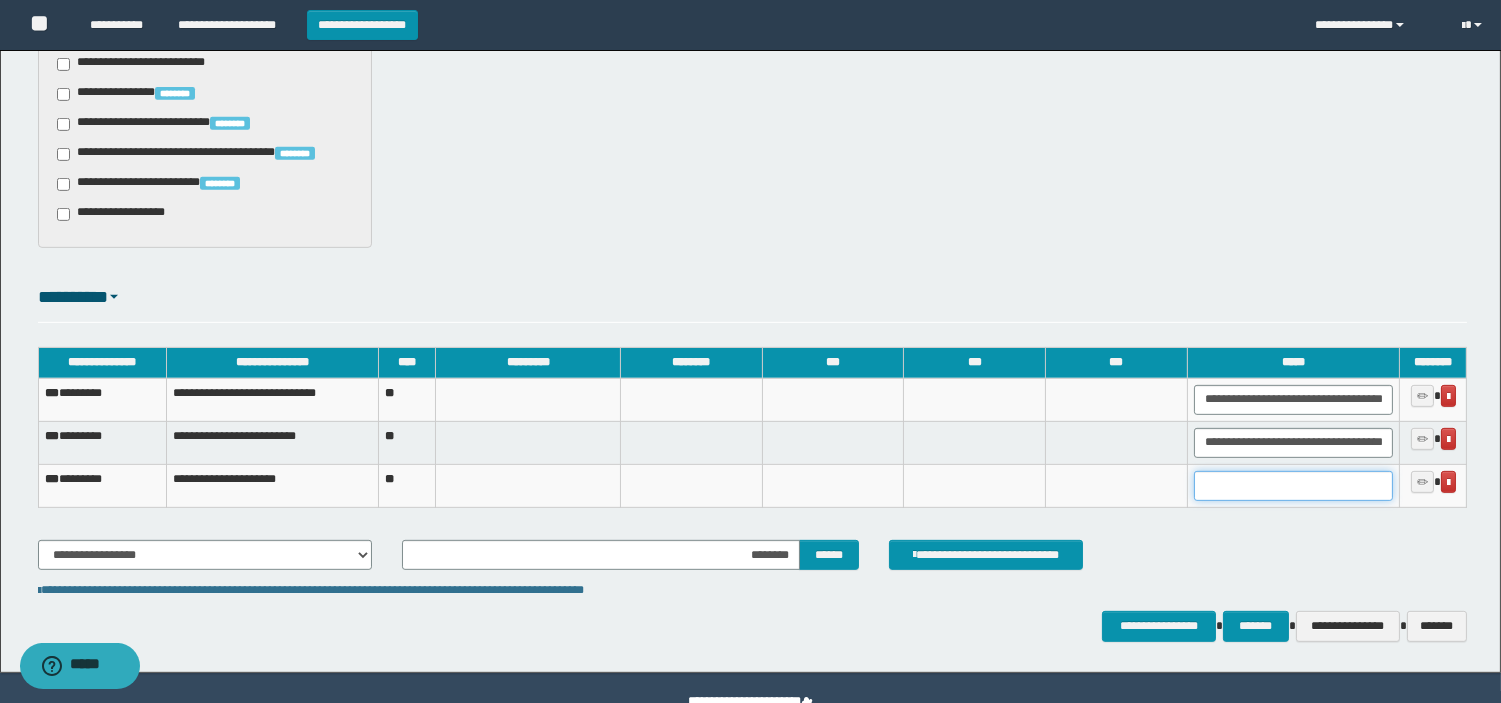 click at bounding box center (1293, 486) 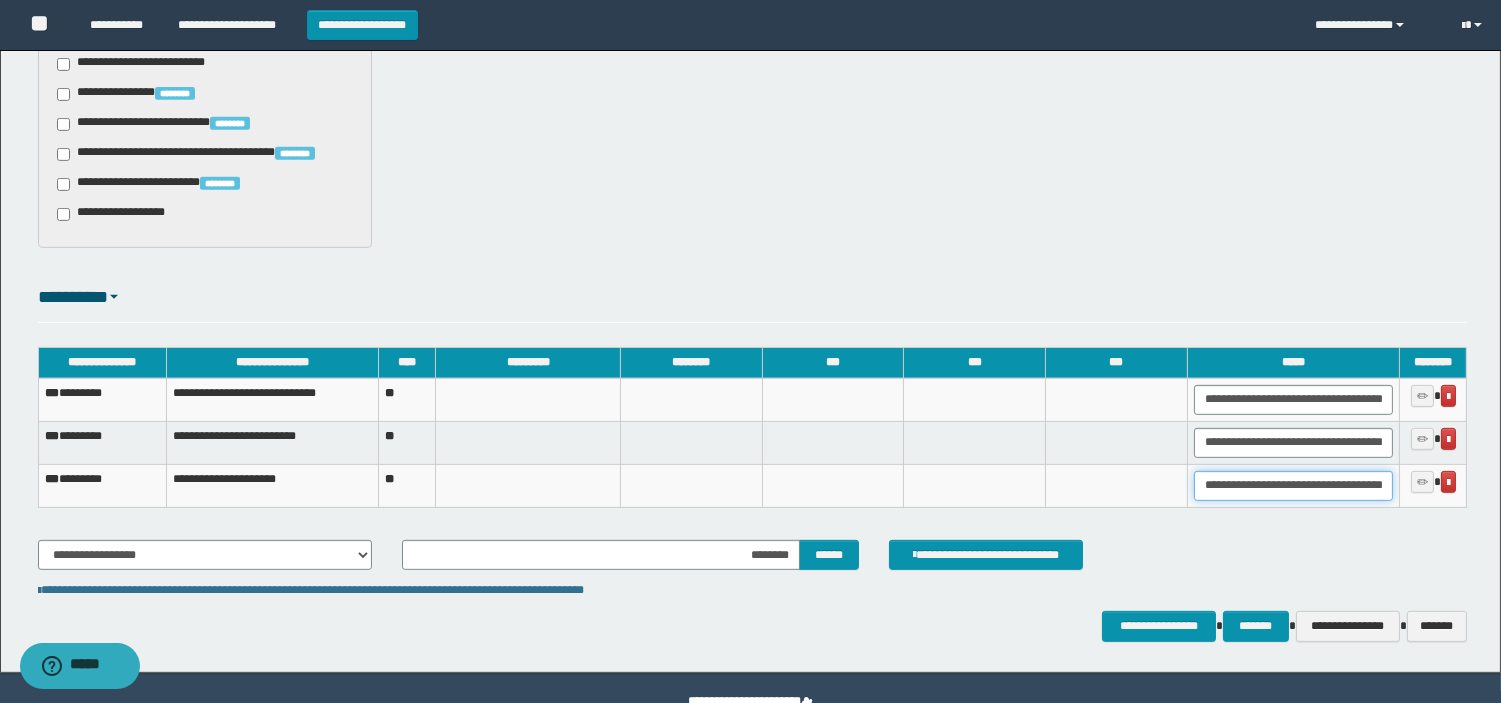 scroll, scrollTop: 0, scrollLeft: 7, axis: horizontal 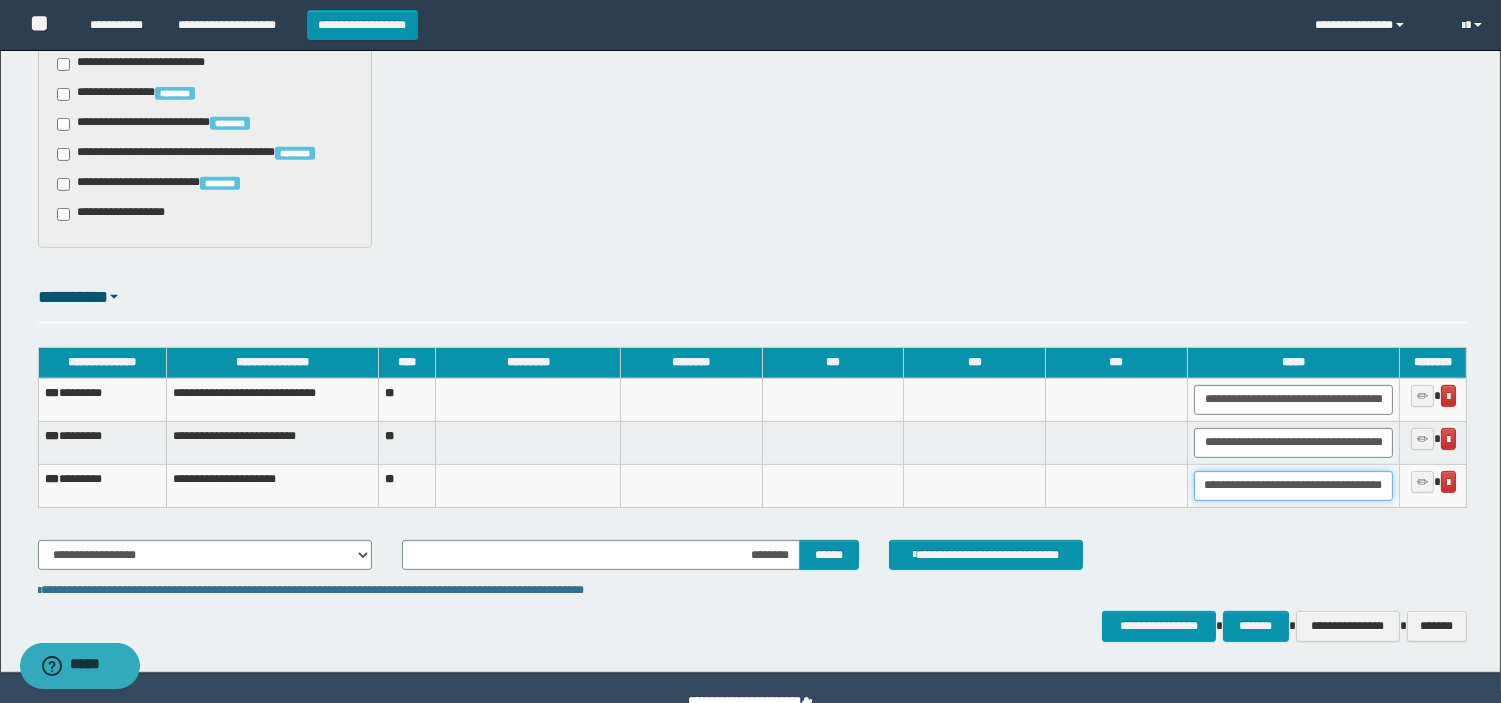 type on "**********" 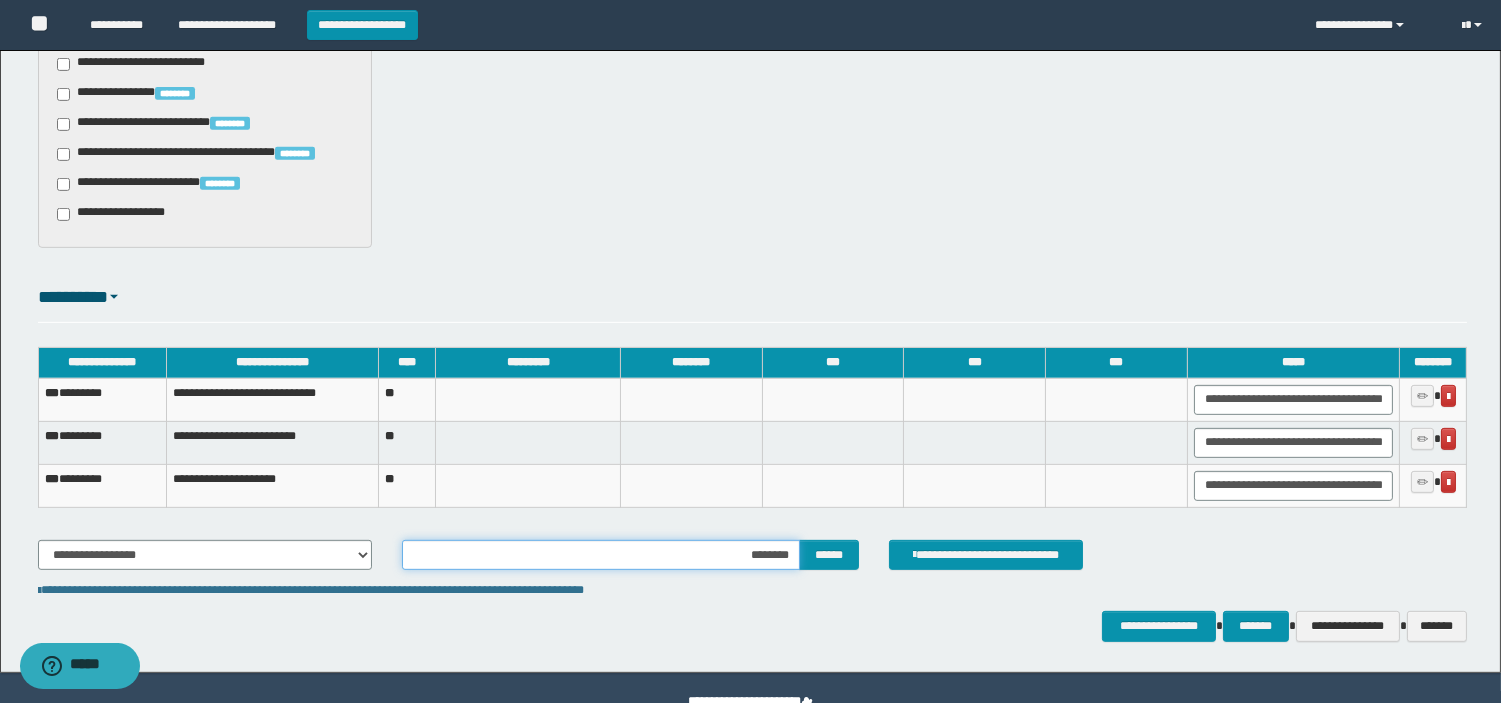 click on "********" at bounding box center (601, 555) 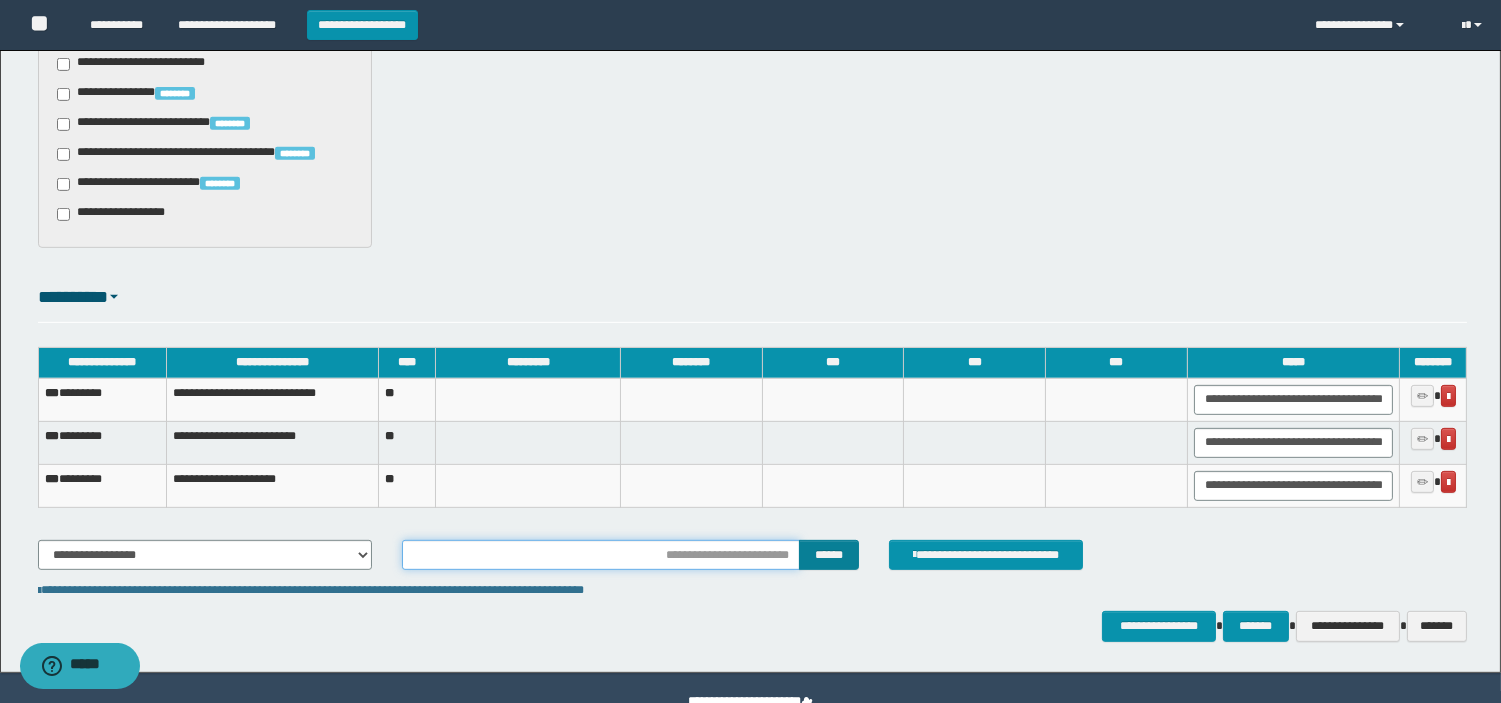 type on "********" 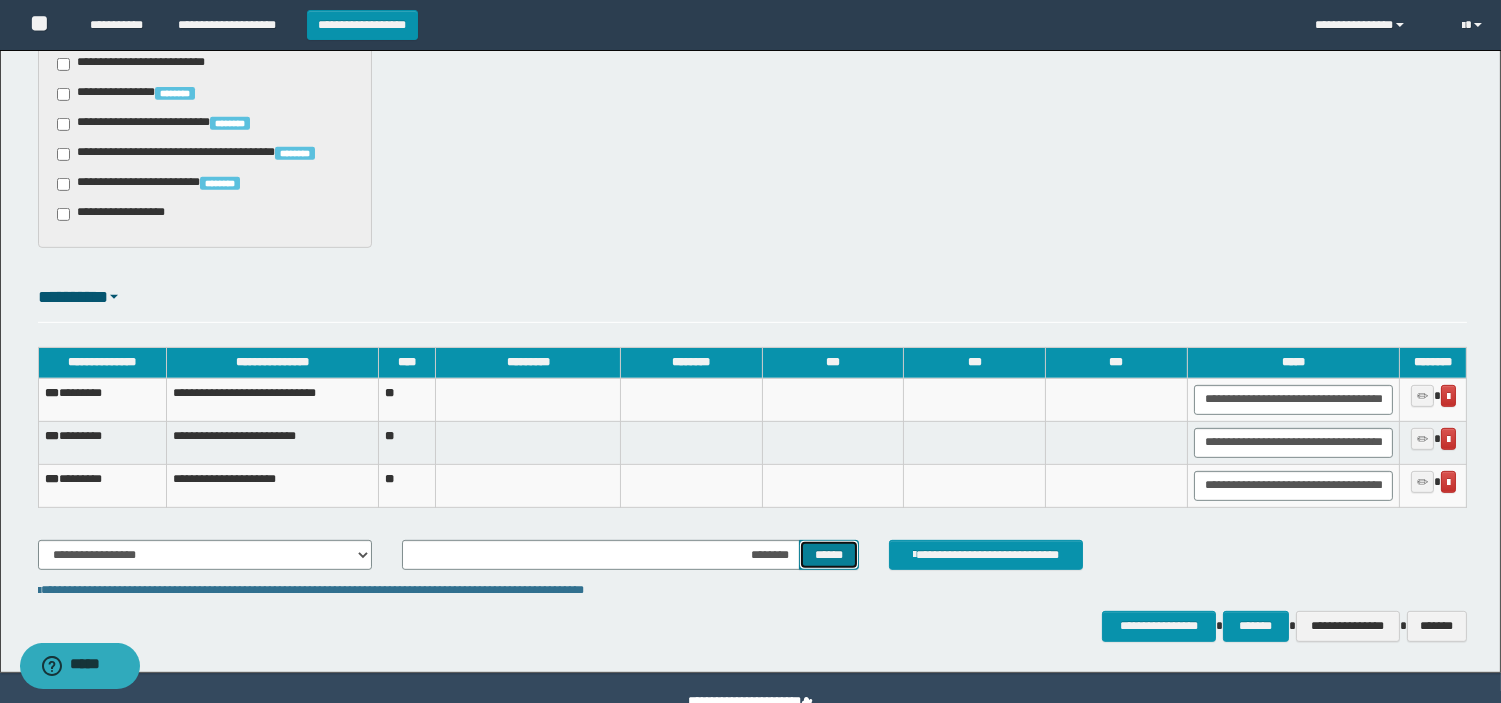 click on "******" at bounding box center (829, 555) 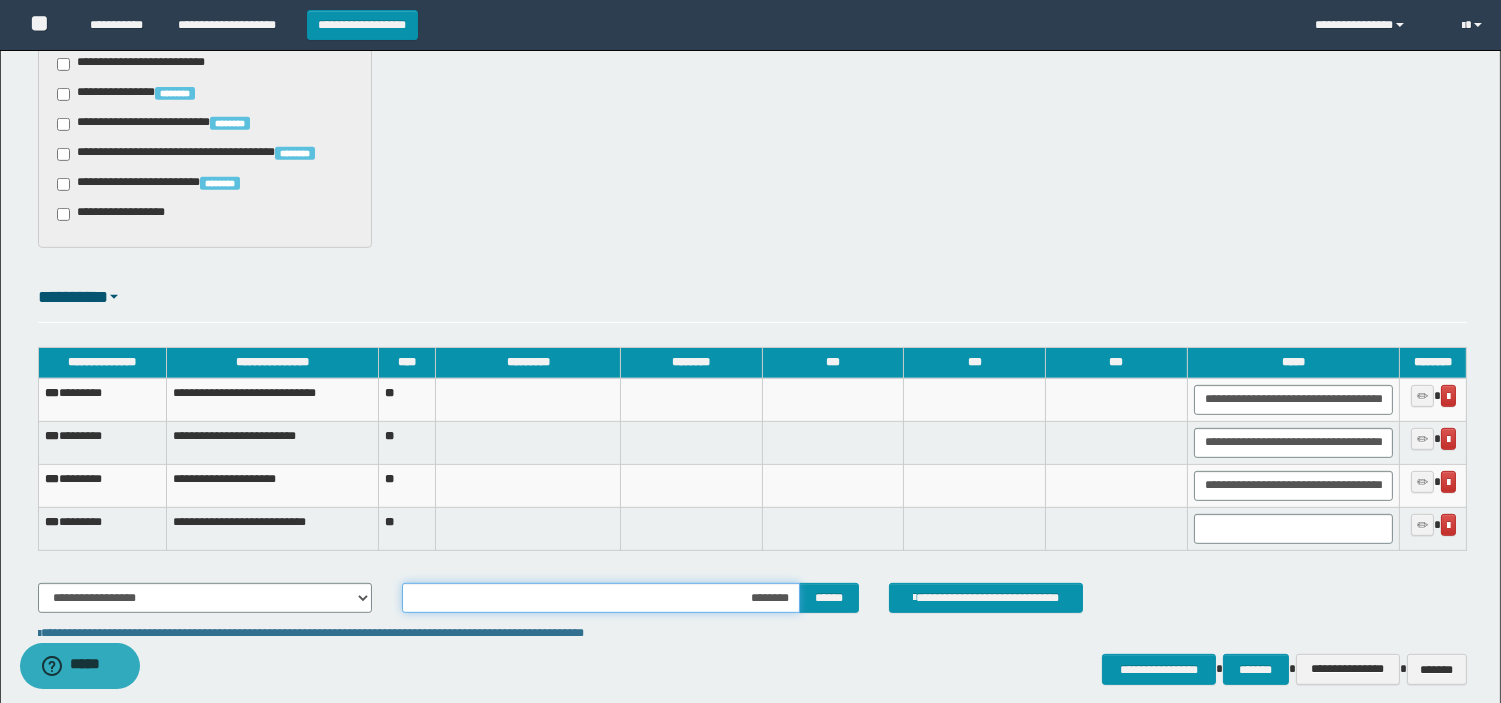 click on "********" at bounding box center [601, 598] 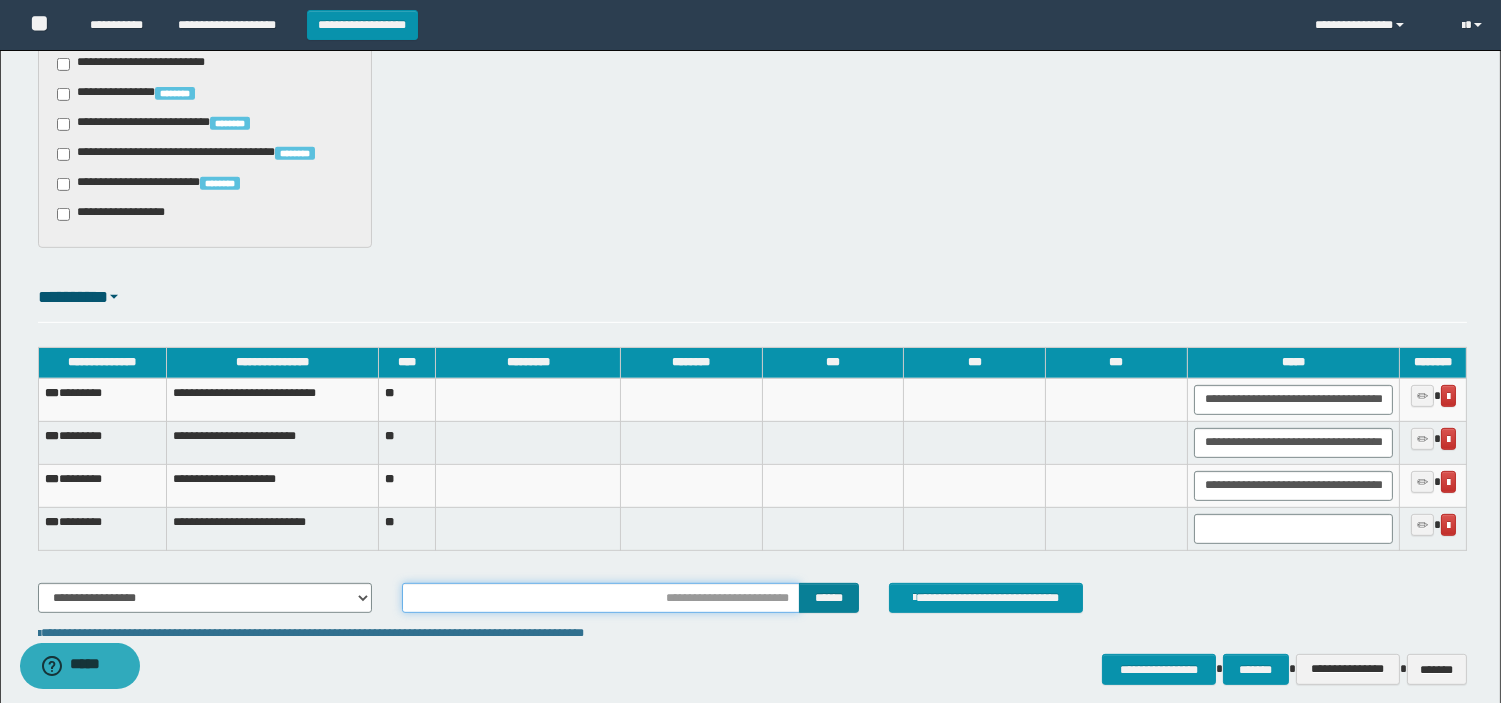 type on "**********" 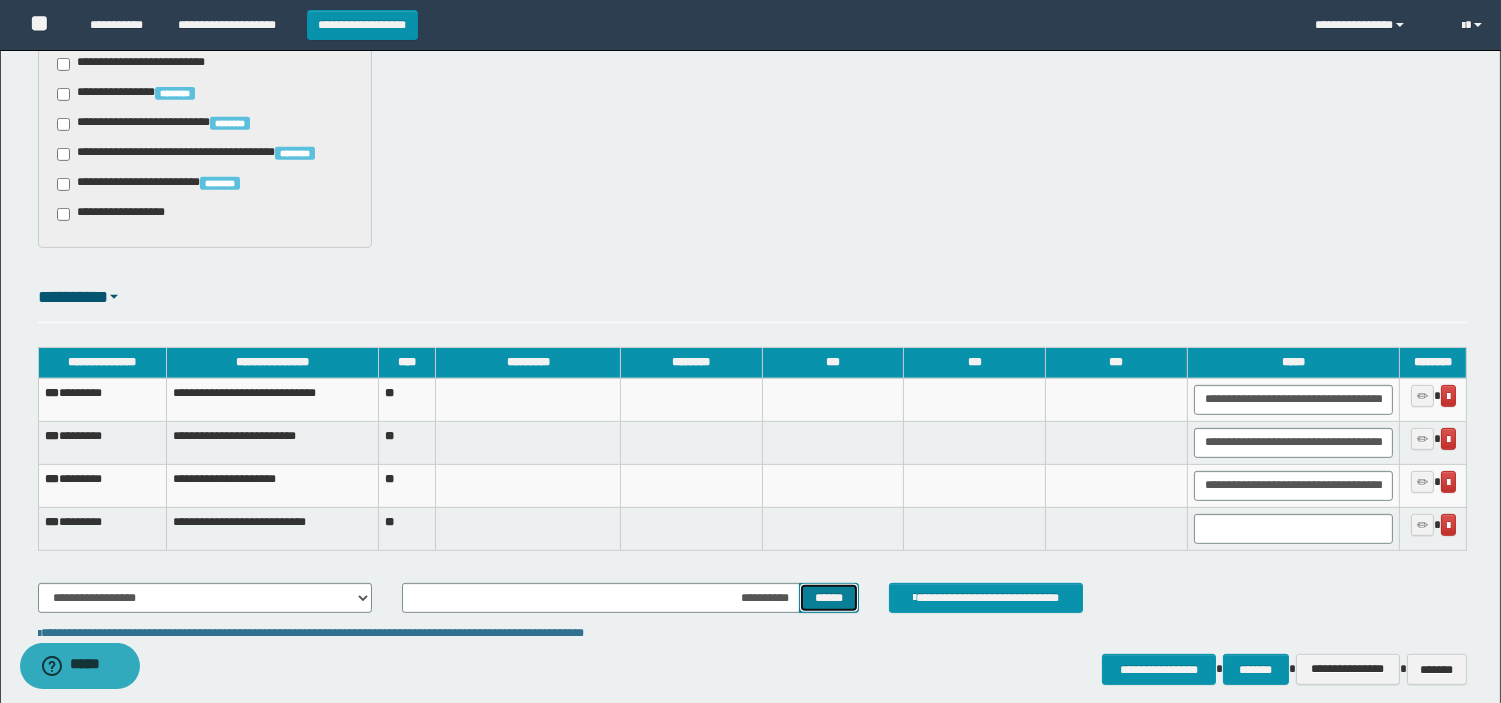 click on "******" at bounding box center [829, 598] 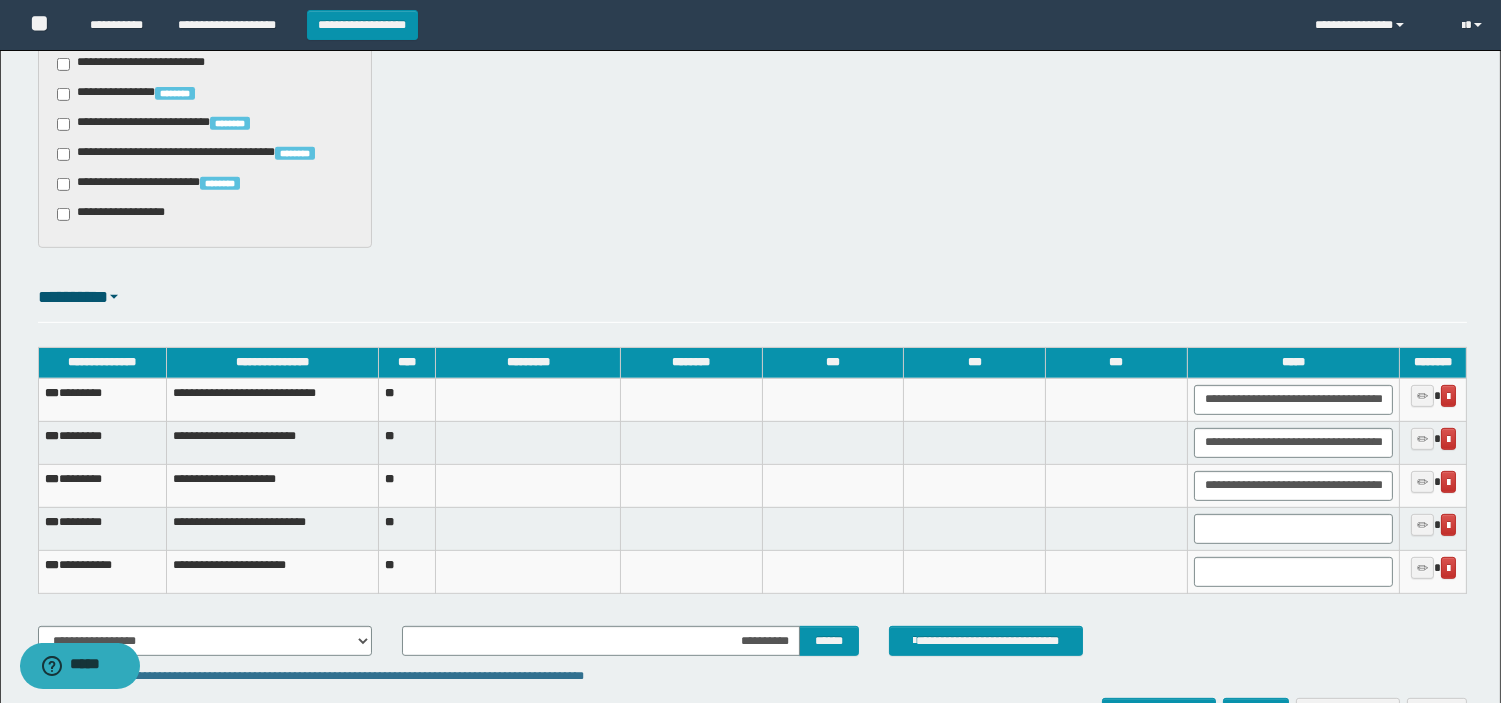 click on "**********" at bounding box center (752, 470) 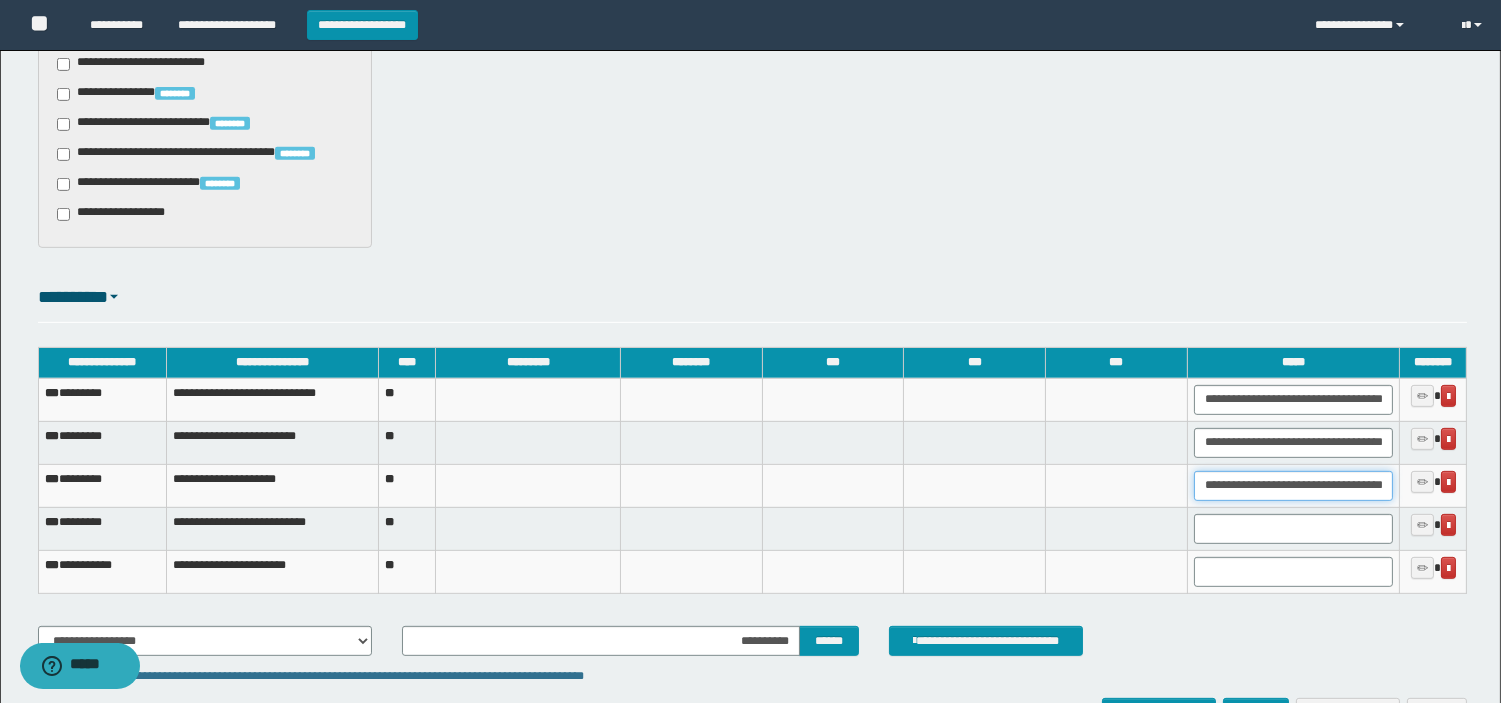 scroll, scrollTop: 0, scrollLeft: 7, axis: horizontal 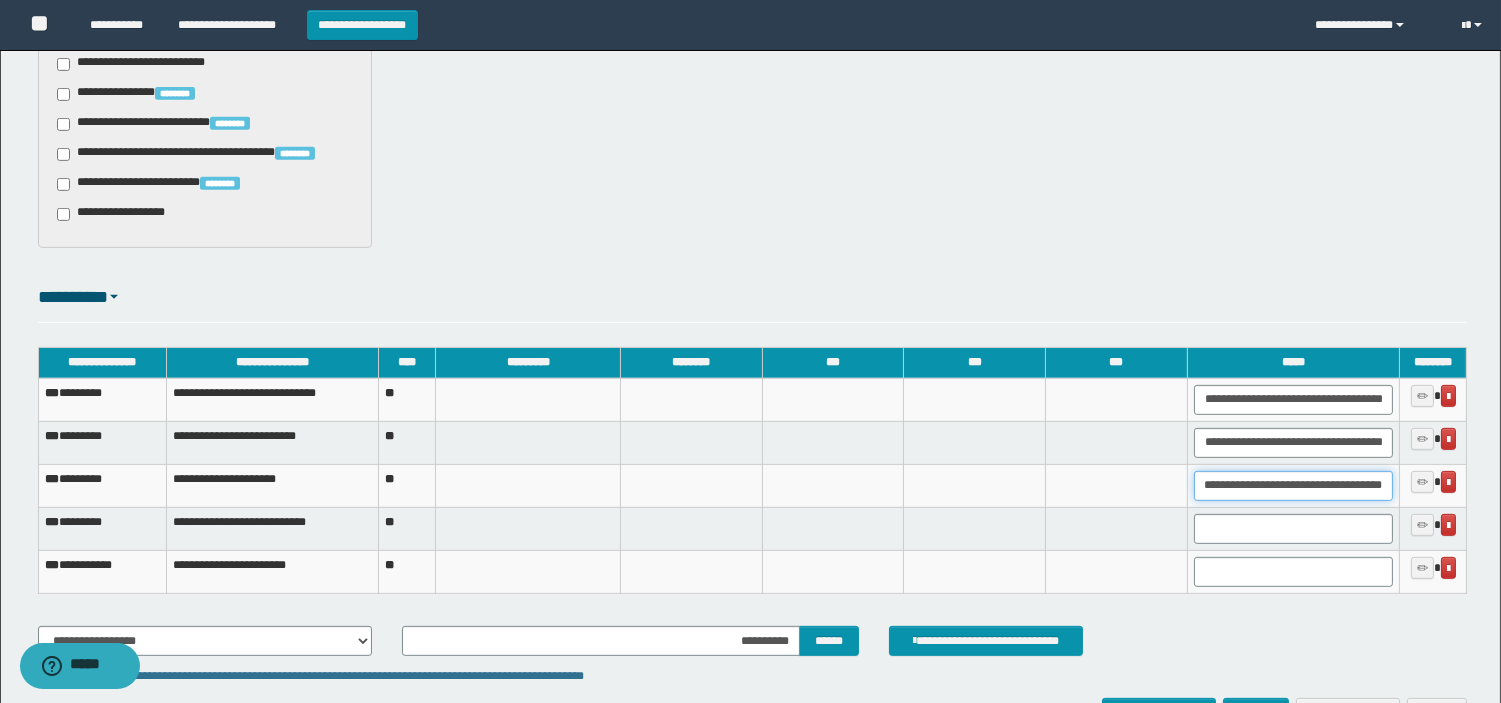 drag, startPoint x: 1201, startPoint y: 487, endPoint x: 1406, endPoint y: 500, distance: 205.41179 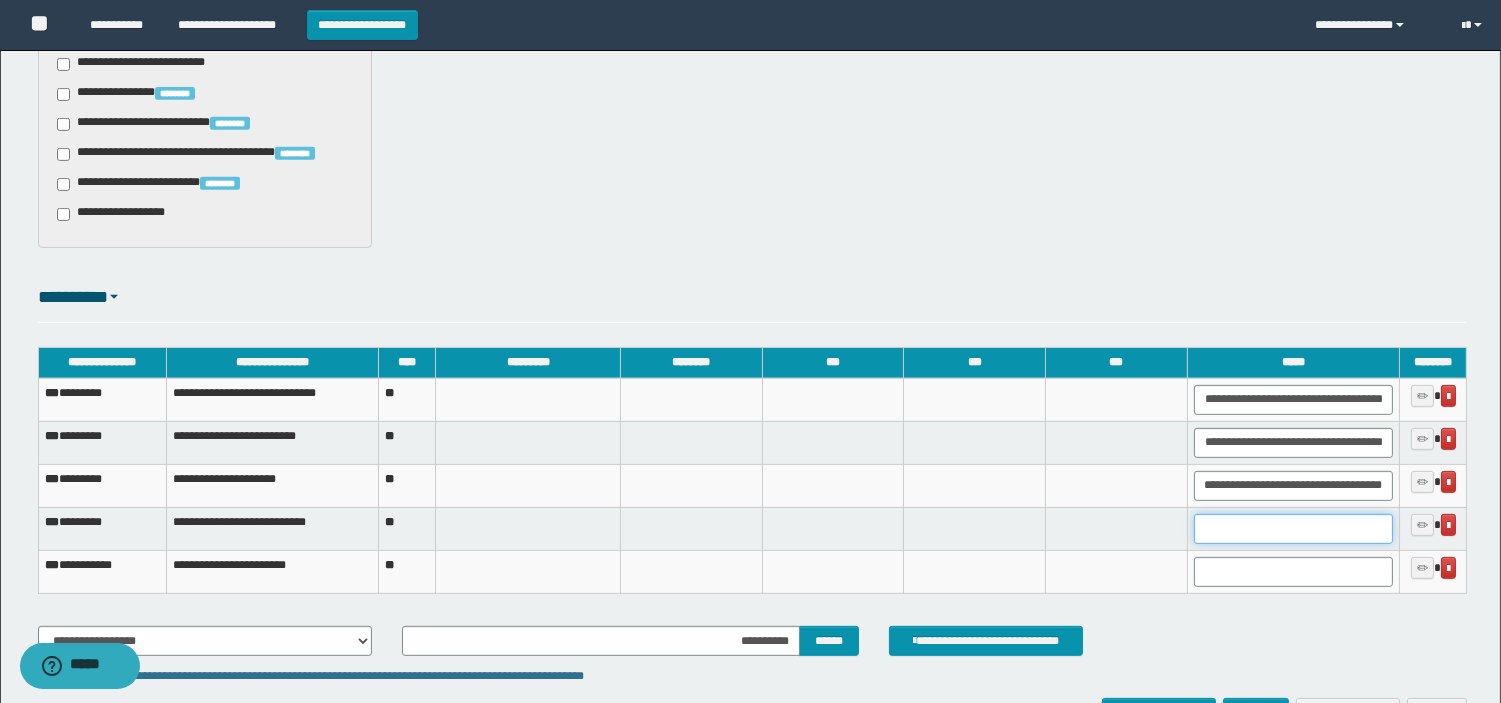 scroll, scrollTop: 0, scrollLeft: 0, axis: both 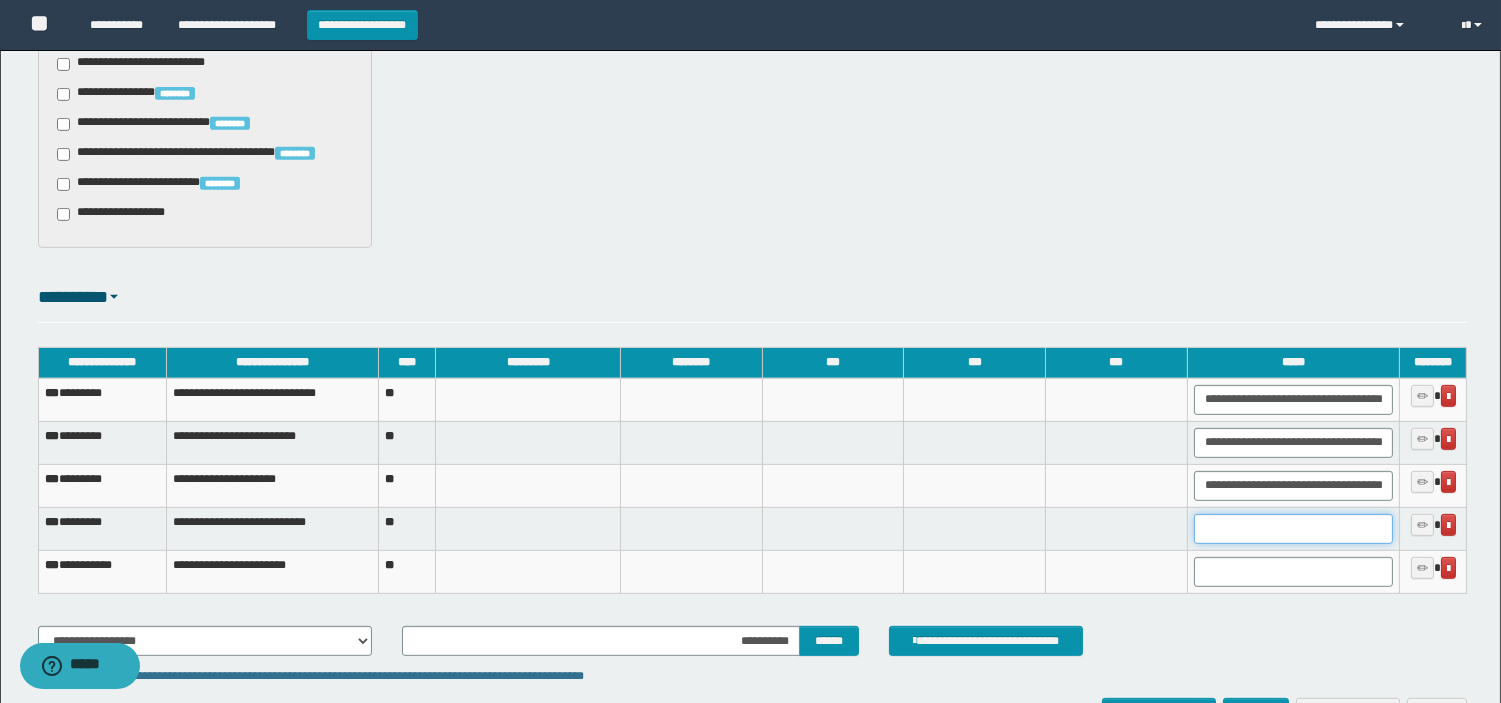 click at bounding box center (1293, 529) 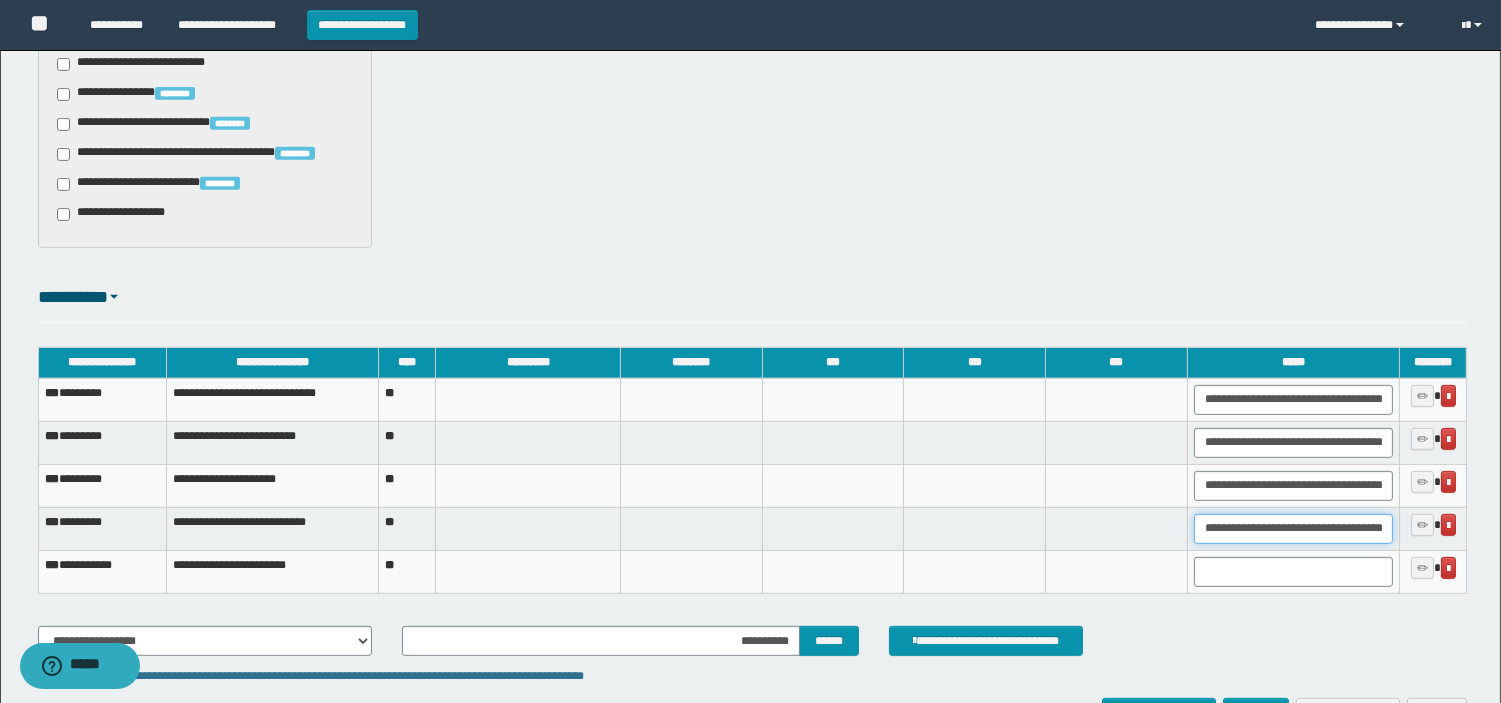 scroll, scrollTop: 0, scrollLeft: 7, axis: horizontal 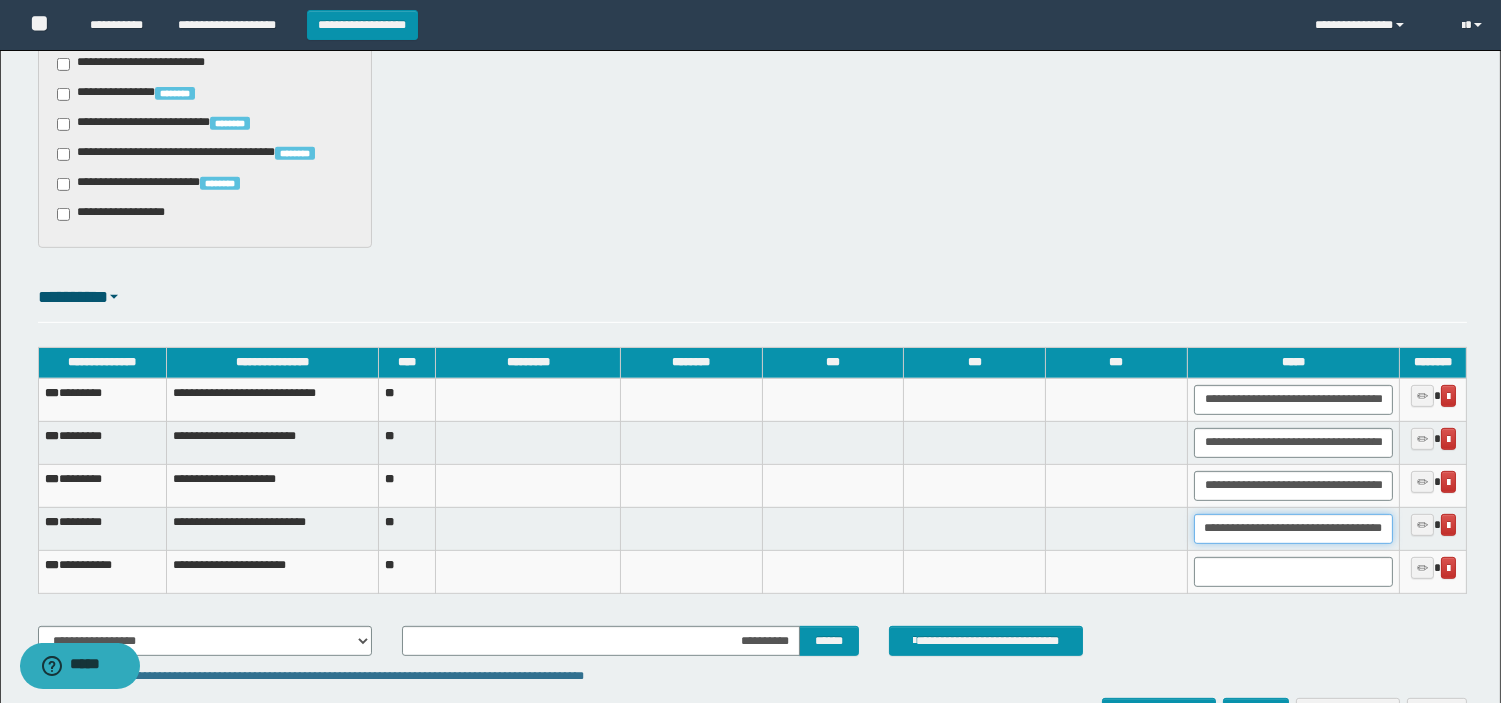 type on "**********" 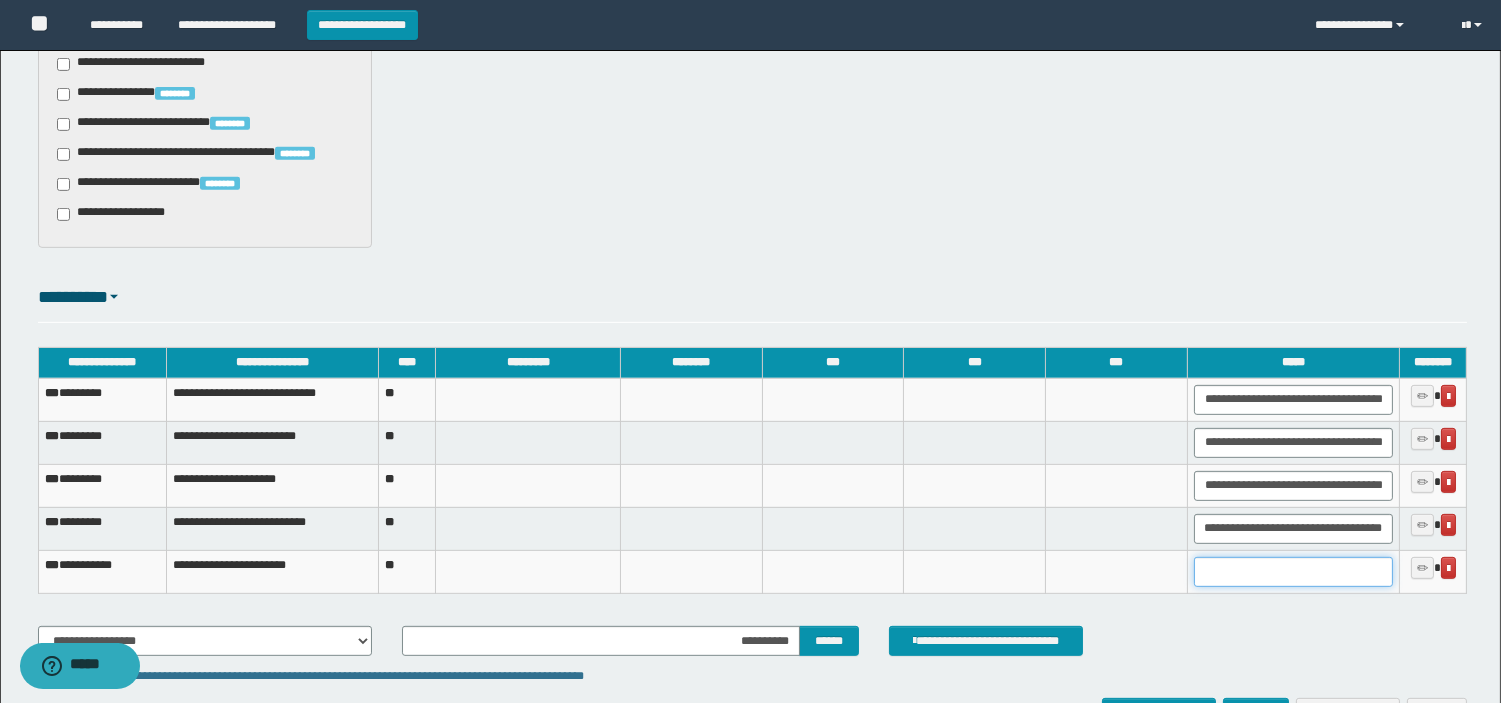 scroll, scrollTop: 0, scrollLeft: 0, axis: both 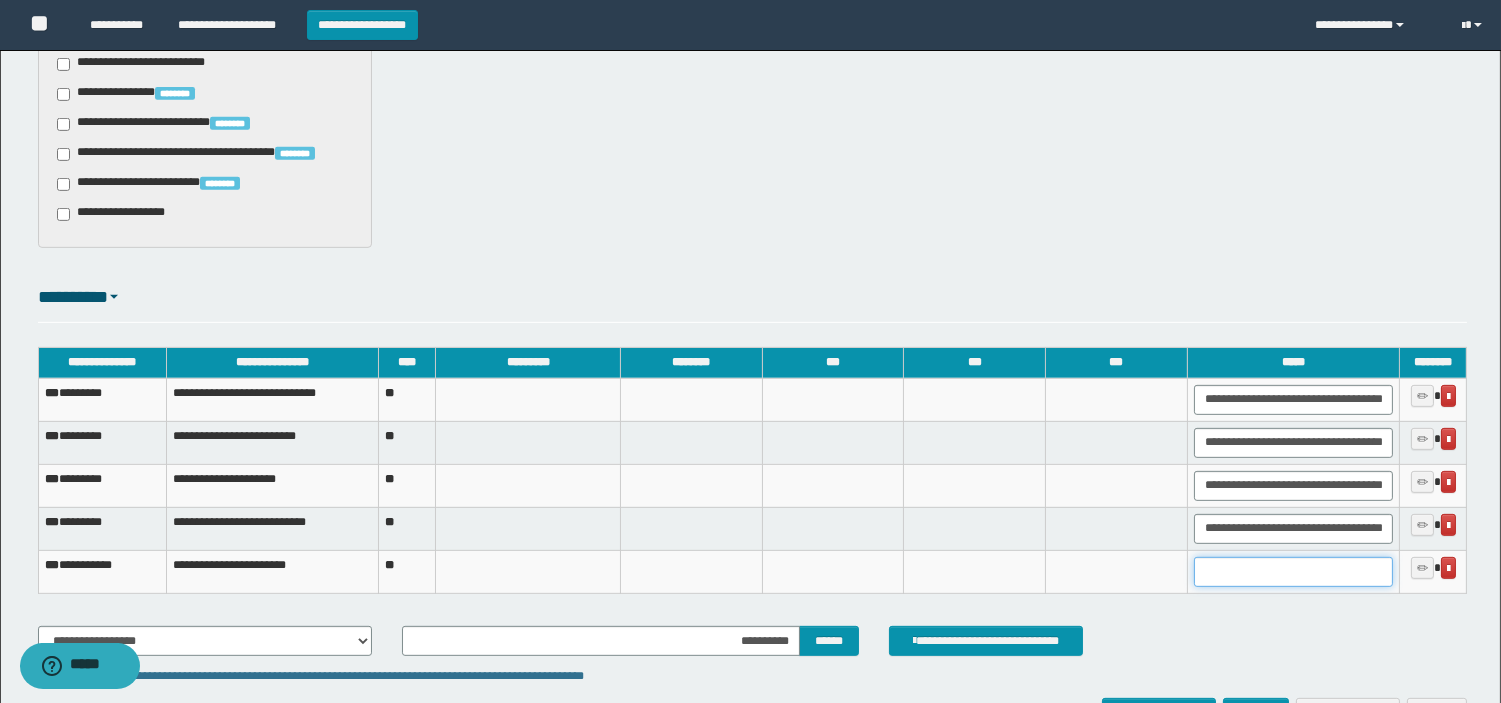 click at bounding box center (1293, 572) 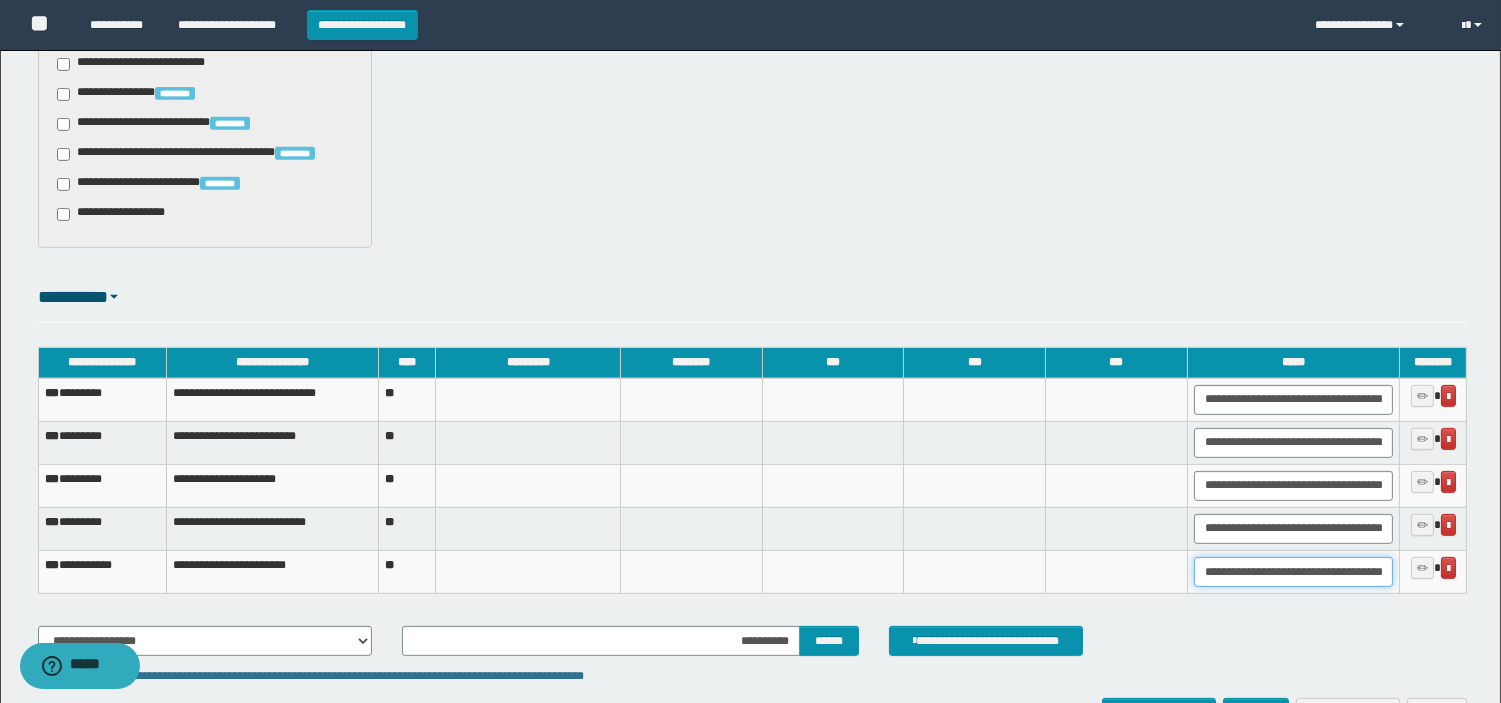 scroll, scrollTop: 0, scrollLeft: 7, axis: horizontal 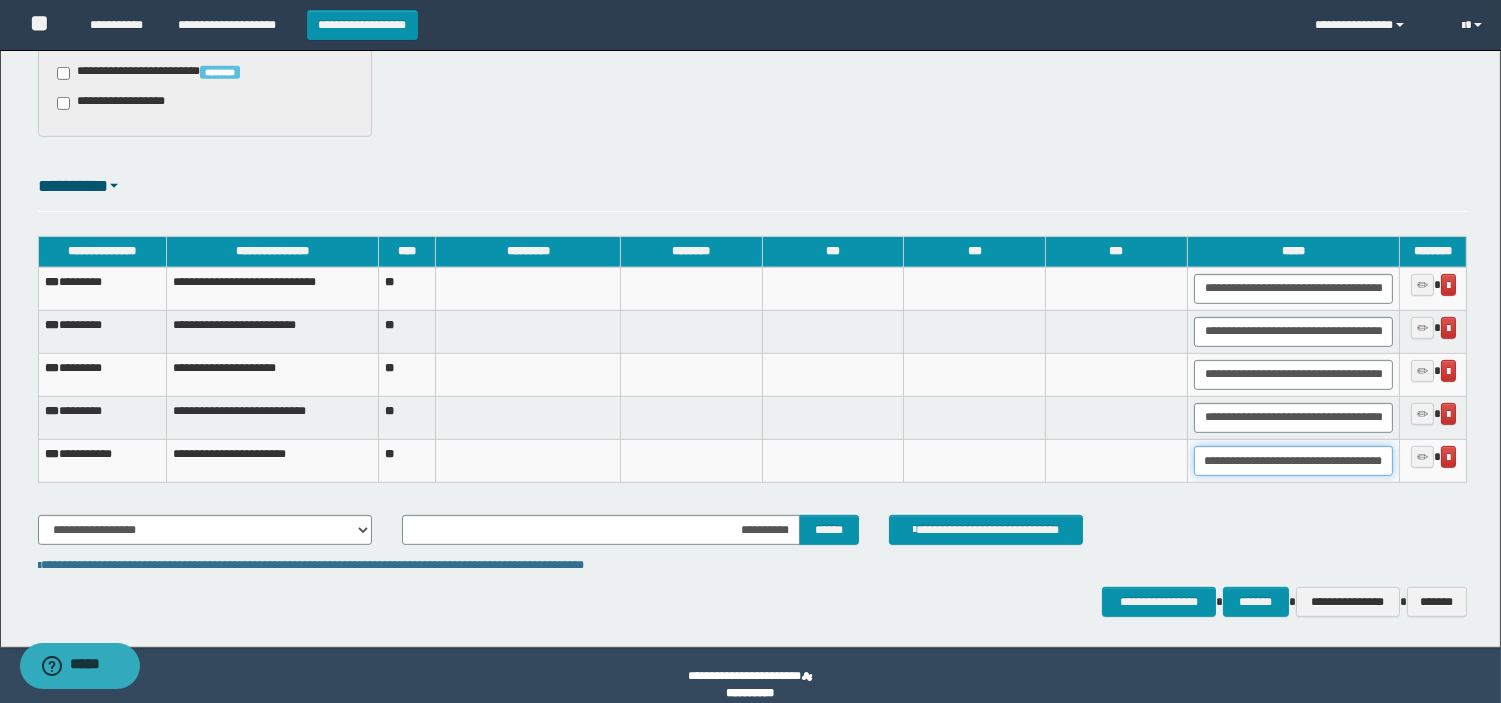 type on "**********" 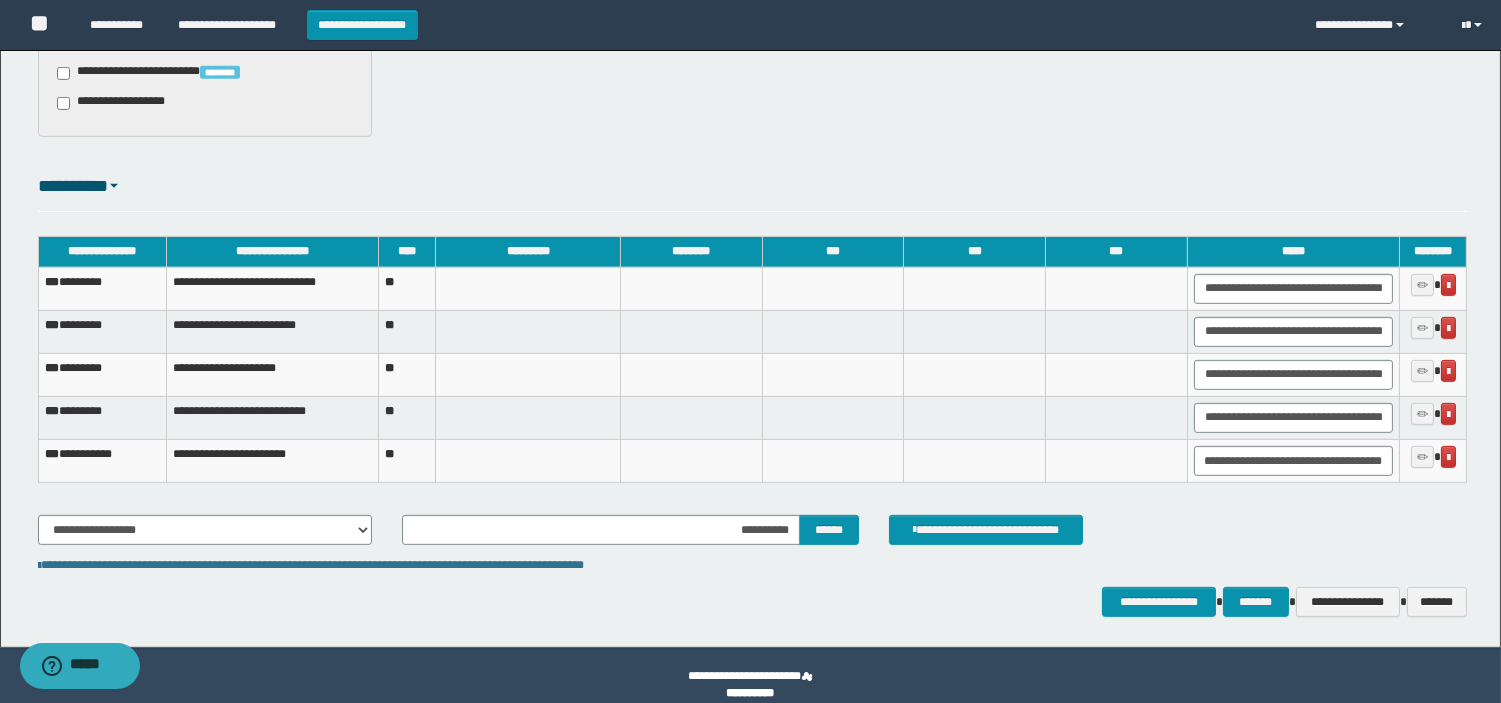 scroll, scrollTop: 0, scrollLeft: 0, axis: both 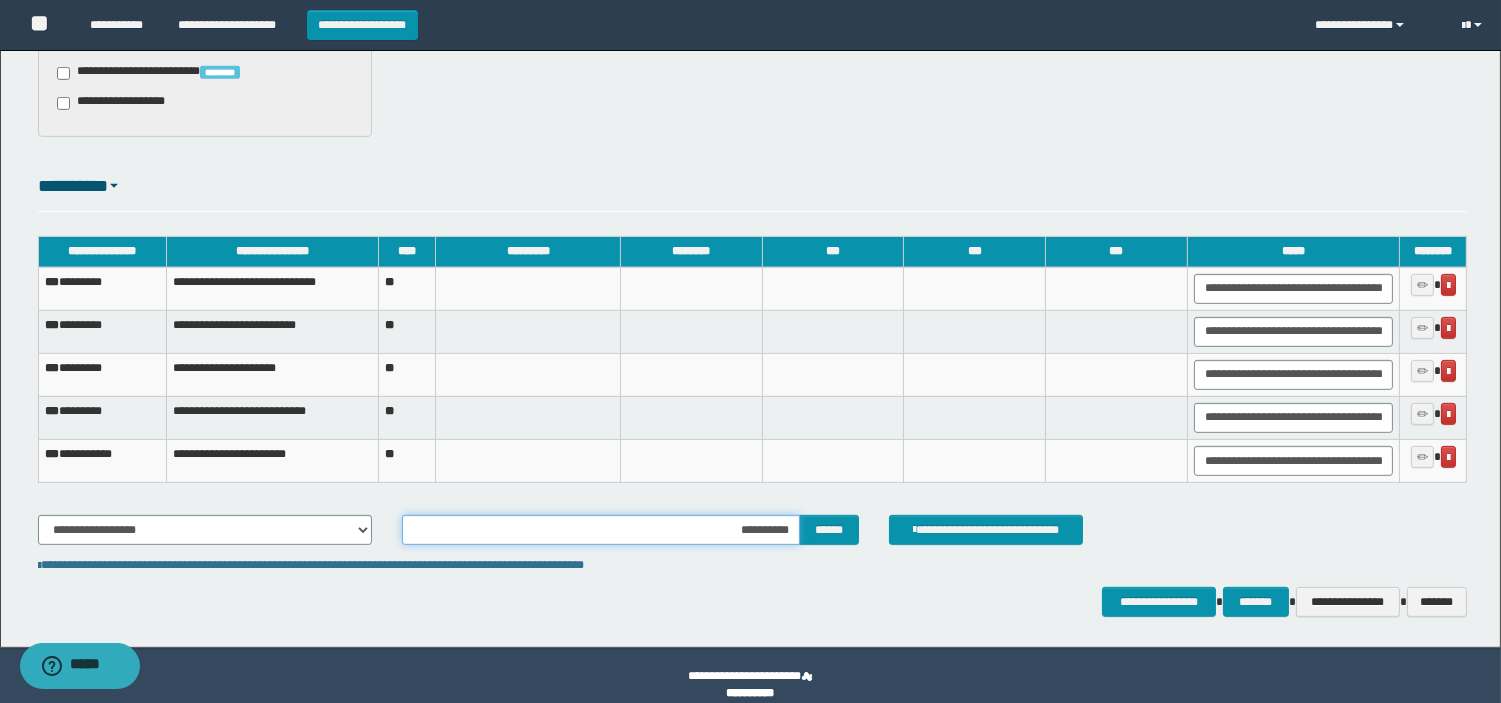 click on "**********" at bounding box center (601, 530) 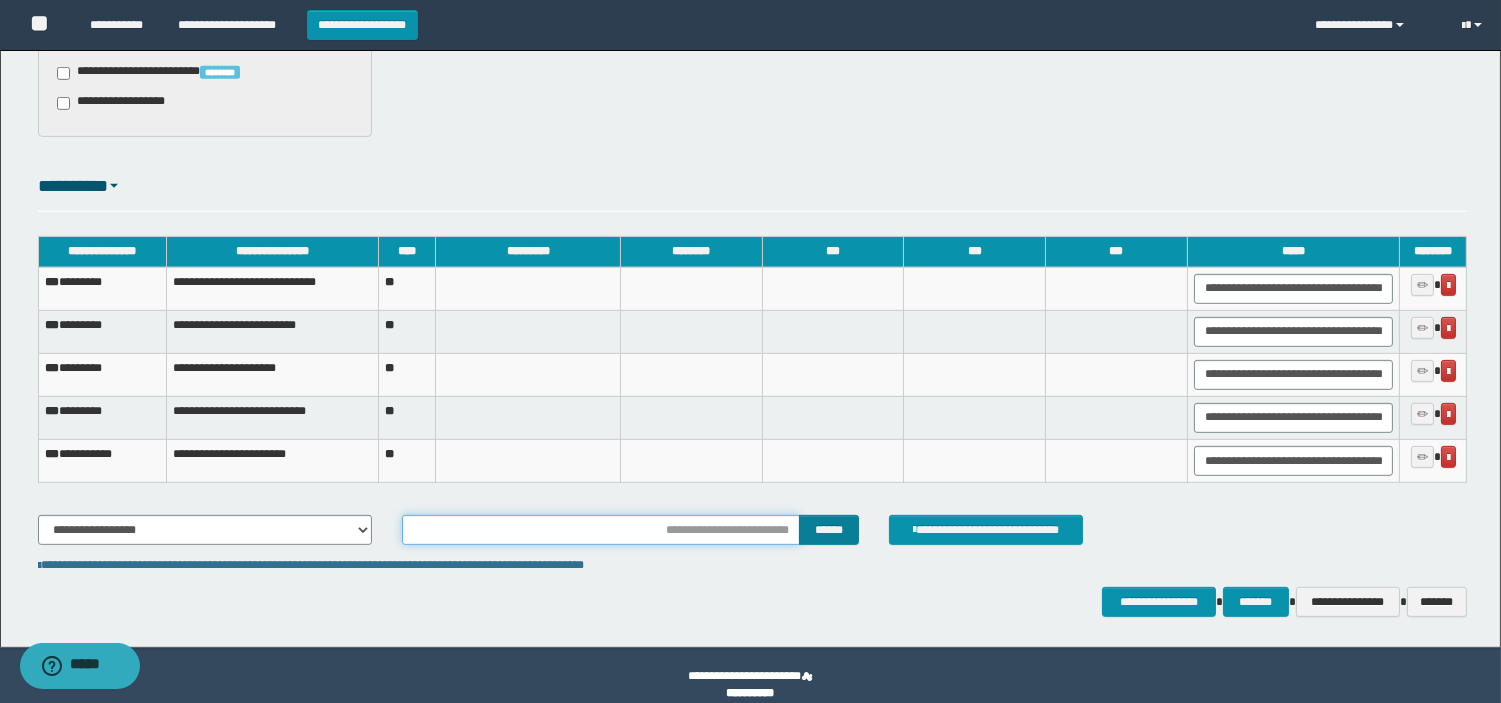 type on "********" 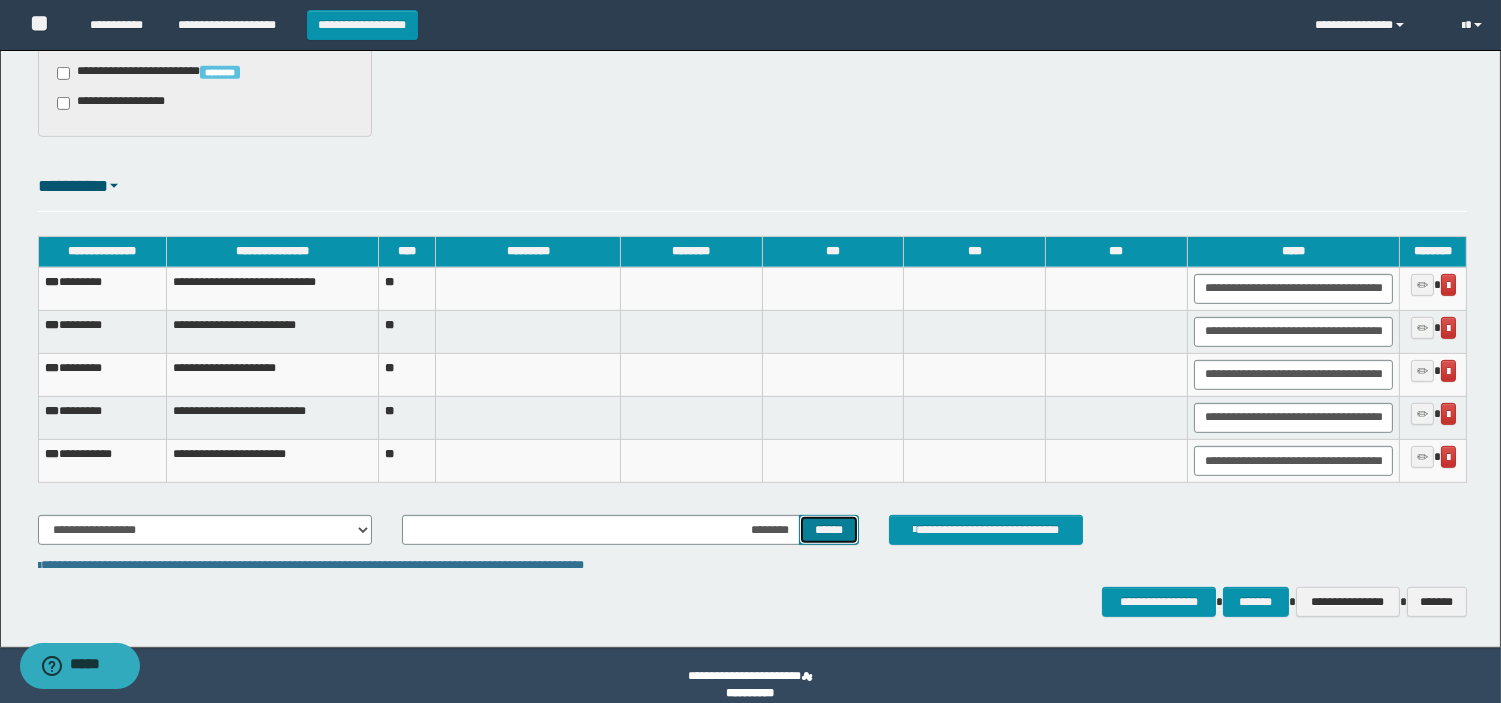 click on "******" at bounding box center (829, 530) 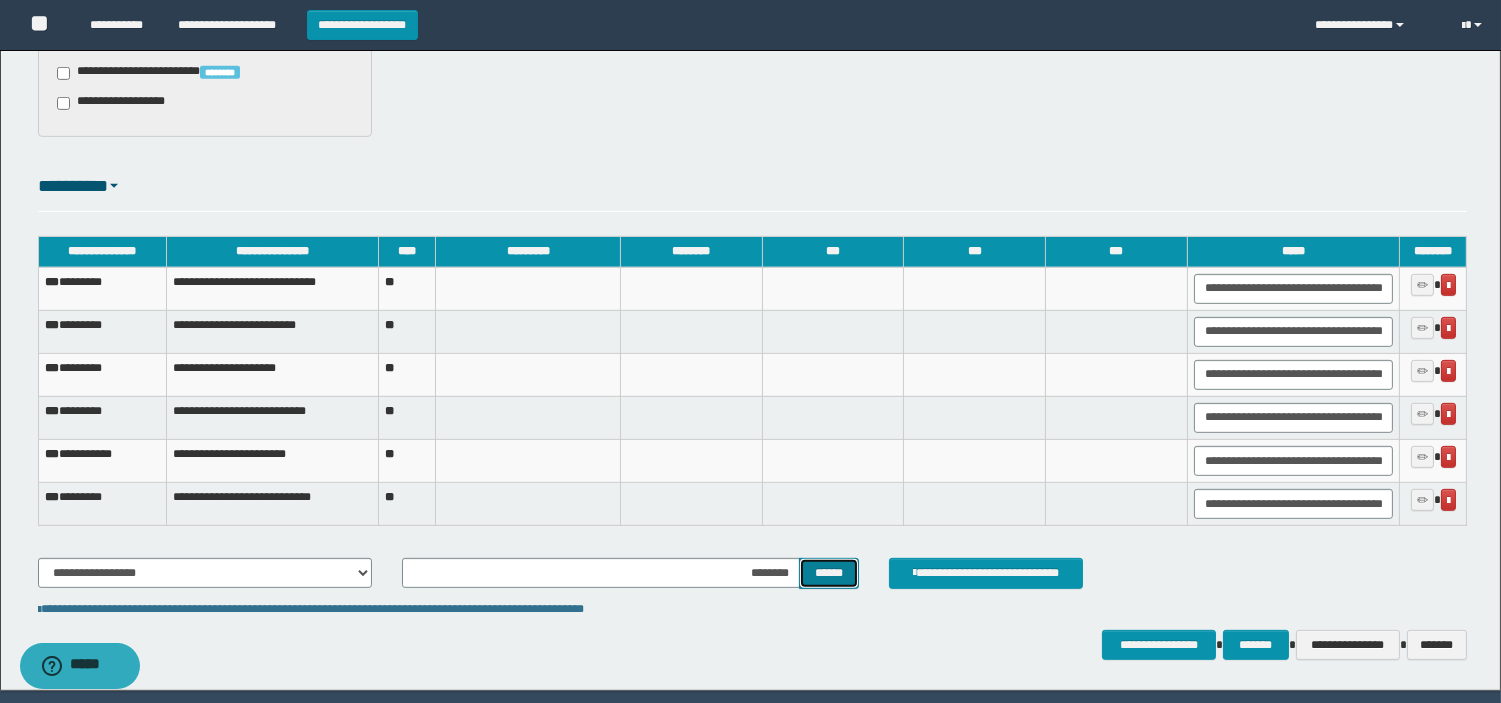 scroll, scrollTop: 1768, scrollLeft: 0, axis: vertical 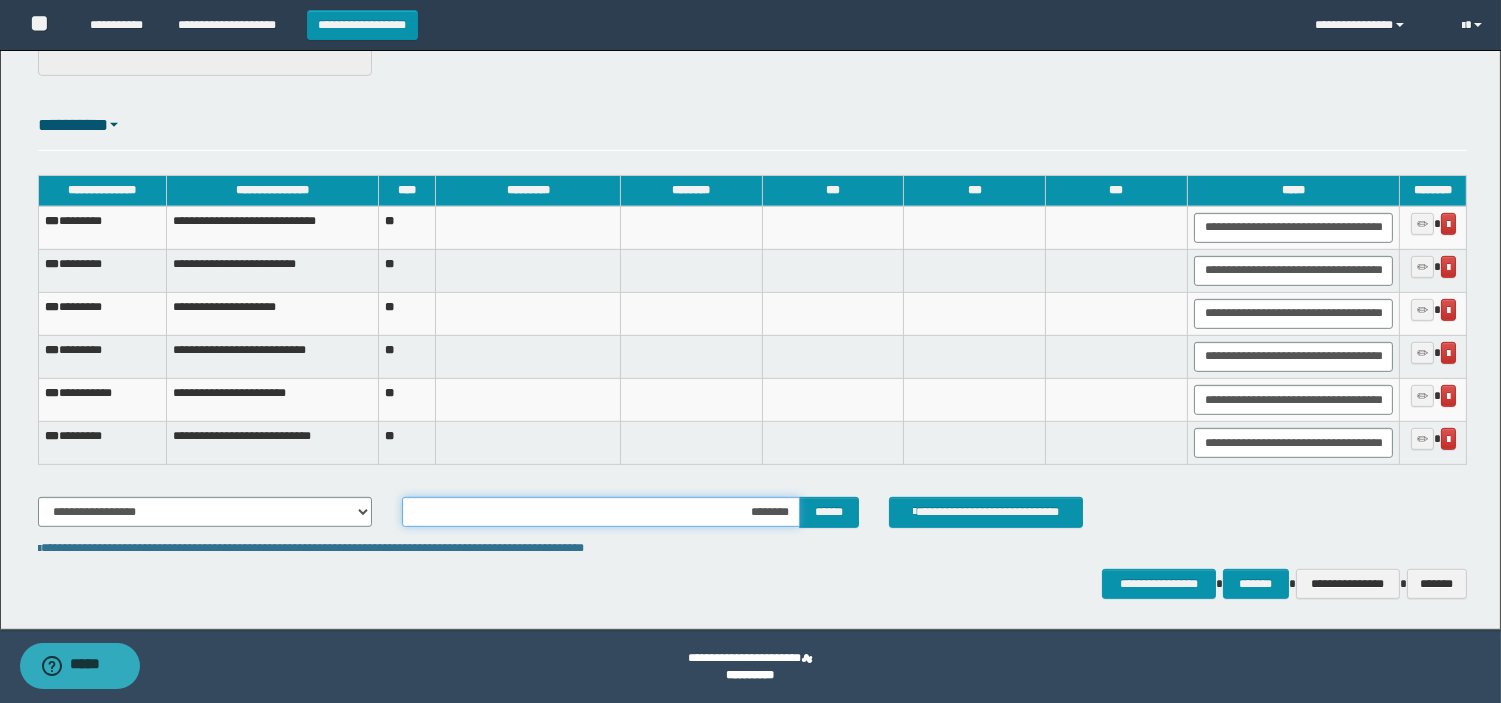 click on "********" at bounding box center [601, 512] 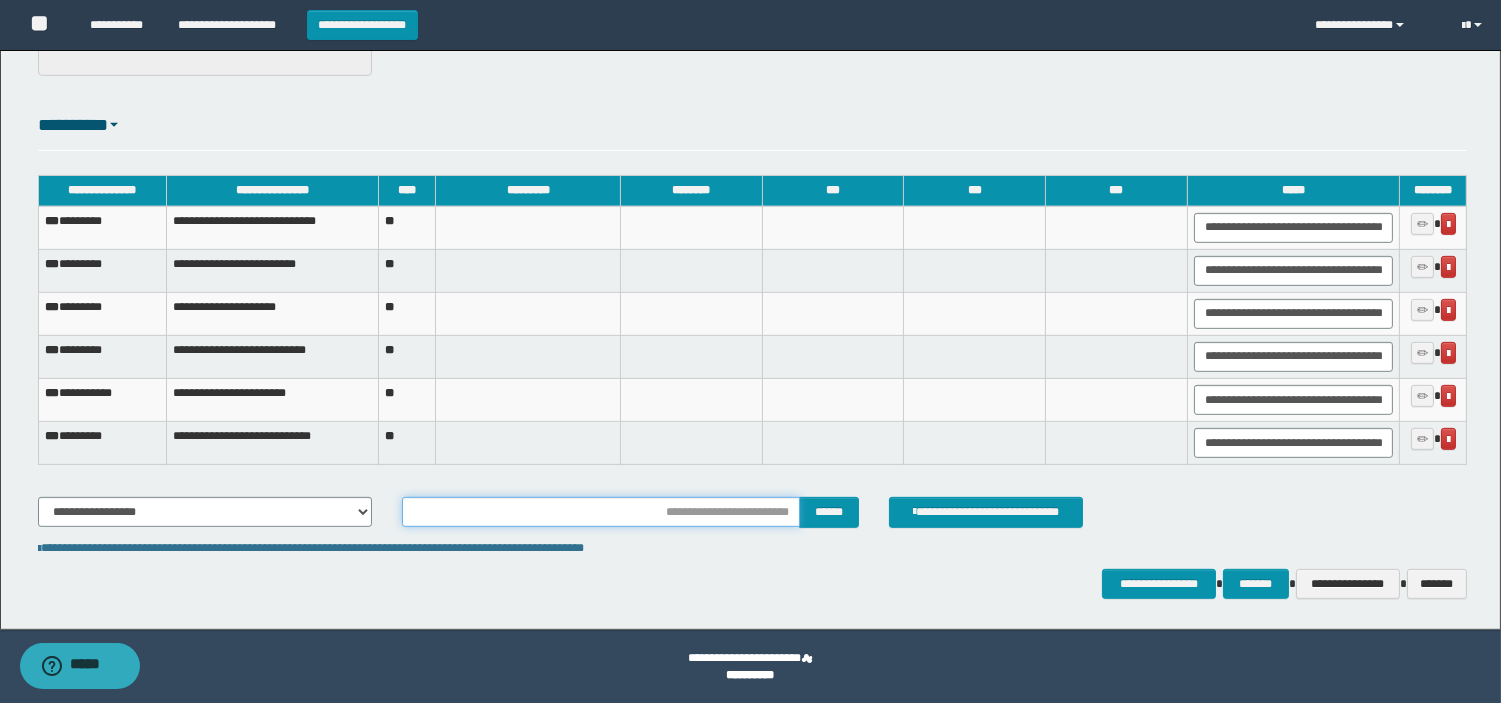 type on "********" 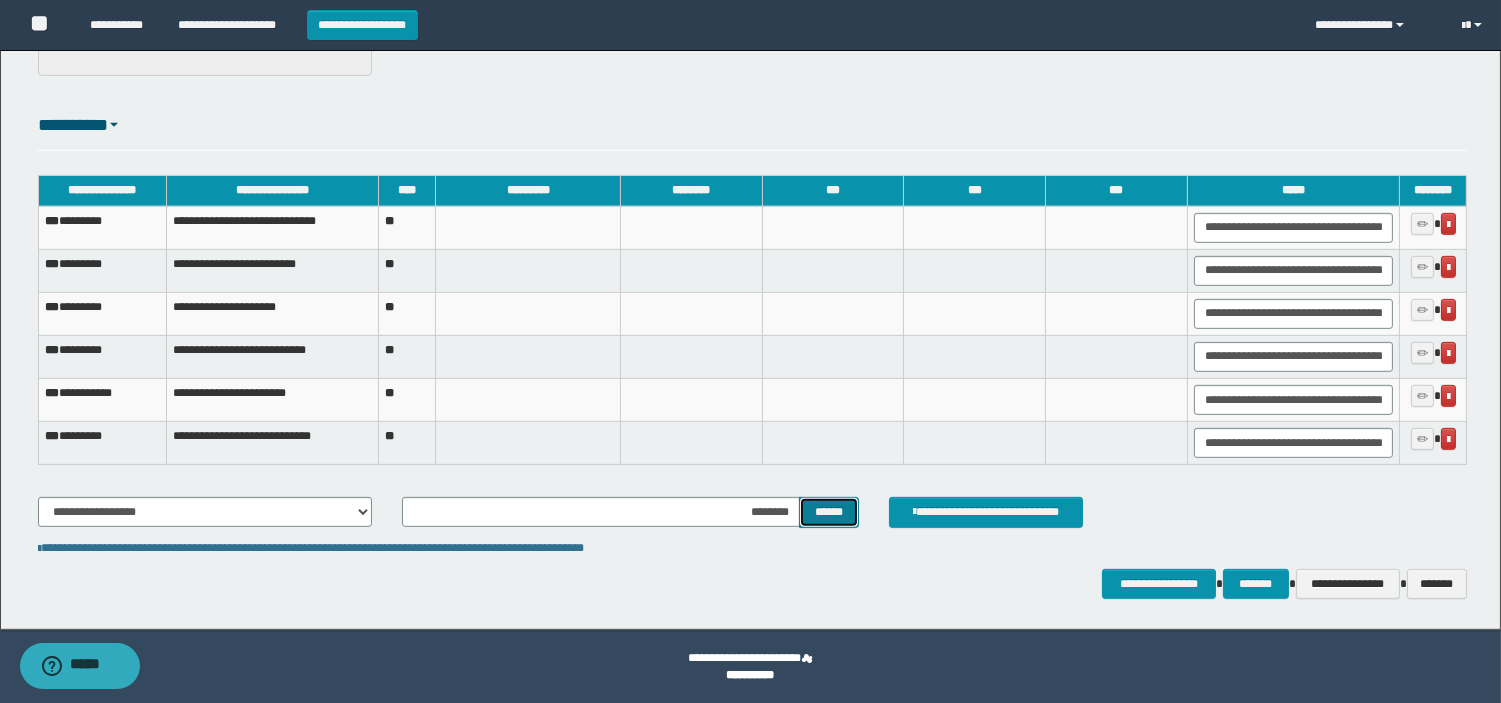 click on "******" at bounding box center (829, 512) 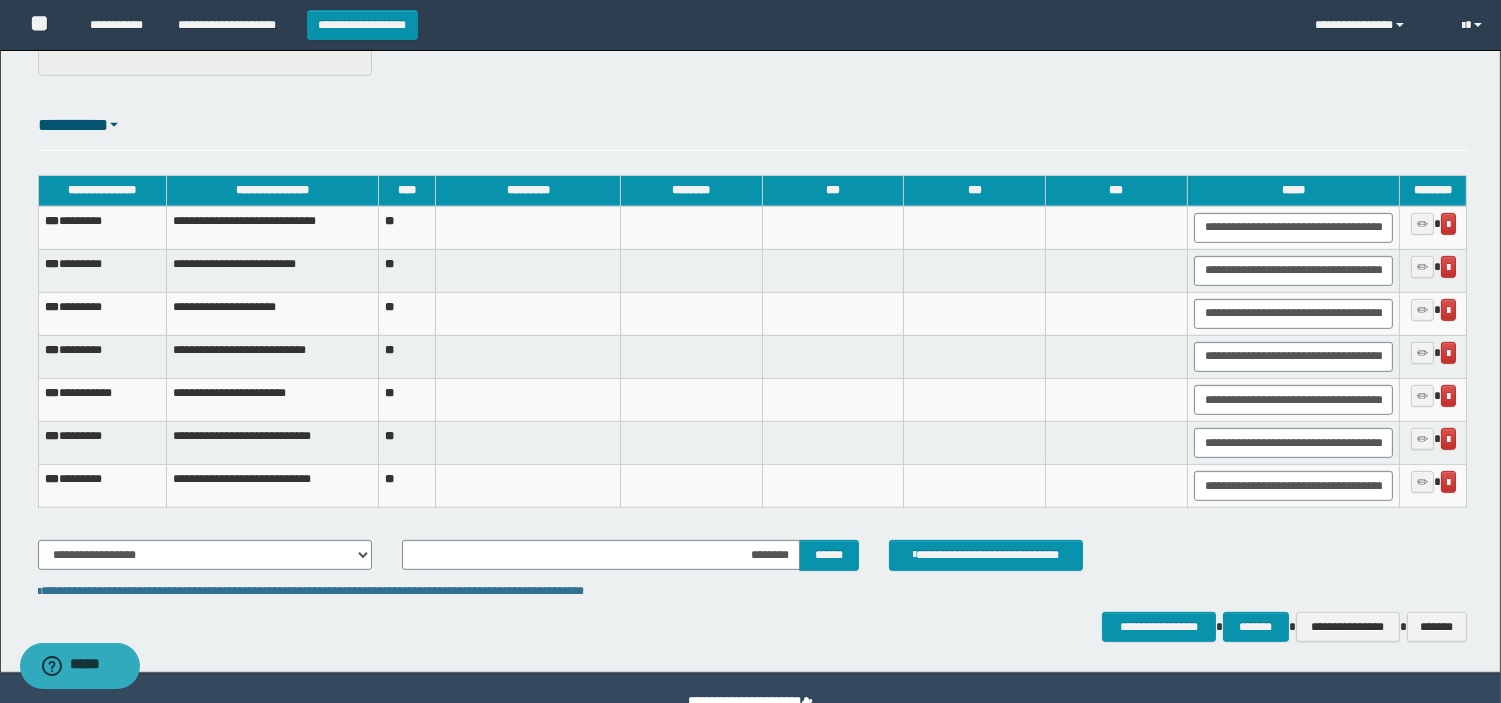 click on "**********" at bounding box center [752, 387] 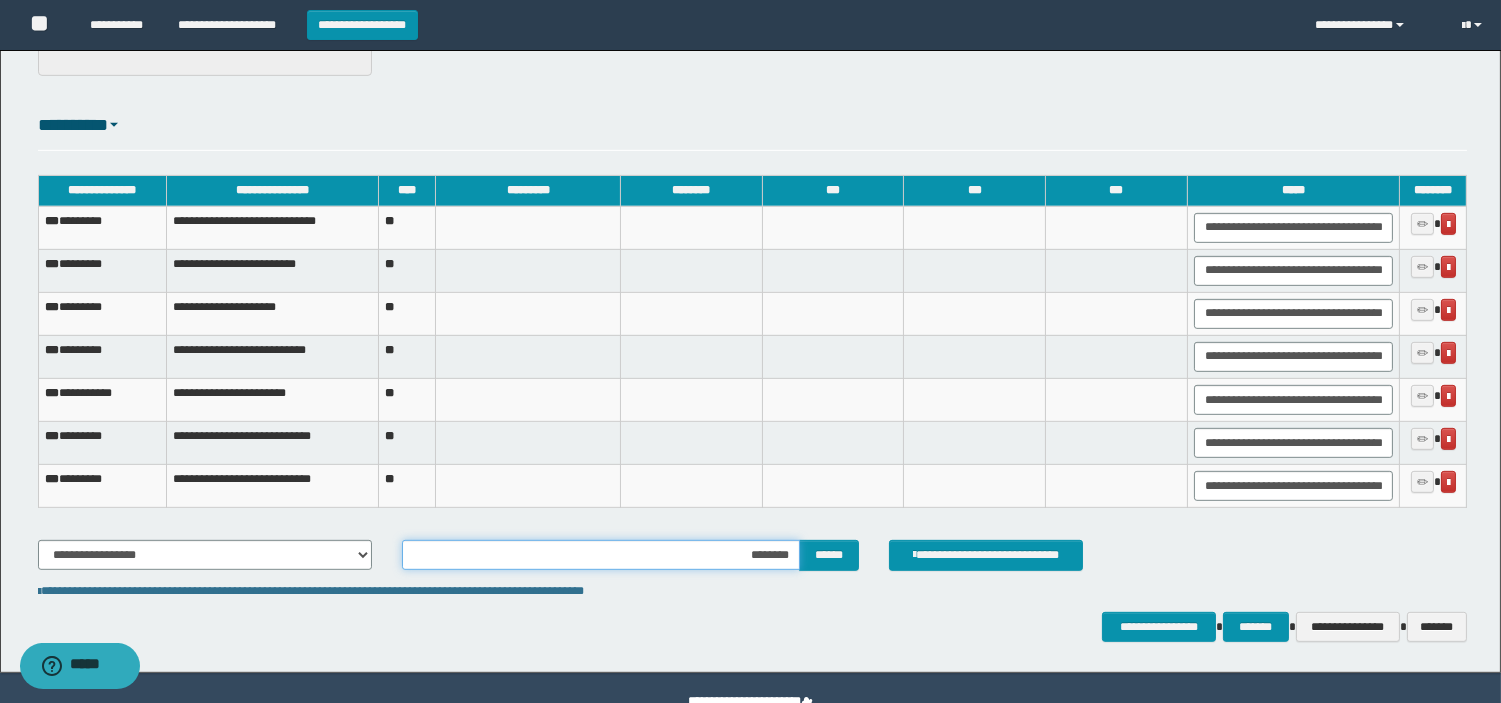 click on "********" at bounding box center (601, 555) 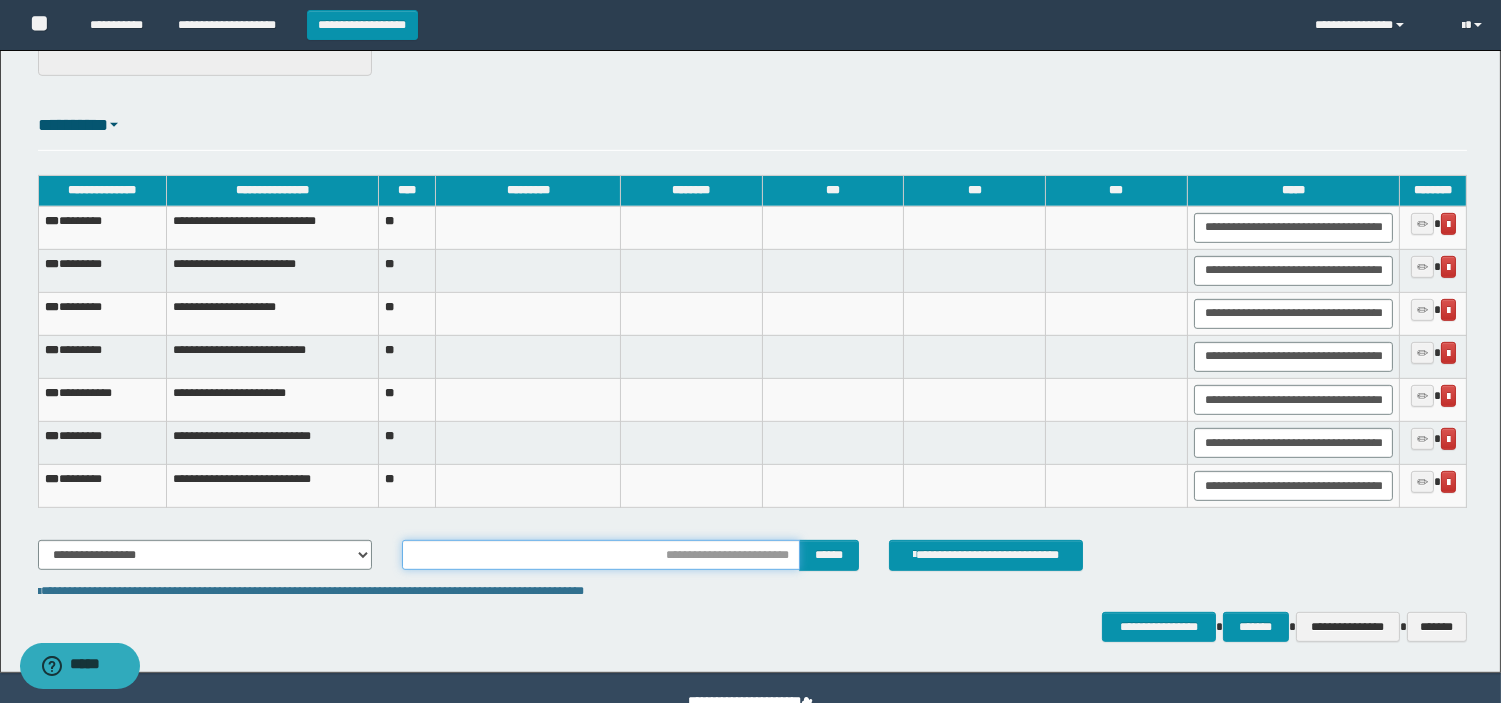 type on "********" 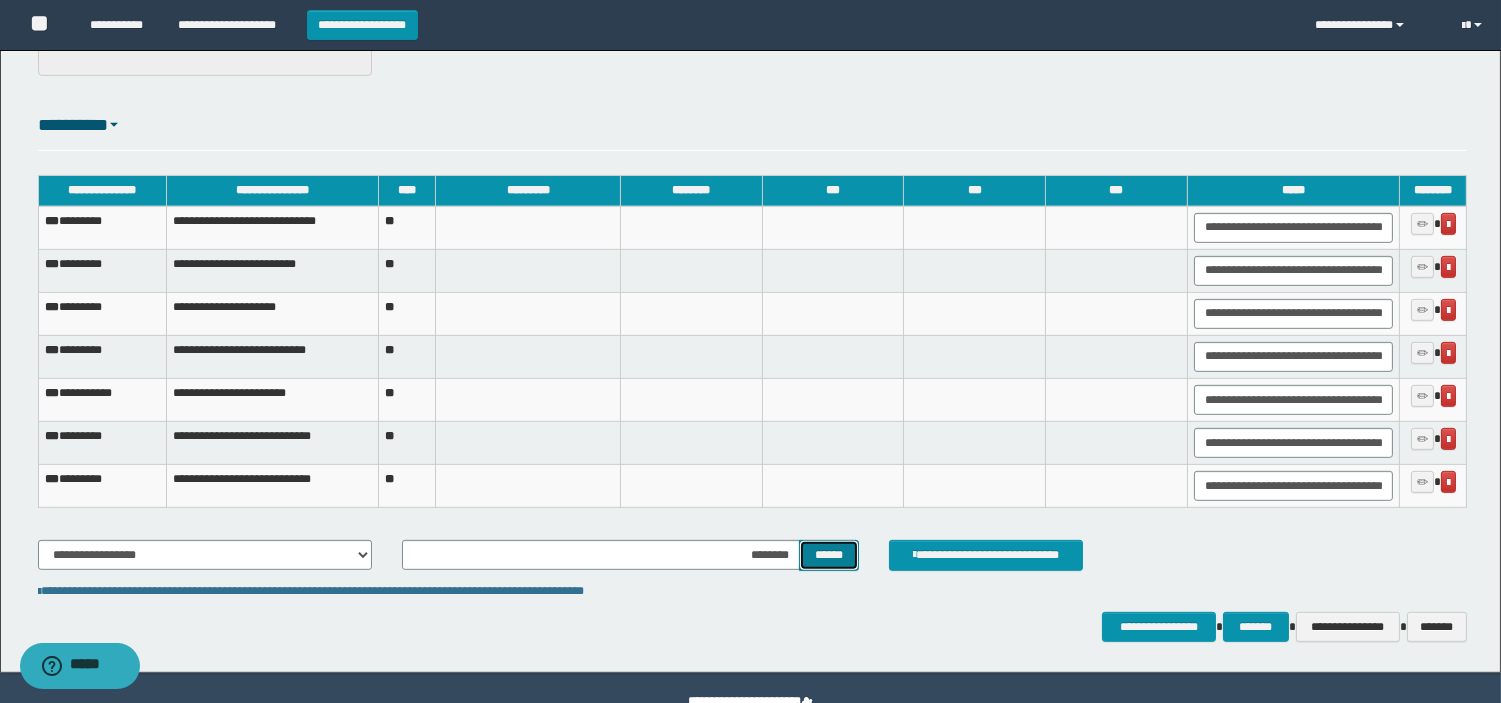 click on "******" at bounding box center (829, 555) 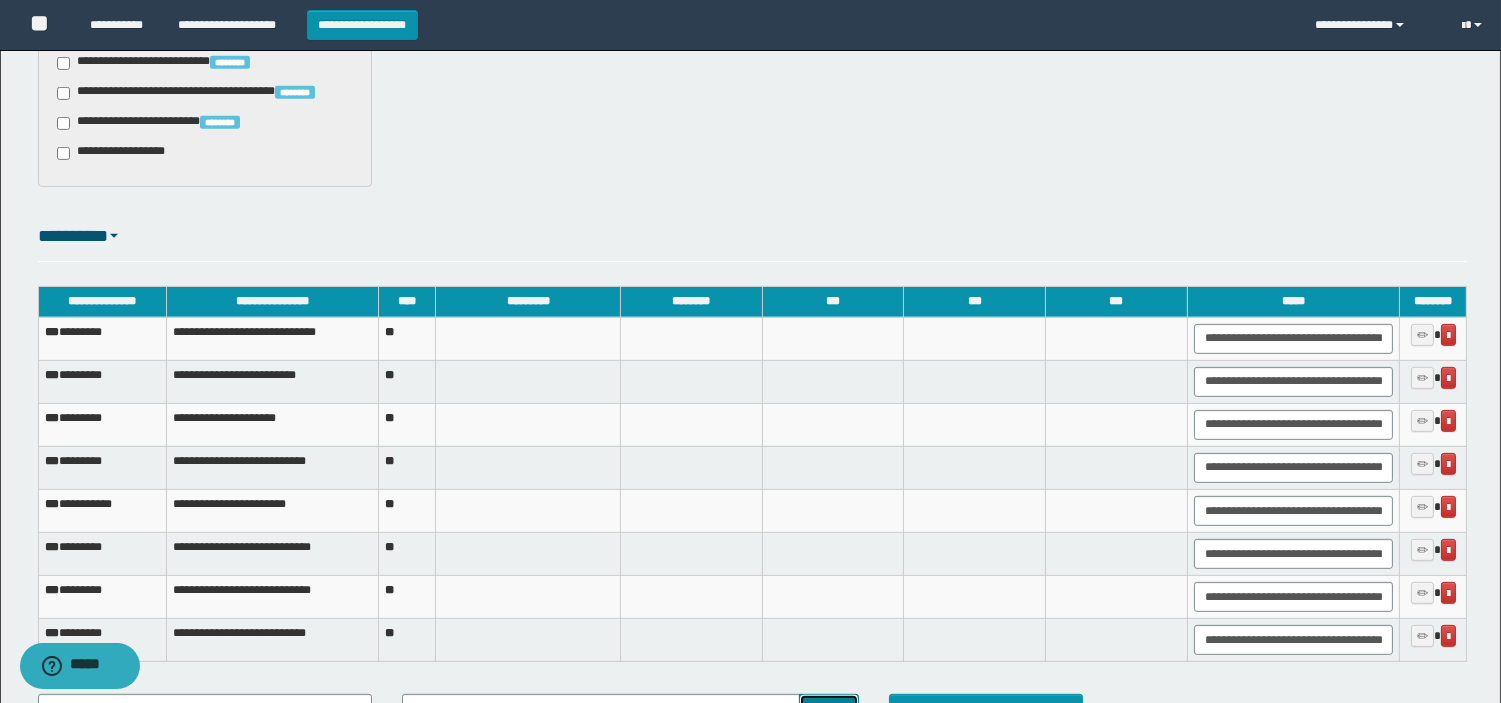scroll, scrollTop: 1768, scrollLeft: 0, axis: vertical 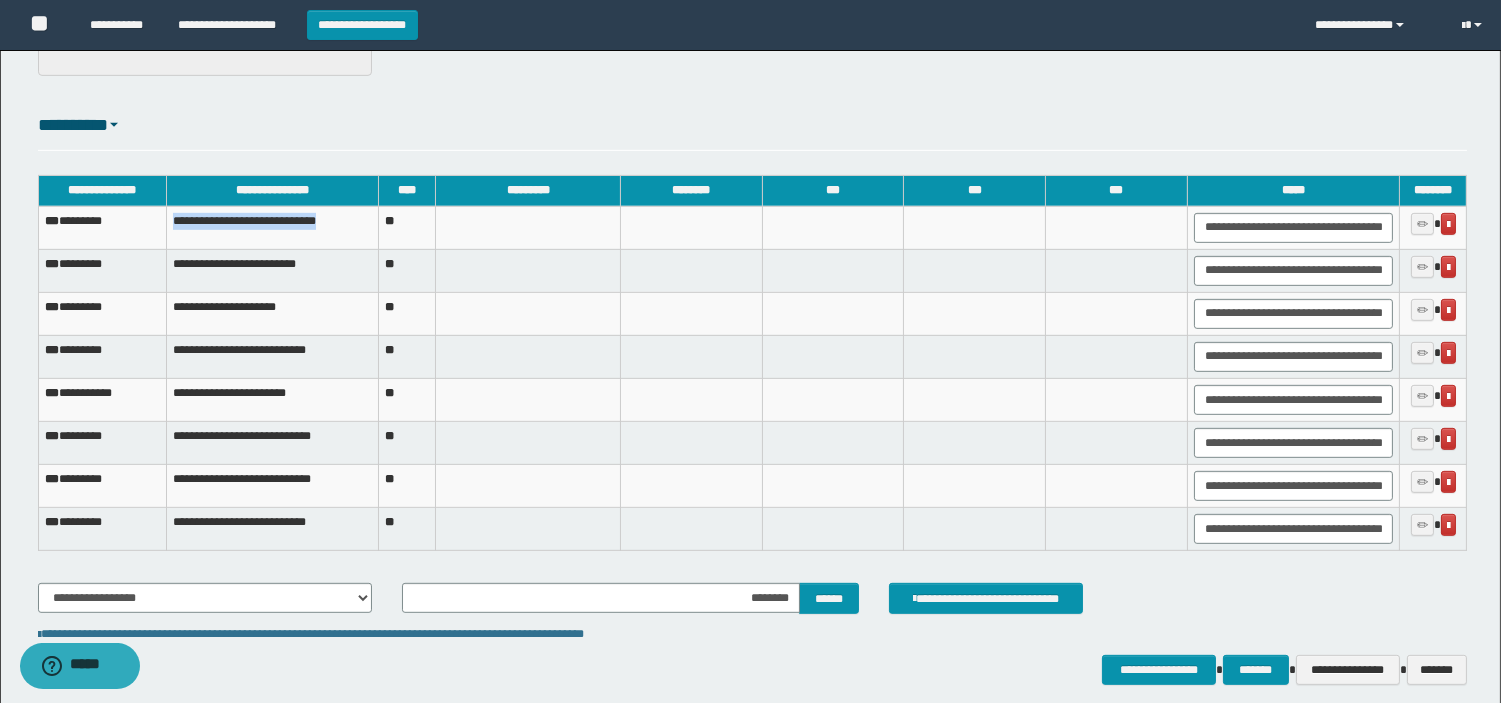 drag, startPoint x: 350, startPoint y: 220, endPoint x: 165, endPoint y: 227, distance: 185.13239 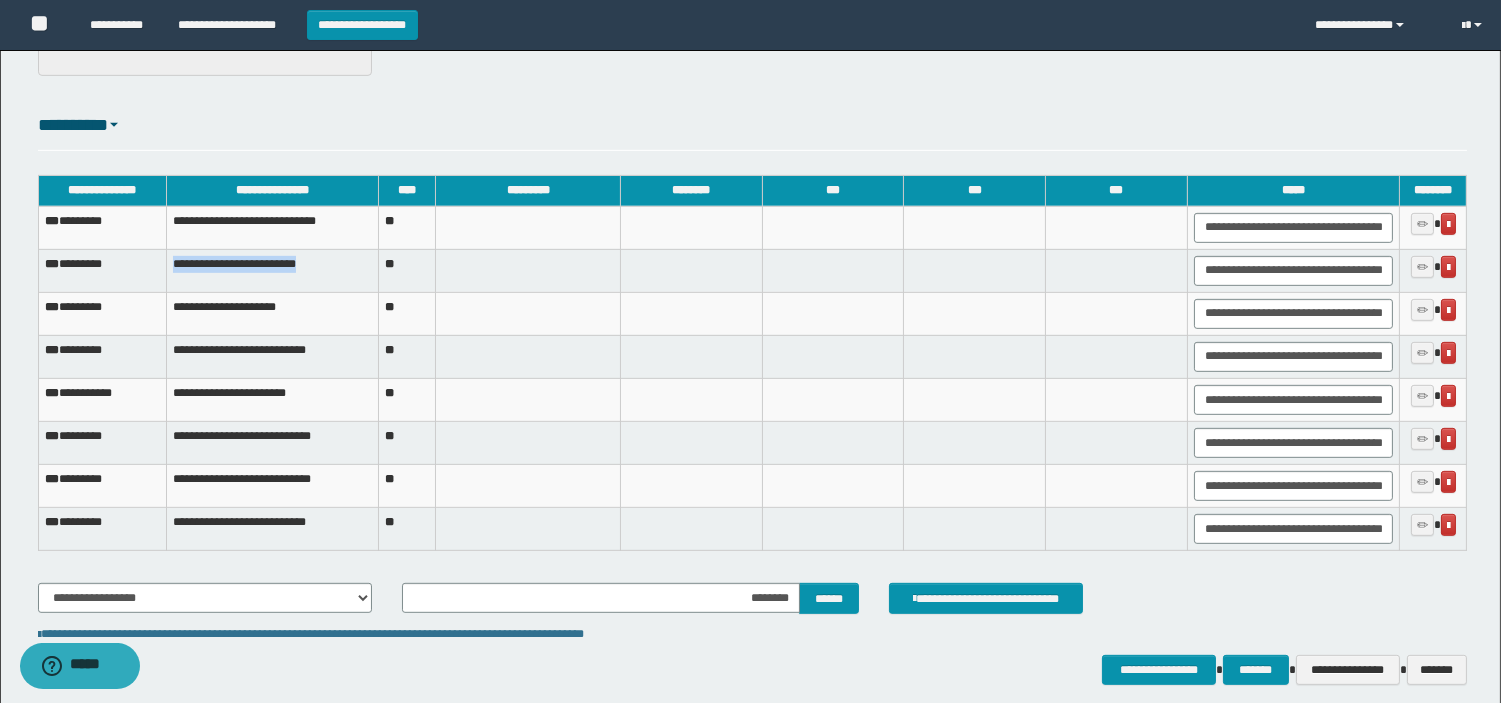 drag, startPoint x: 342, startPoint y: 272, endPoint x: 172, endPoint y: 263, distance: 170.23807 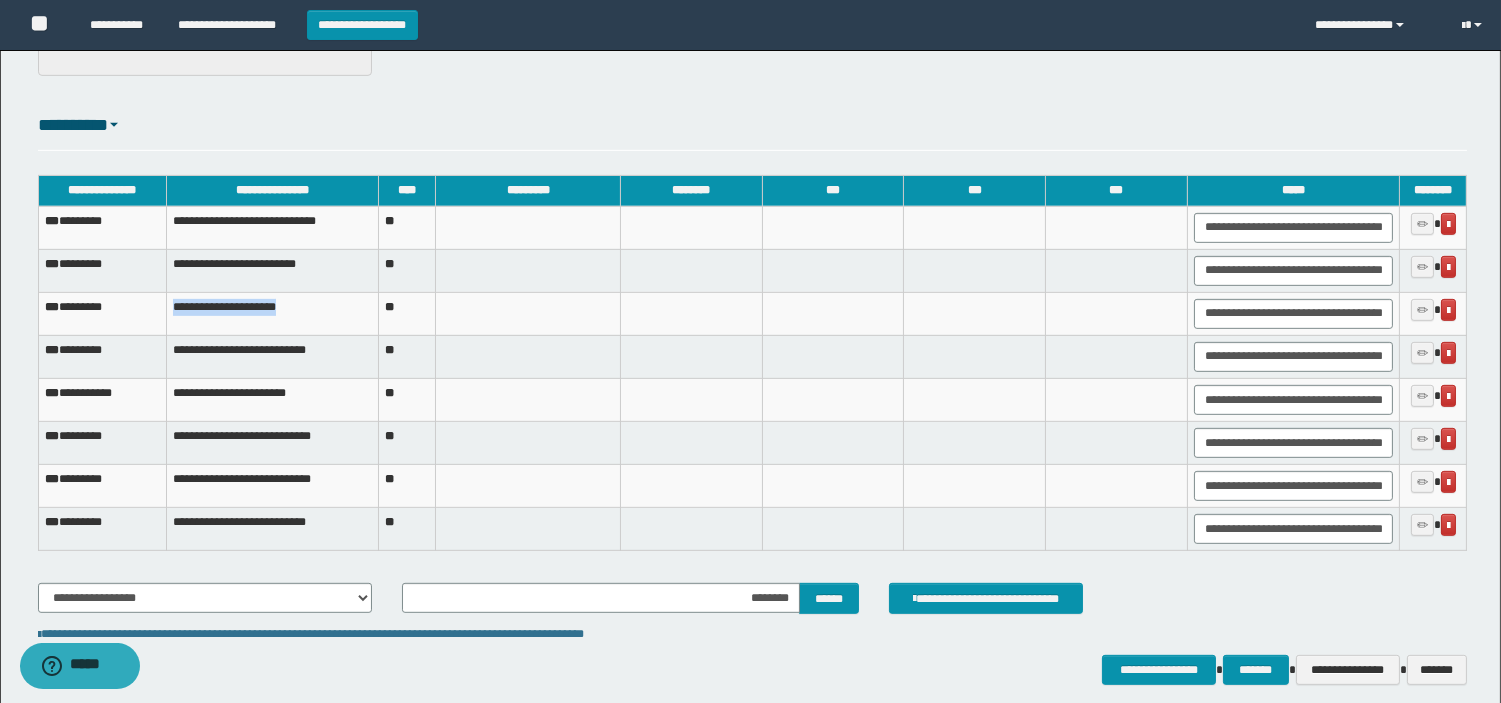 drag, startPoint x: 300, startPoint y: 312, endPoint x: 168, endPoint y: 331, distance: 133.36041 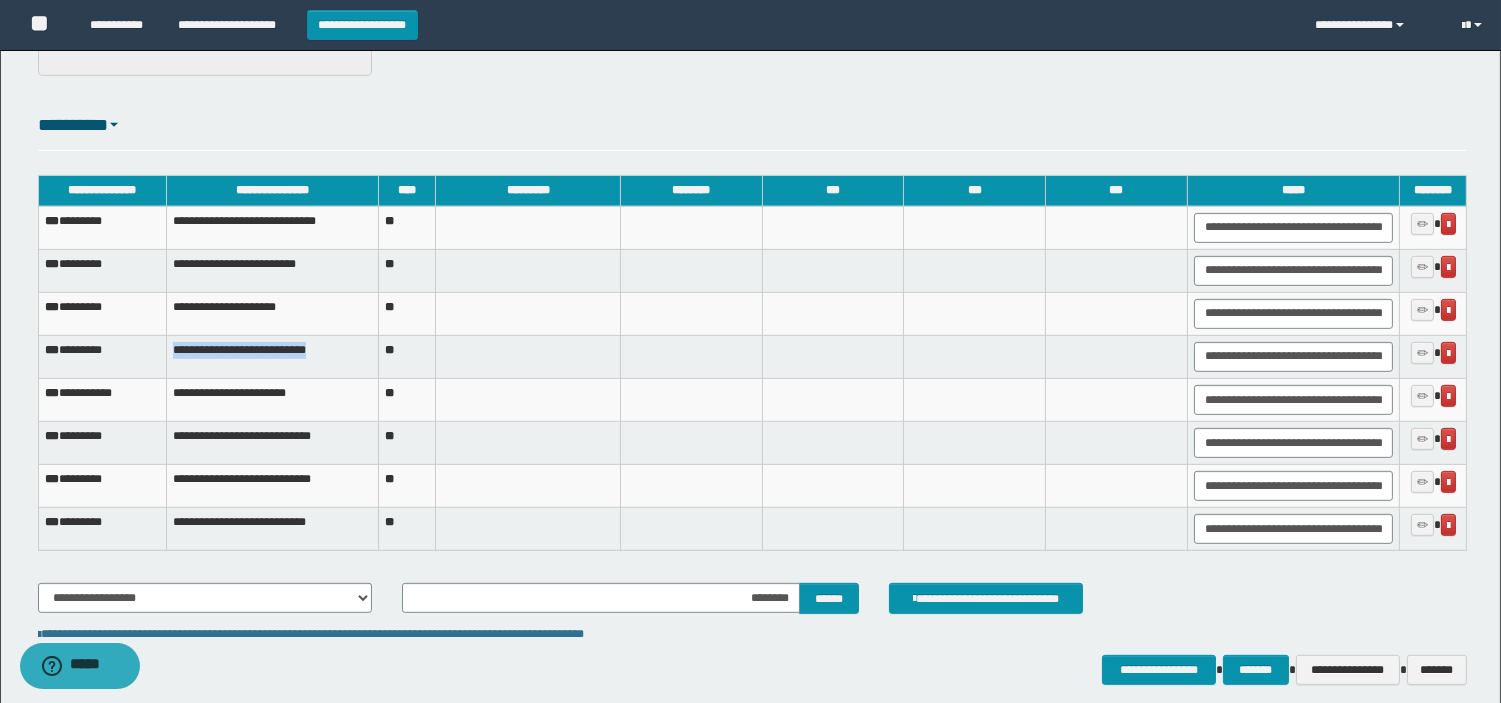 drag, startPoint x: 338, startPoint y: 355, endPoint x: 176, endPoint y: 356, distance: 162.00308 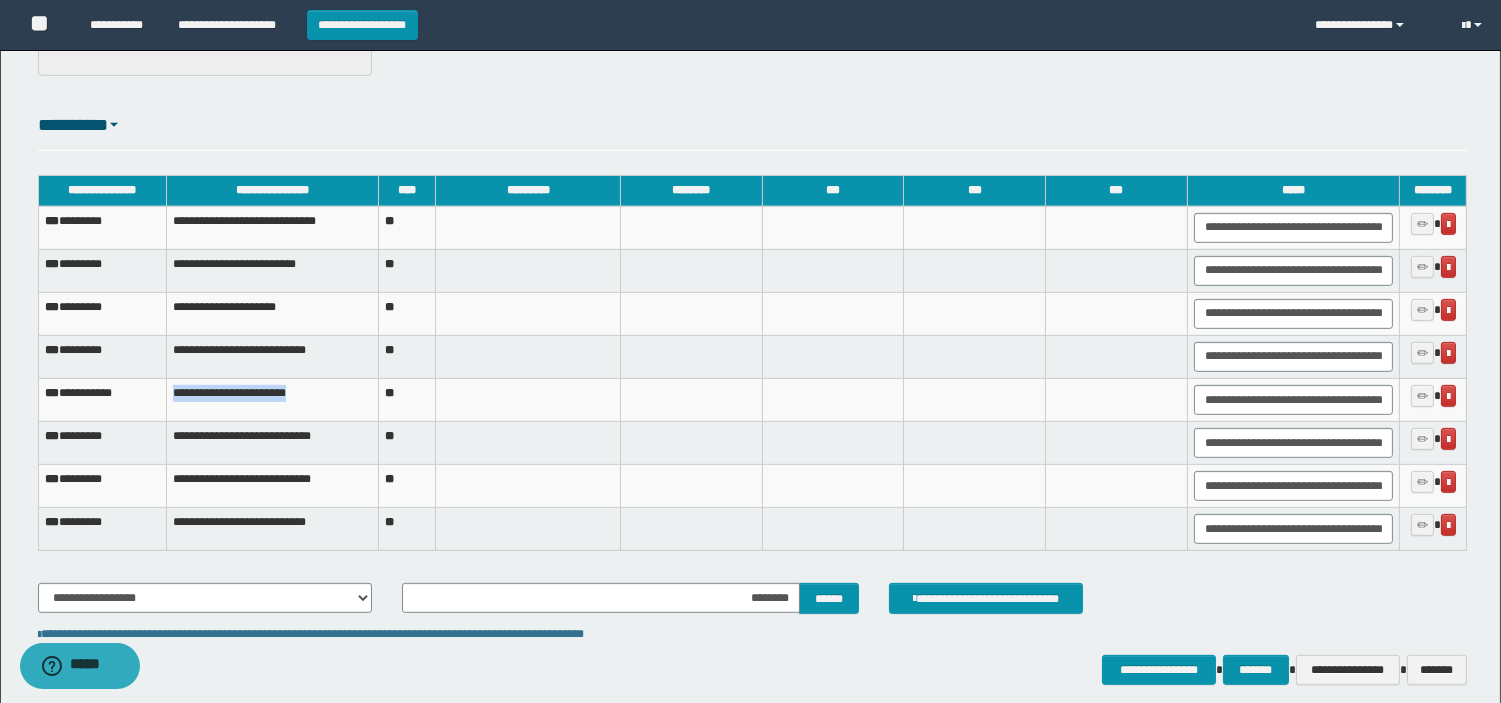 drag, startPoint x: 314, startPoint y: 393, endPoint x: 162, endPoint y: 411, distance: 153.06207 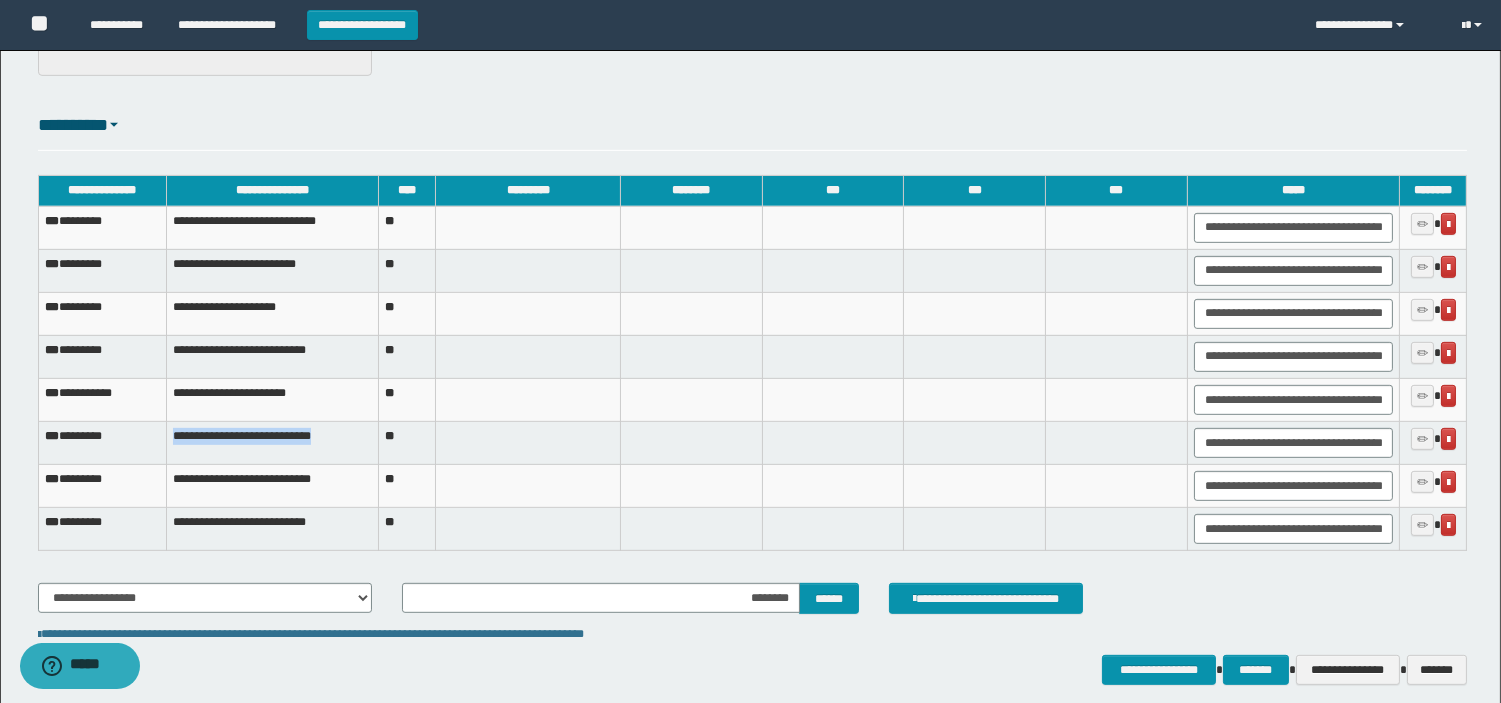 drag, startPoint x: 345, startPoint y: 438, endPoint x: 172, endPoint y: 444, distance: 173.10402 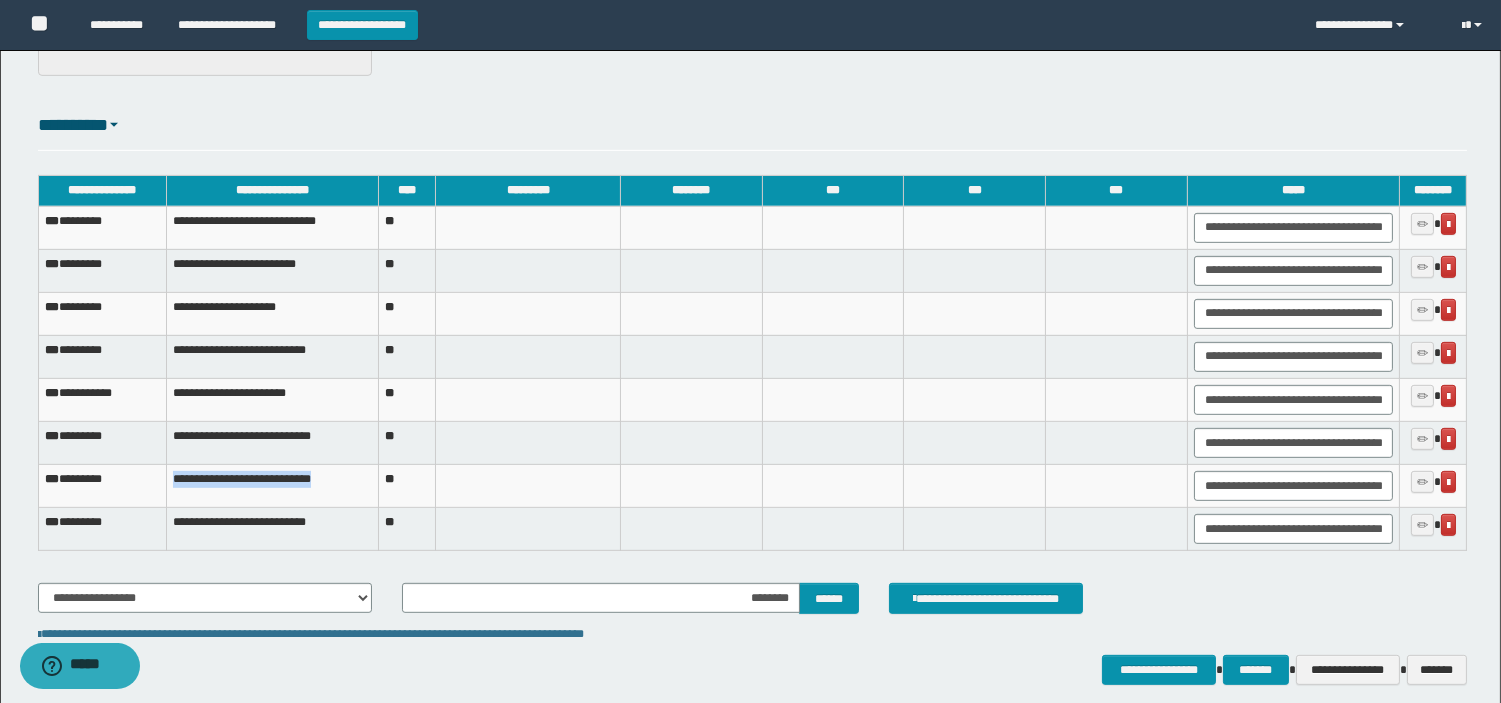 drag, startPoint x: 327, startPoint y: 482, endPoint x: 172, endPoint y: 484, distance: 155.01291 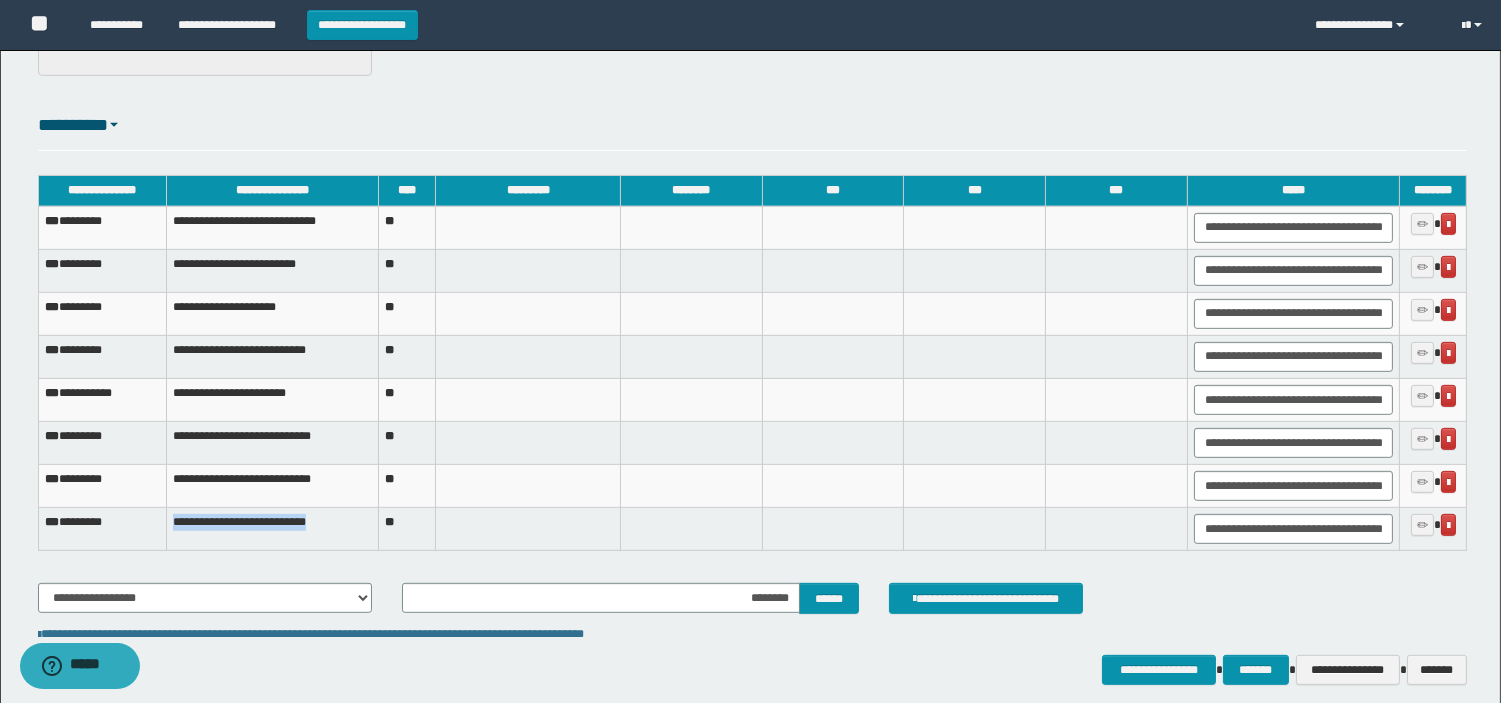 drag, startPoint x: 342, startPoint y: 527, endPoint x: 156, endPoint y: 540, distance: 186.45375 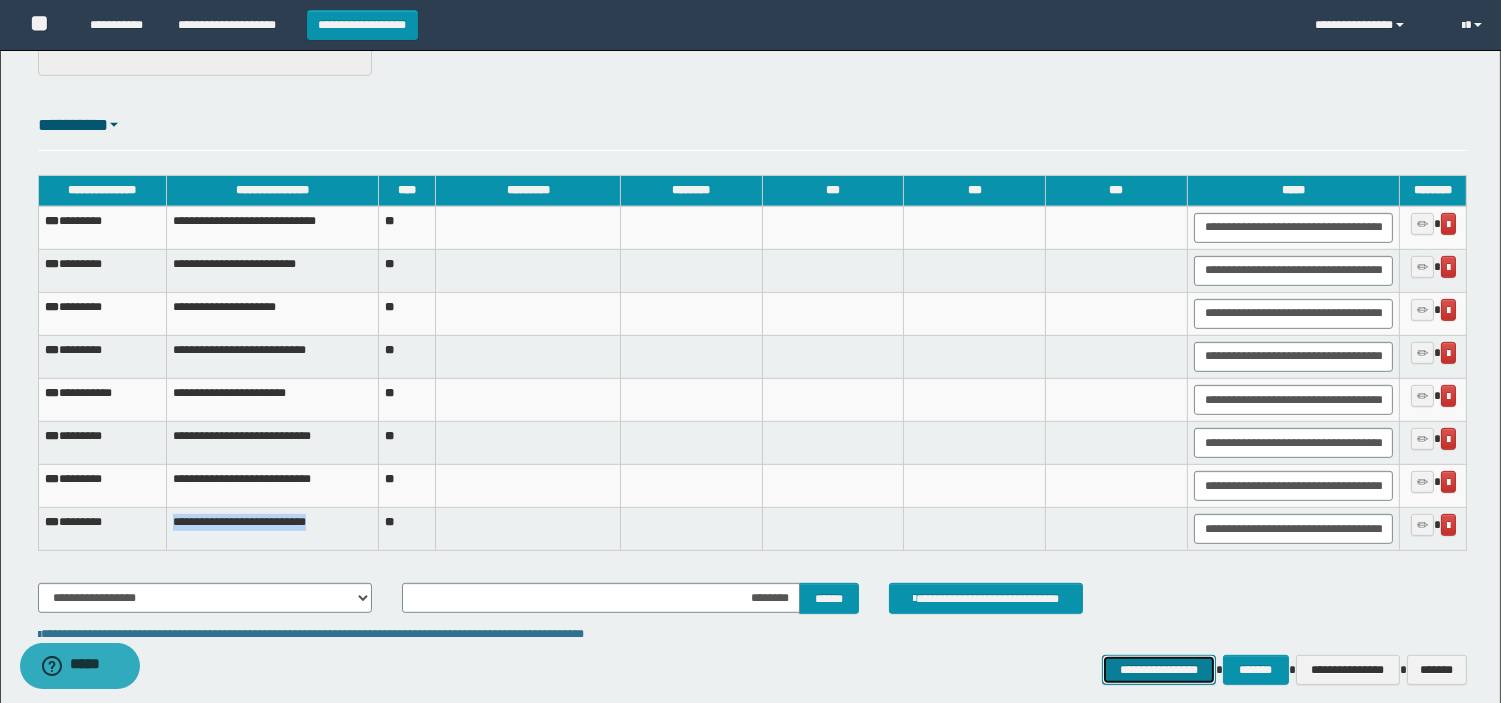 click on "**********" at bounding box center (1159, 670) 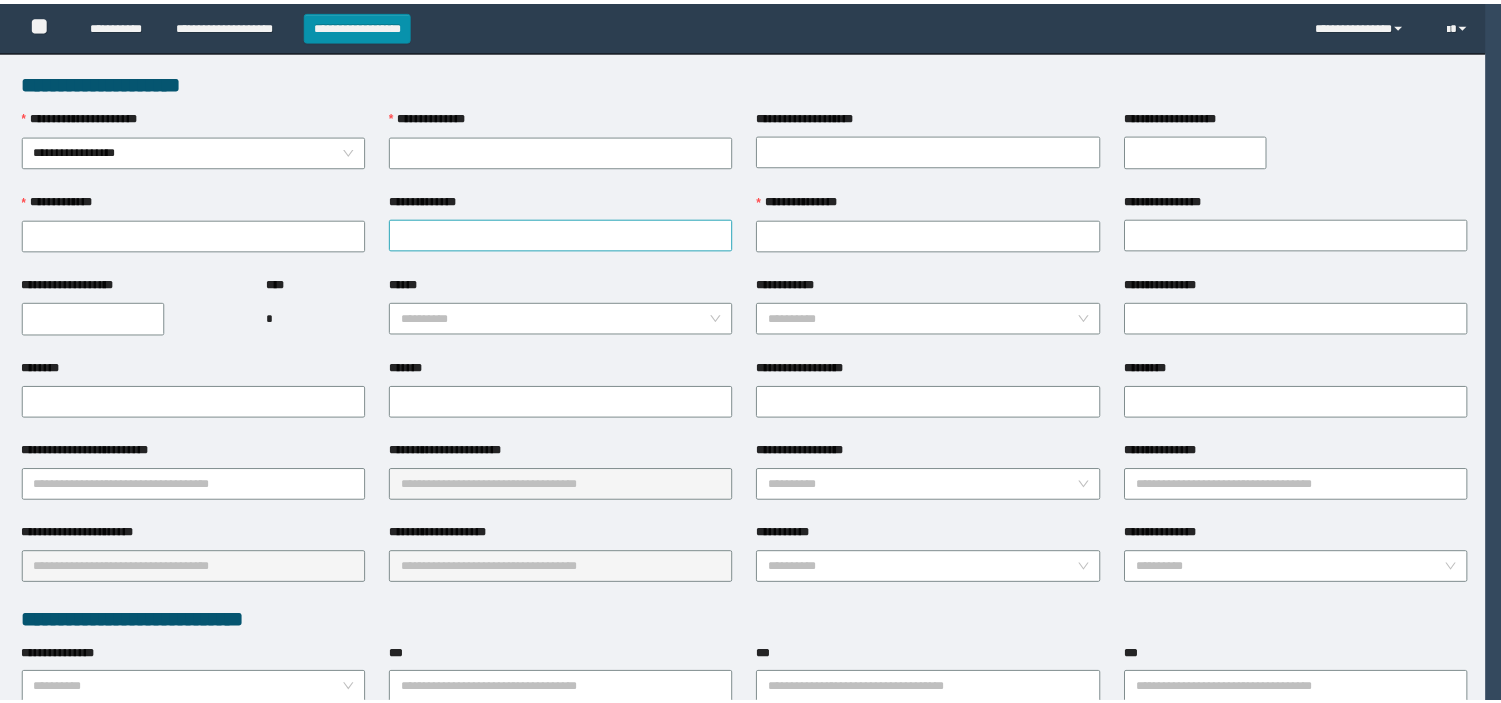 scroll, scrollTop: 0, scrollLeft: 0, axis: both 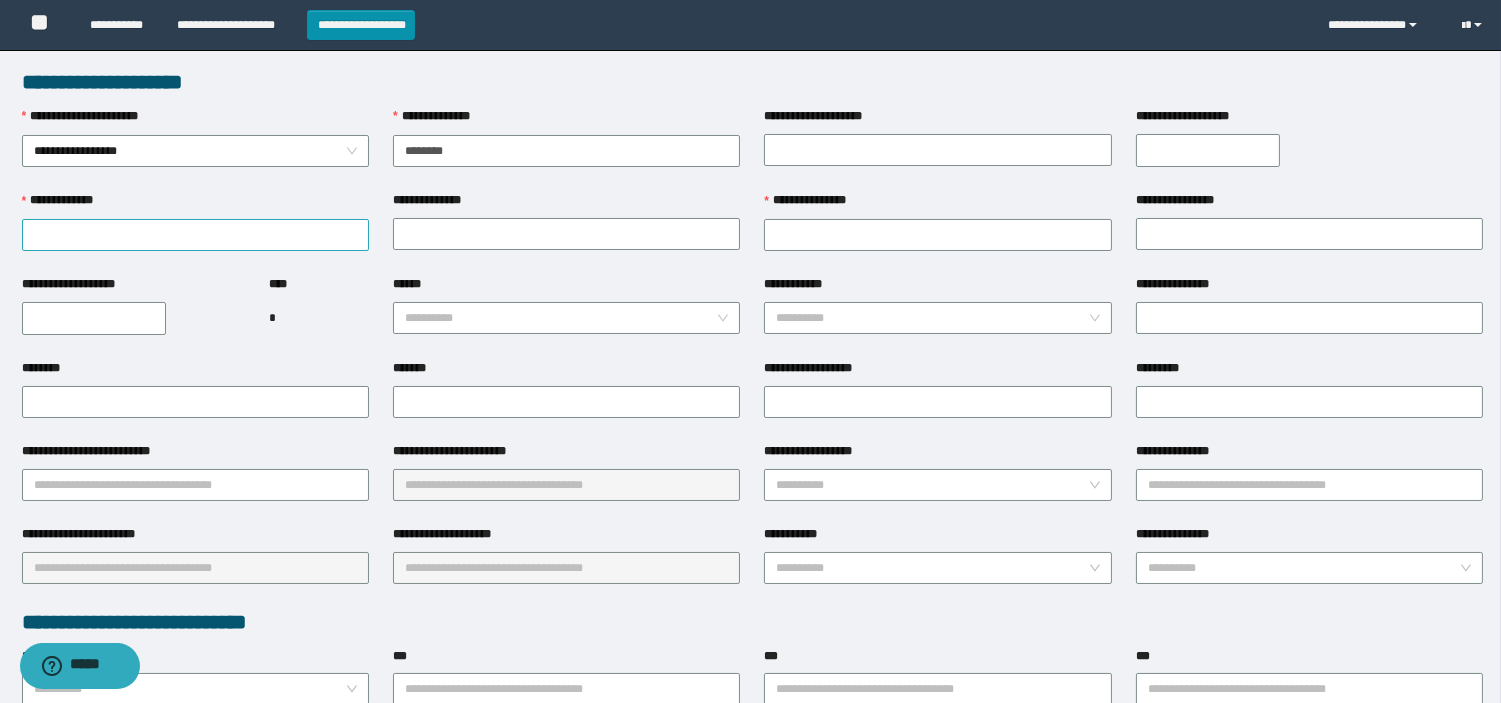 type on "********" 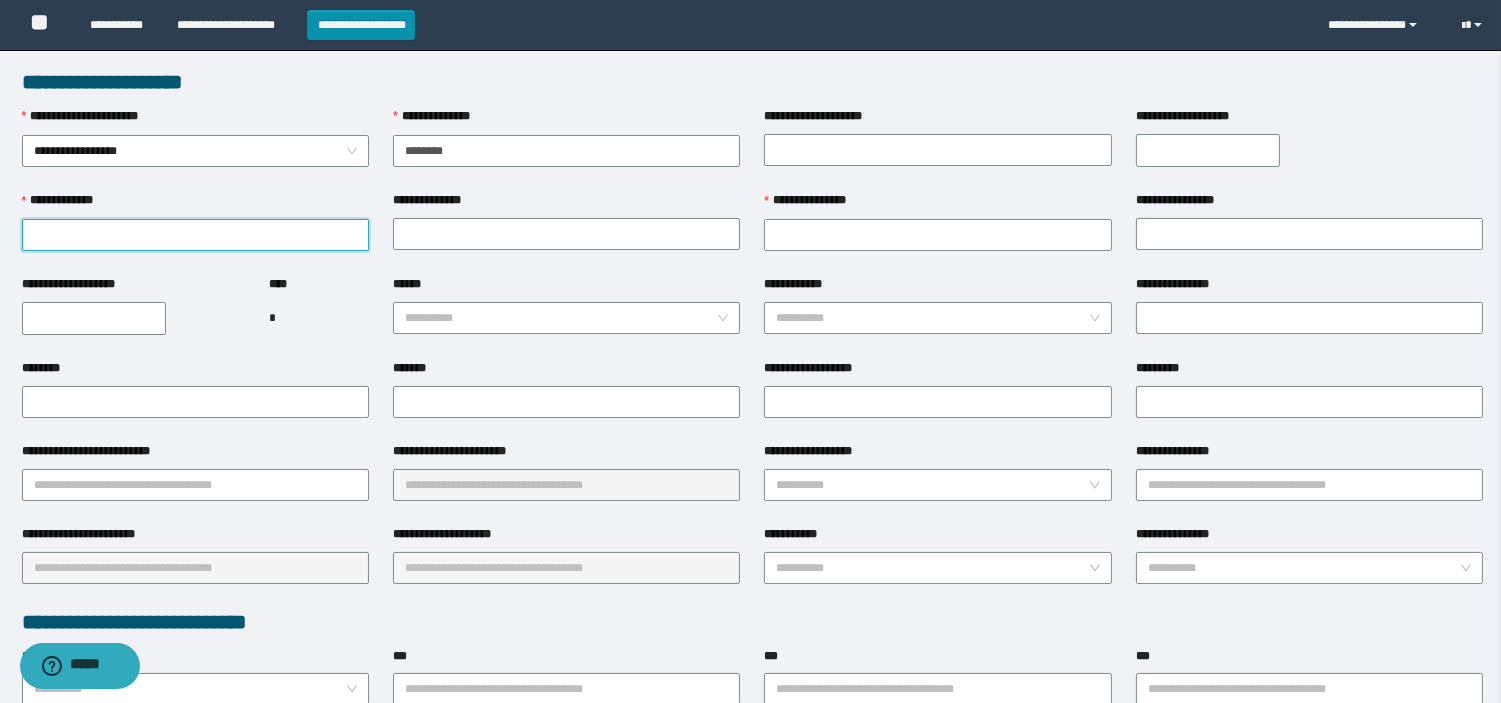 drag, startPoint x: 97, startPoint y: 227, endPoint x: 902, endPoint y: 435, distance: 831.4379 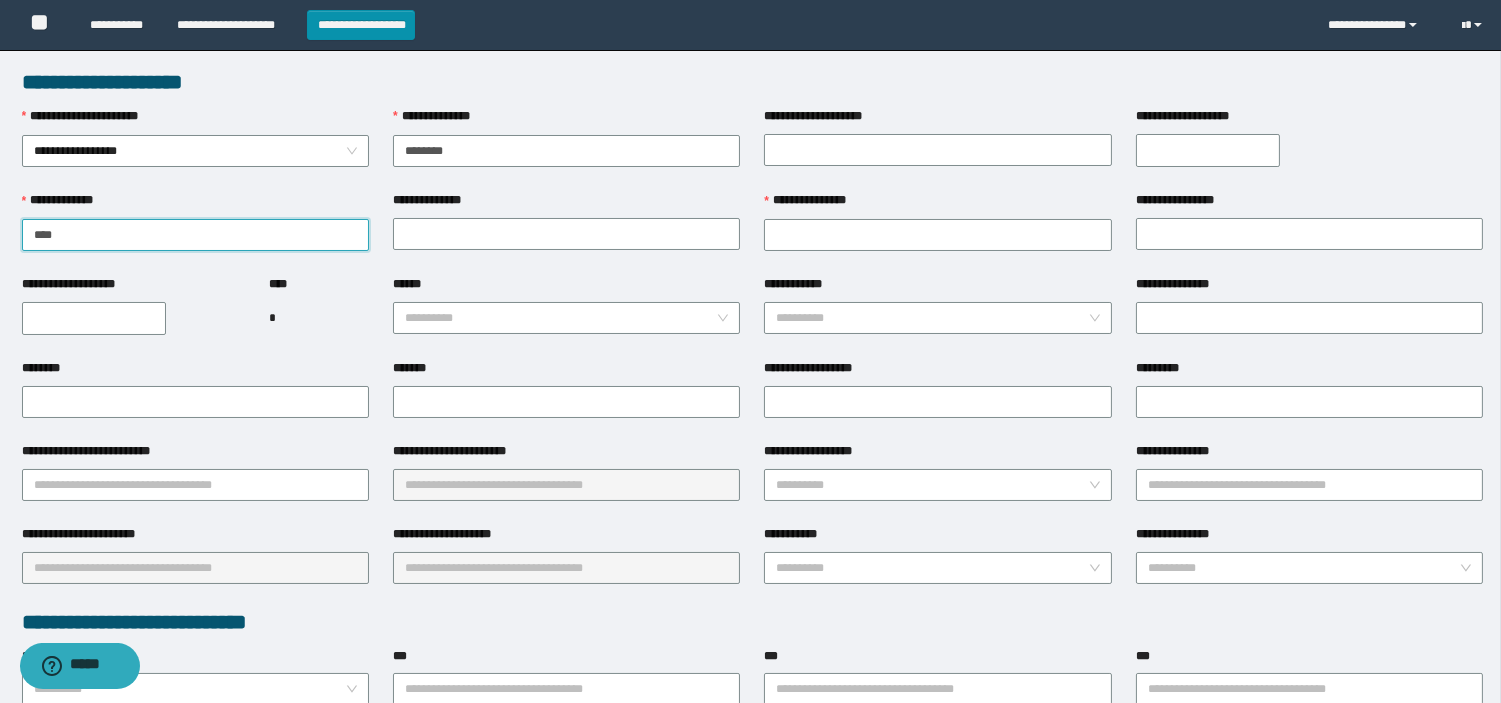 type on "****" 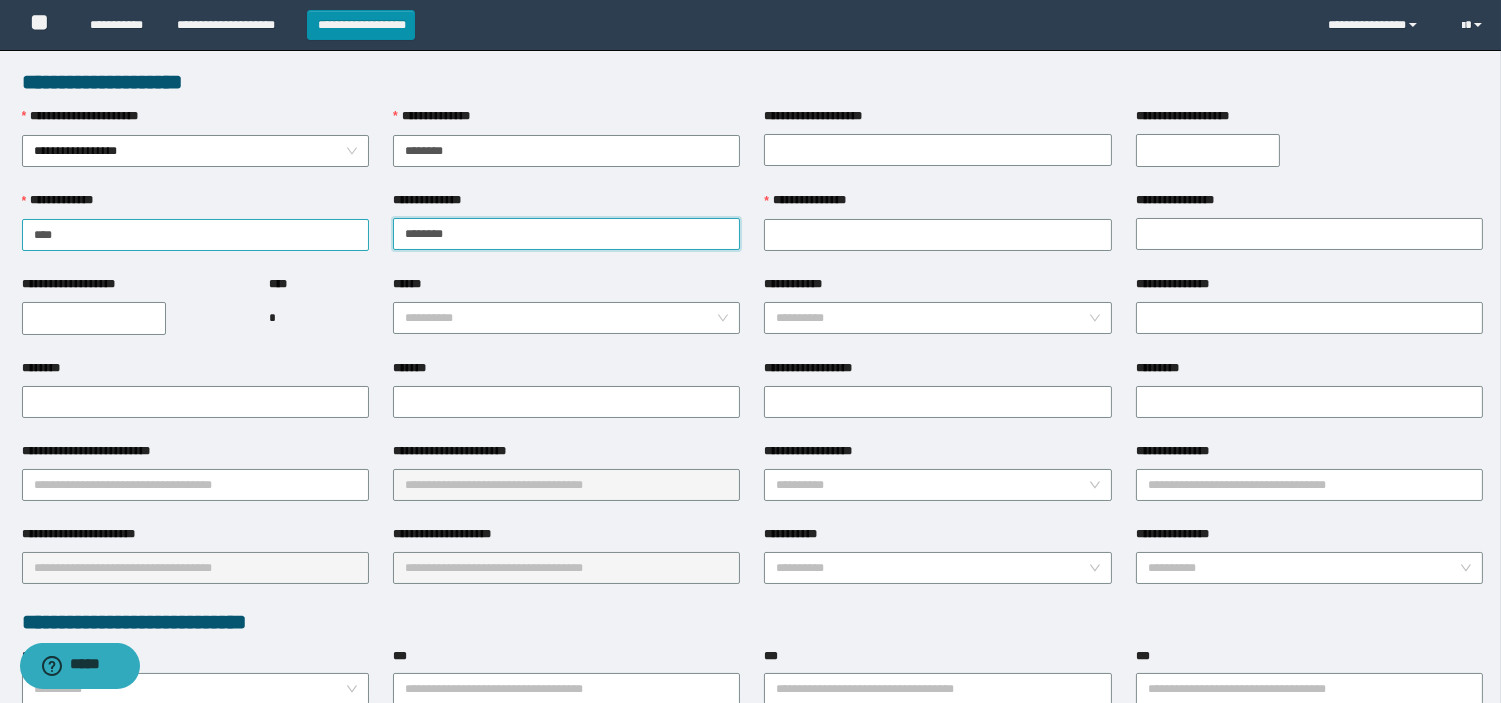 type on "********" 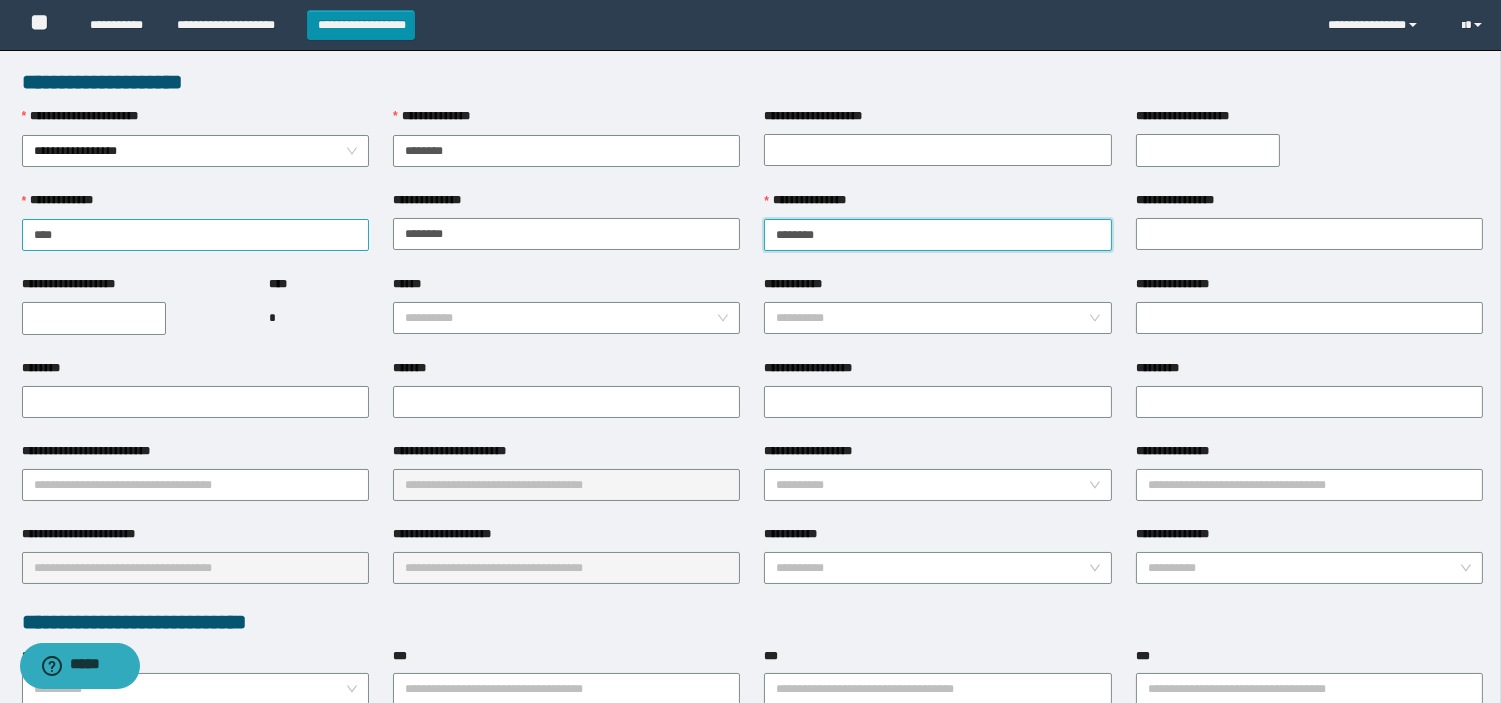 type on "********" 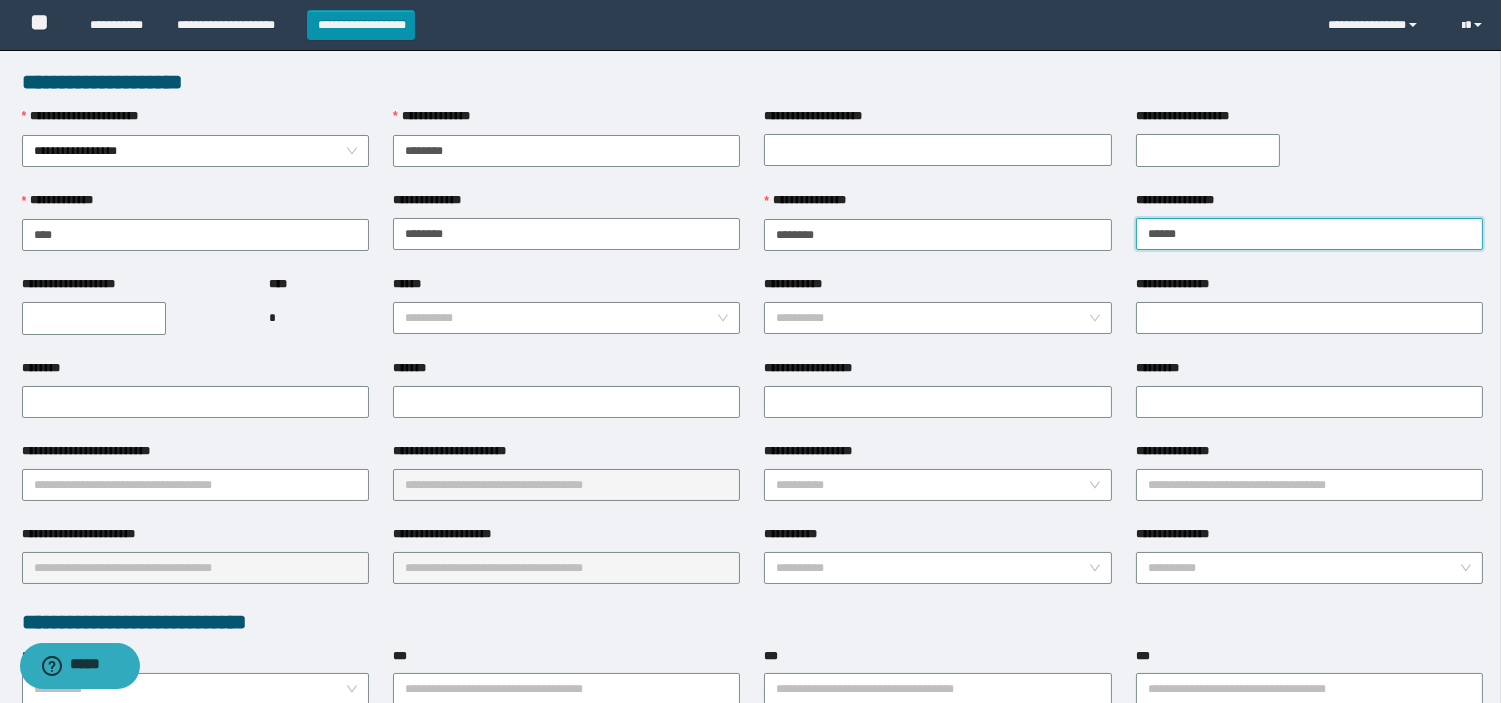 type on "******" 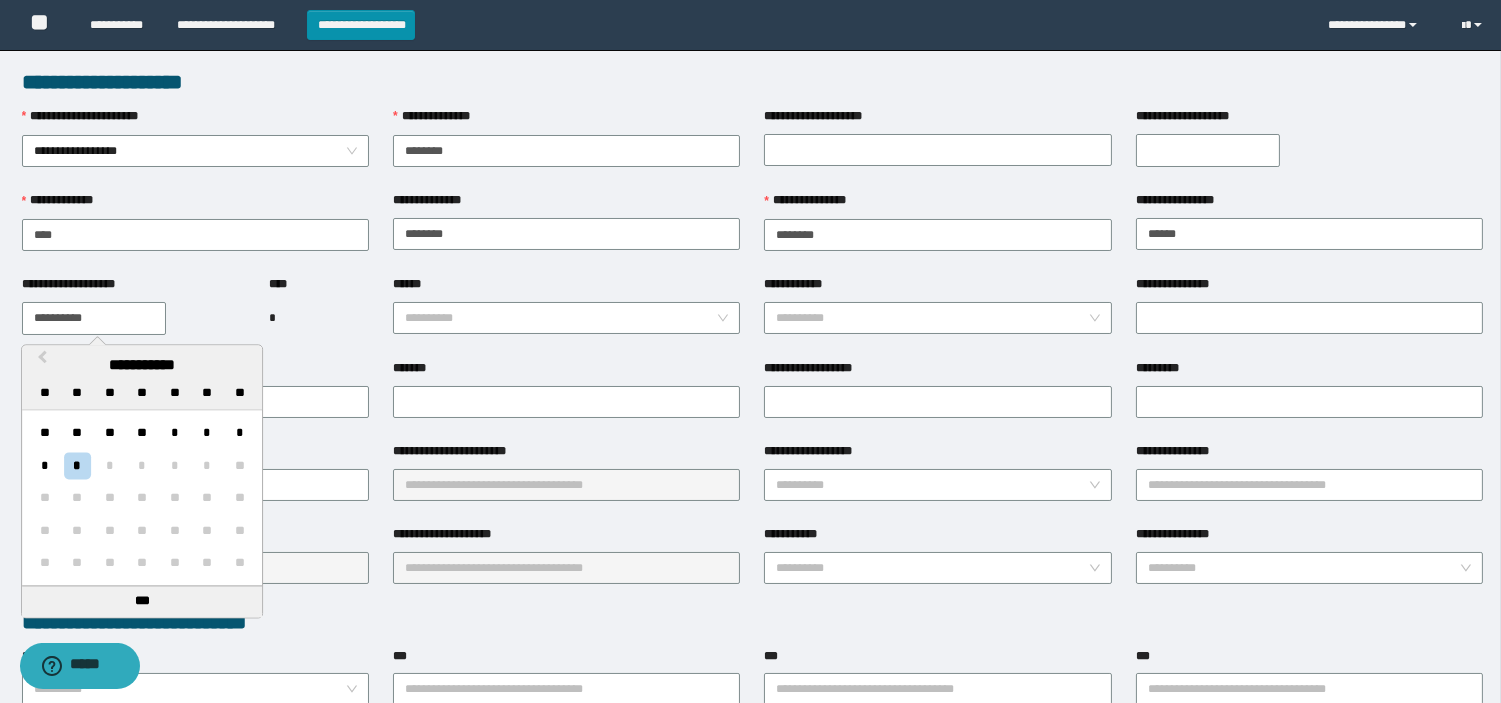 click on "**********" at bounding box center (94, 318) 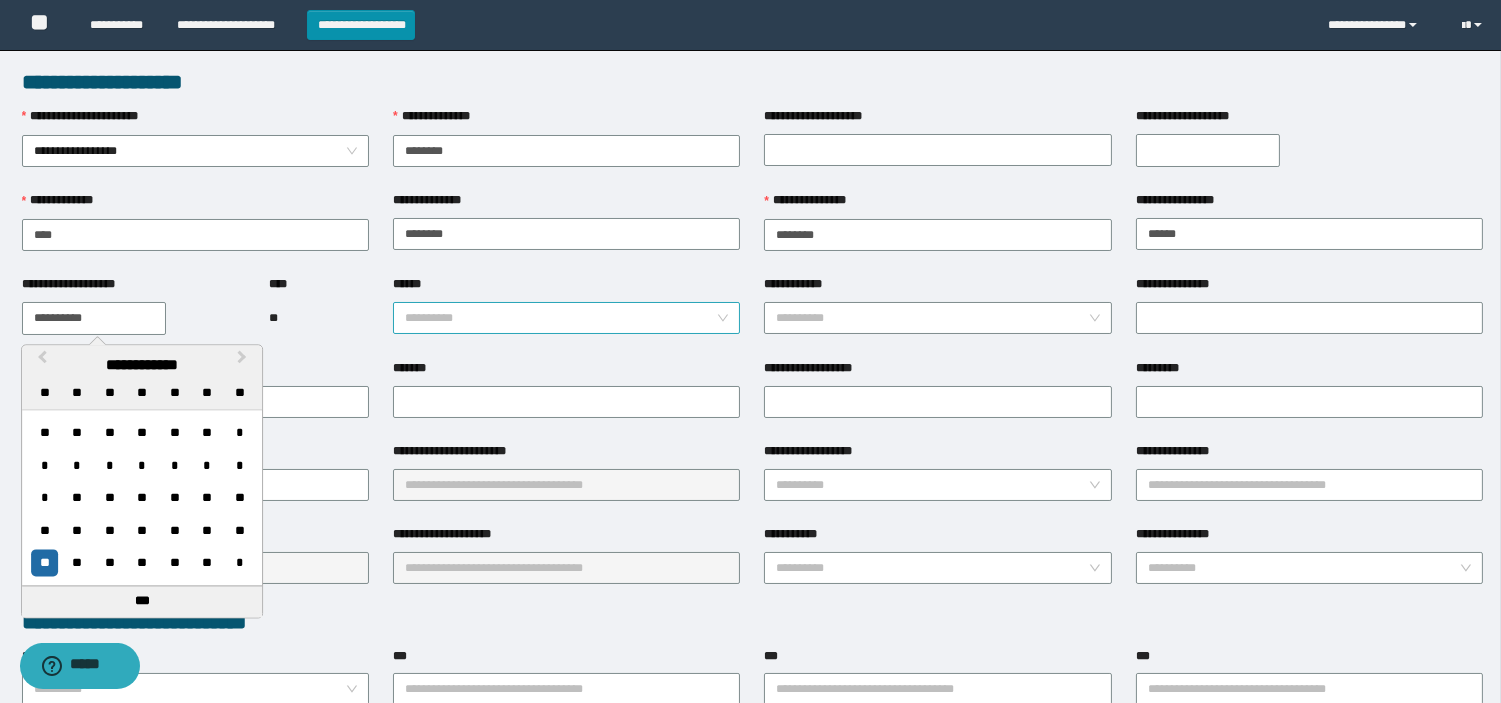 type on "**********" 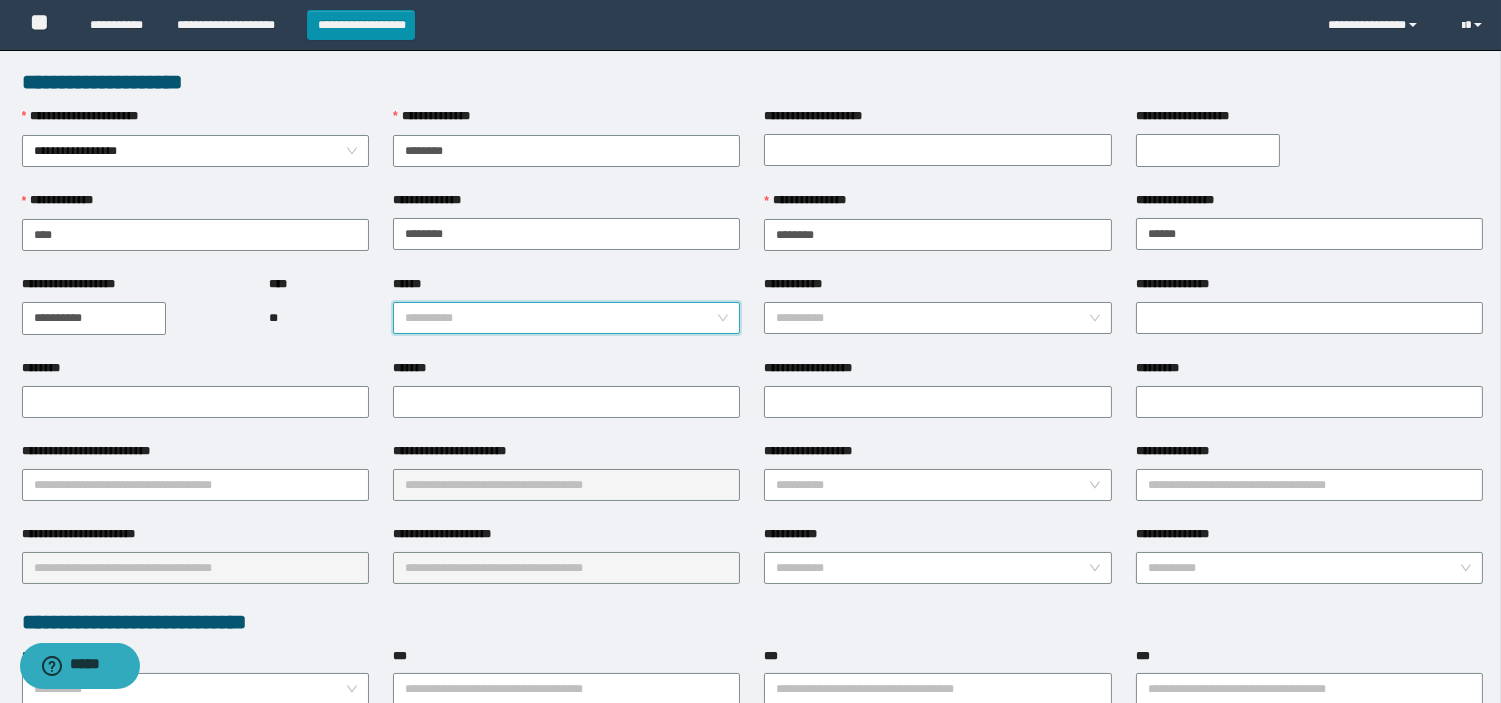 click on "******" at bounding box center [560, 318] 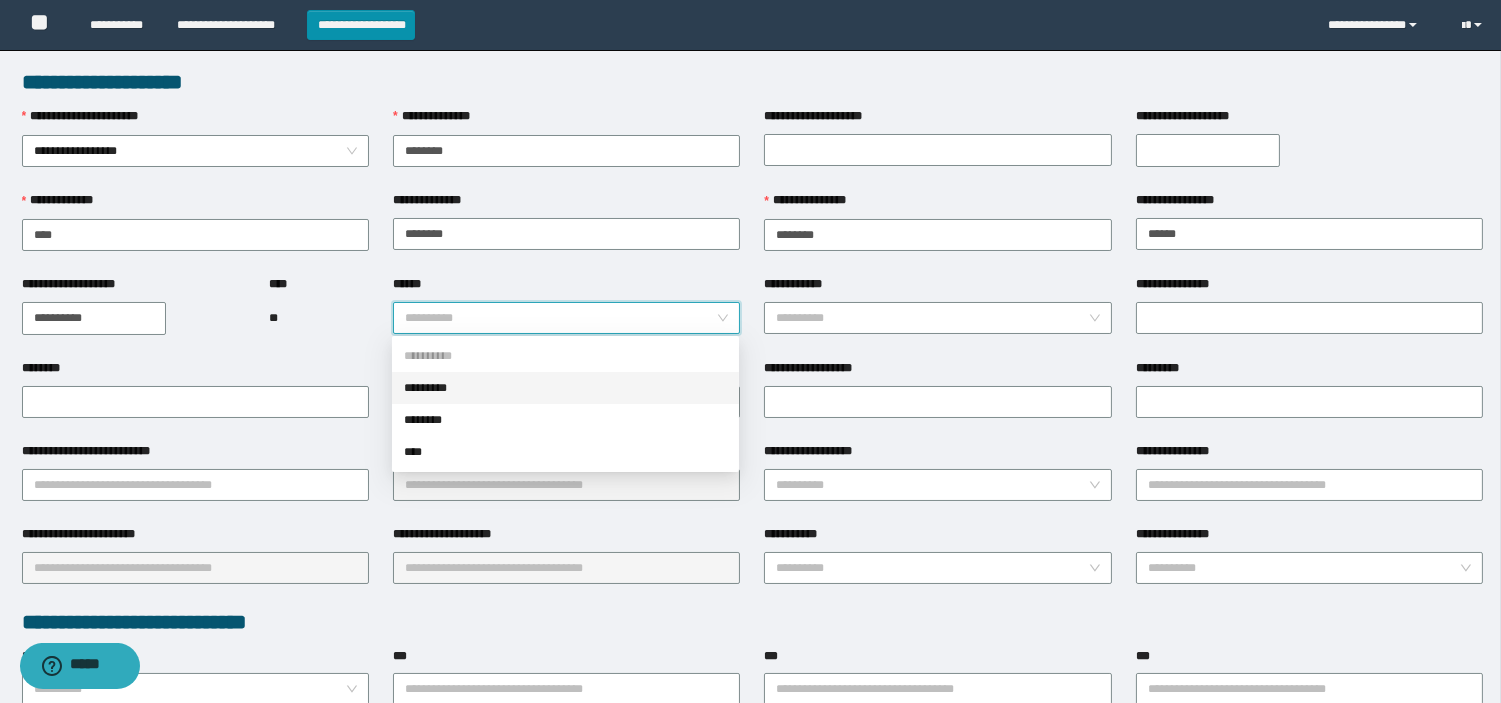 click on "*********" at bounding box center [565, 388] 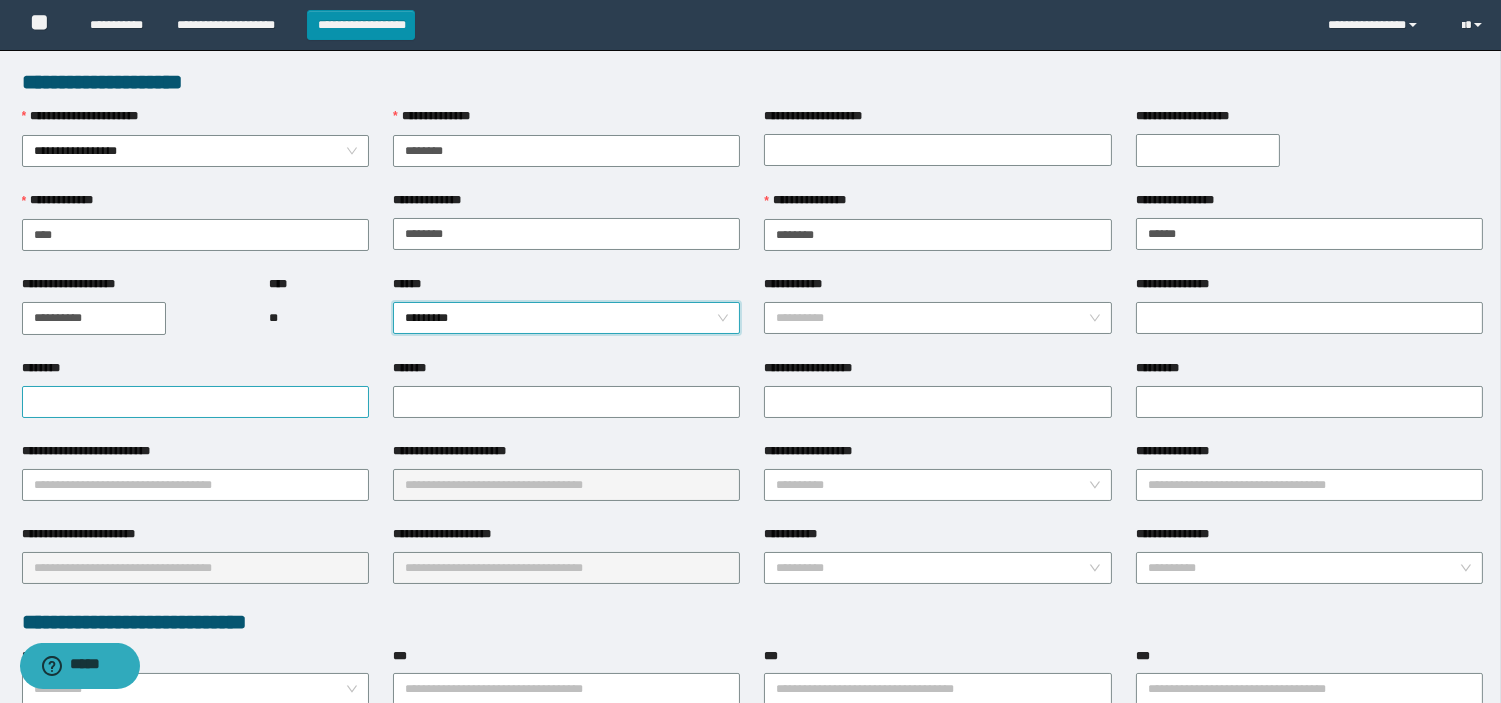 scroll, scrollTop: 111, scrollLeft: 0, axis: vertical 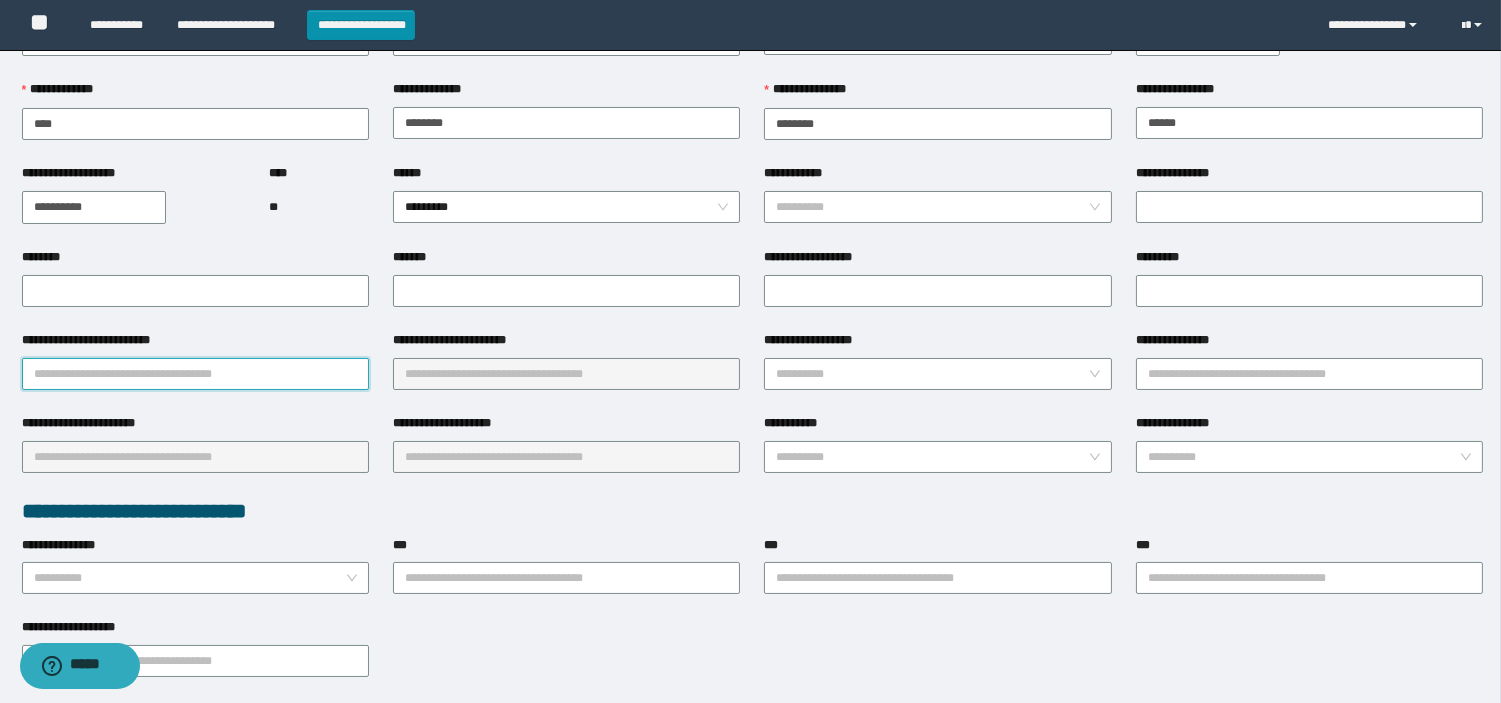 click on "**********" at bounding box center [195, 374] 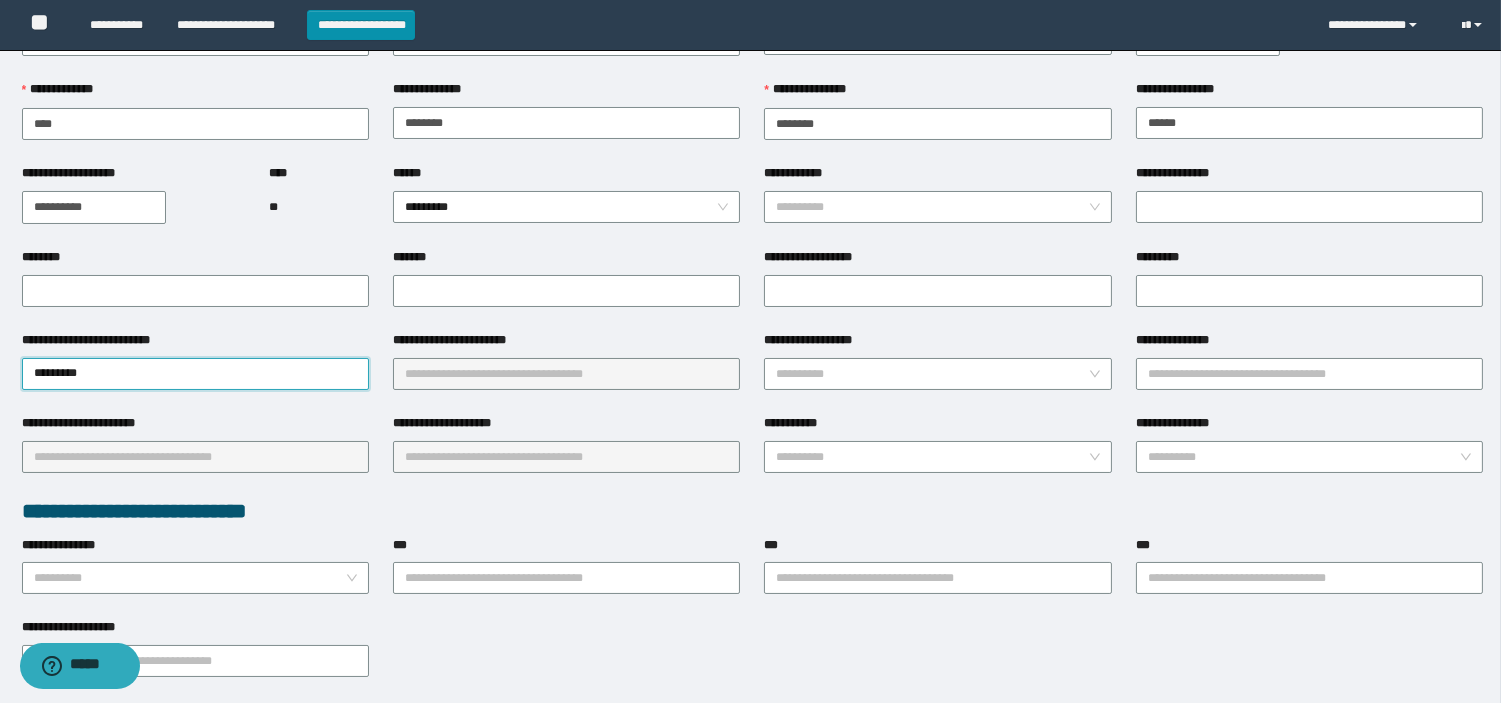 type on "*********" 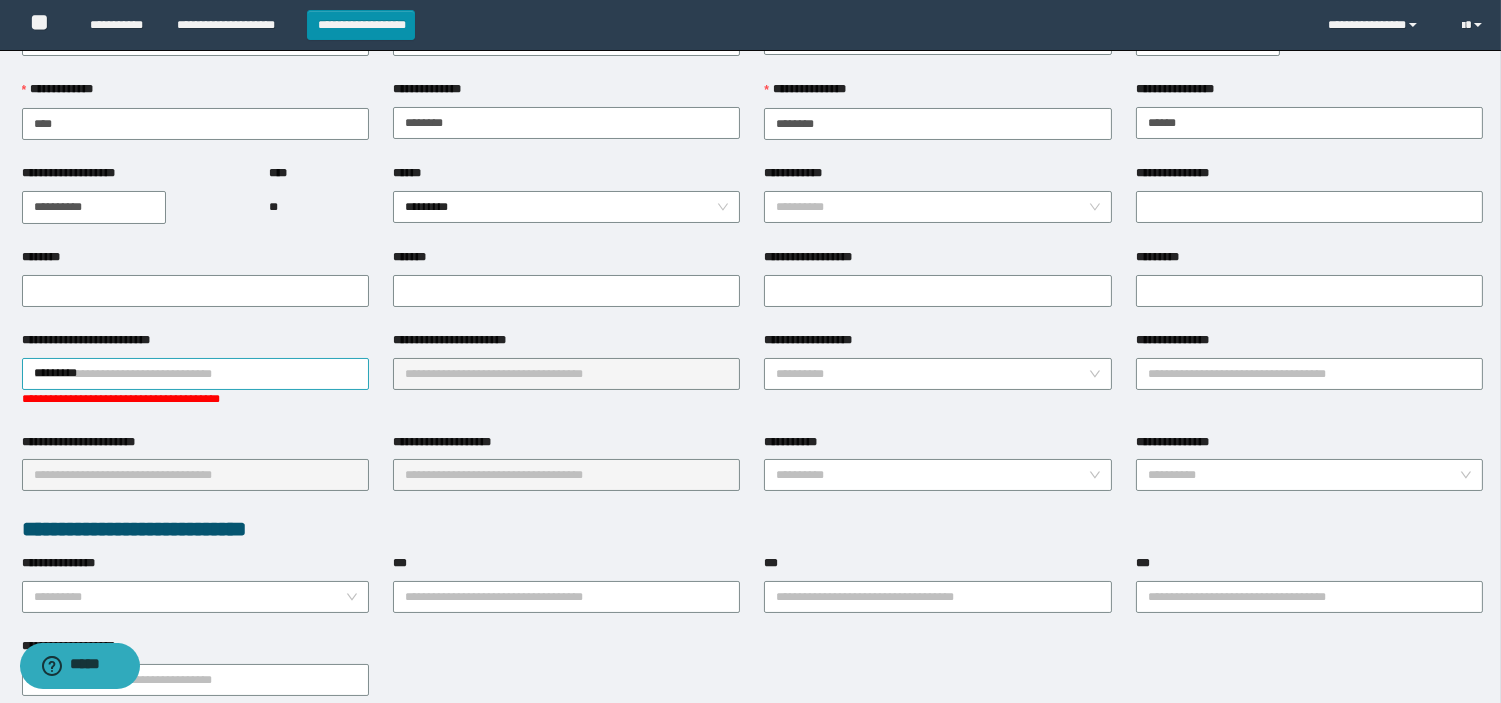 click on "*********" at bounding box center [195, 374] 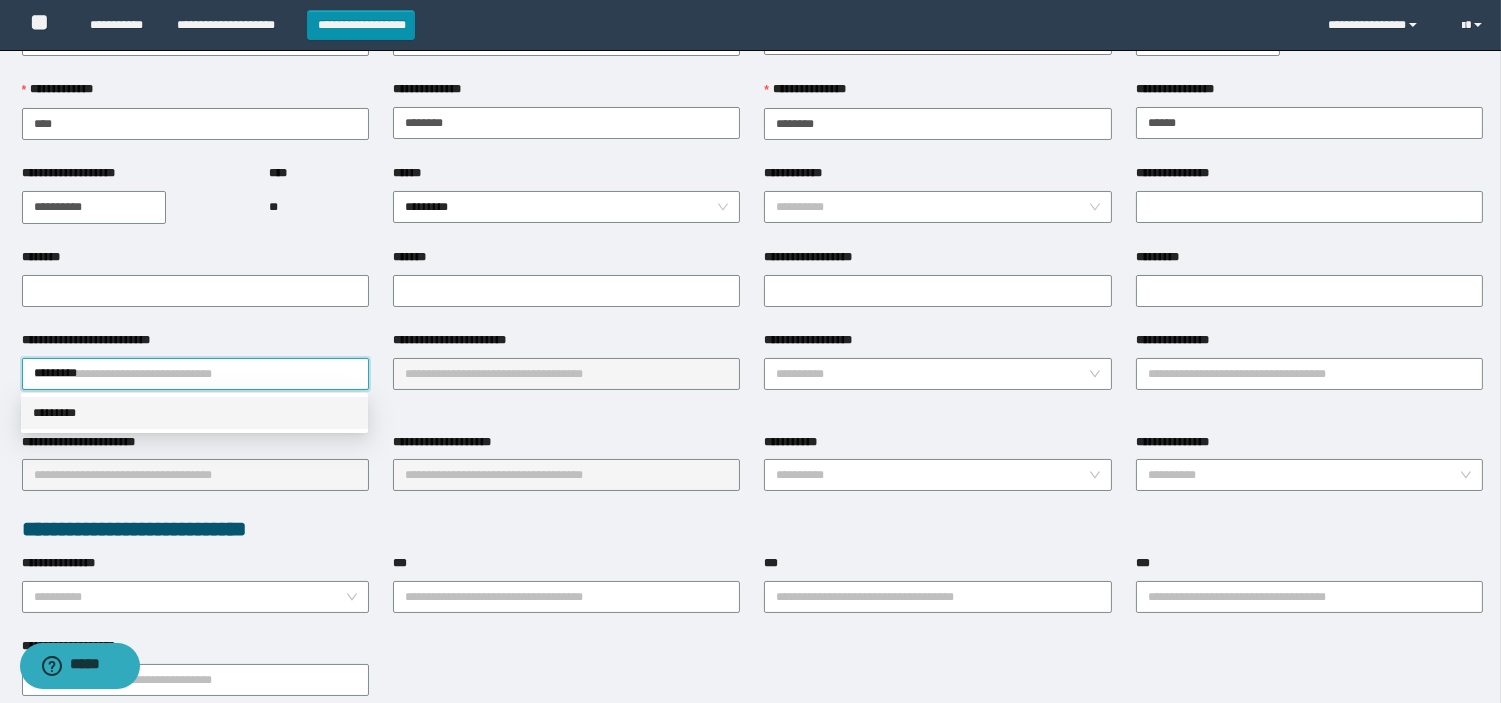 click on "*********" at bounding box center (194, 413) 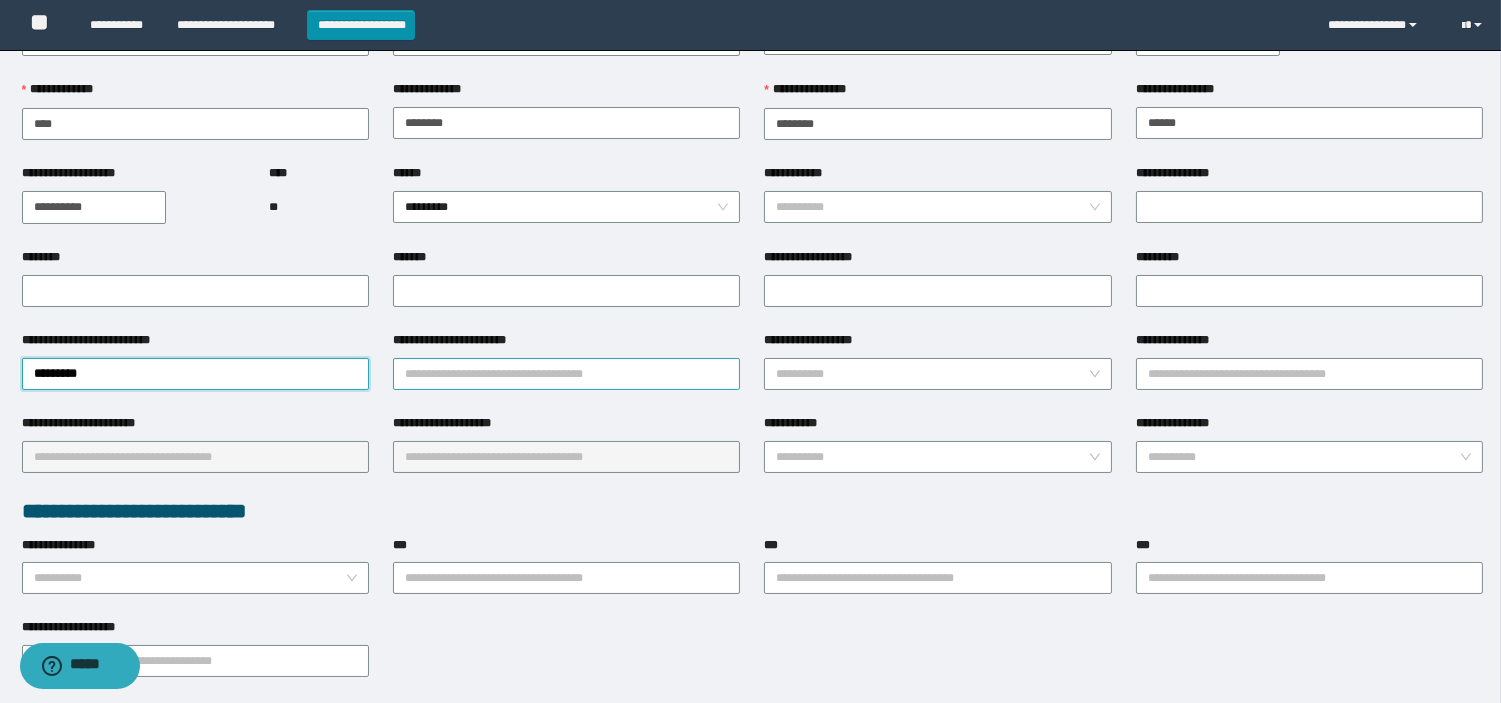 click on "**********" at bounding box center (566, 374) 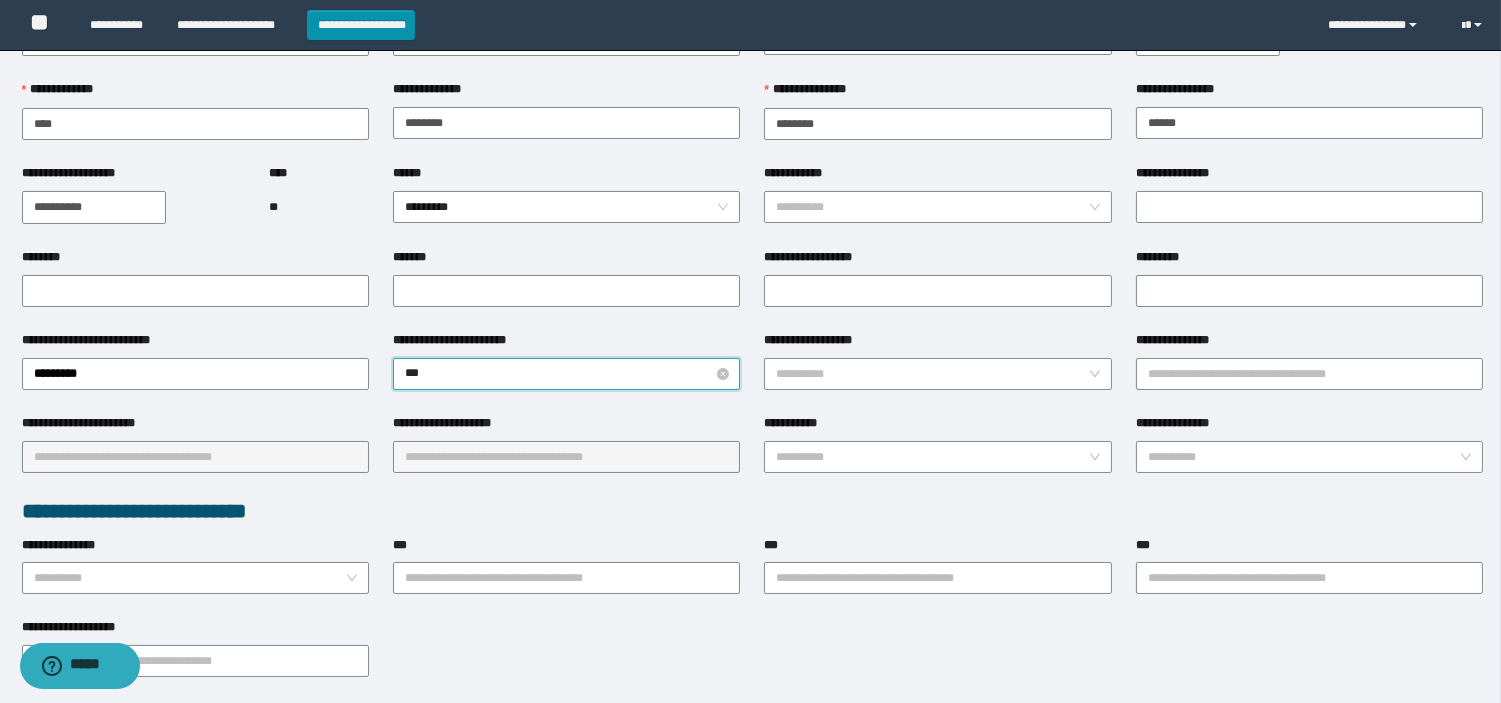 type on "****" 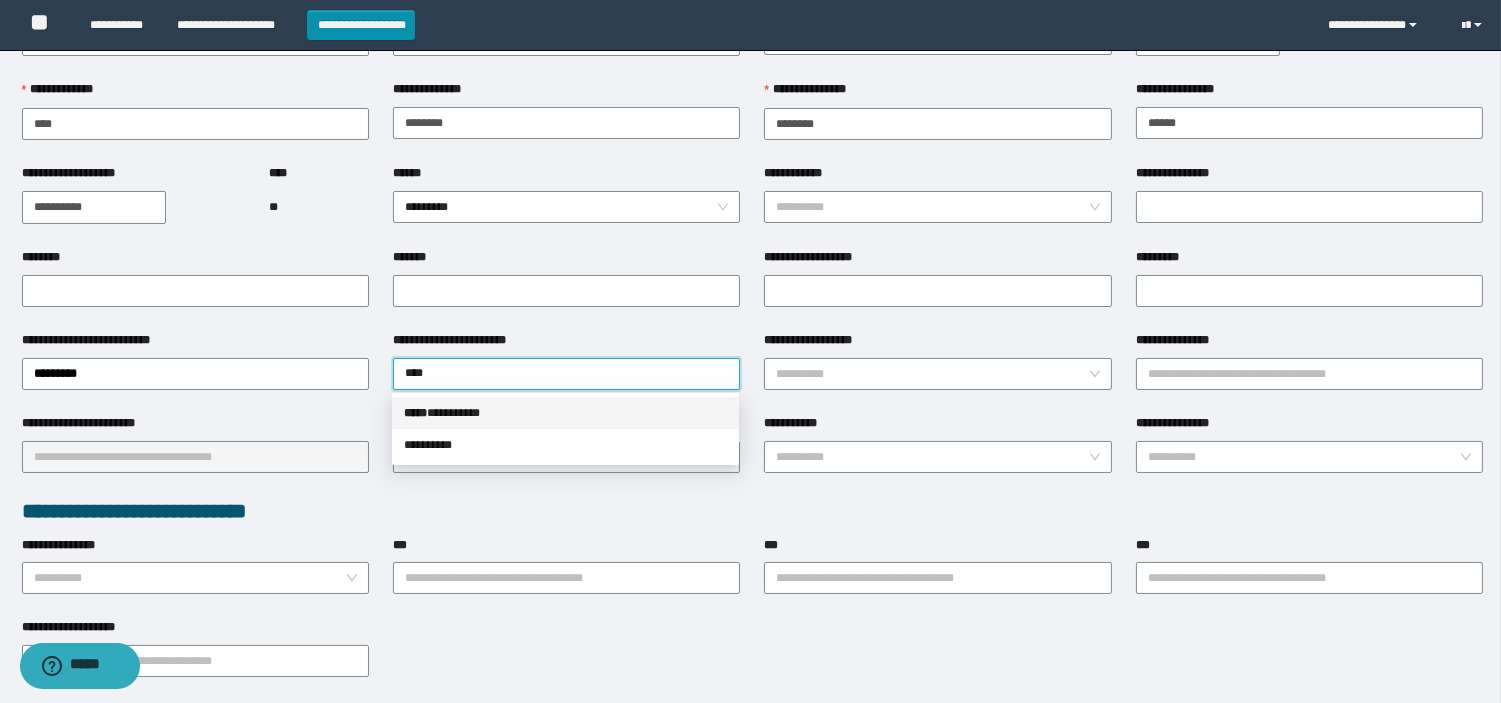 click on "***** * ********" at bounding box center (565, 413) 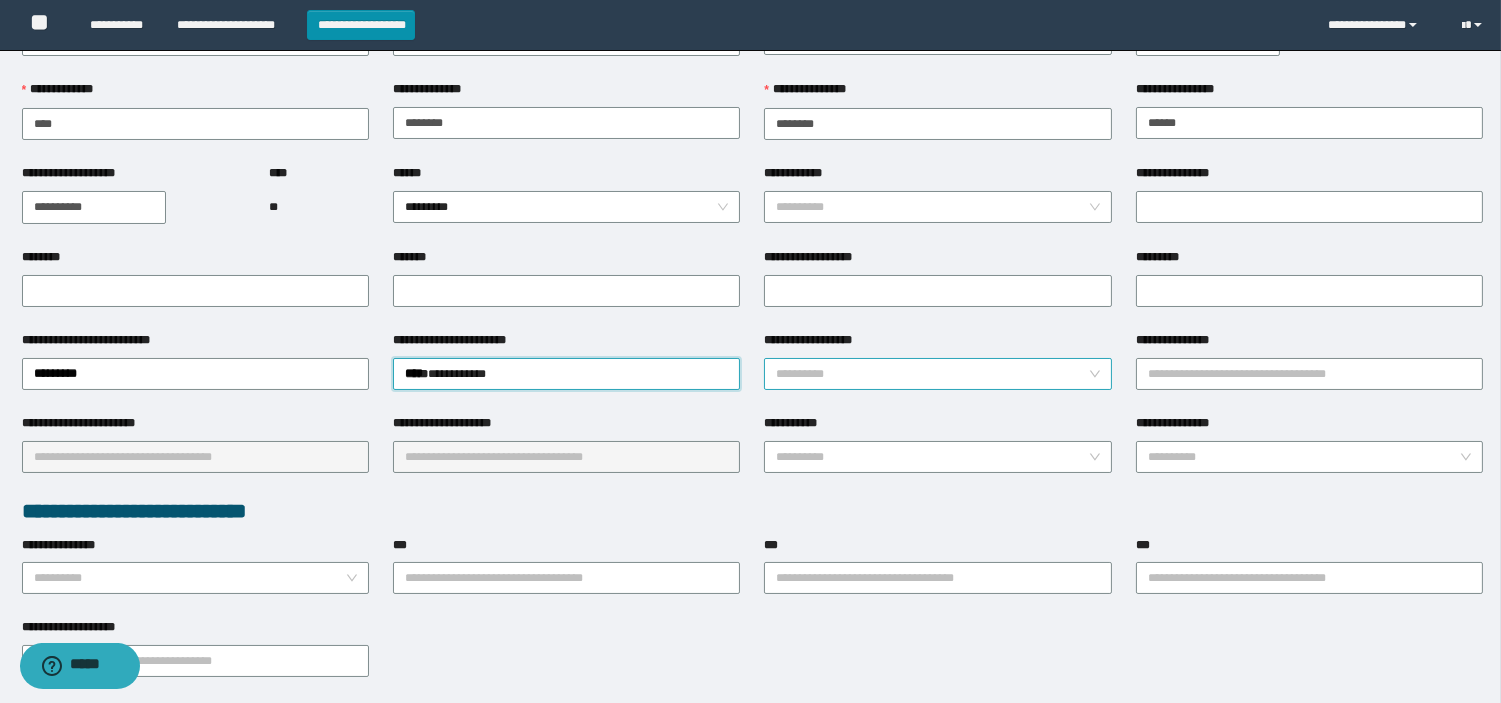 click on "**********" at bounding box center [931, 374] 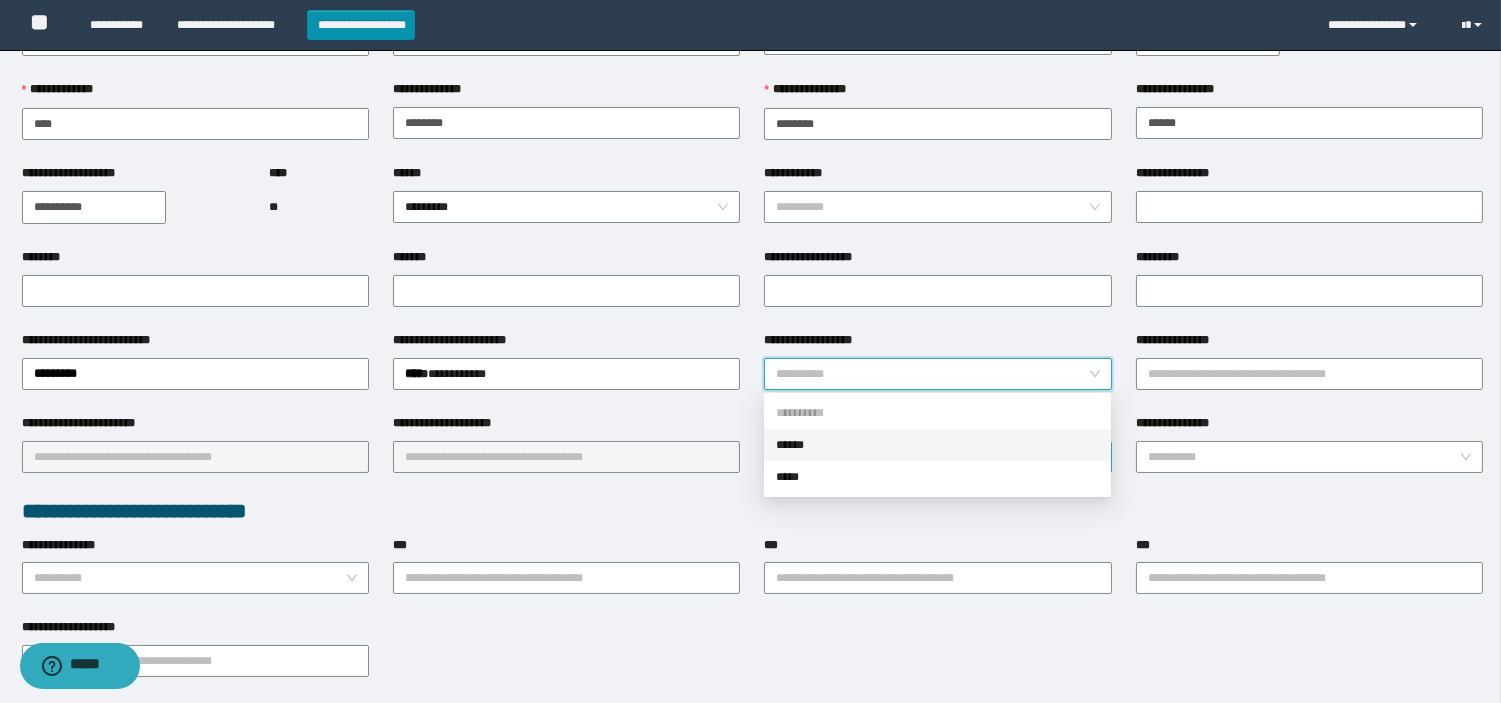 click on "******" at bounding box center [937, 445] 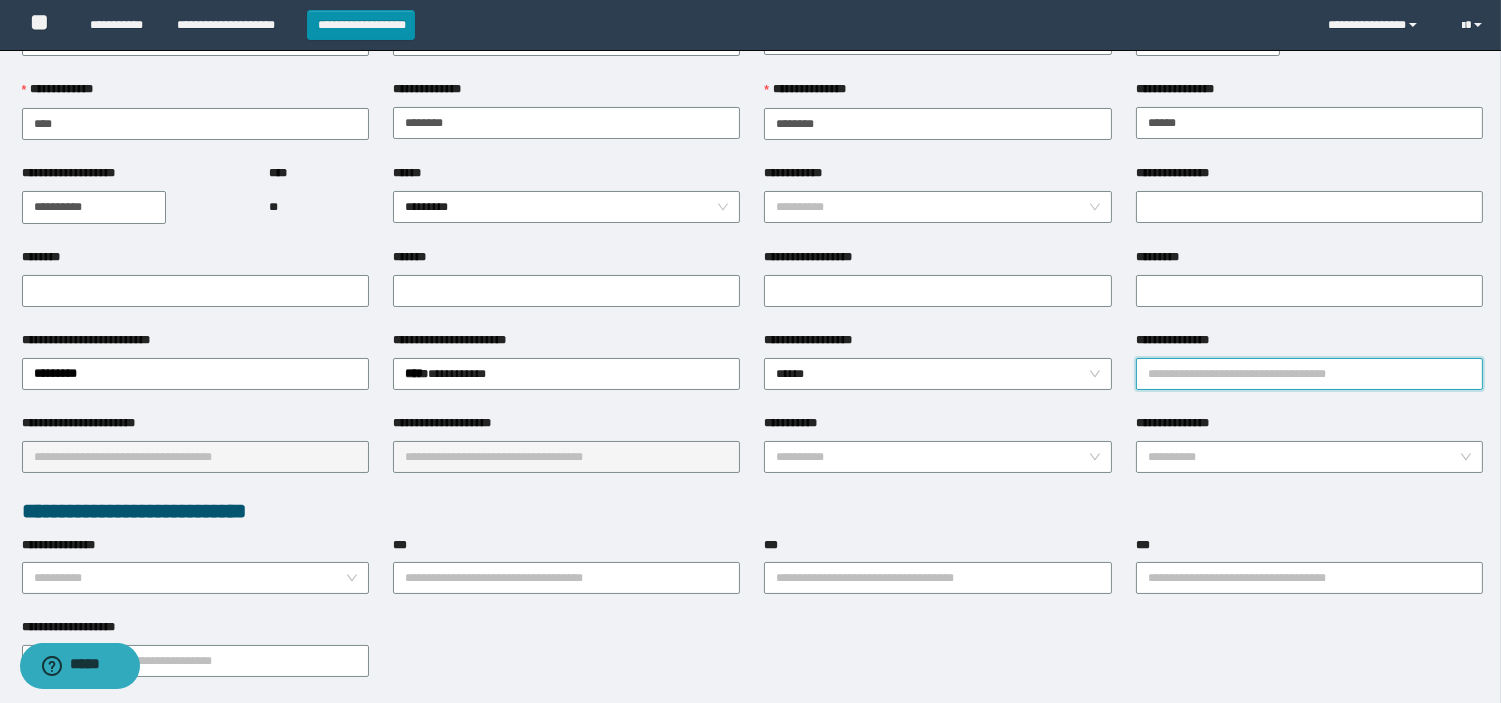 click on "**********" at bounding box center [1309, 374] 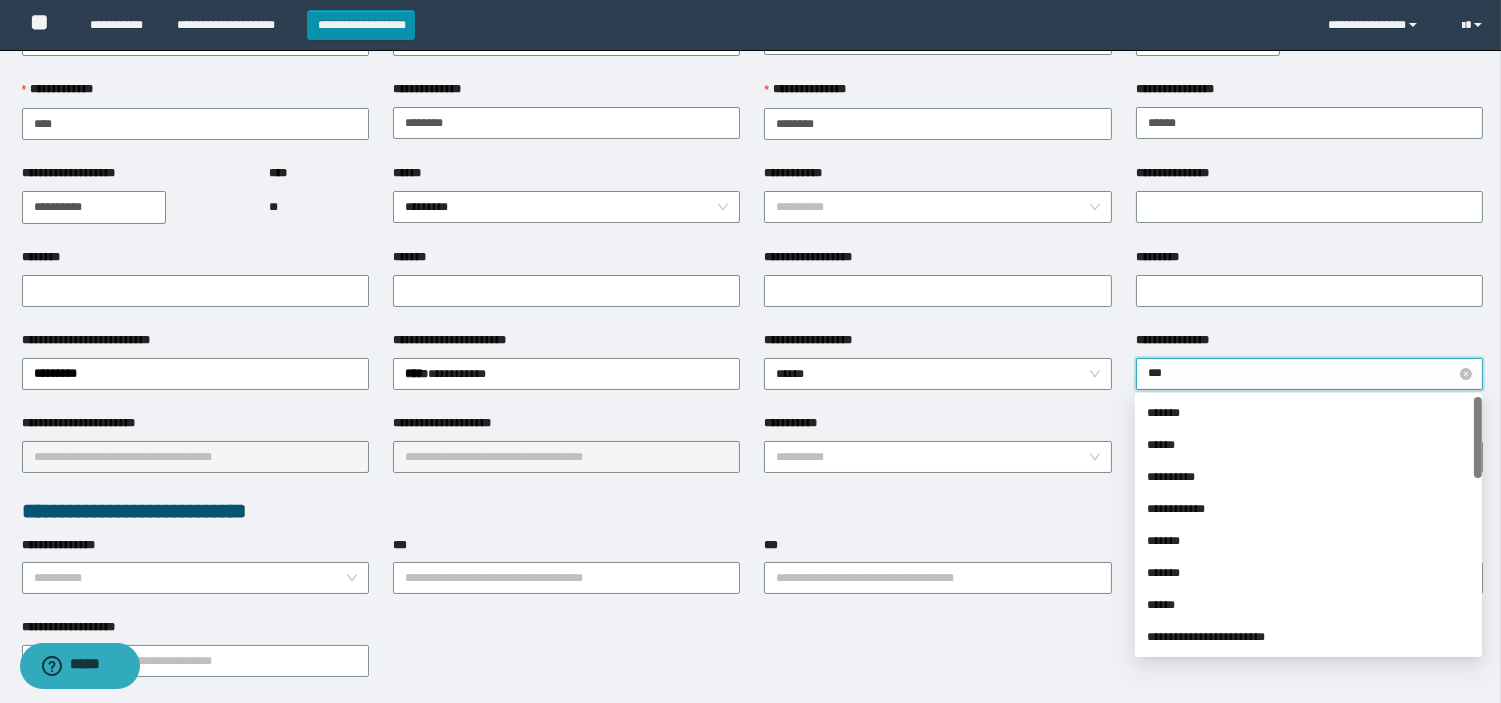 type on "****" 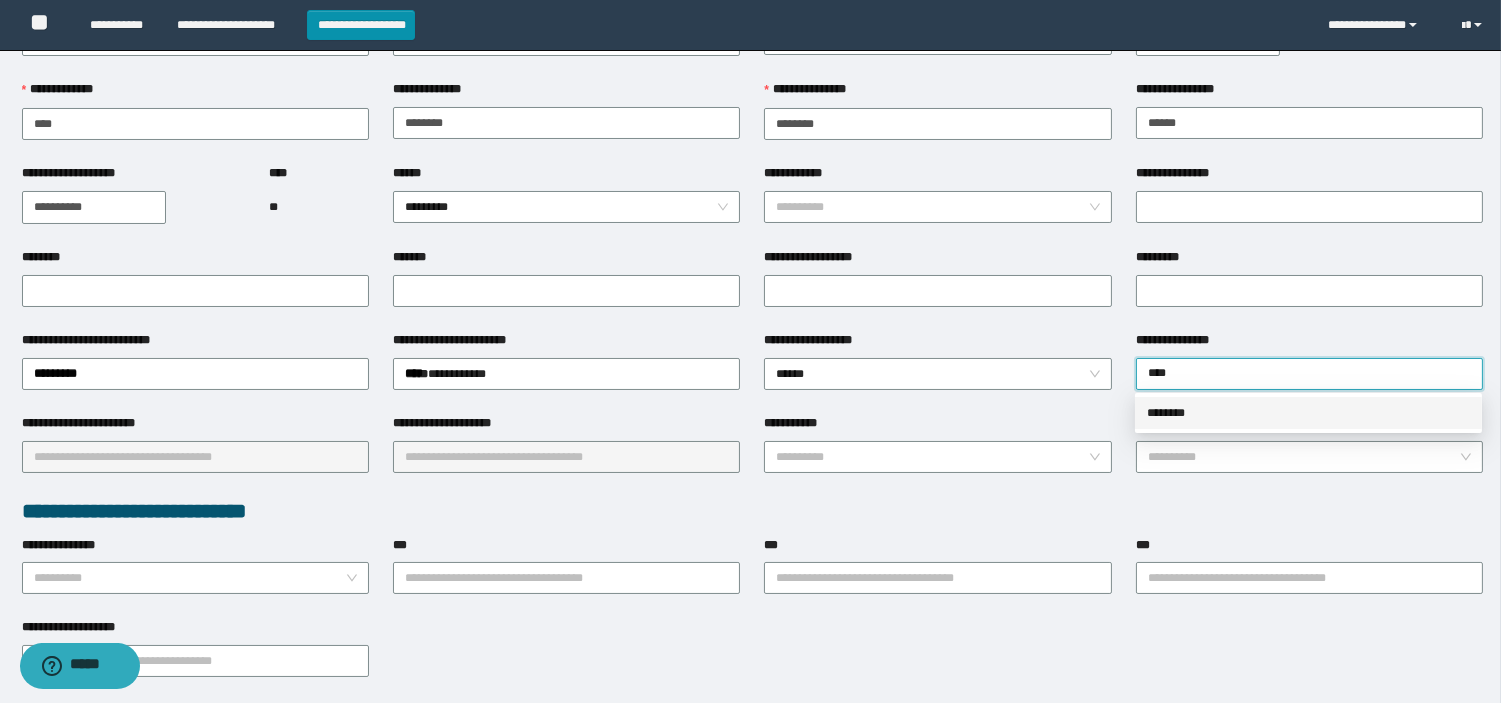 click on "********" at bounding box center [1308, 413] 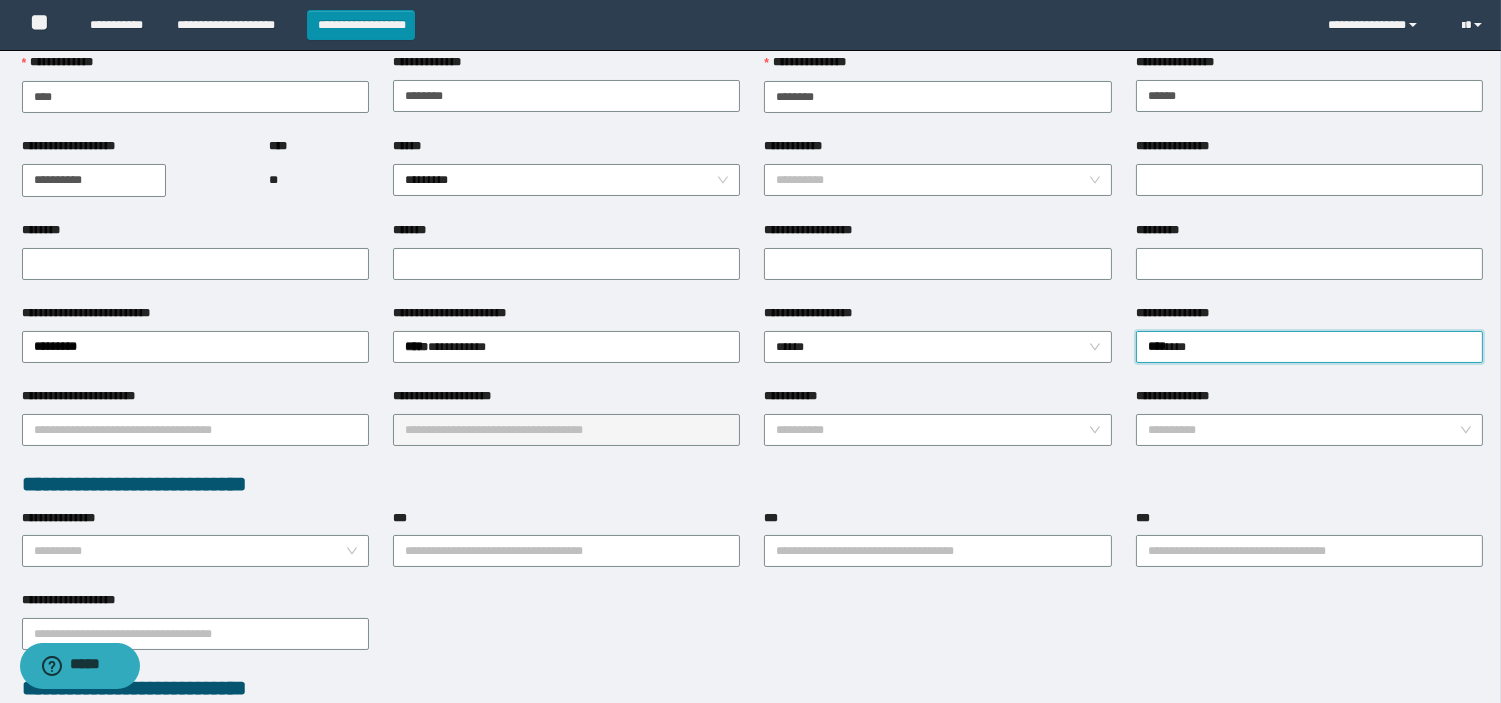 scroll, scrollTop: 222, scrollLeft: 0, axis: vertical 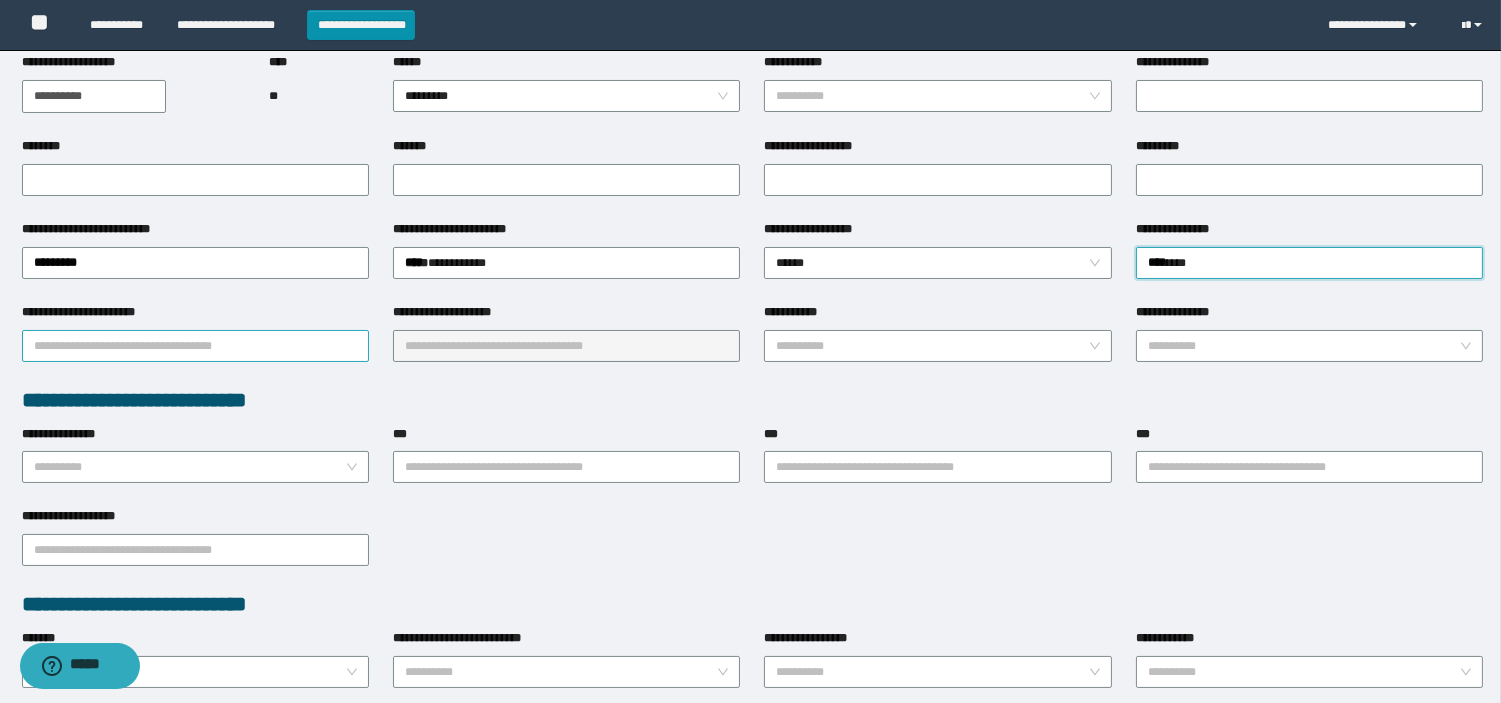 drag, startPoint x: 244, startPoint y: 342, endPoint x: 220, endPoint y: 360, distance: 30 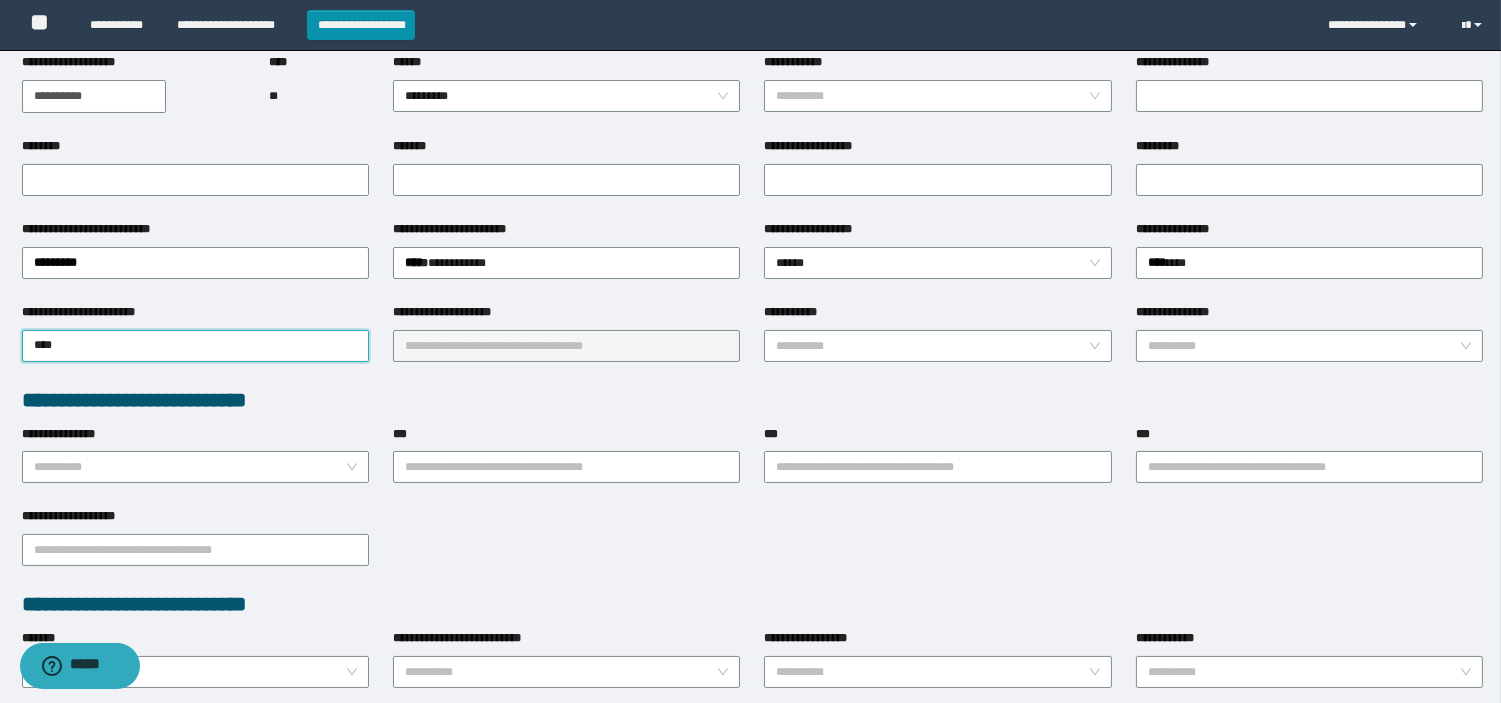 type on "*****" 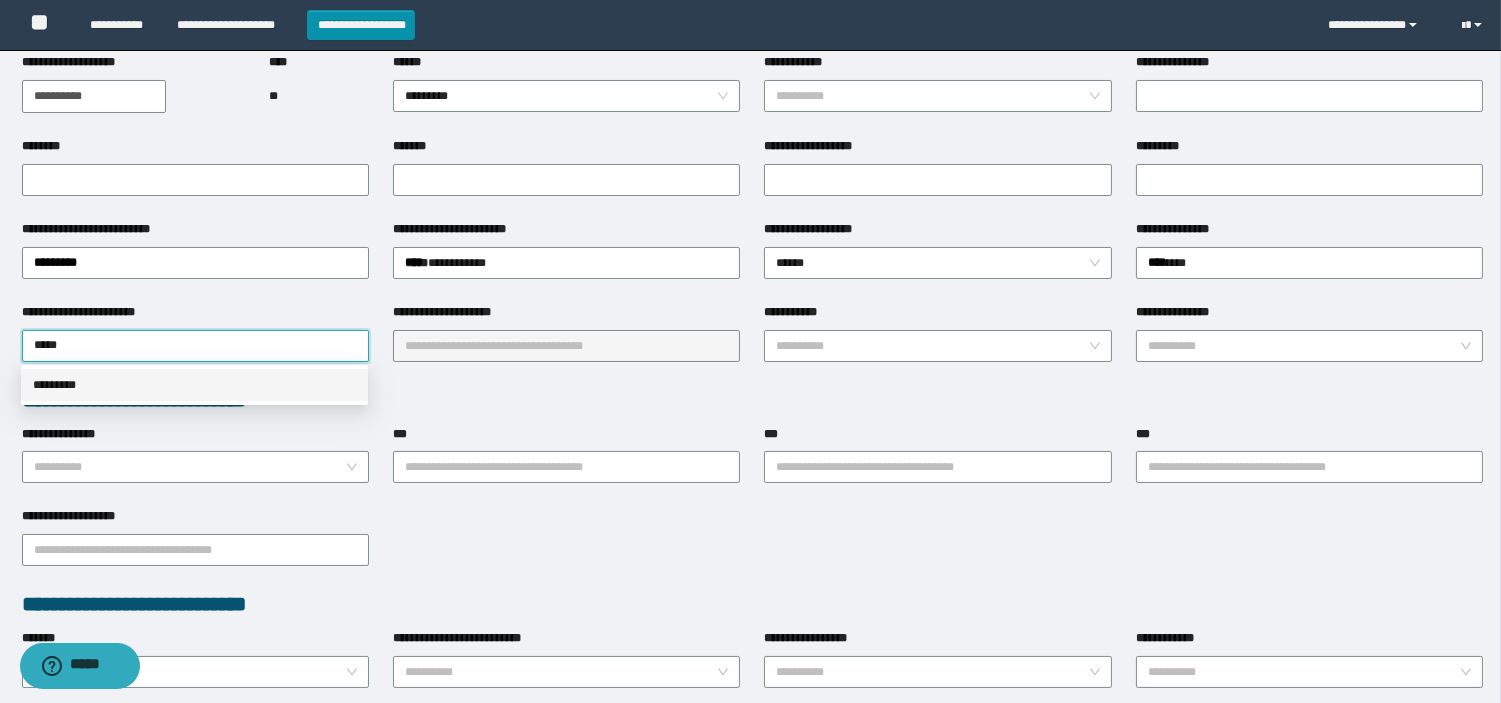 click on "*********" at bounding box center (194, 385) 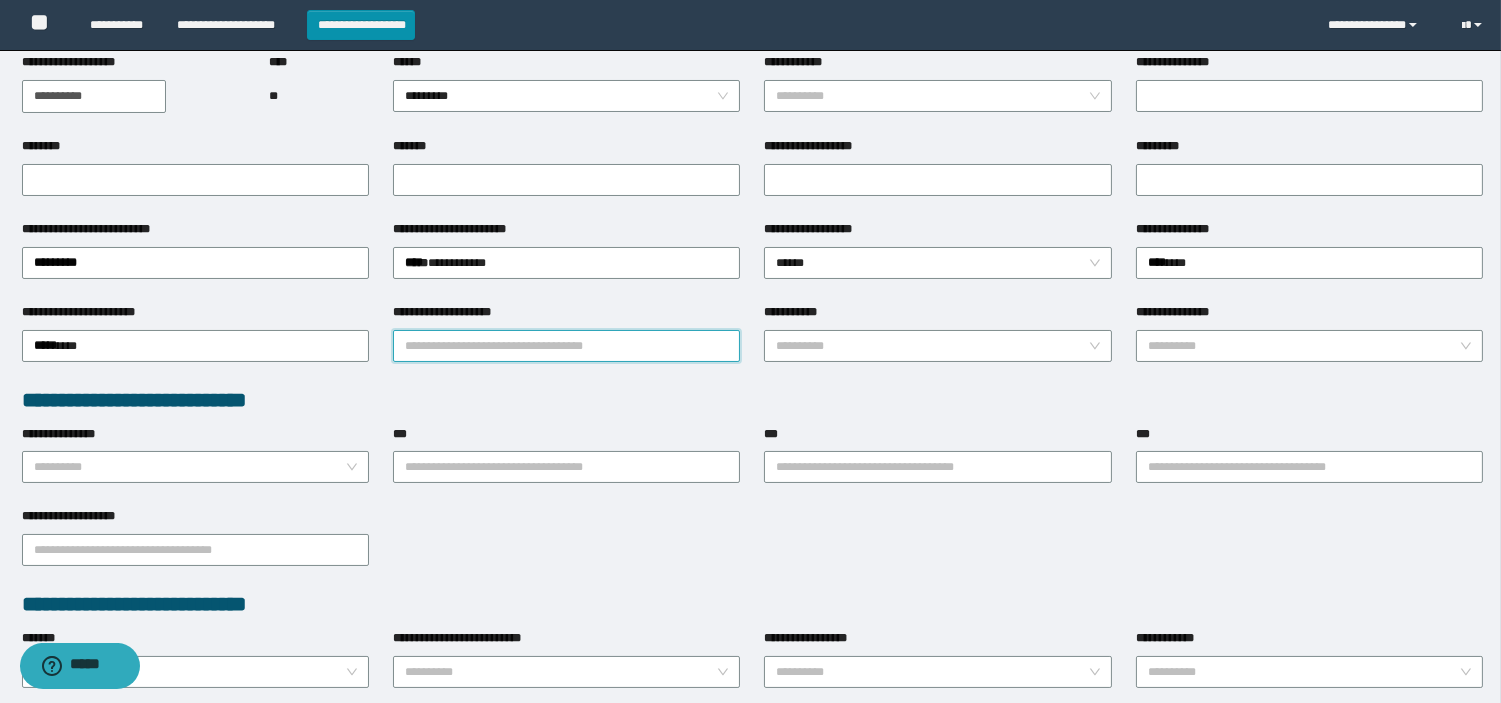 click on "**********" at bounding box center [566, 346] 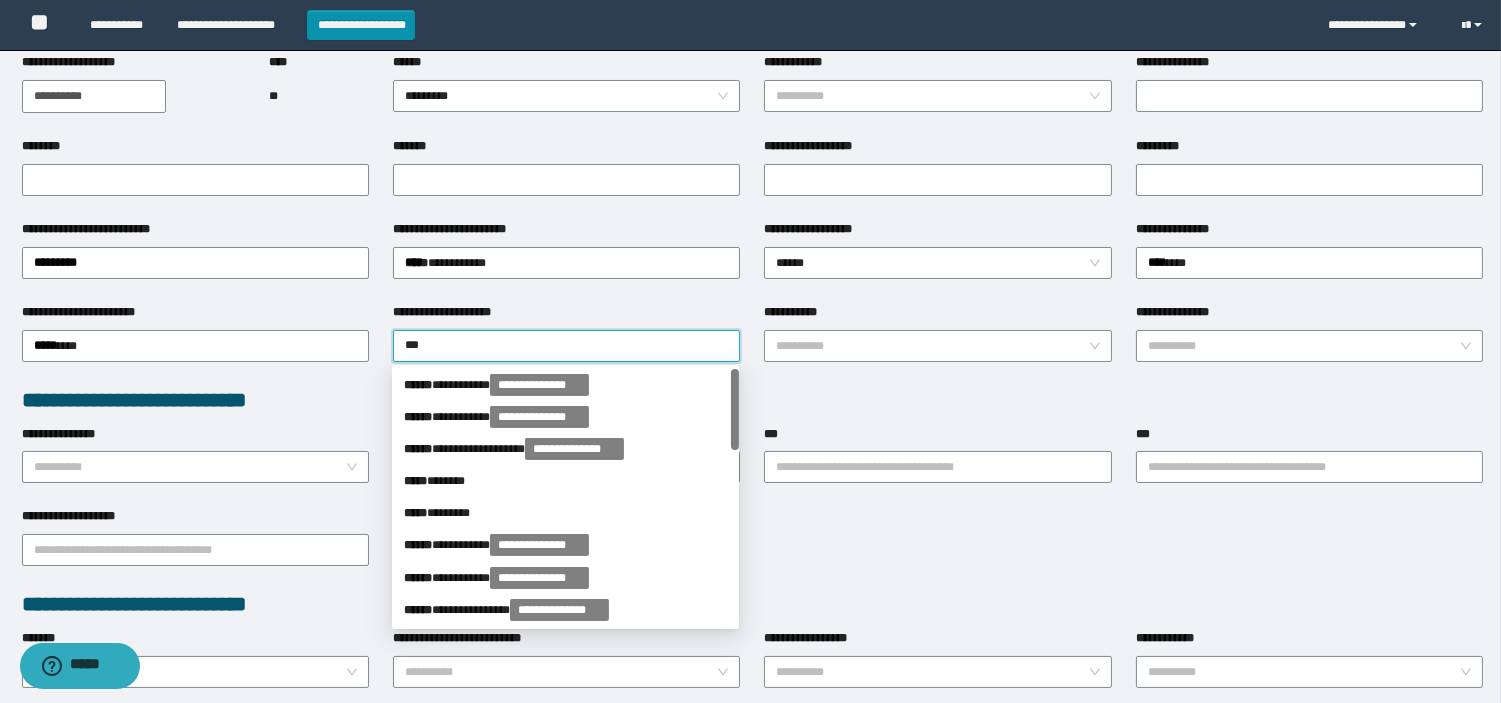type on "****" 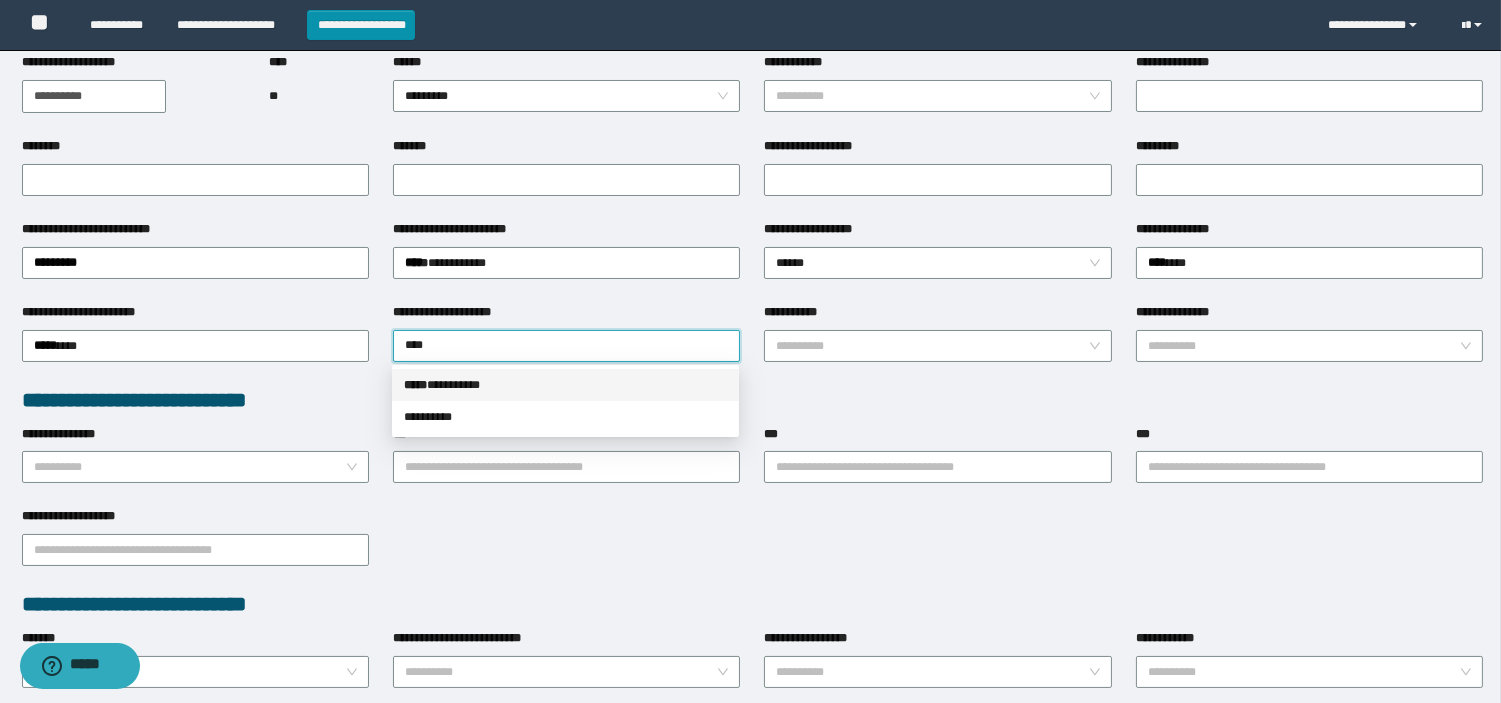 click on "***** * ********" at bounding box center [565, 385] 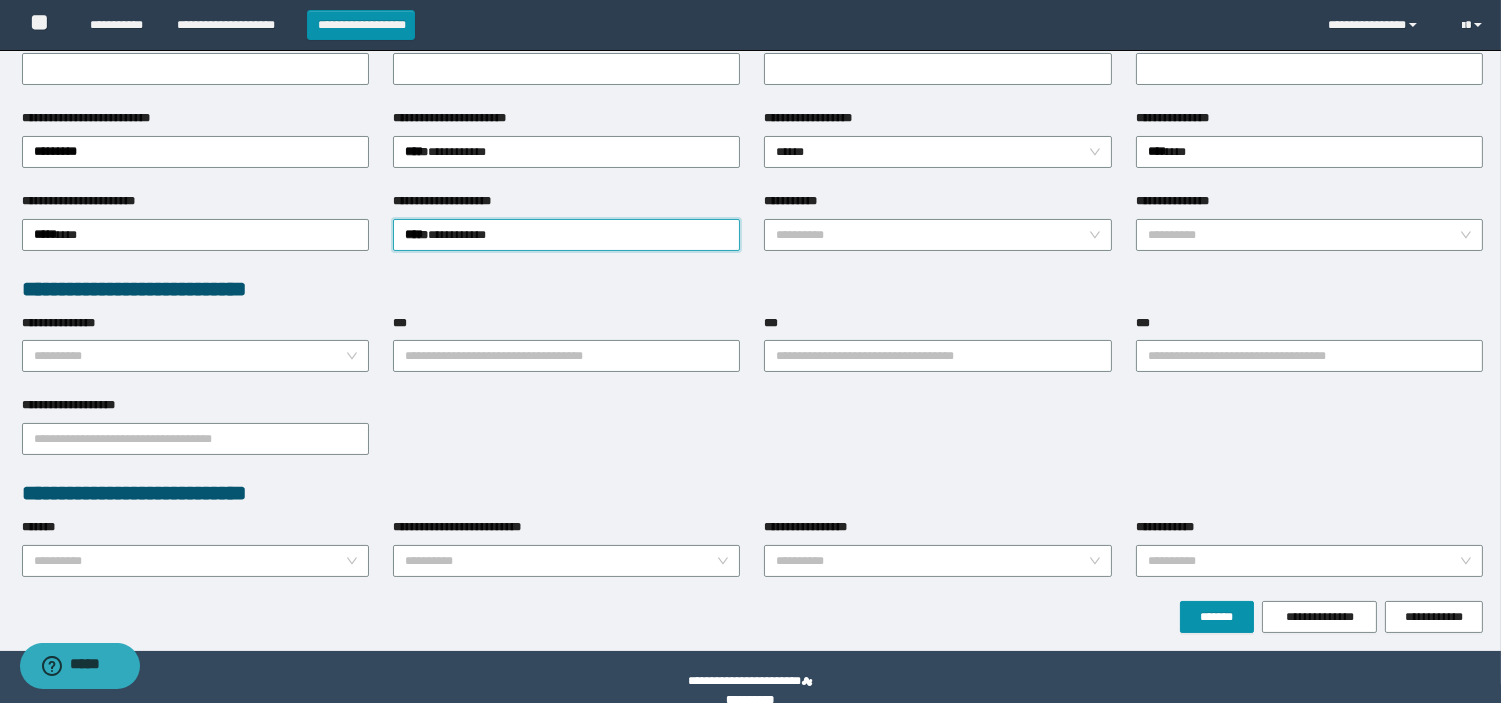 scroll, scrollTop: 358, scrollLeft: 0, axis: vertical 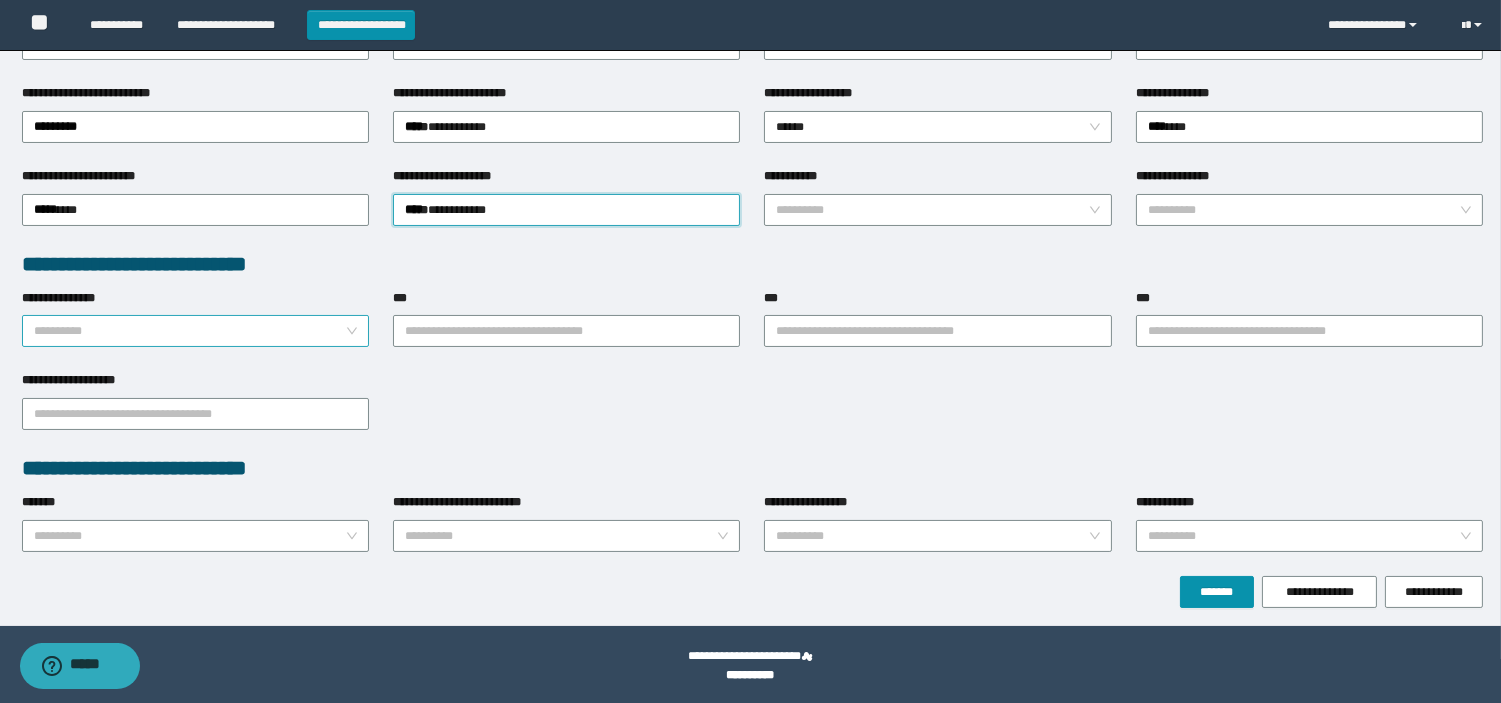 click on "**********" at bounding box center [189, 331] 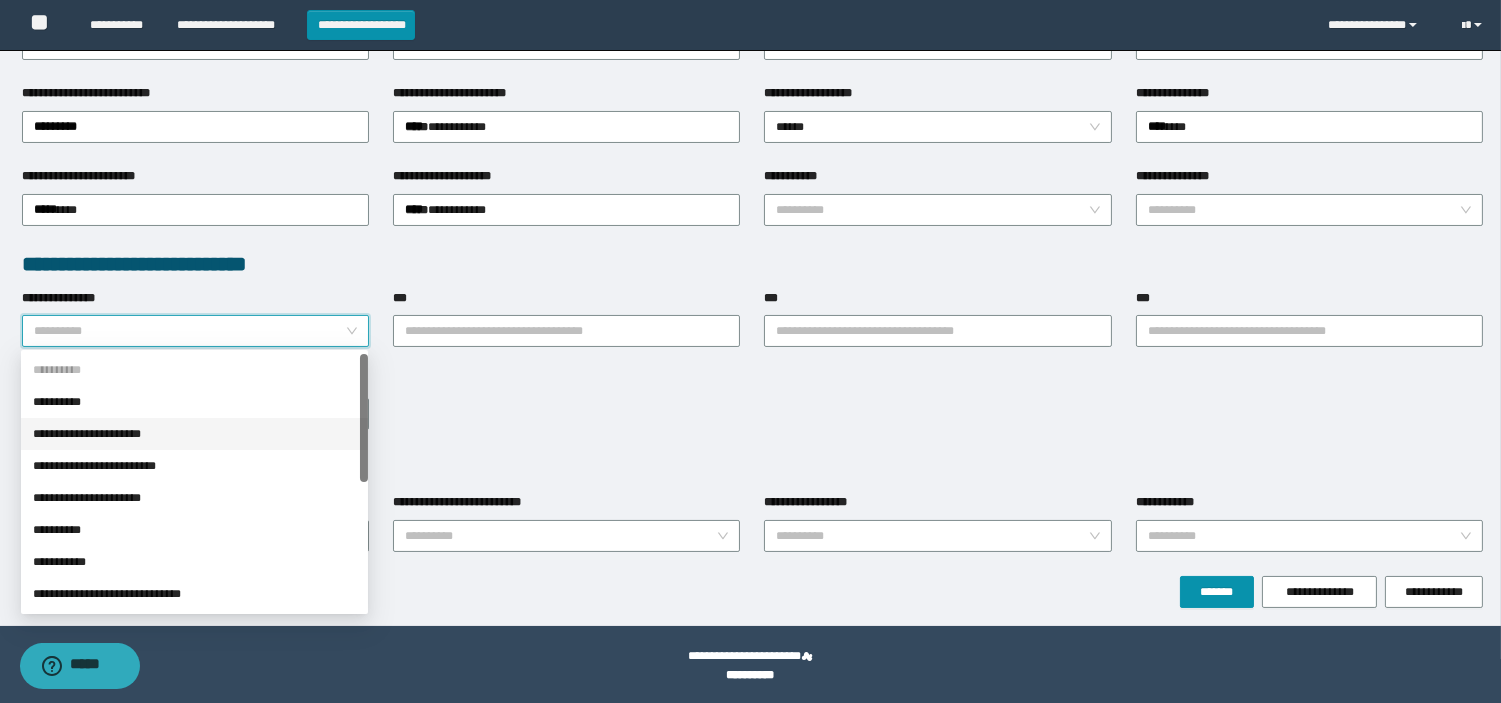 click on "**********" at bounding box center [194, 434] 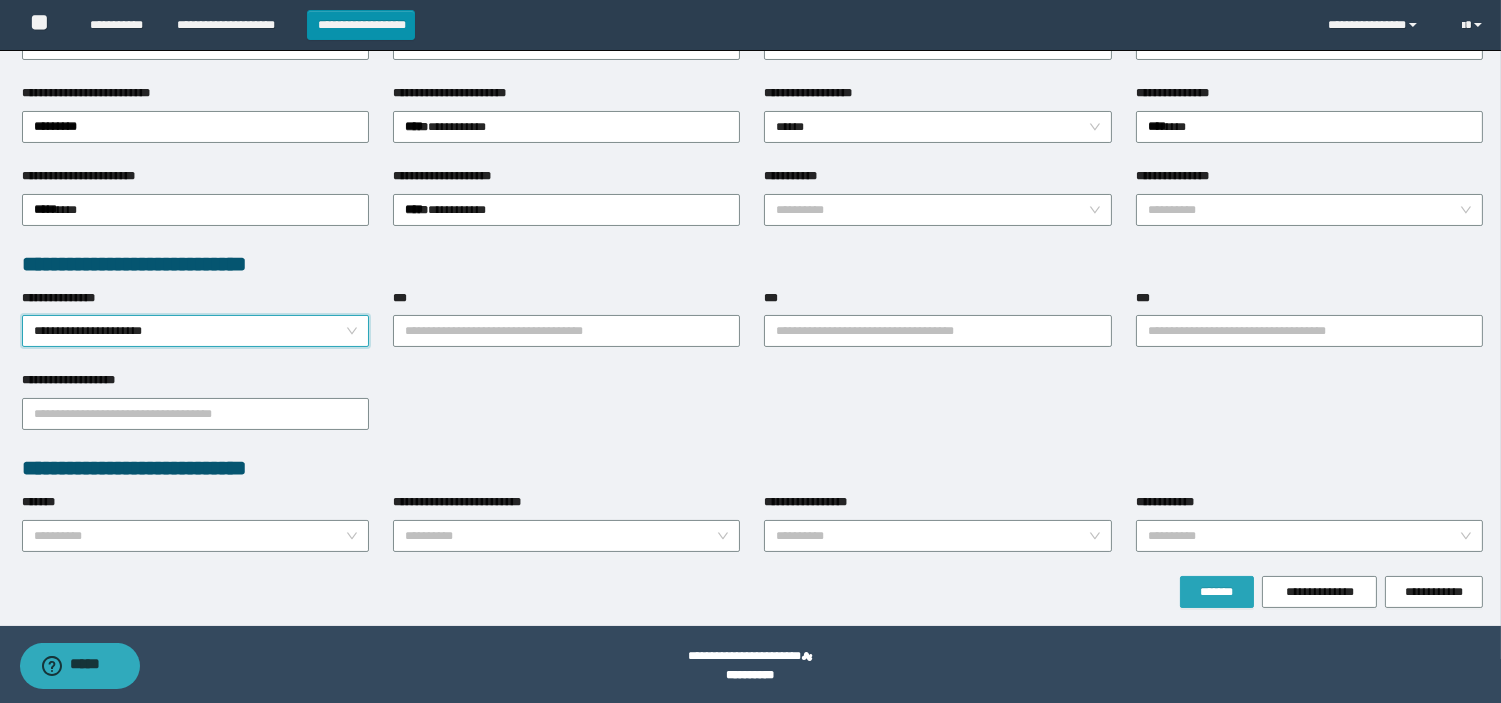 click on "*******" at bounding box center [1217, 592] 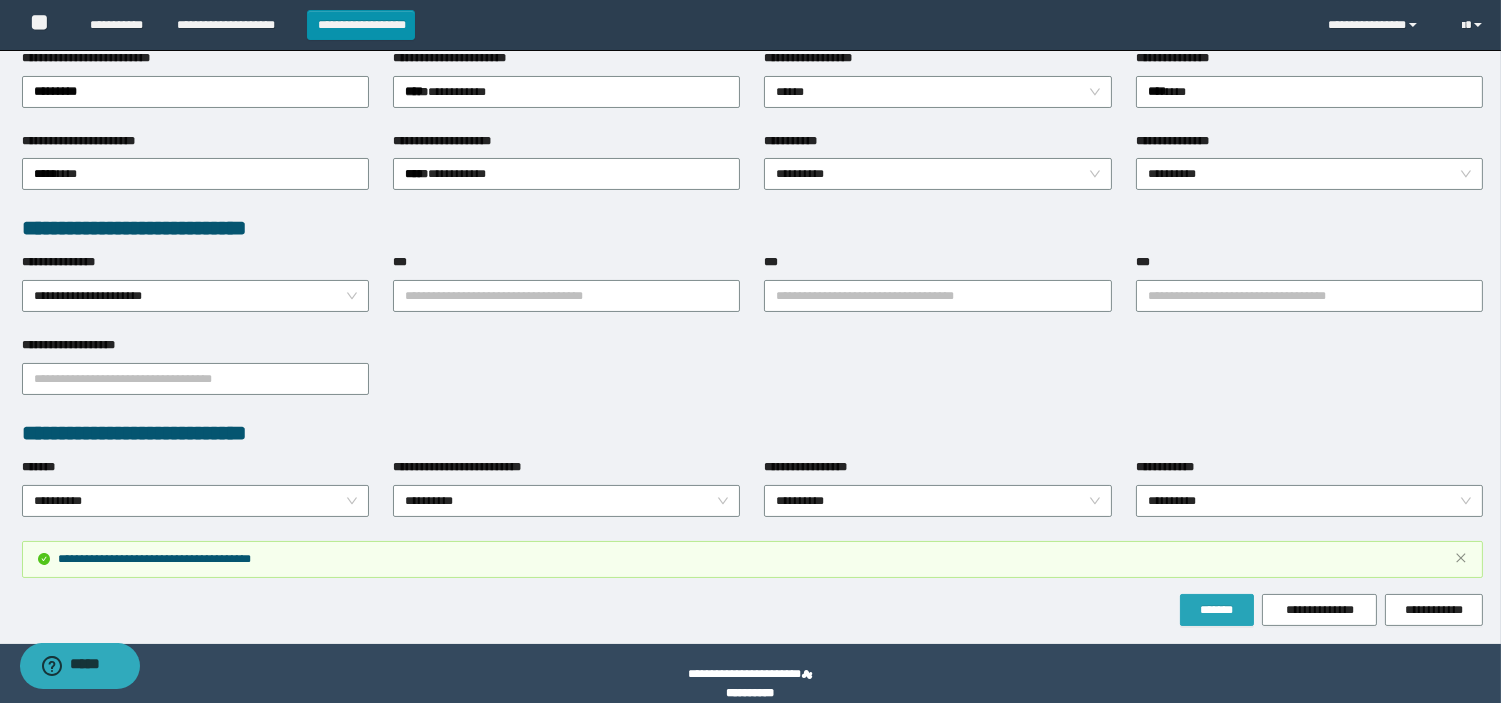 scroll, scrollTop: 465, scrollLeft: 0, axis: vertical 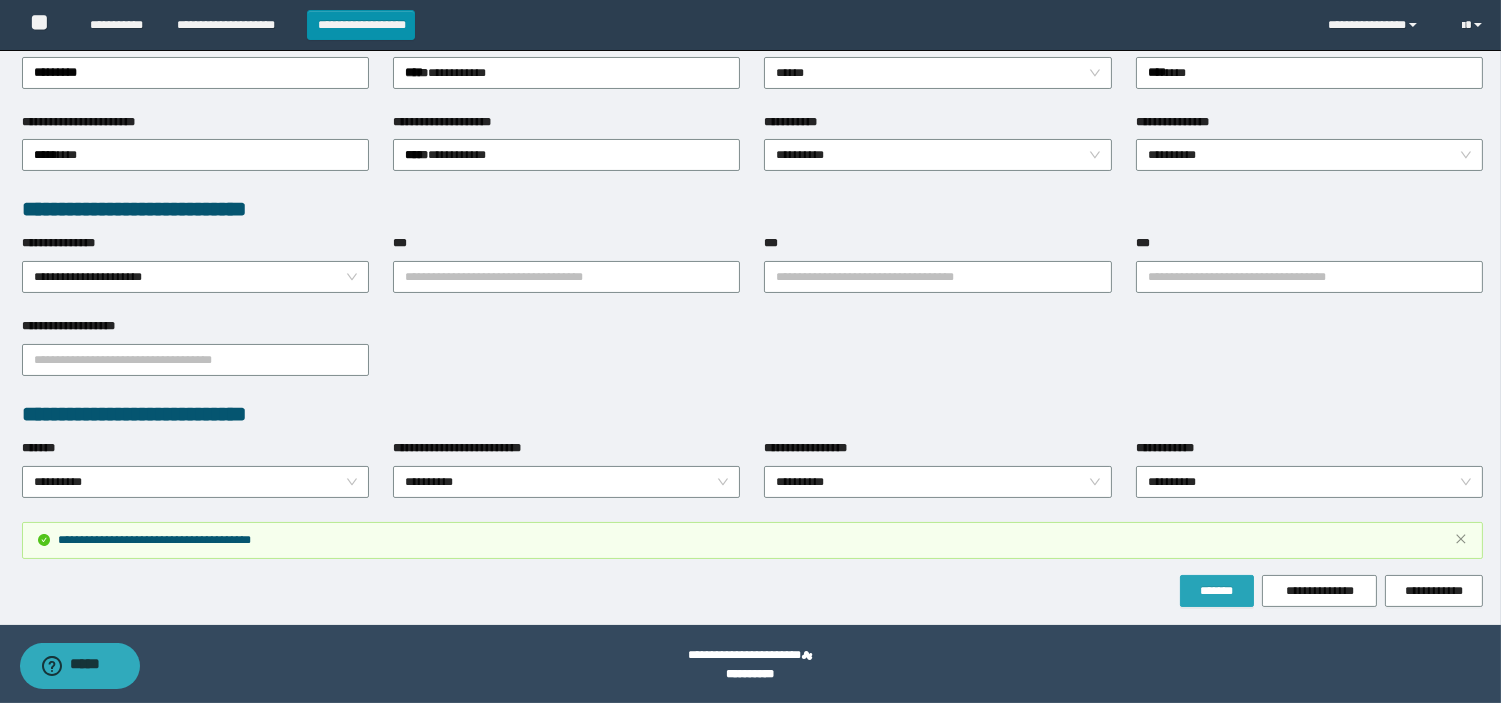 click on "*******" at bounding box center [1217, 591] 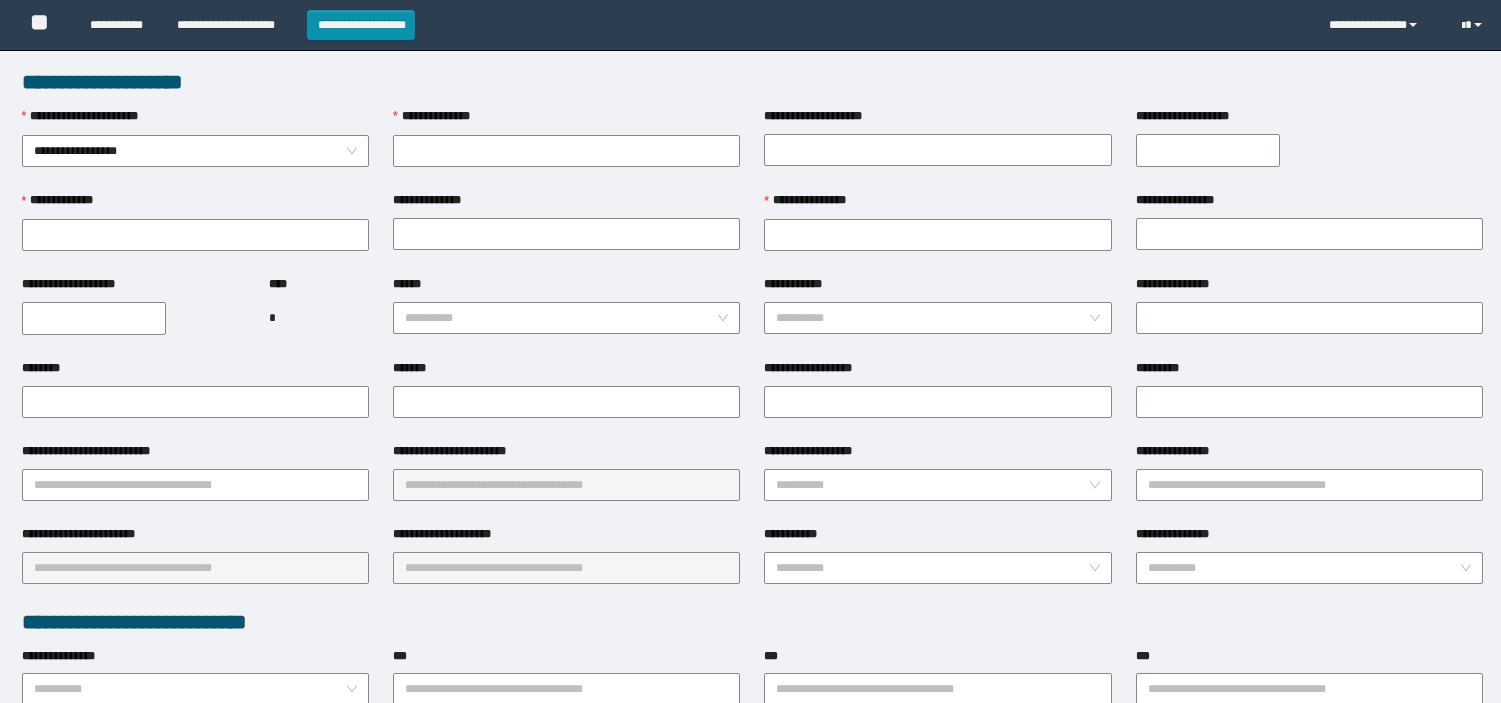 scroll, scrollTop: 0, scrollLeft: 0, axis: both 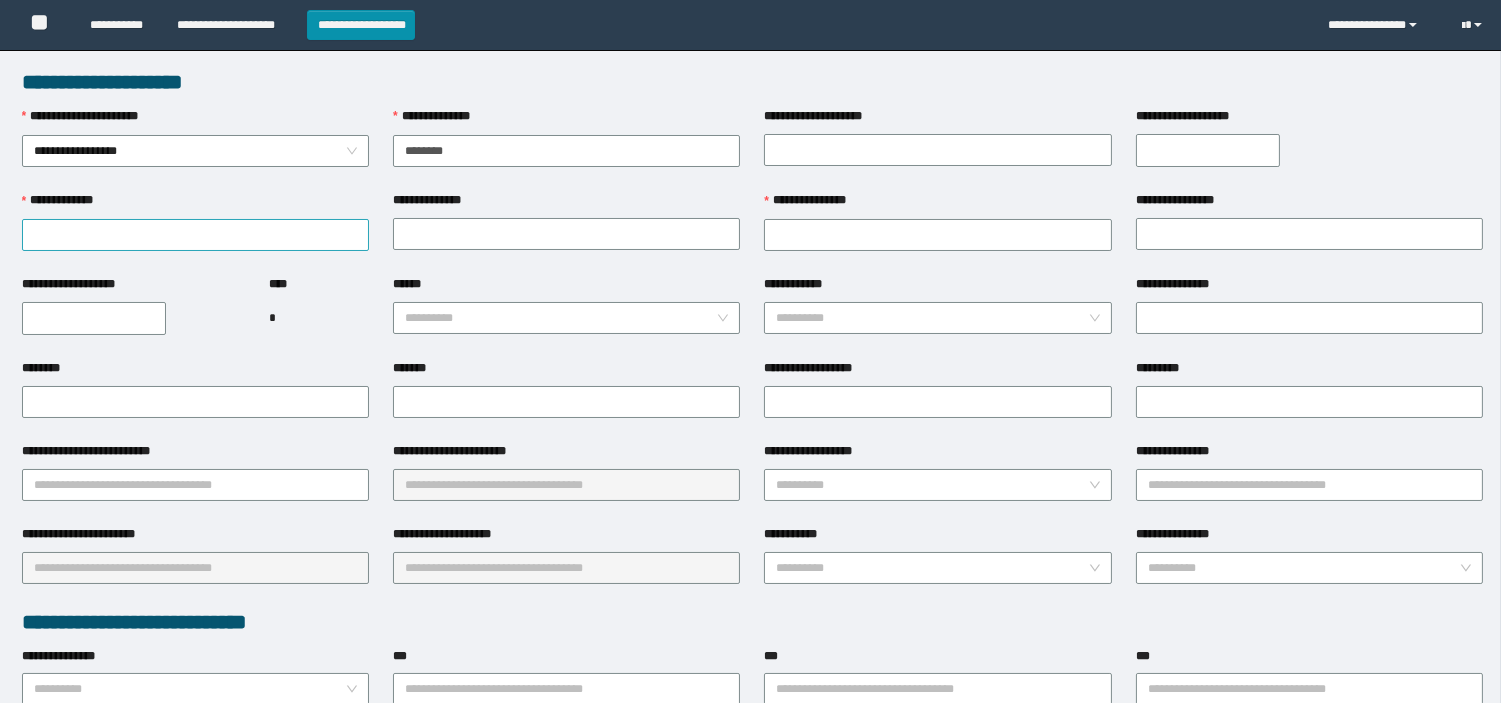 type on "********" 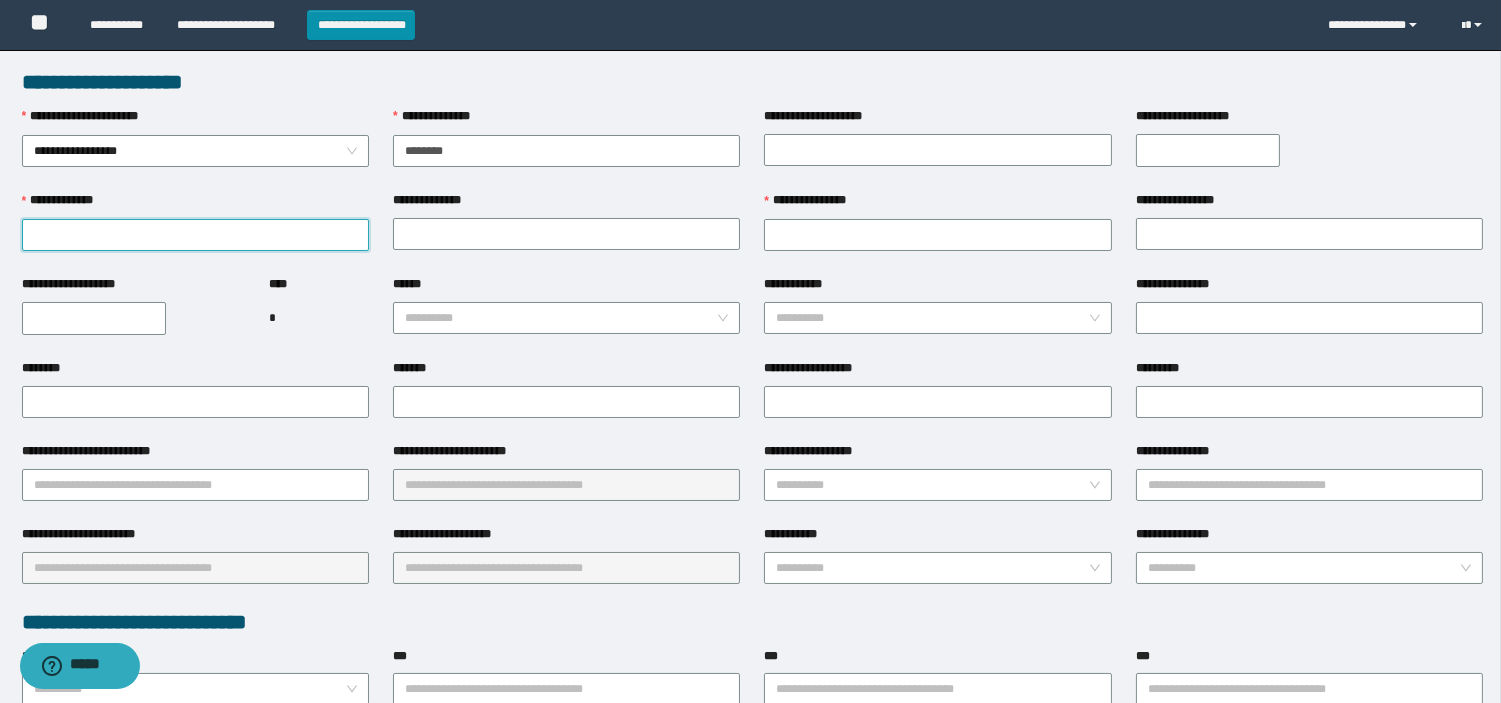 click on "**********" at bounding box center [195, 235] 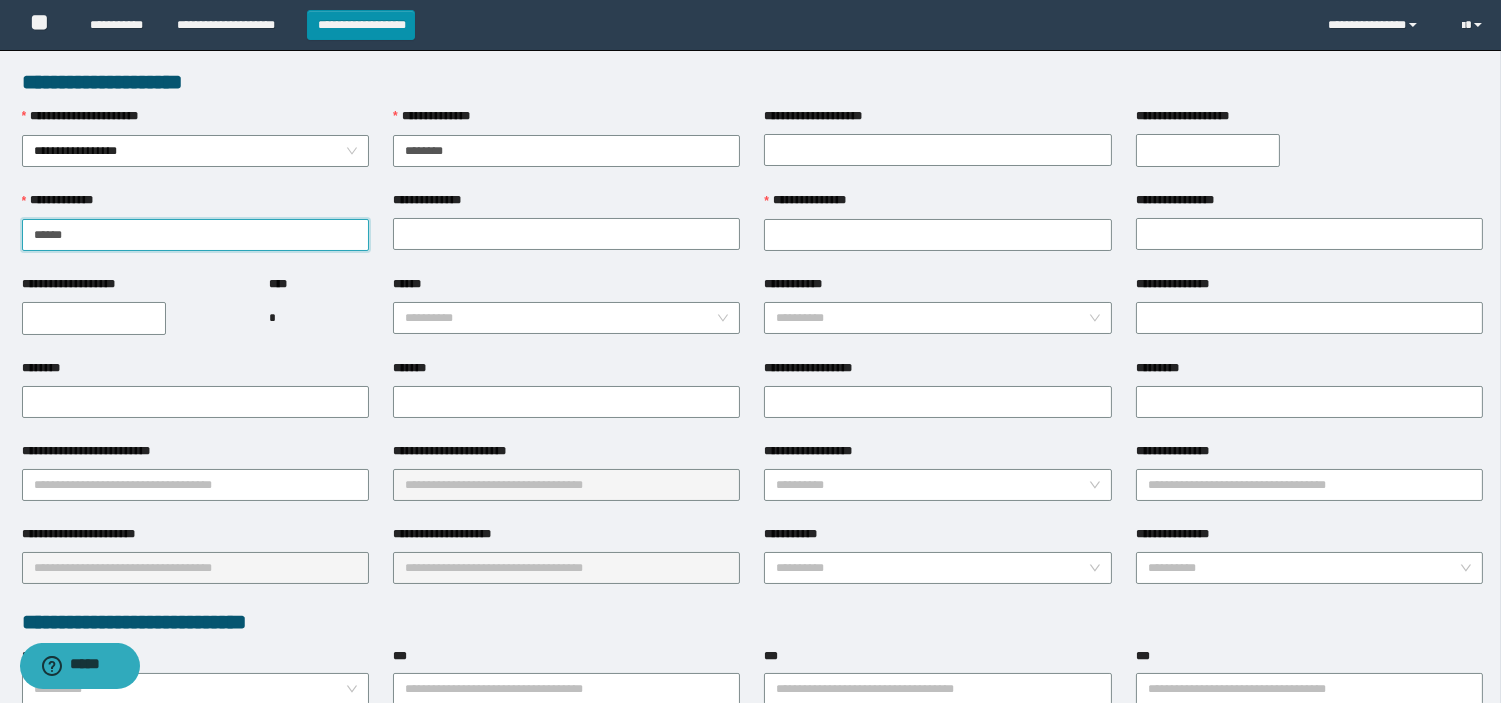 type on "******" 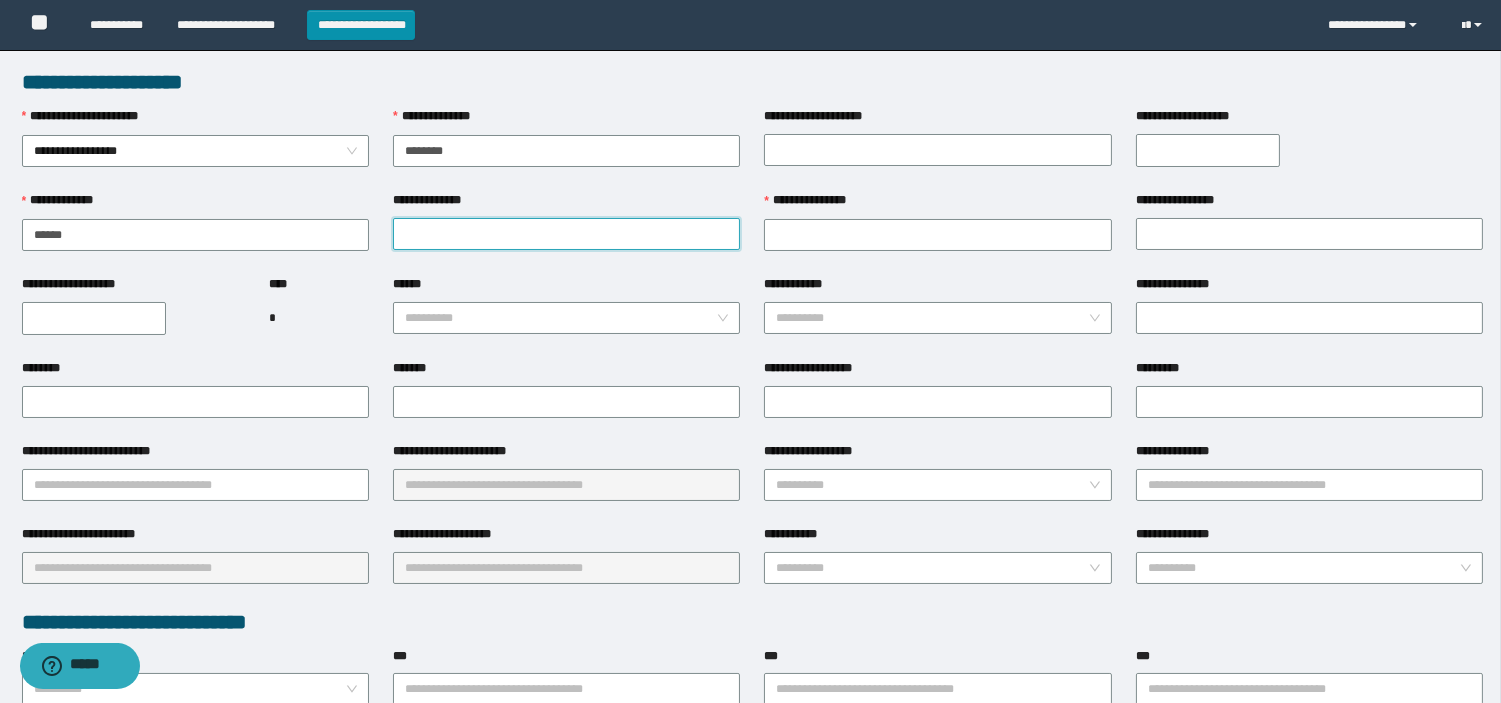 click on "**********" at bounding box center [566, 234] 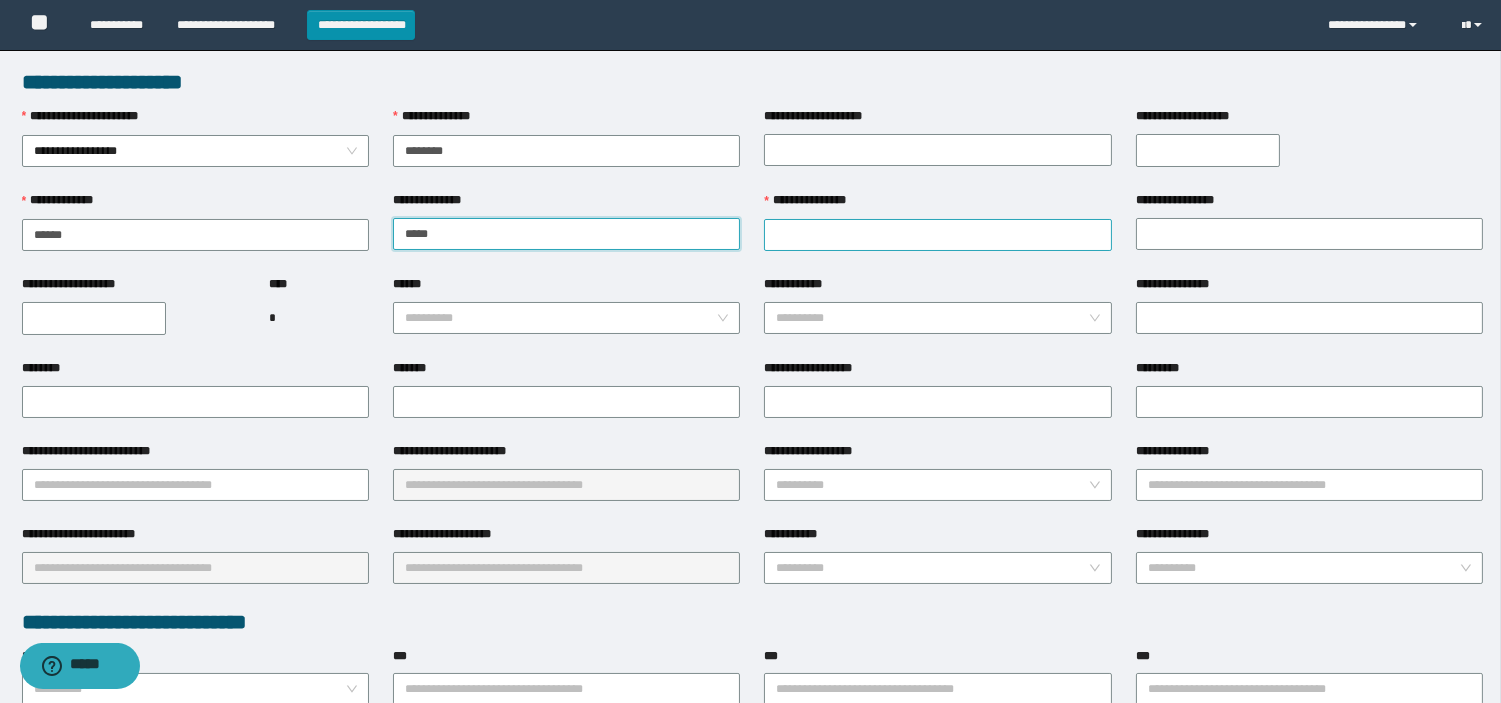 type on "*****" 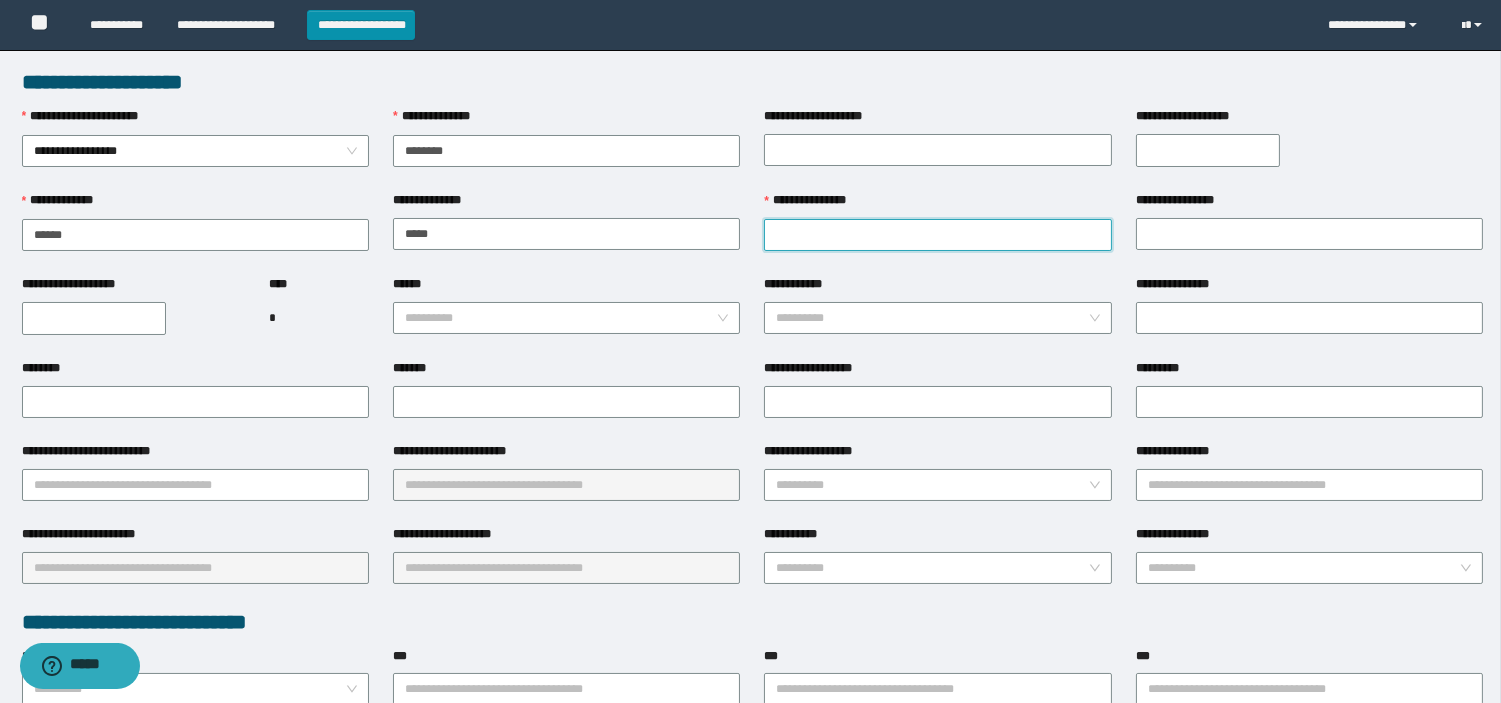 click on "**********" at bounding box center [937, 235] 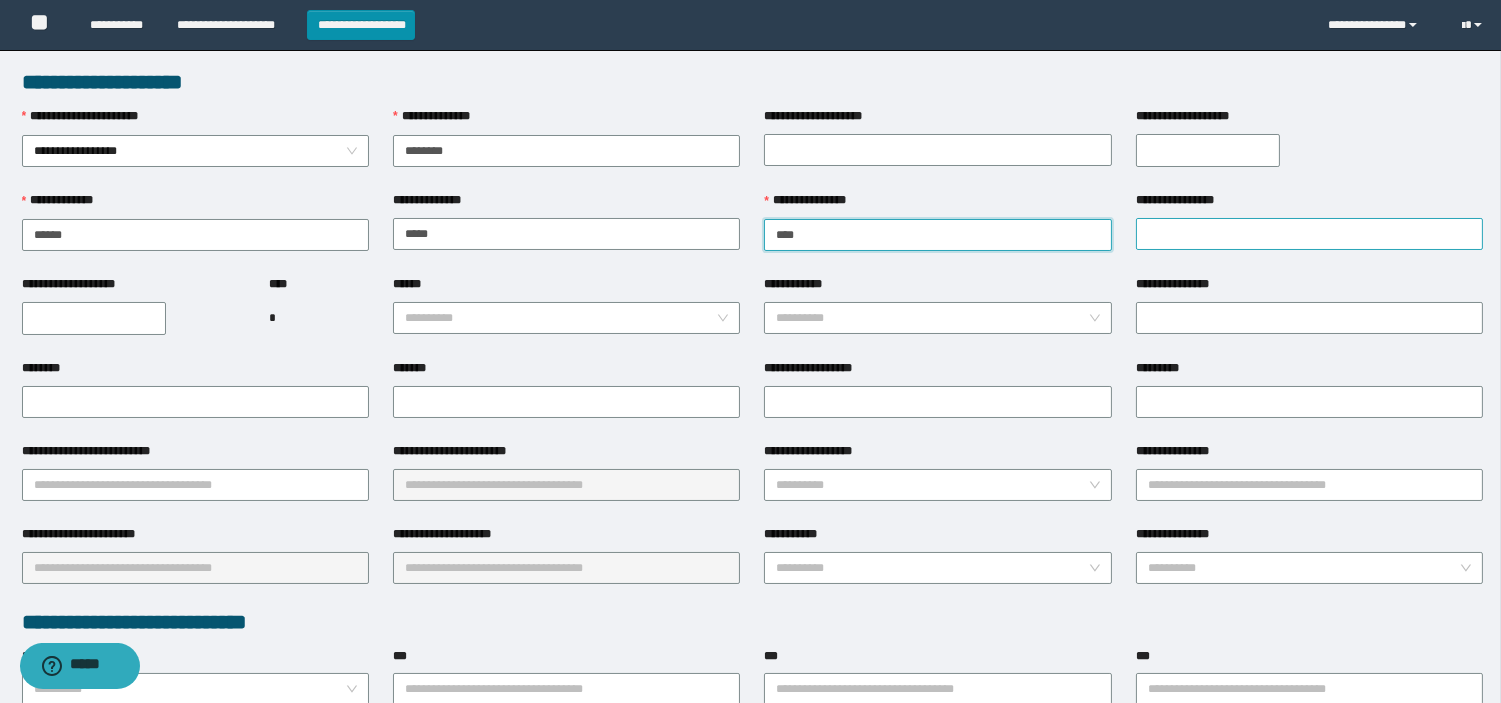 type on "****" 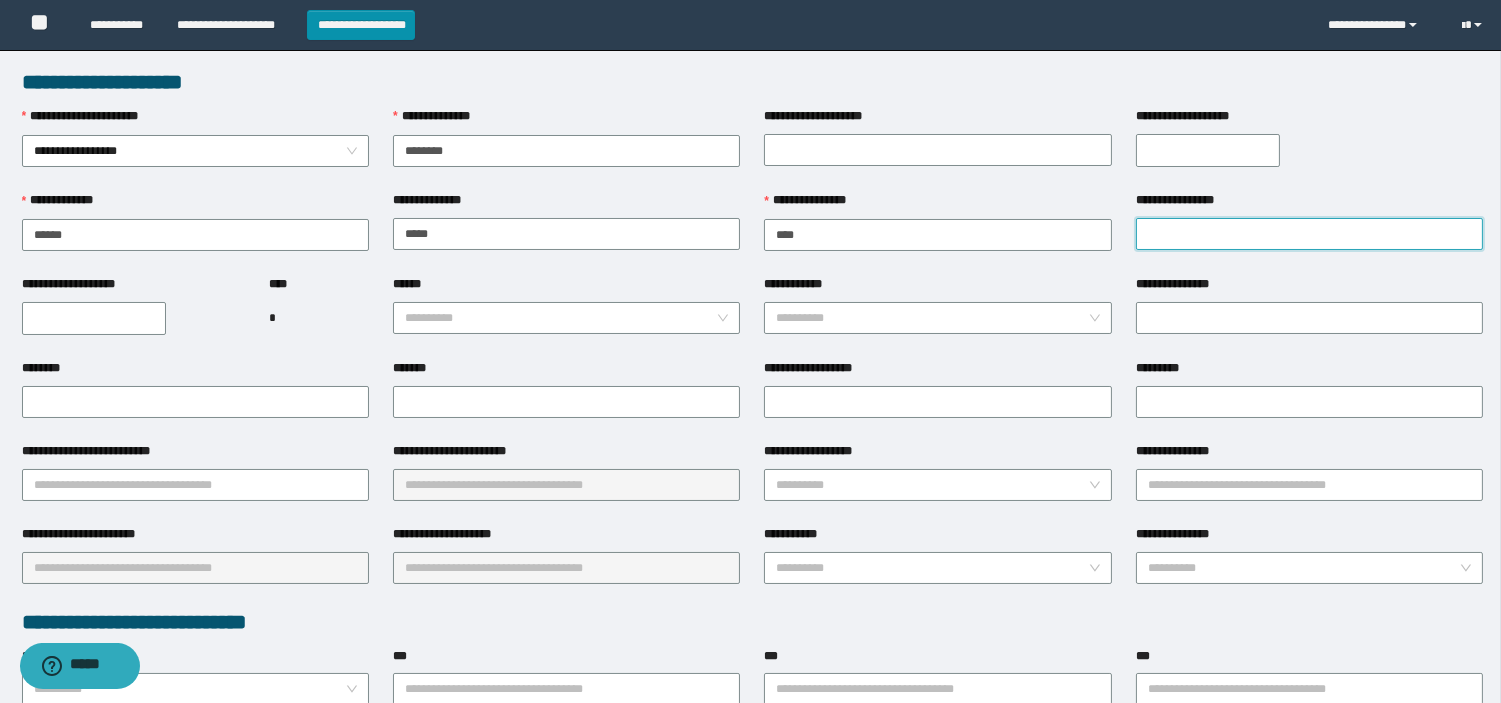 click on "**********" at bounding box center (1309, 234) 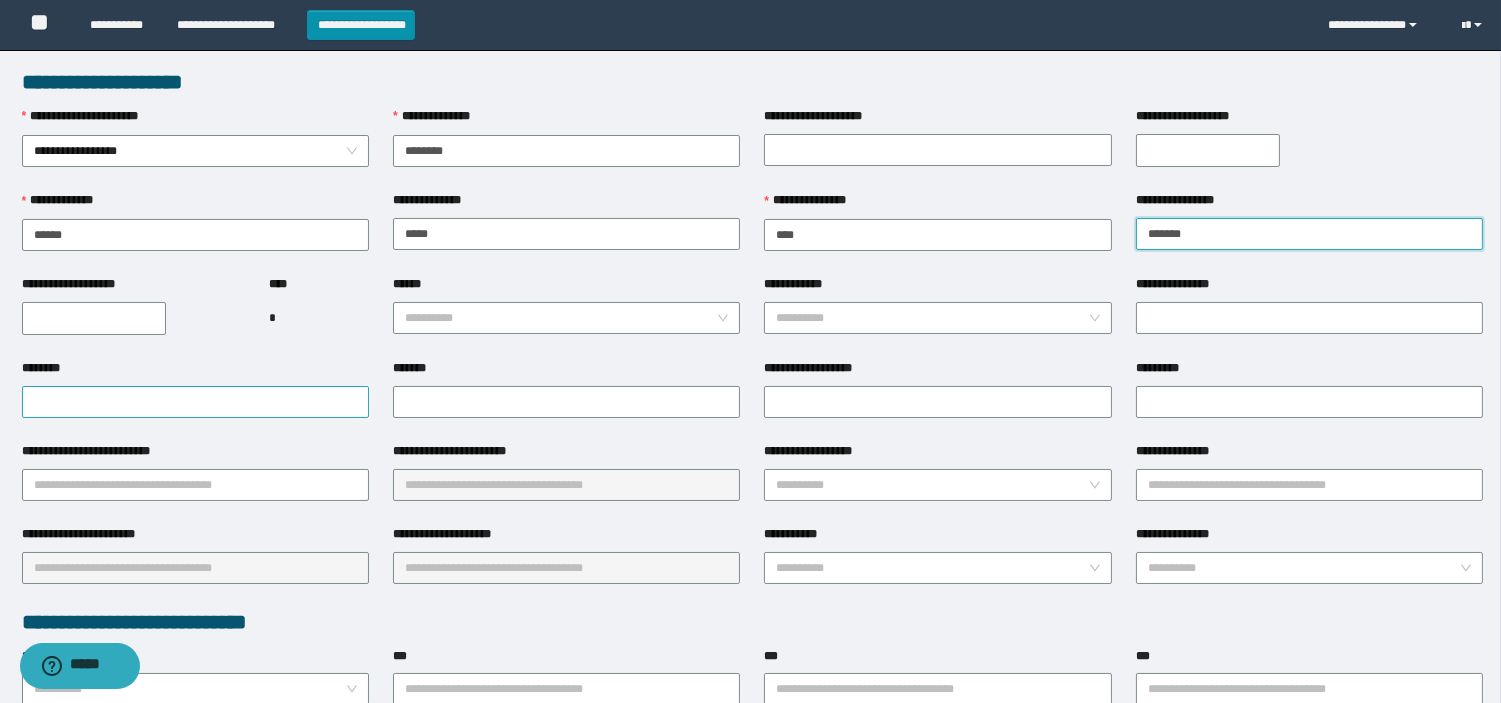 scroll, scrollTop: 111, scrollLeft: 0, axis: vertical 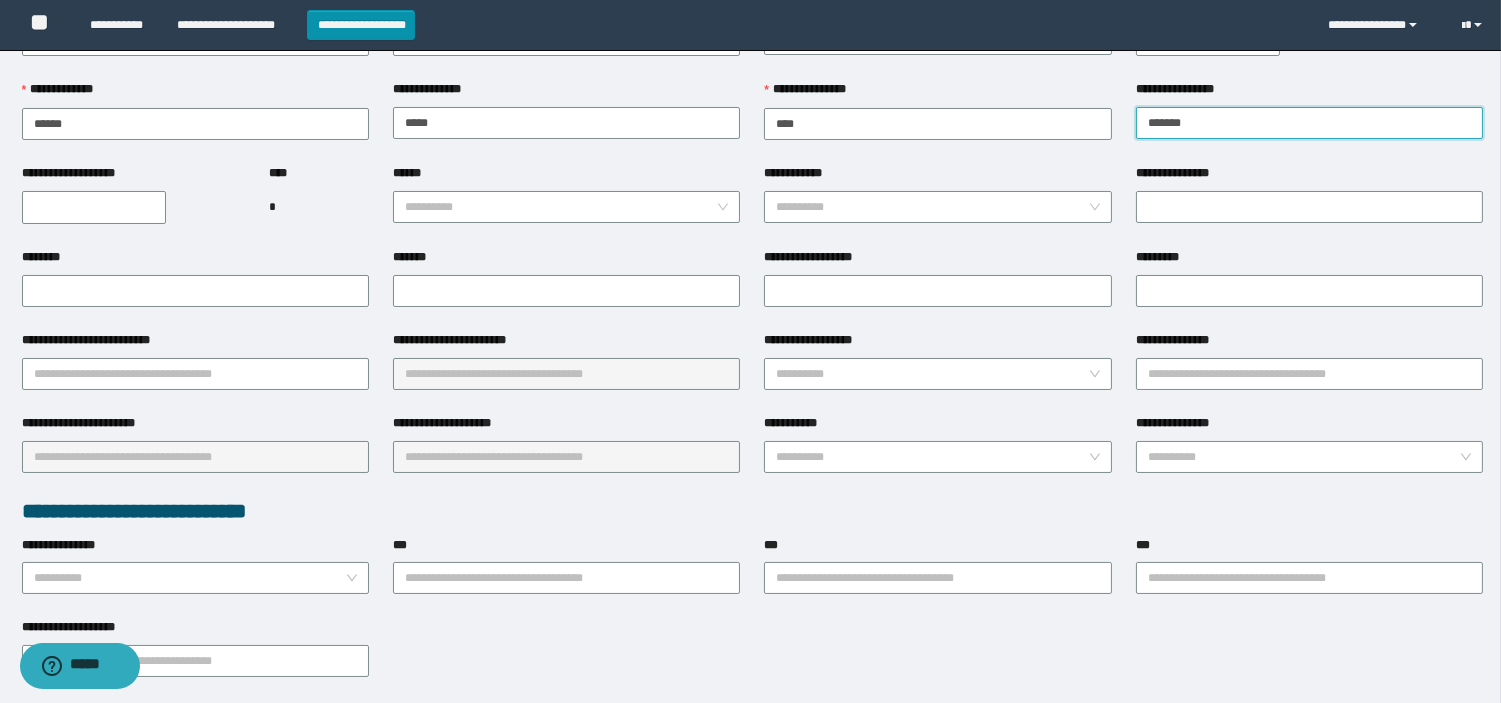 type on "*******" 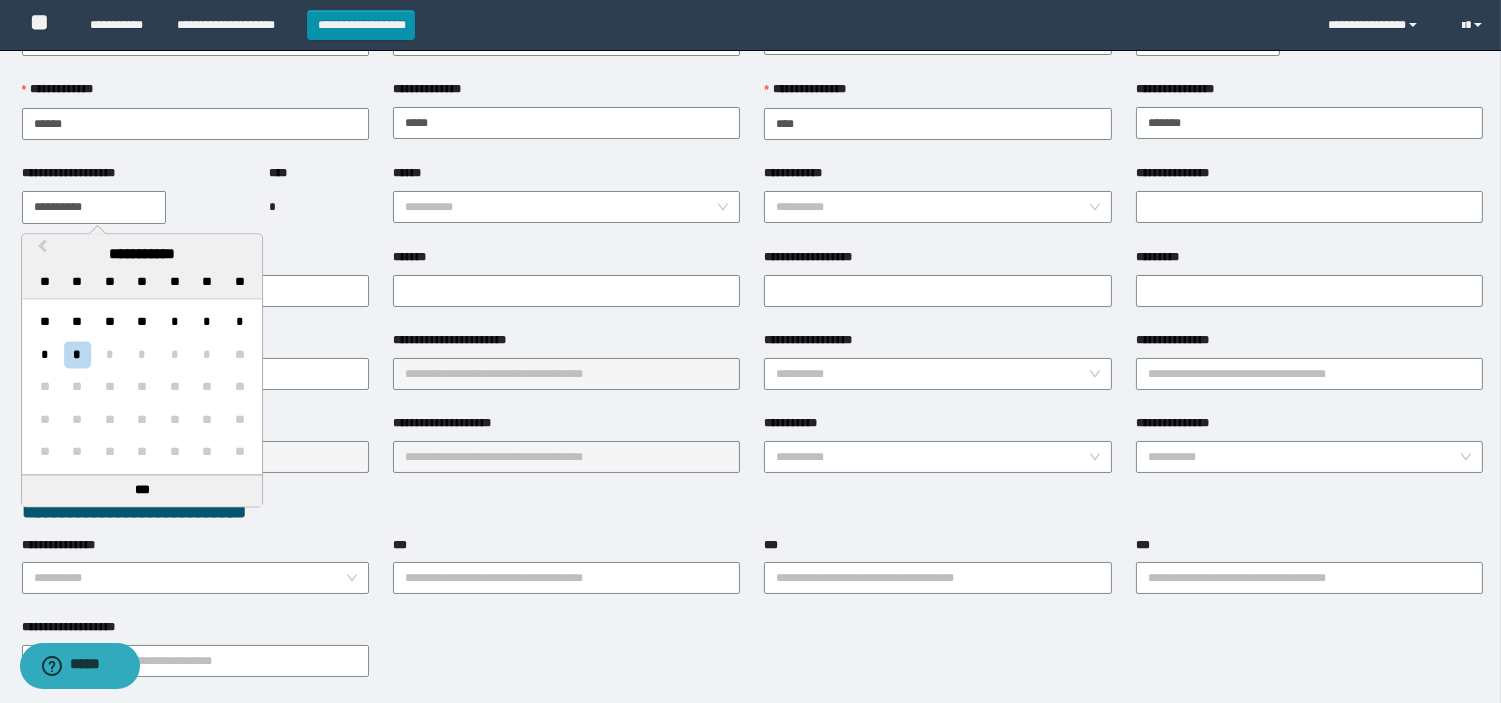 click on "**********" at bounding box center (94, 207) 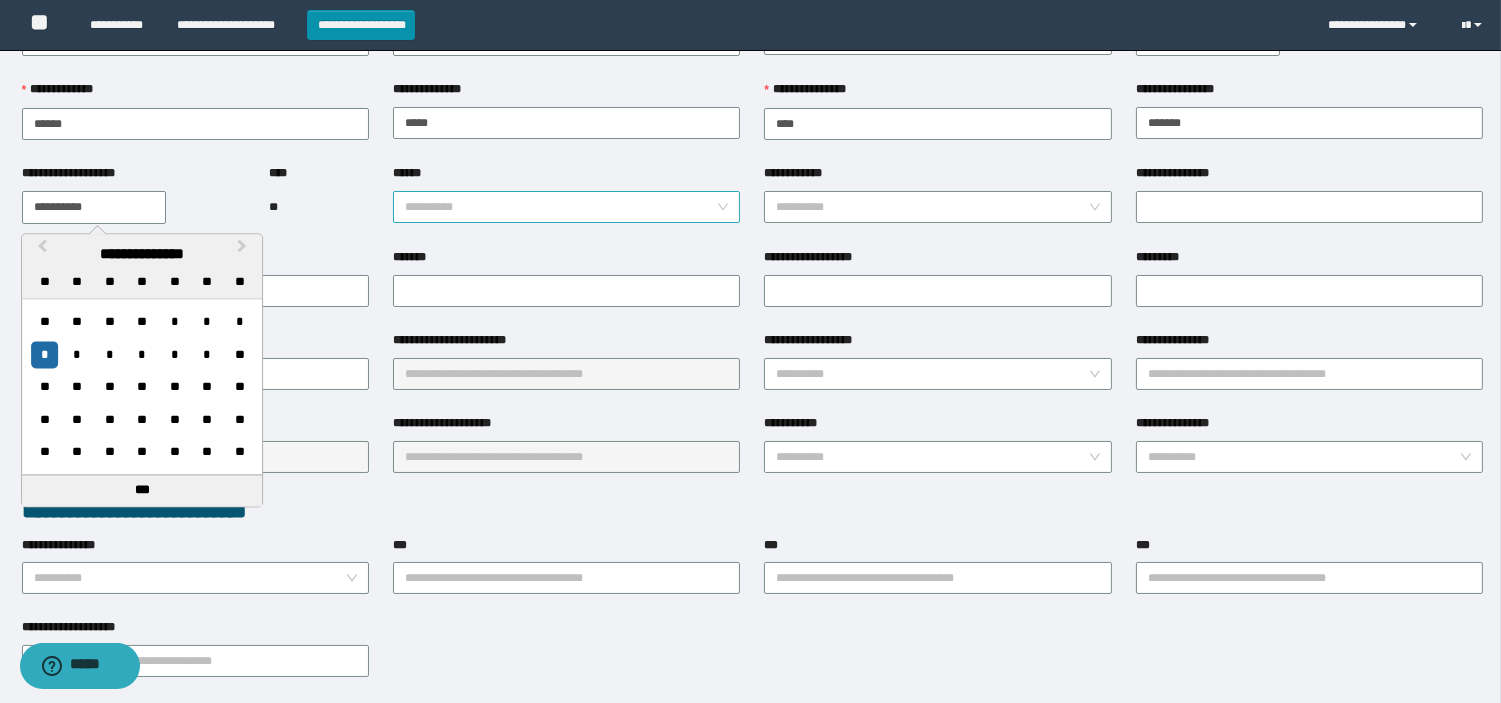 type on "**********" 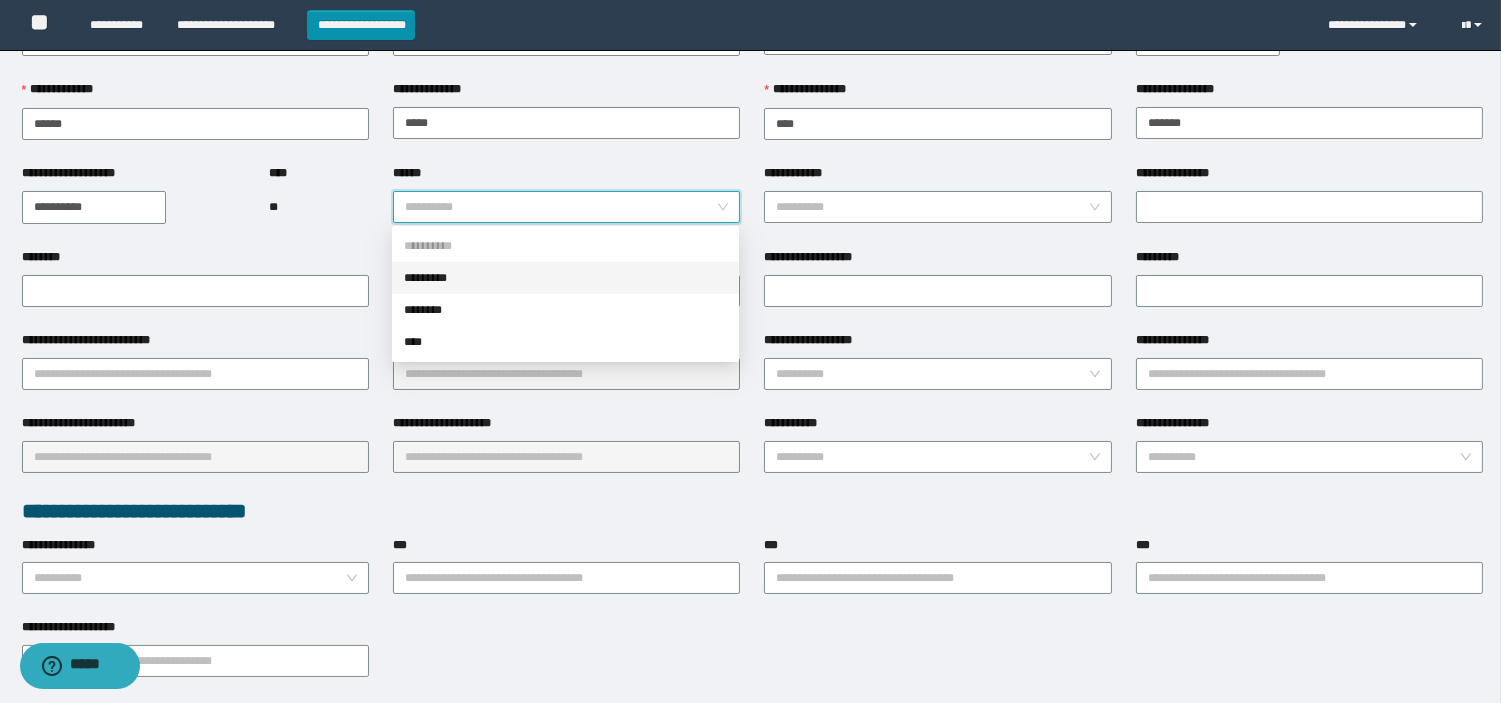 click on "*********" at bounding box center (565, 278) 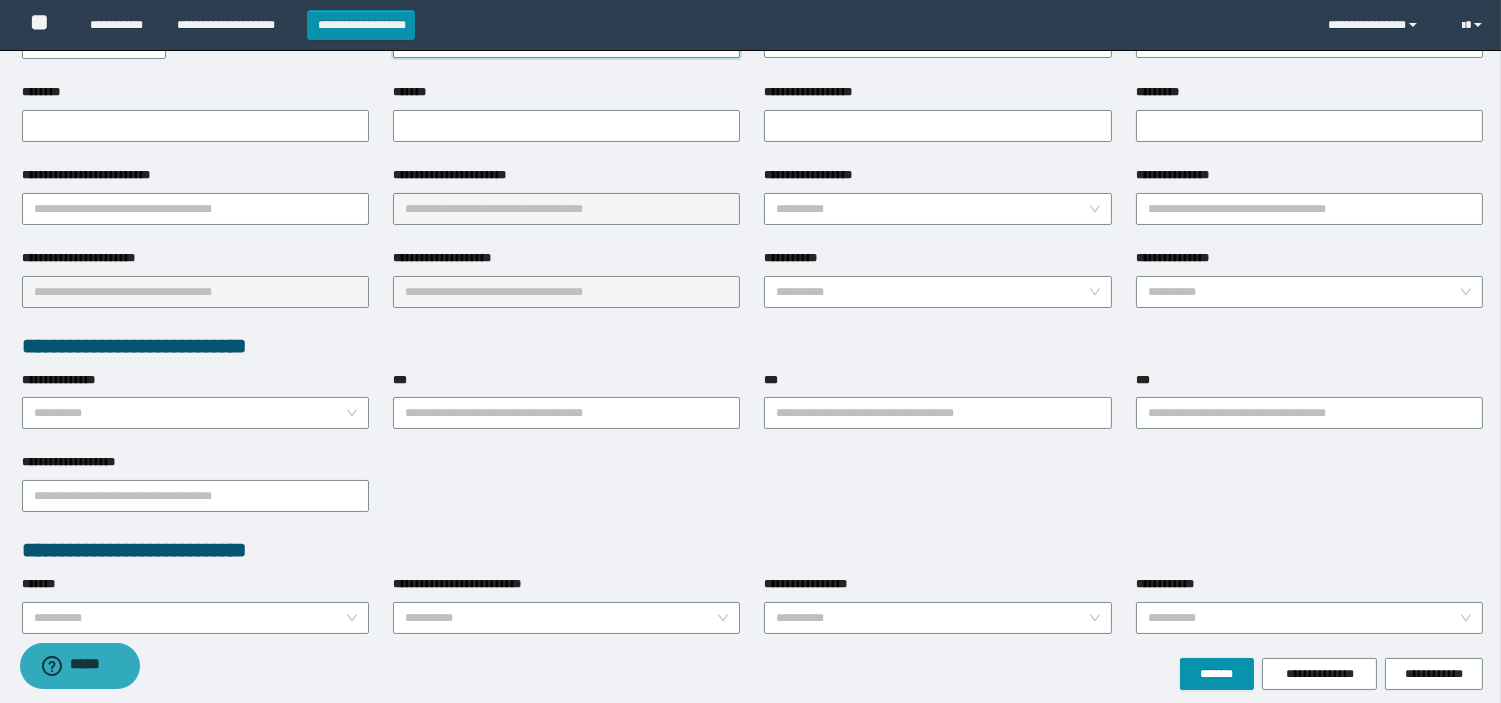 scroll, scrollTop: 333, scrollLeft: 0, axis: vertical 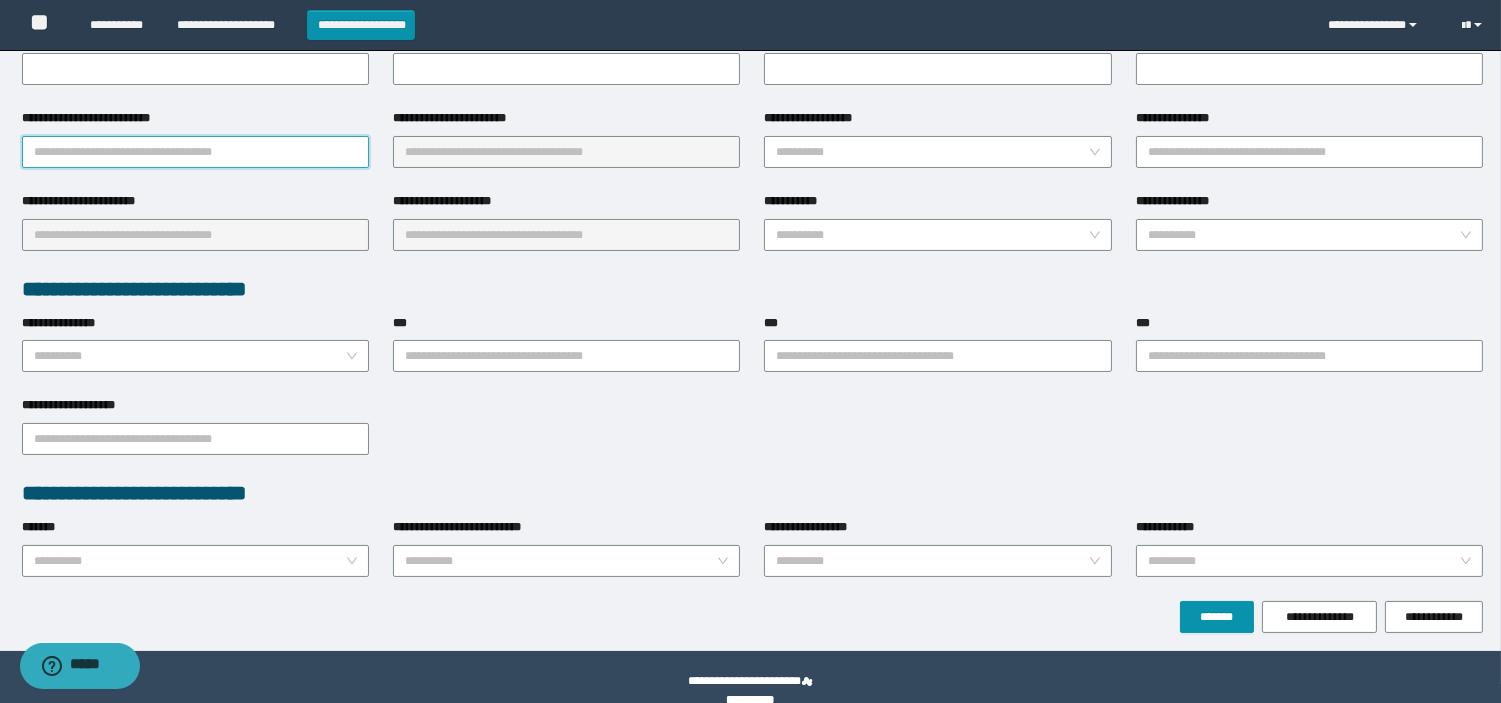 click on "**********" at bounding box center [195, 152] 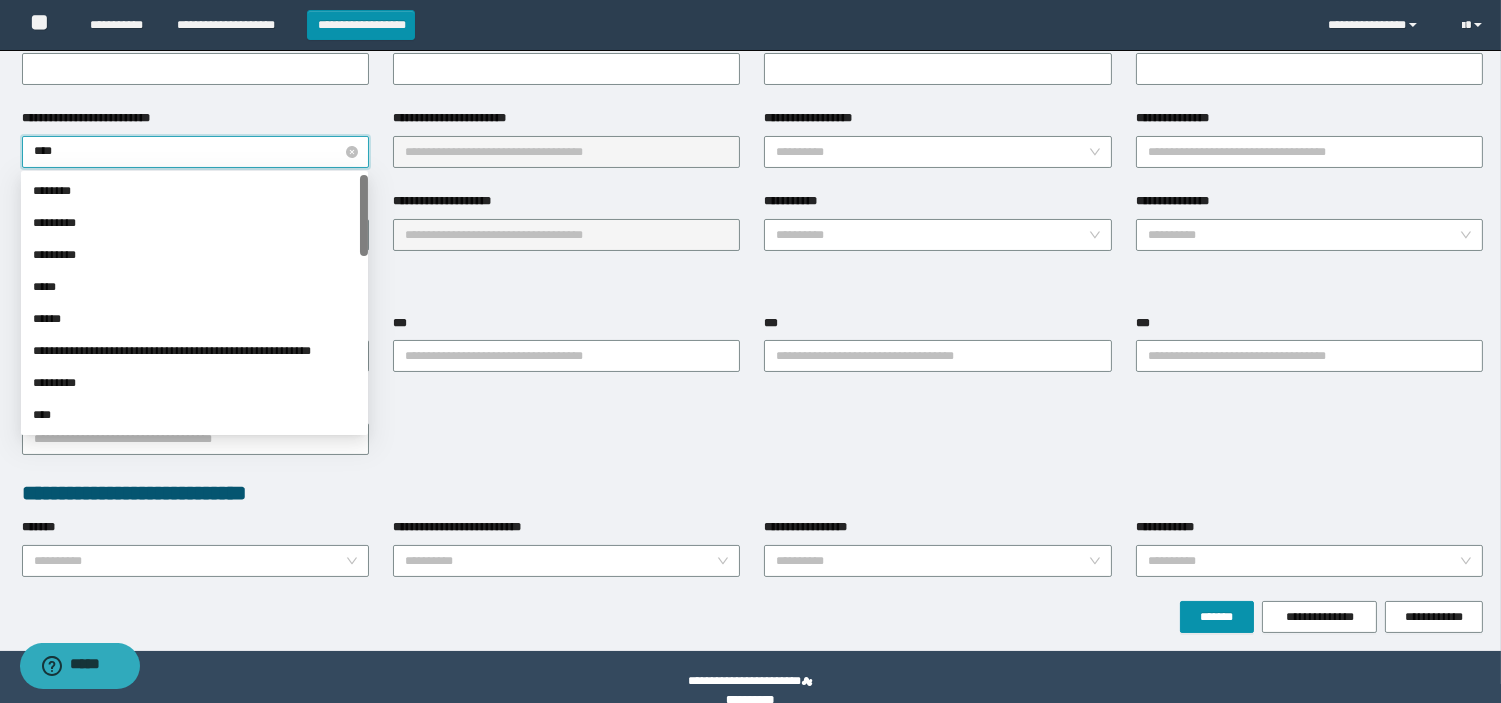 type on "*****" 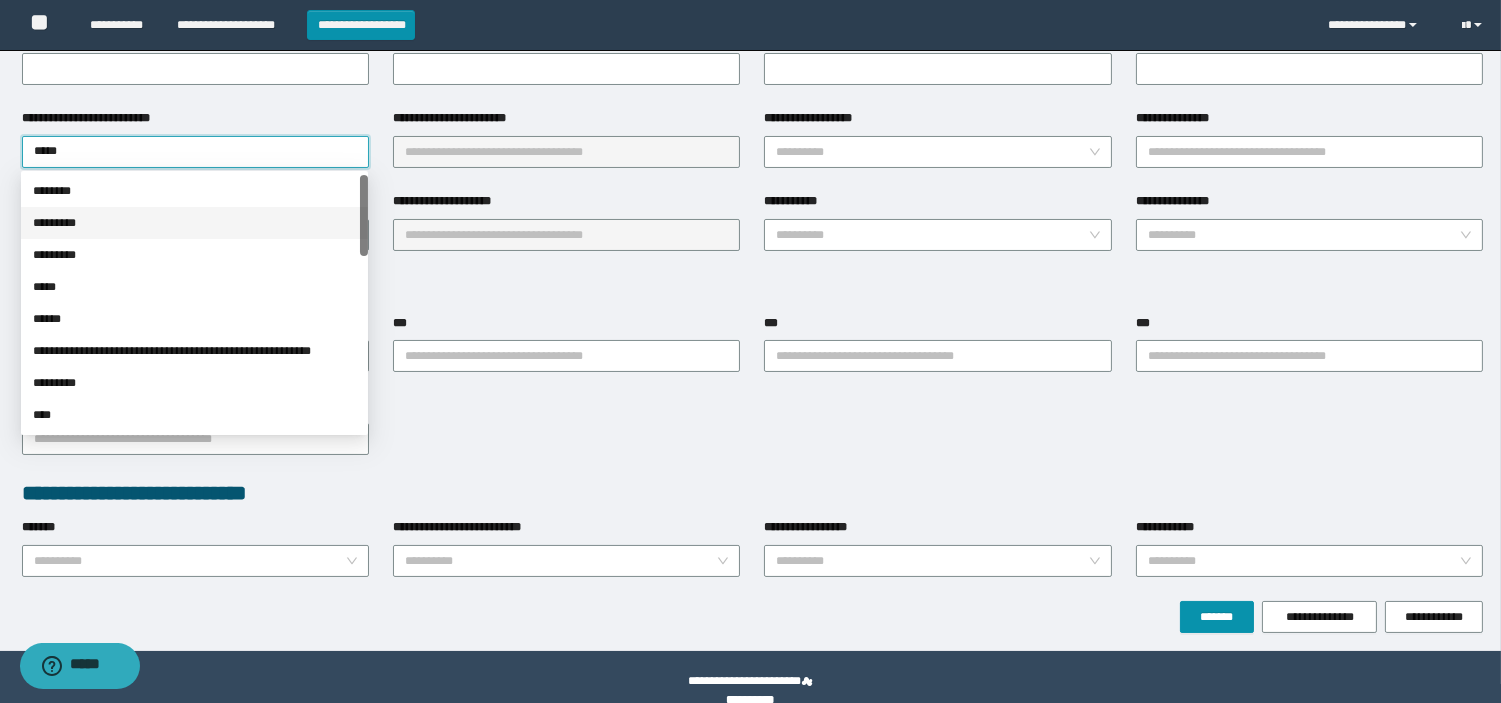 click on "*********" at bounding box center (194, 223) 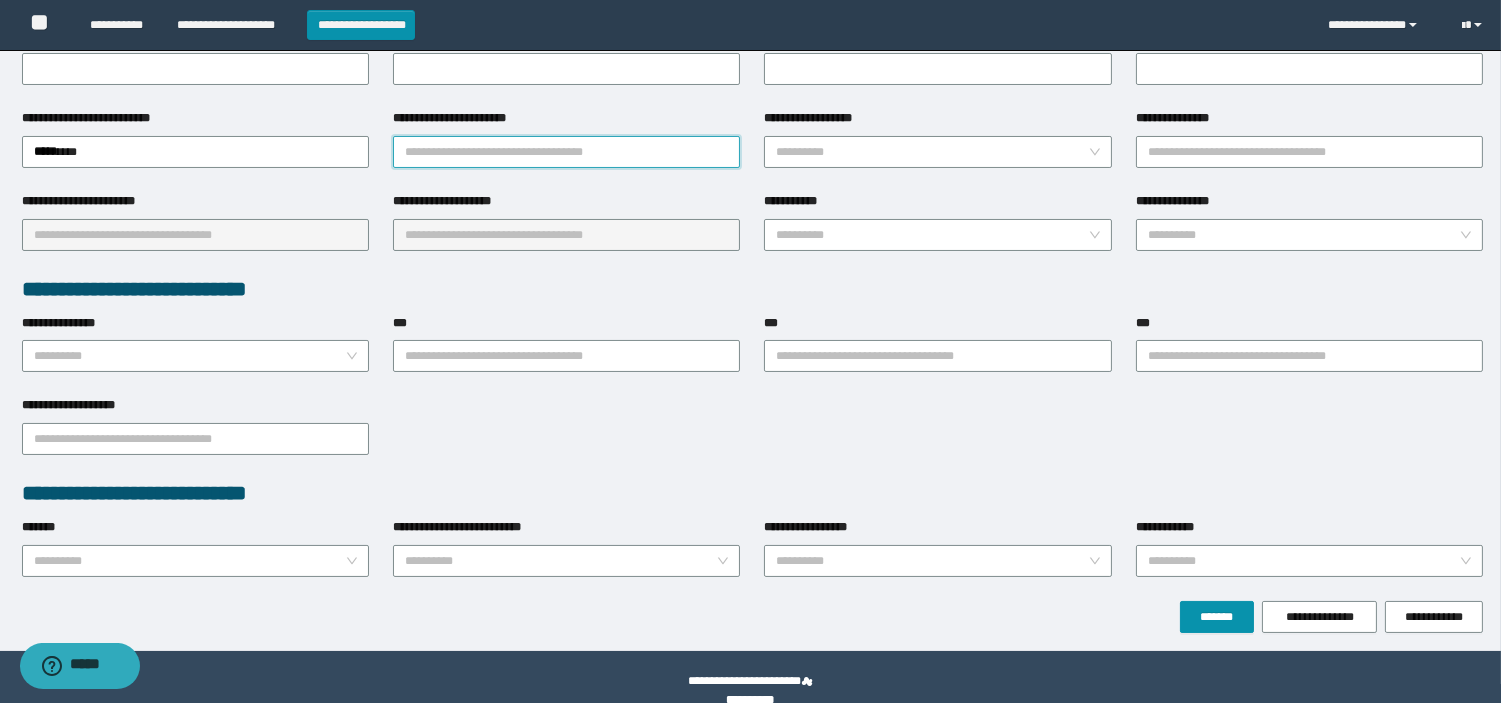 click on "**********" at bounding box center [566, 152] 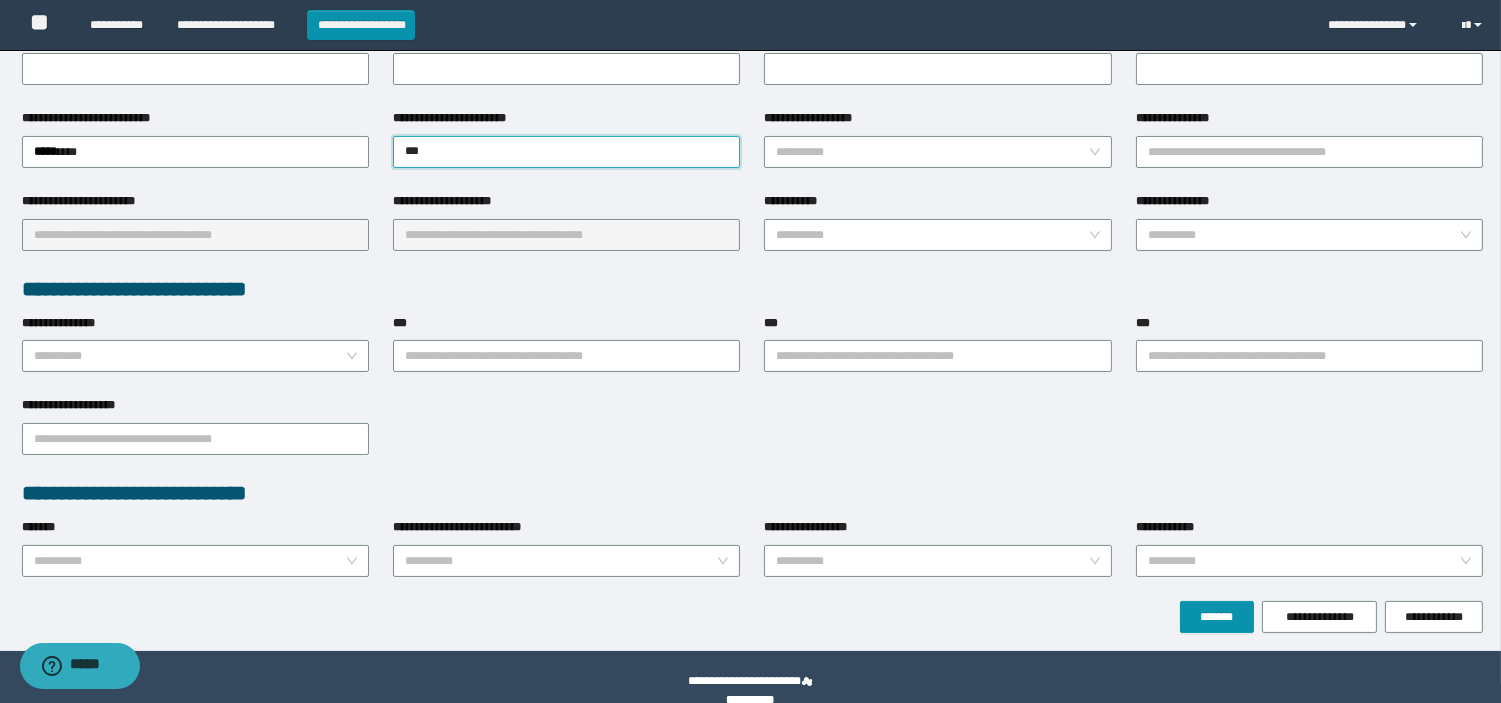 type on "****" 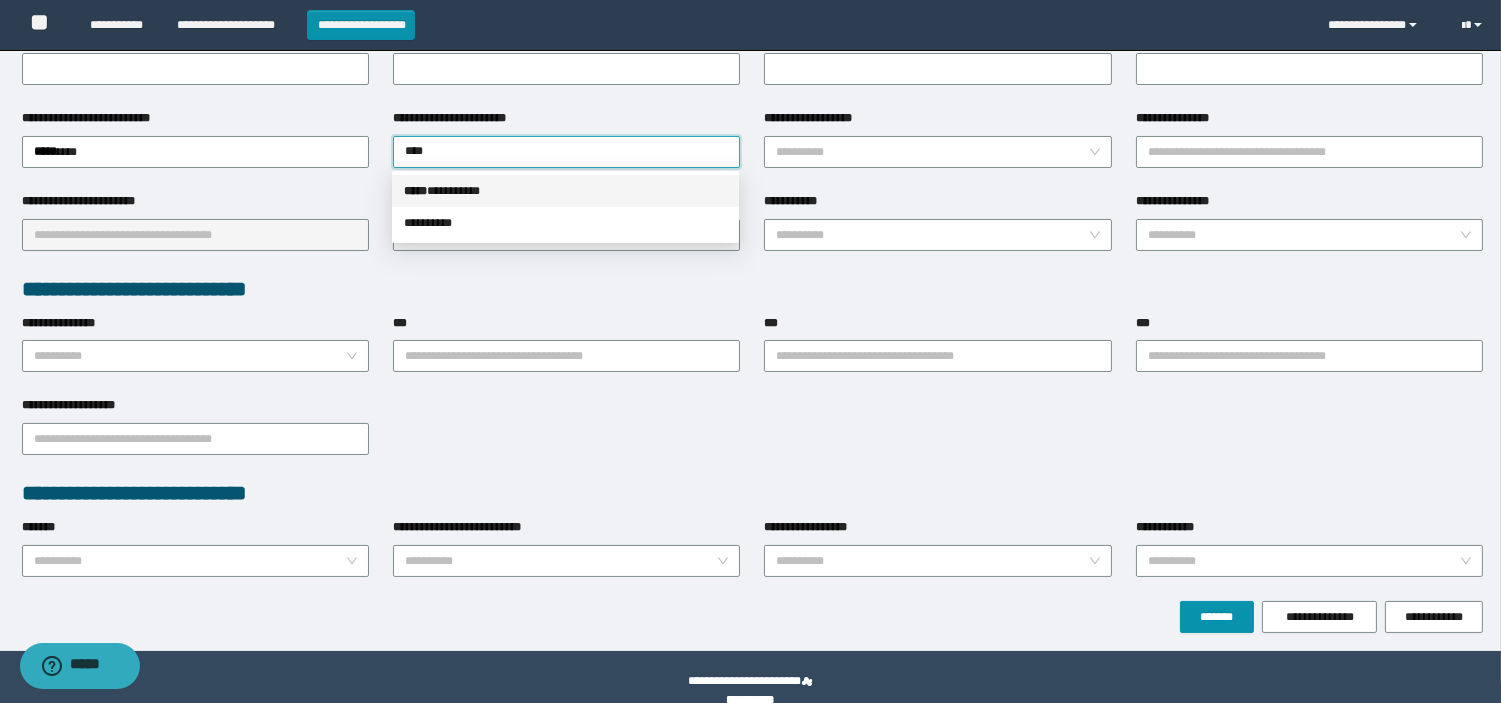 click on "***** * ********" at bounding box center [565, 191] 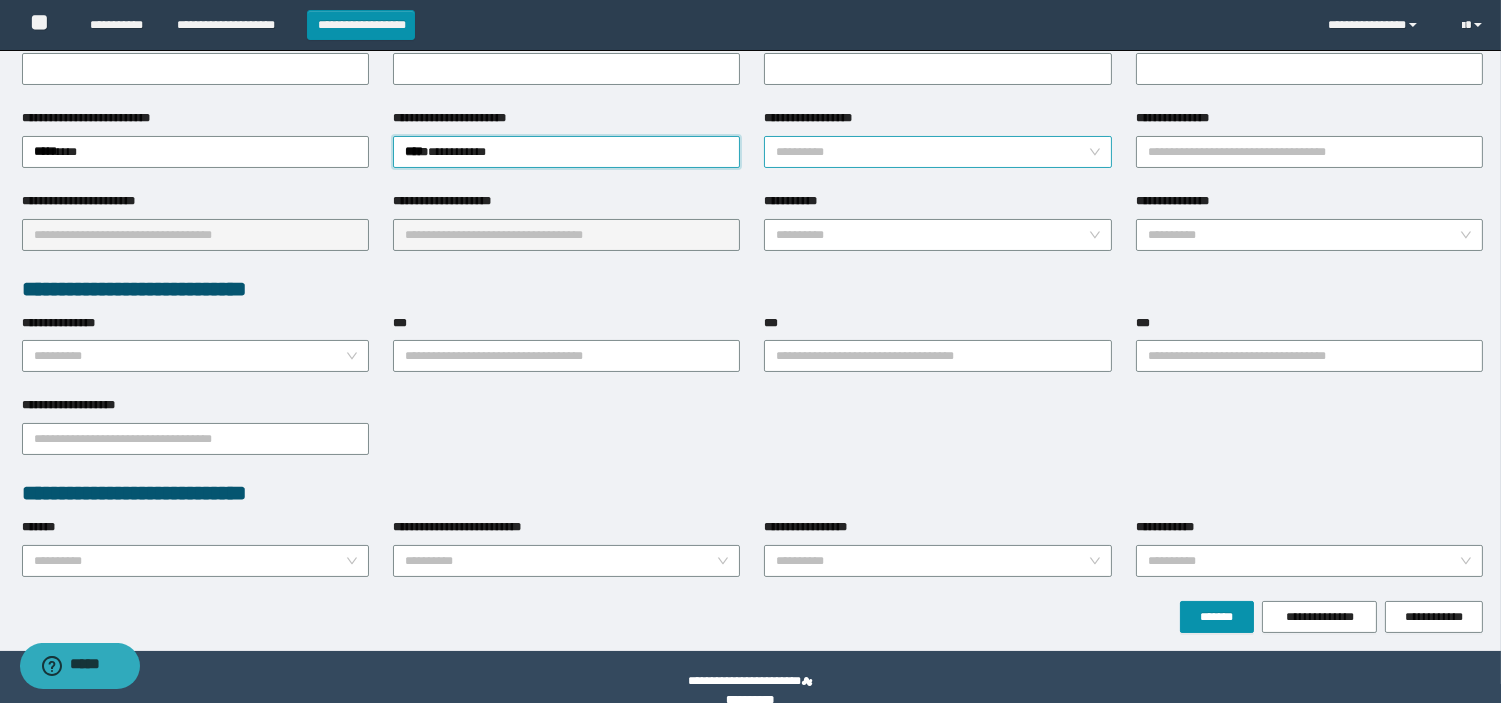 click on "**********" at bounding box center (931, 152) 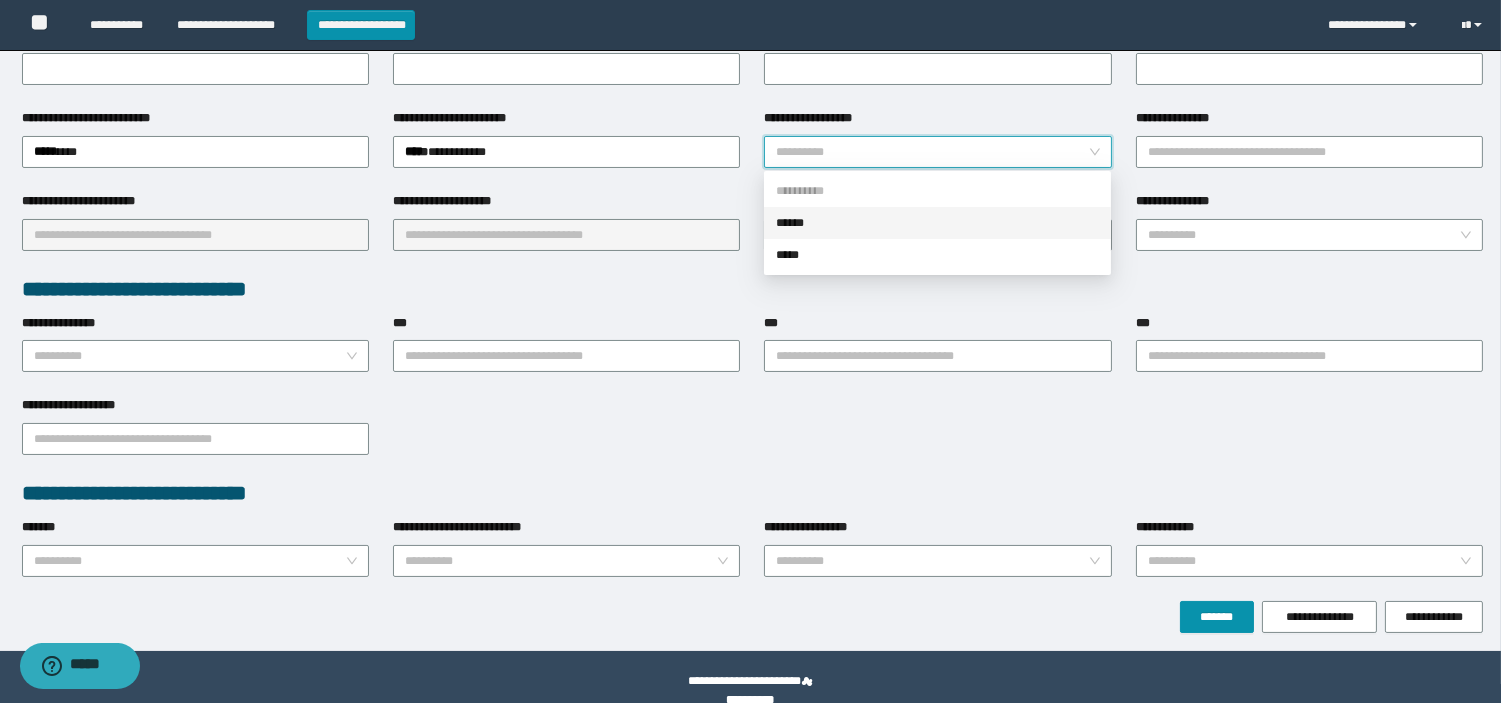 click on "******" at bounding box center [937, 223] 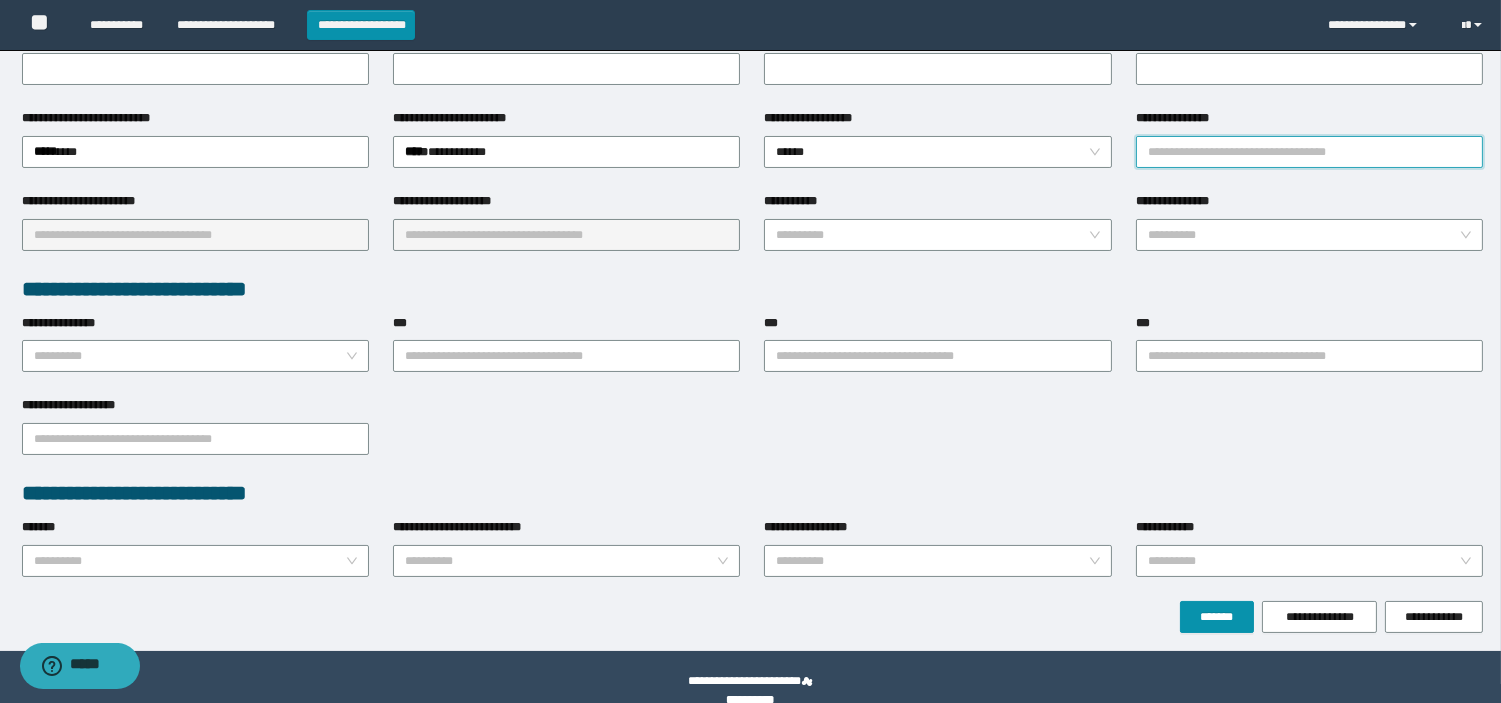 click on "**********" at bounding box center [1309, 152] 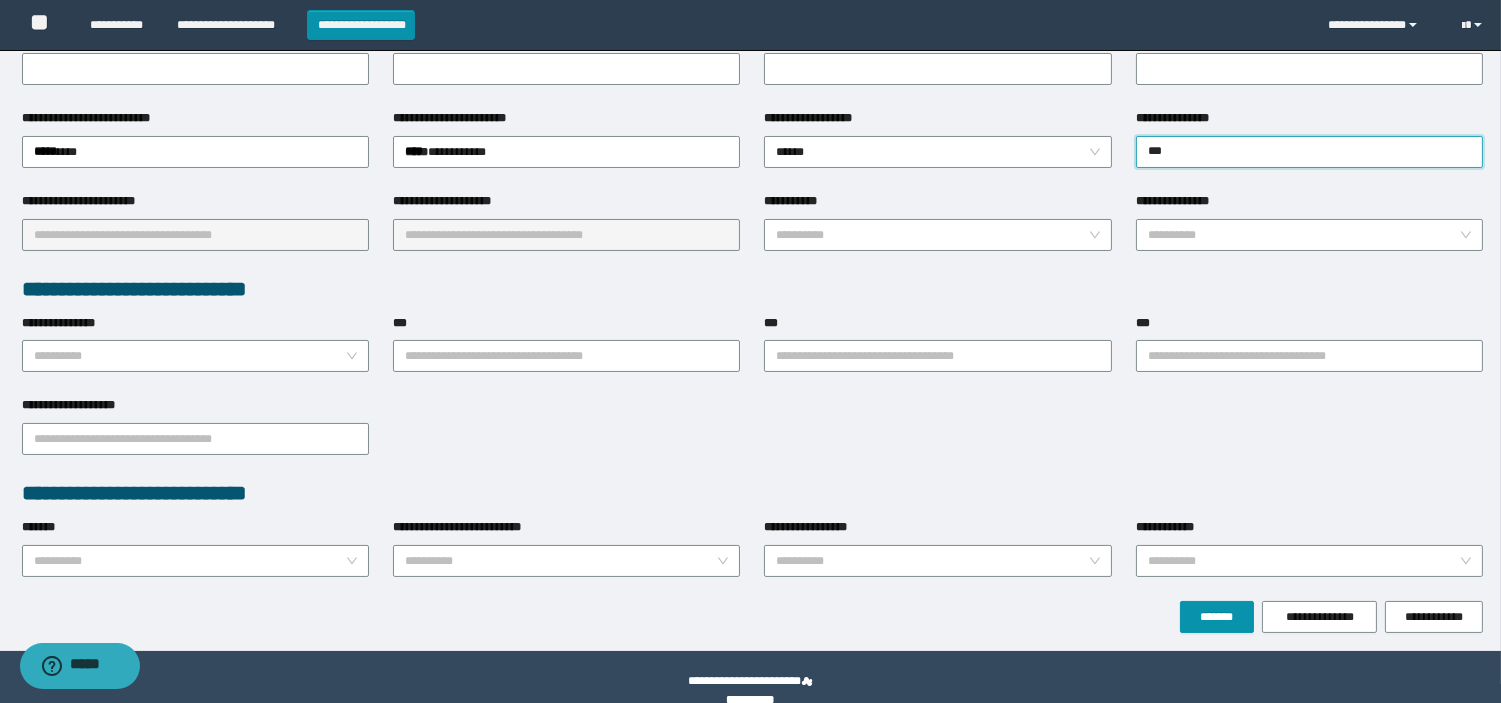 type on "****" 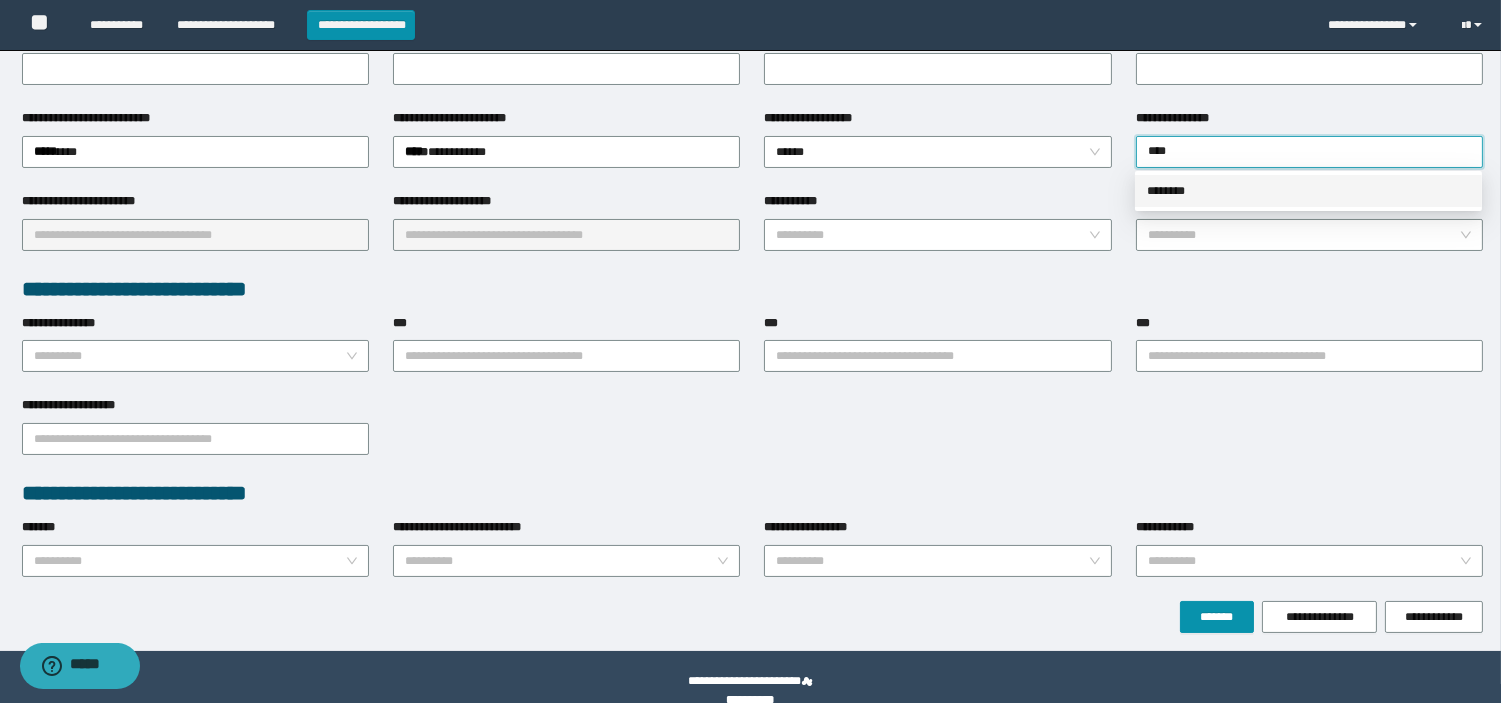 click on "********" at bounding box center (1308, 191) 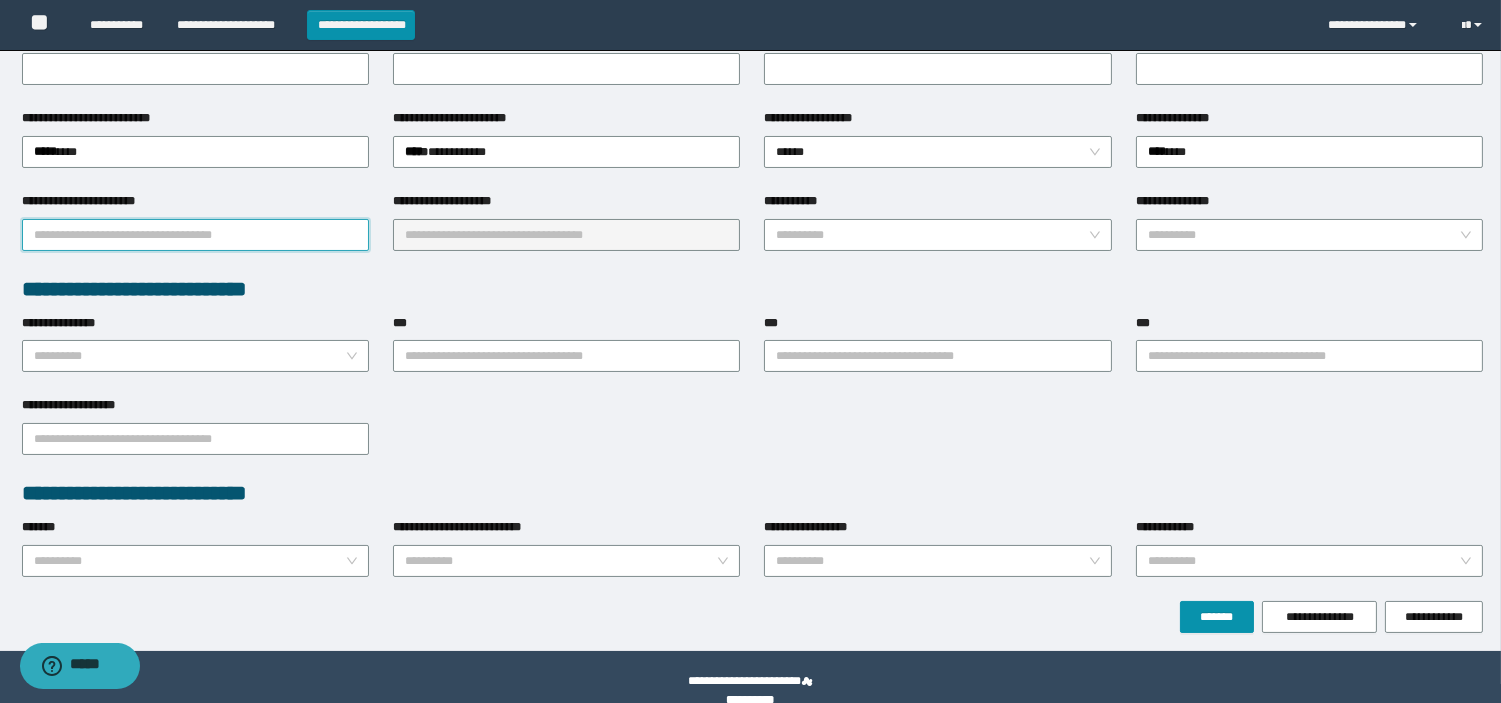 click on "**********" at bounding box center (195, 235) 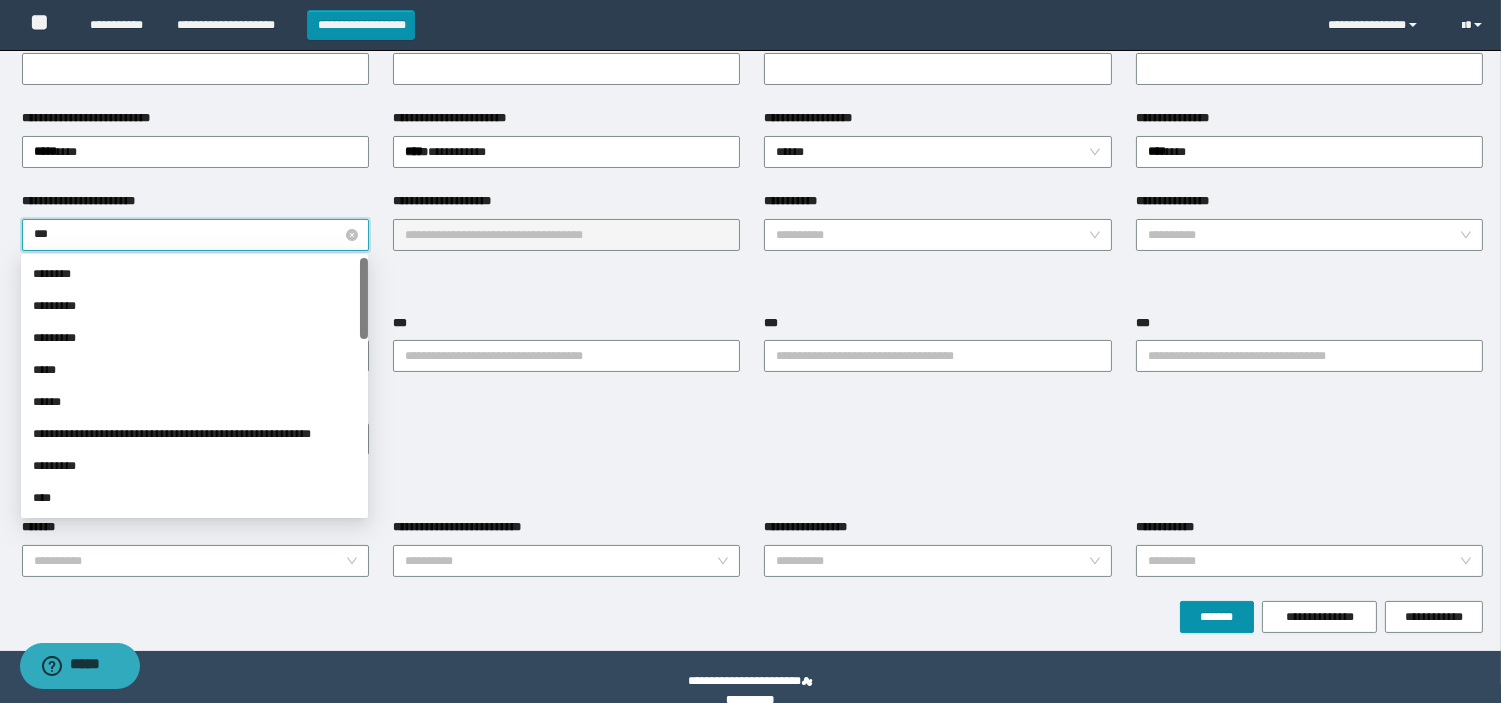 type on "****" 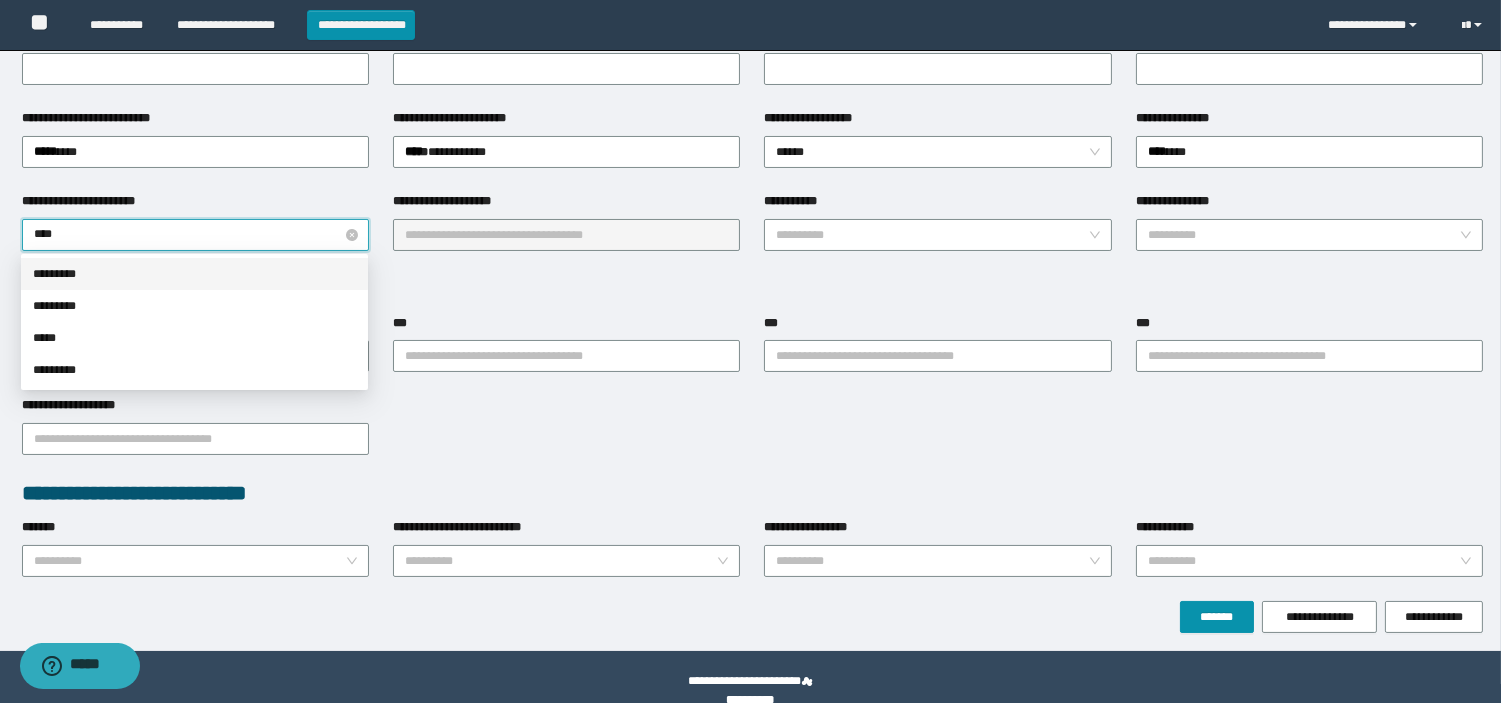 drag, startPoint x: 152, startPoint y: 261, endPoint x: 266, endPoint y: 250, distance: 114.52947 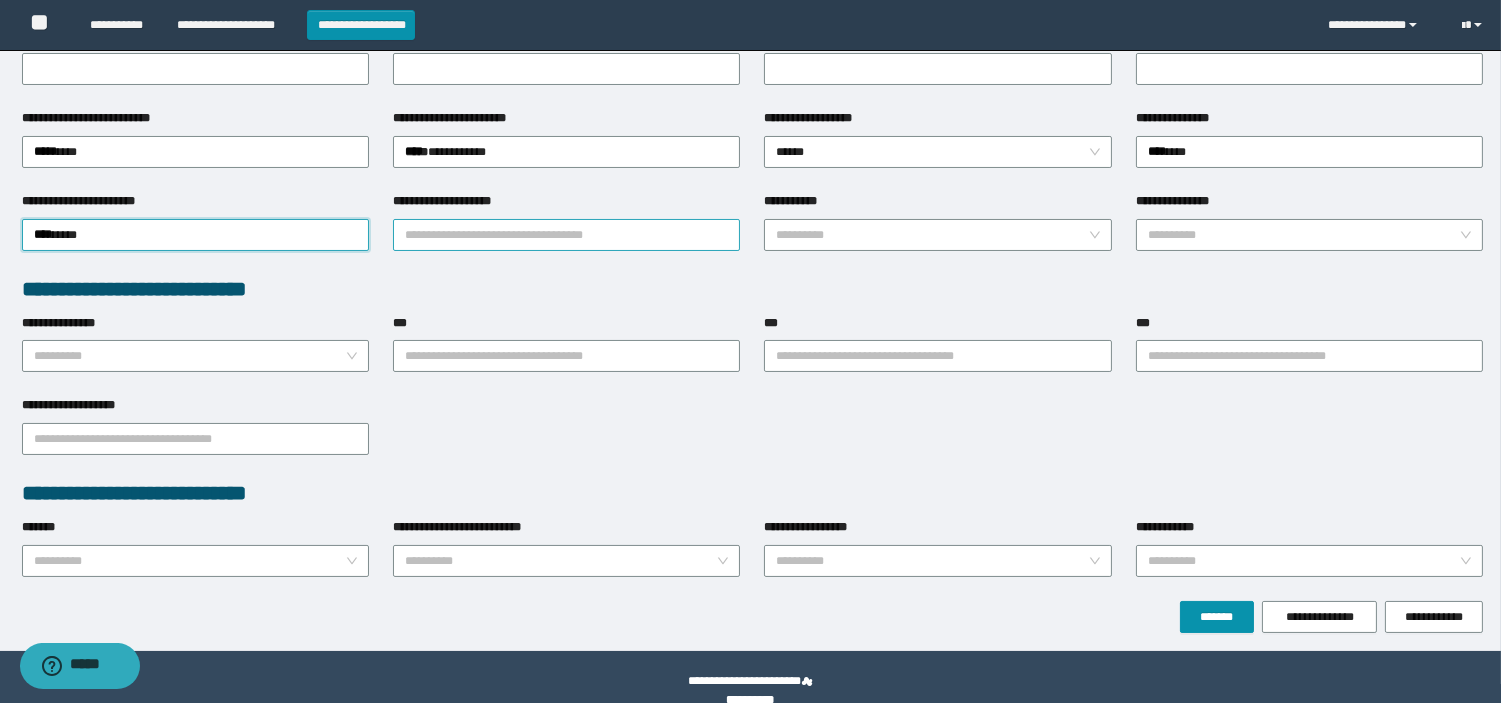 click on "**********" at bounding box center (566, 235) 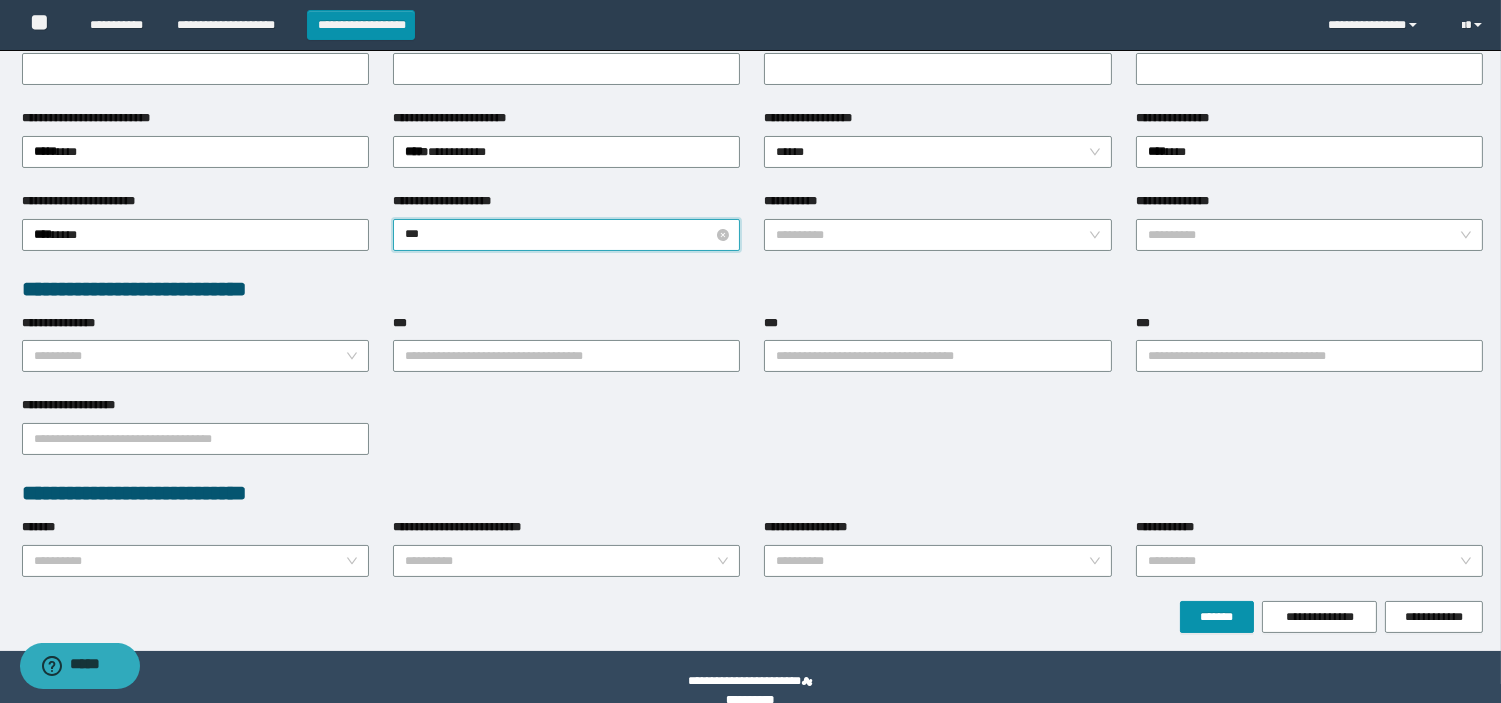 type on "****" 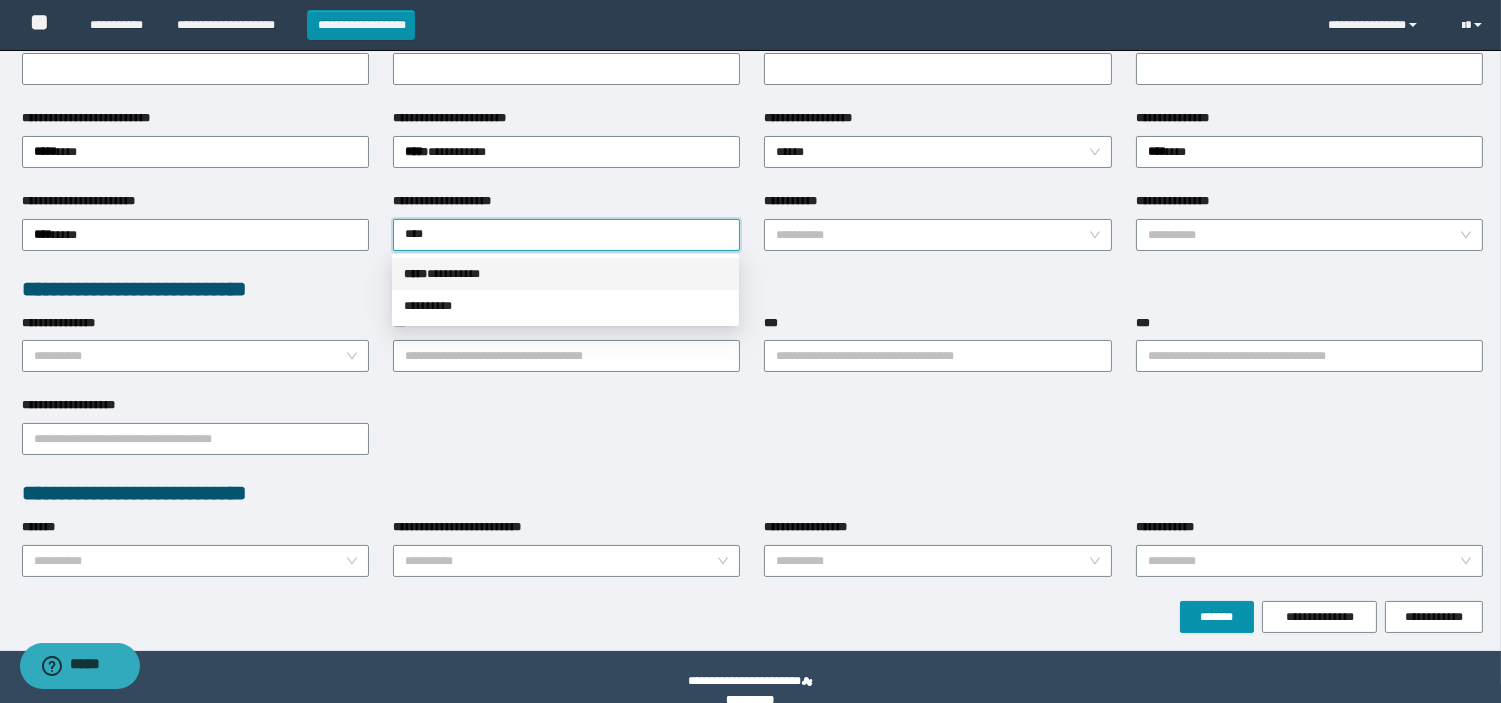 click on "***** * ********" at bounding box center [565, 274] 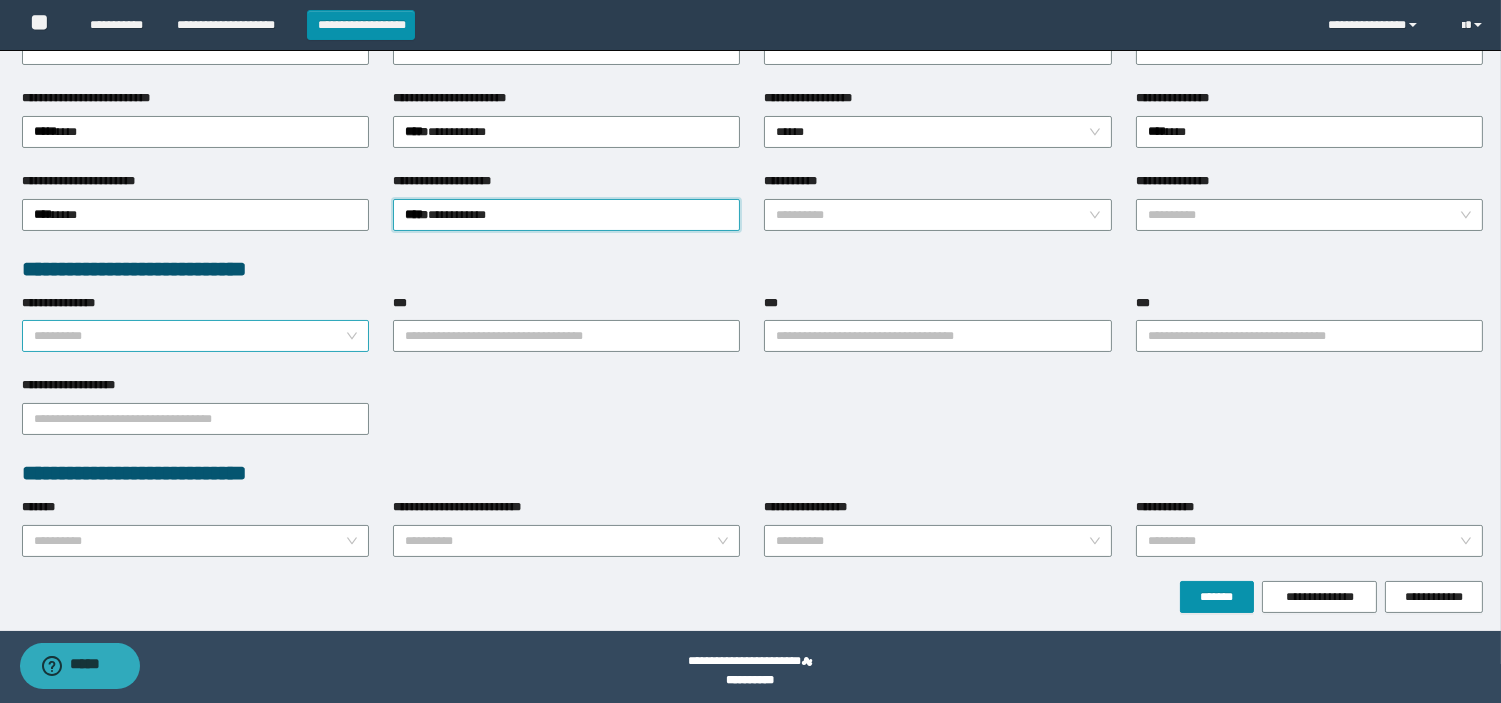 scroll, scrollTop: 358, scrollLeft: 0, axis: vertical 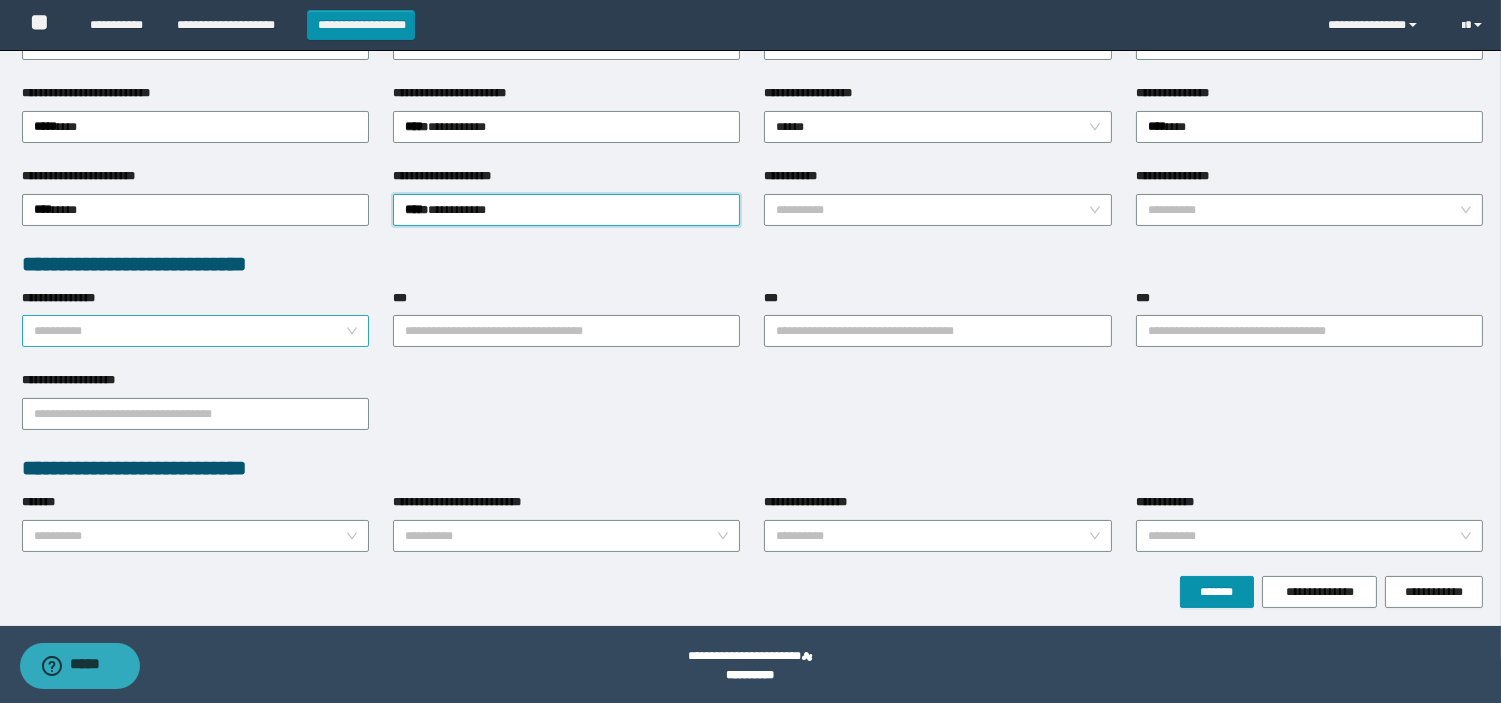 click on "**********" at bounding box center (189, 331) 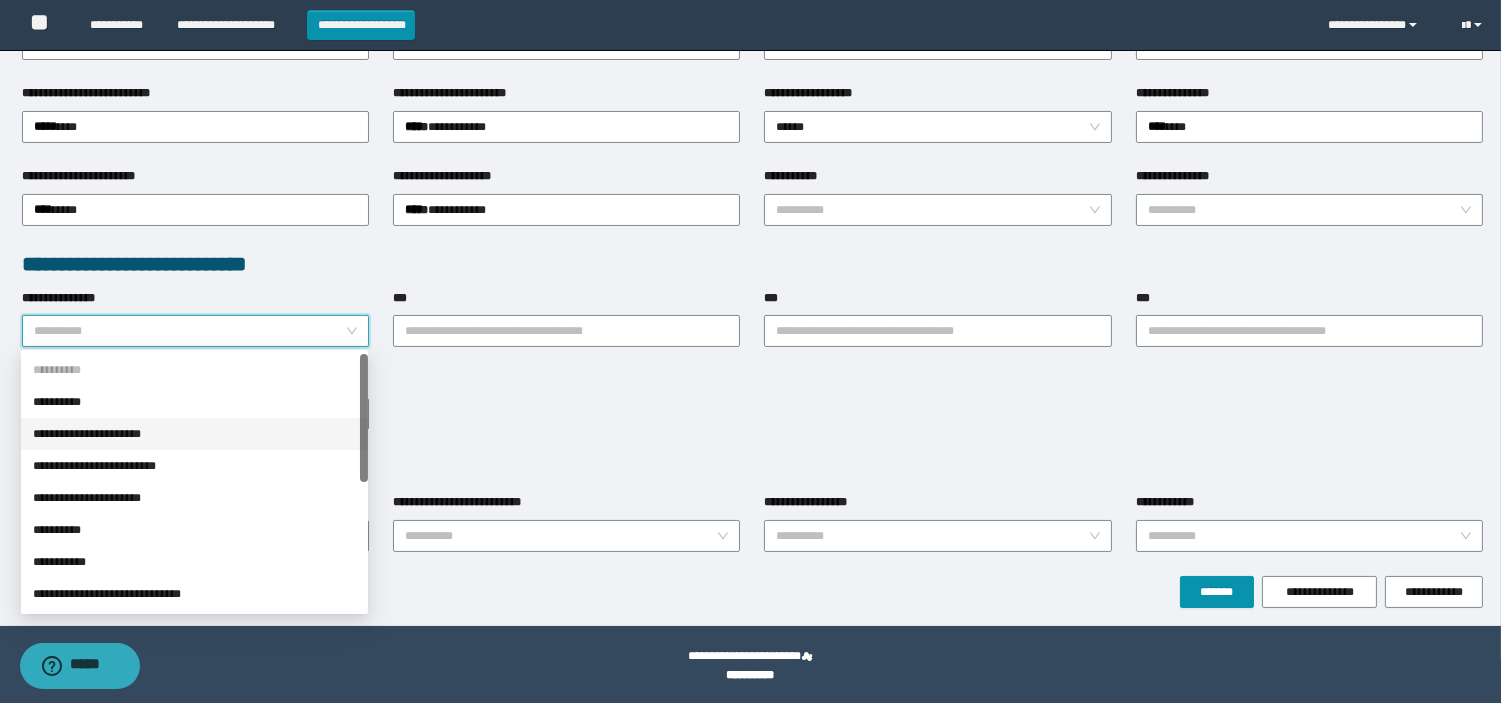 click on "**********" at bounding box center (194, 434) 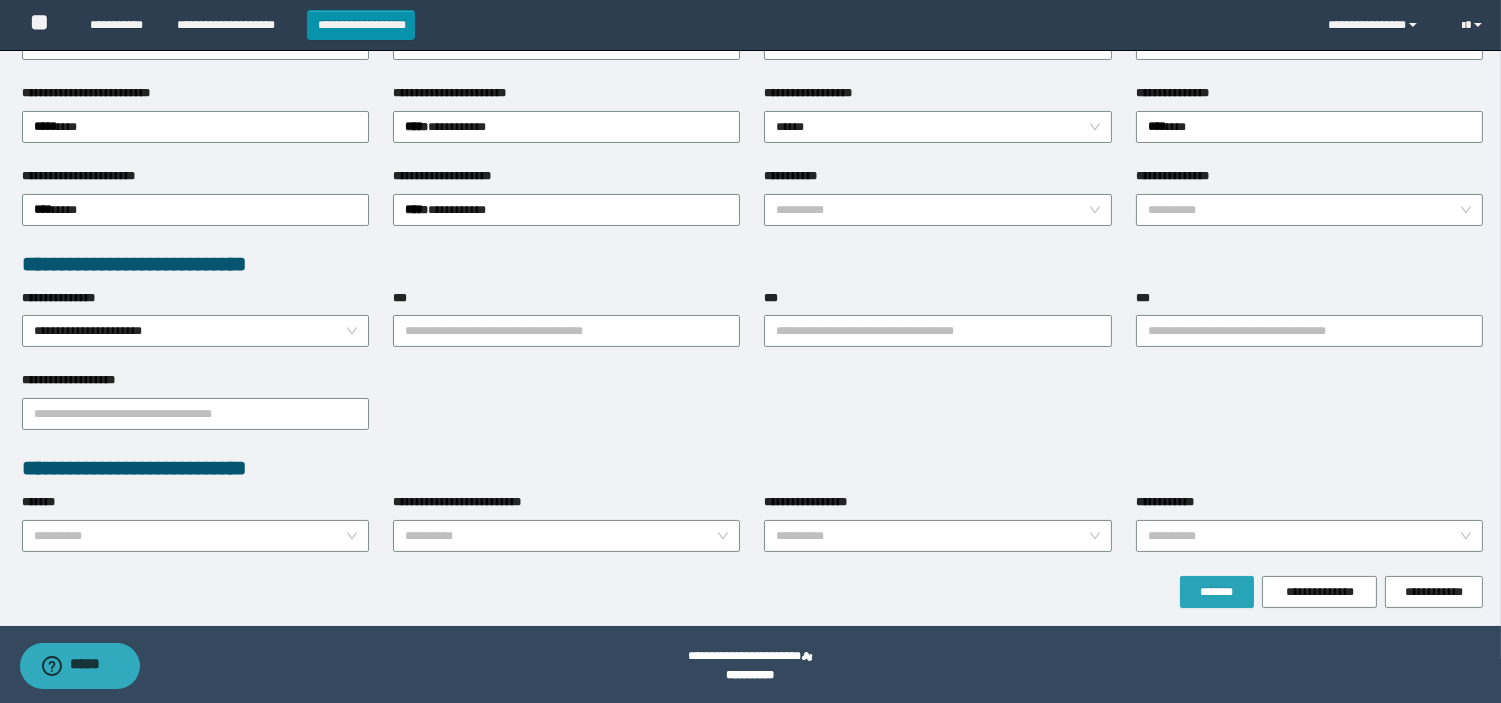 click on "*******" at bounding box center [1217, 592] 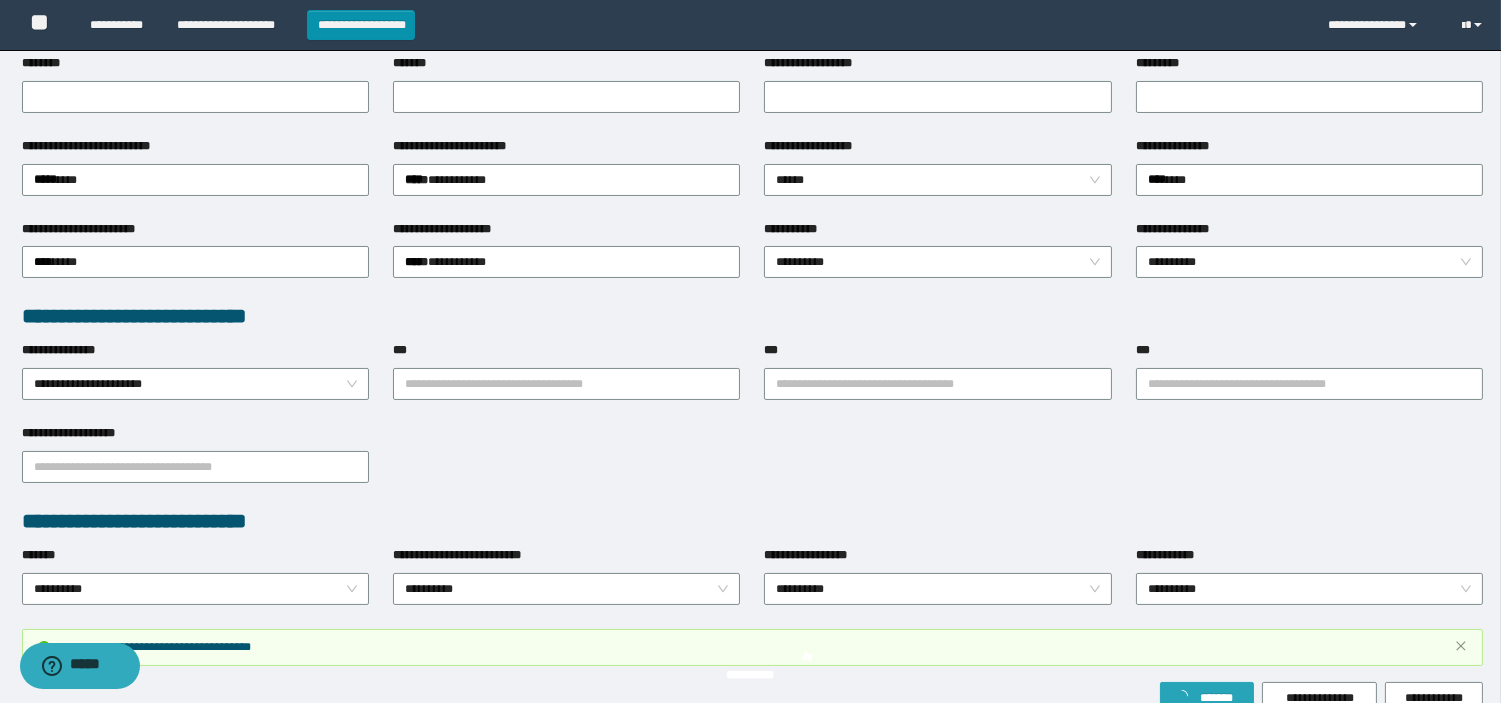 scroll, scrollTop: 412, scrollLeft: 0, axis: vertical 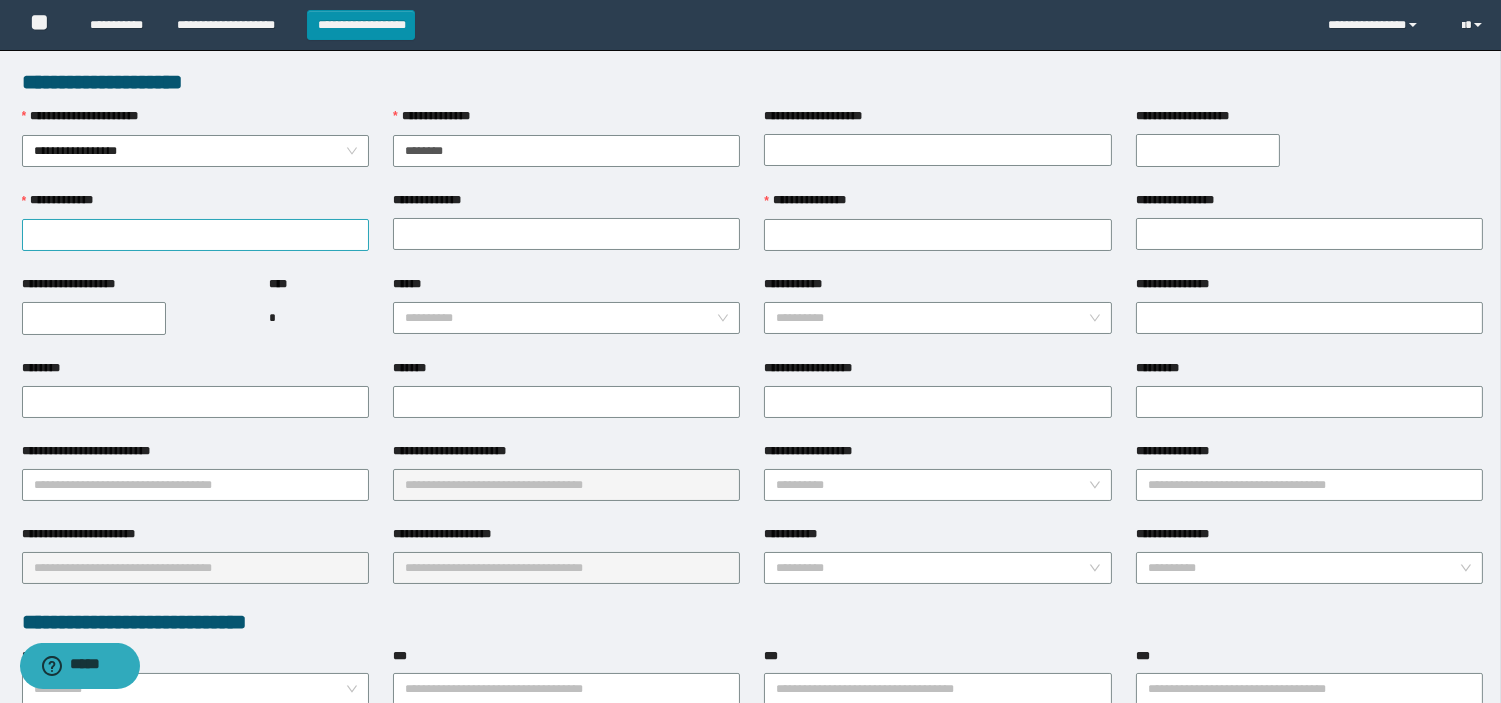 type on "********" 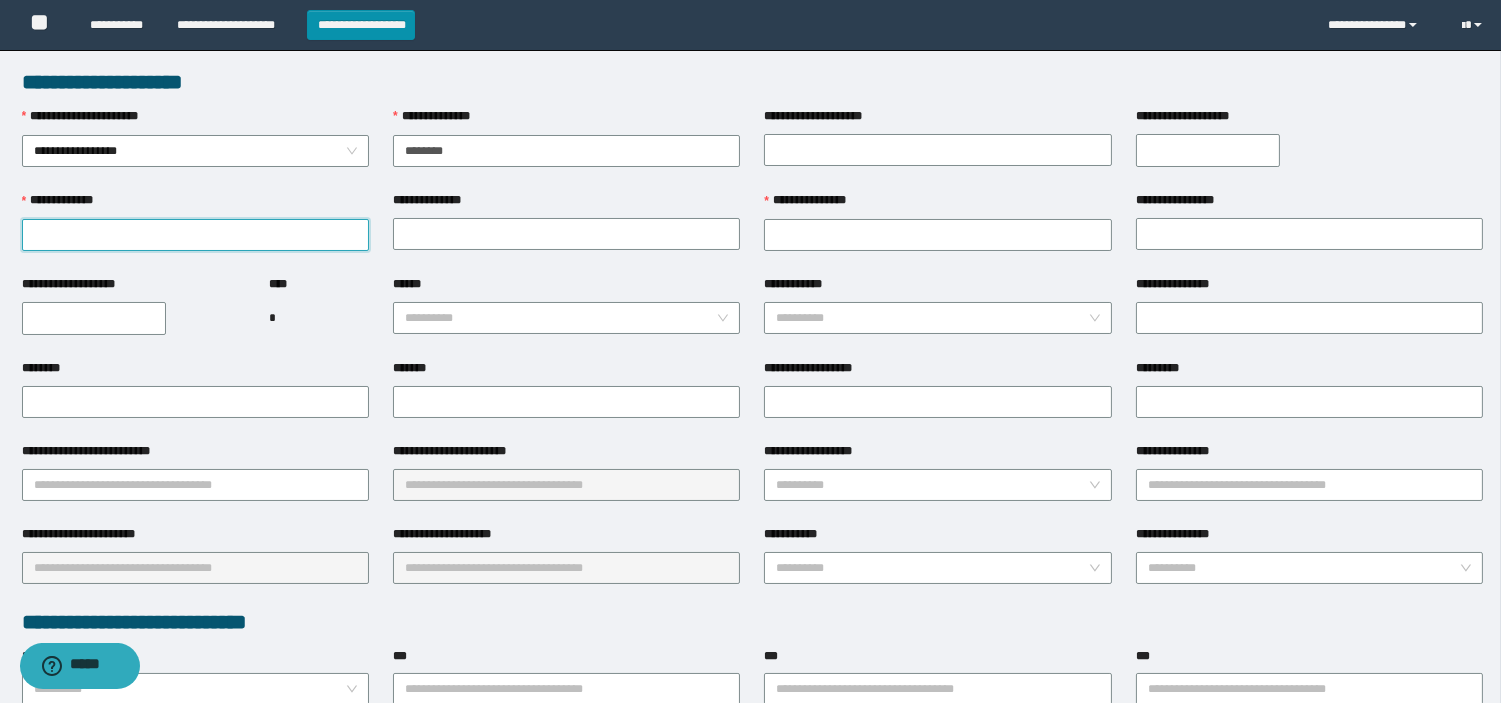 drag, startPoint x: 173, startPoint y: 235, endPoint x: 216, endPoint y: 246, distance: 44.38468 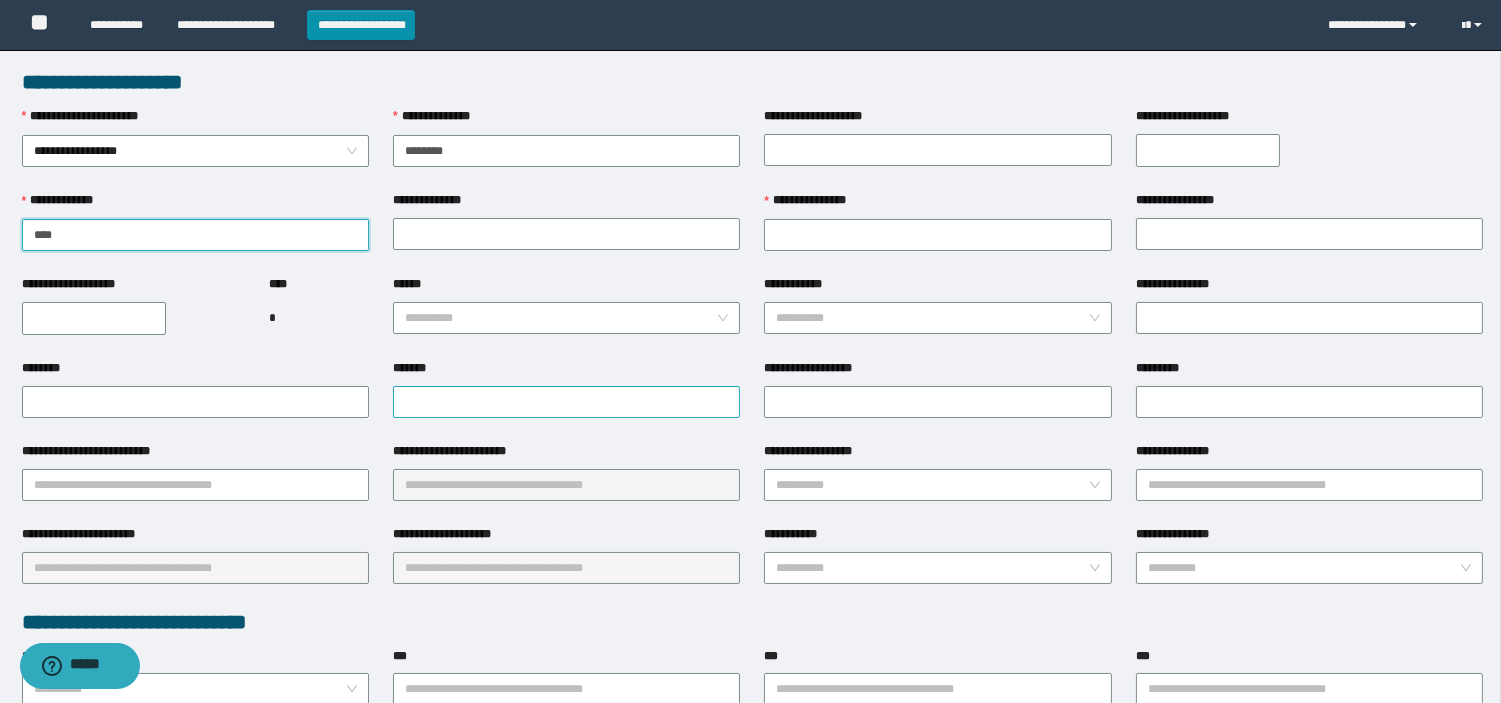 type on "****" 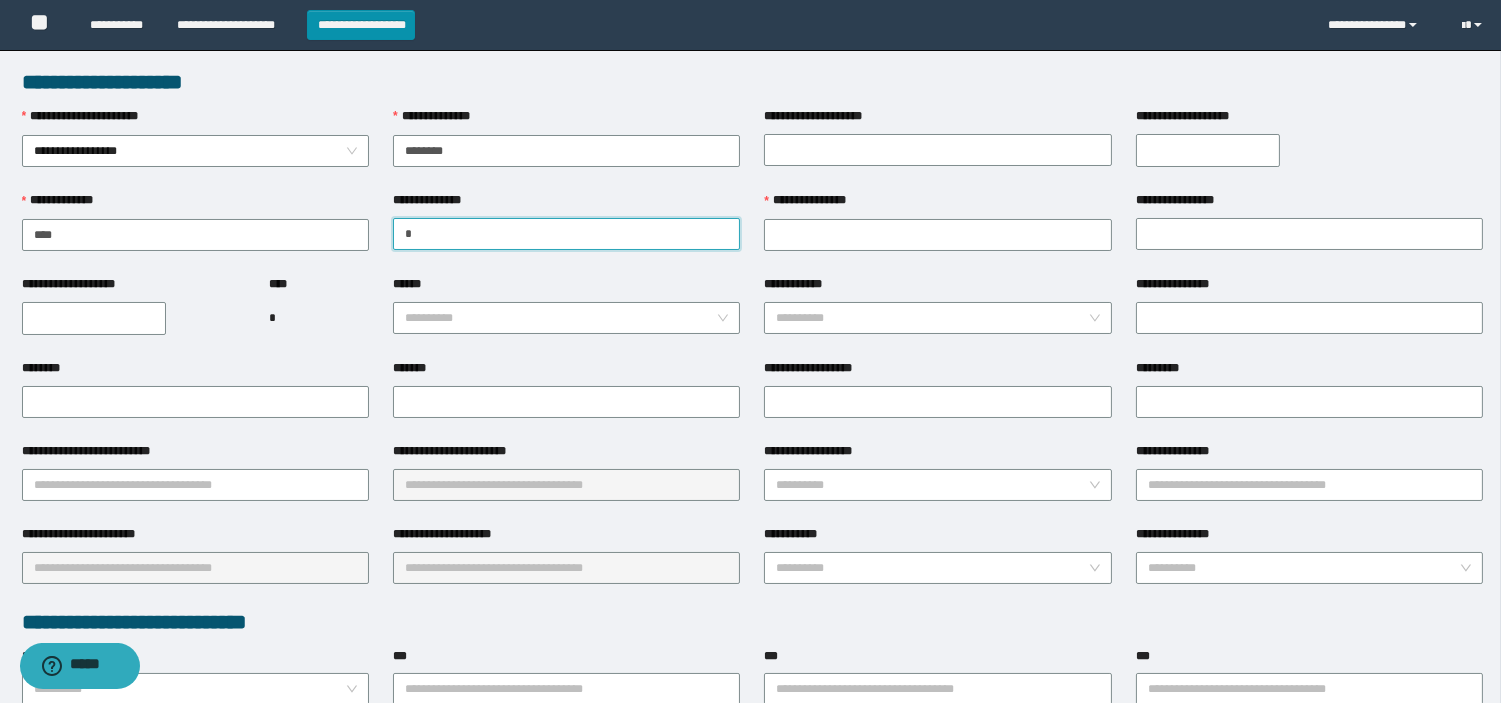 type on "*****" 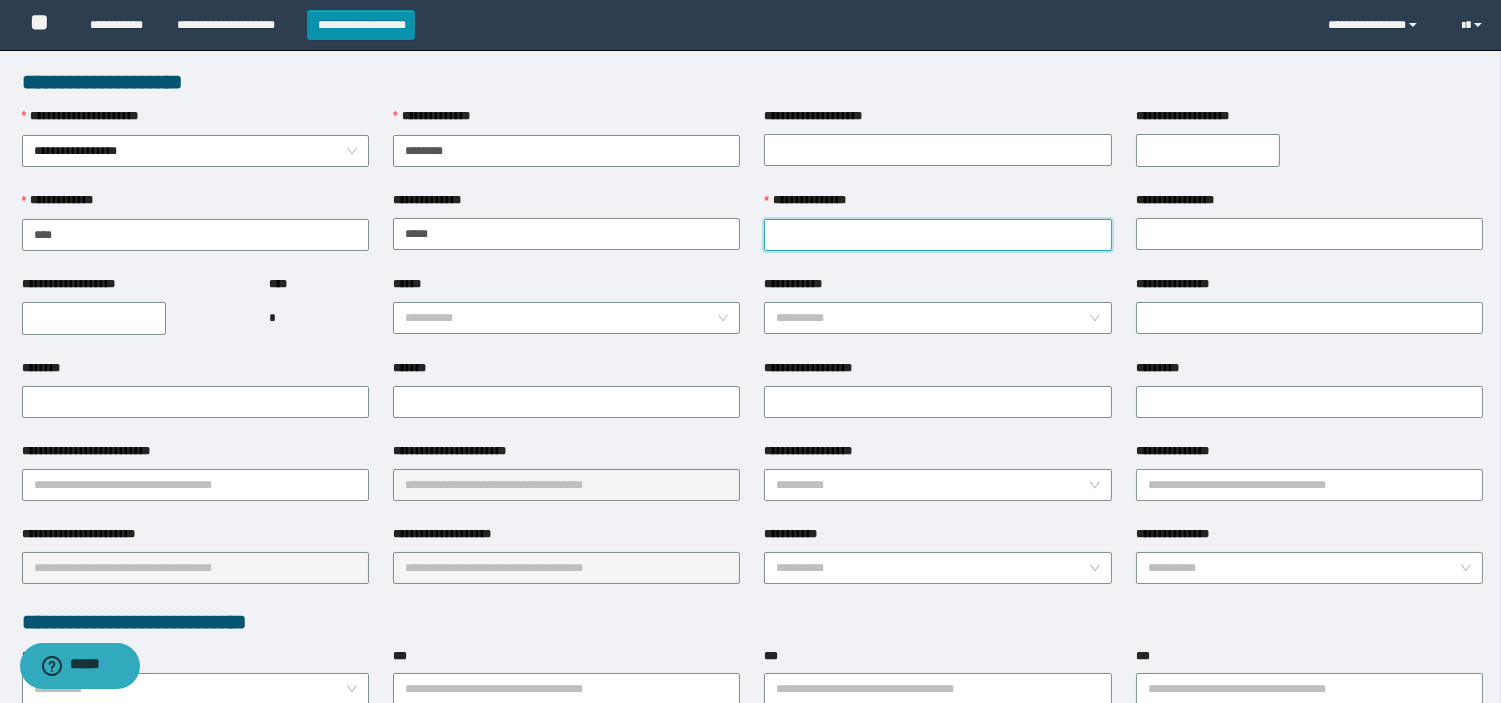 click on "**********" at bounding box center (937, 235) 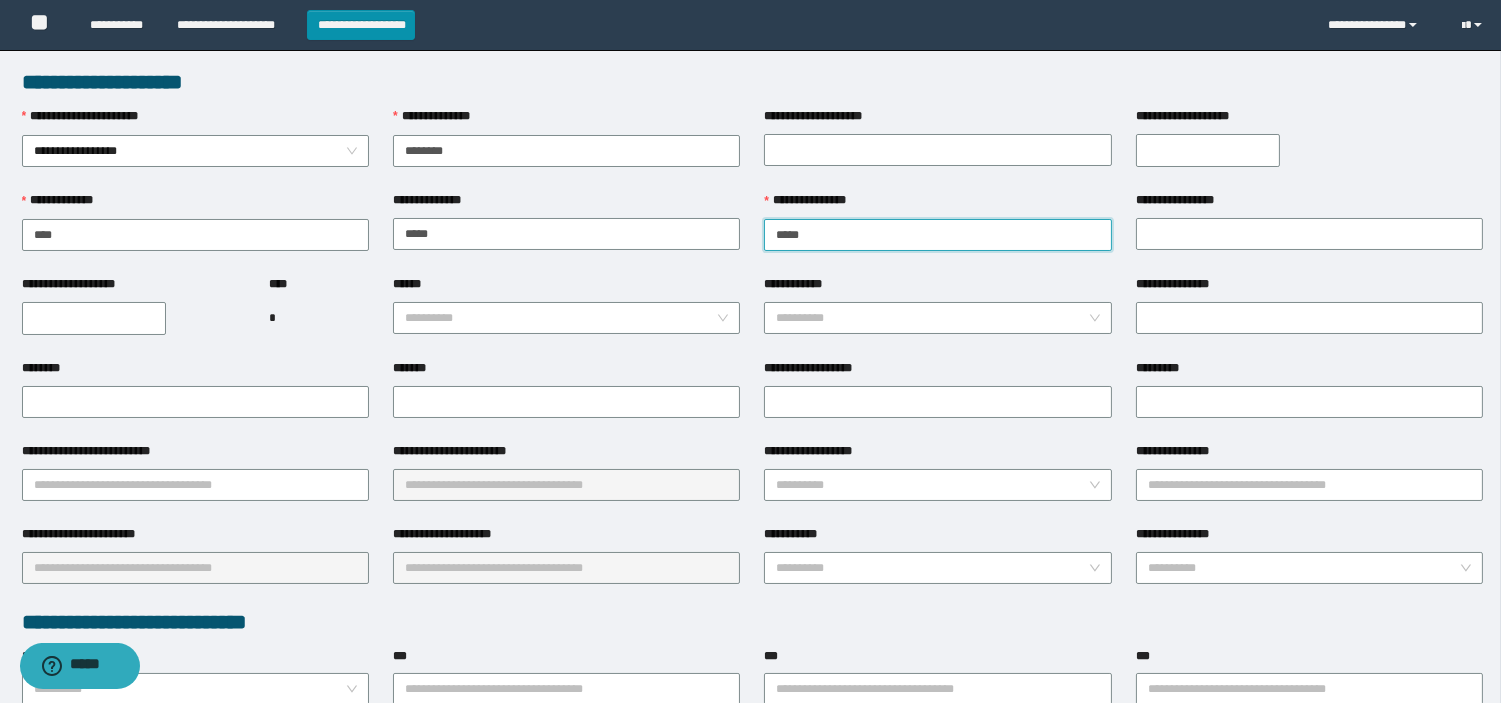 type on "*****" 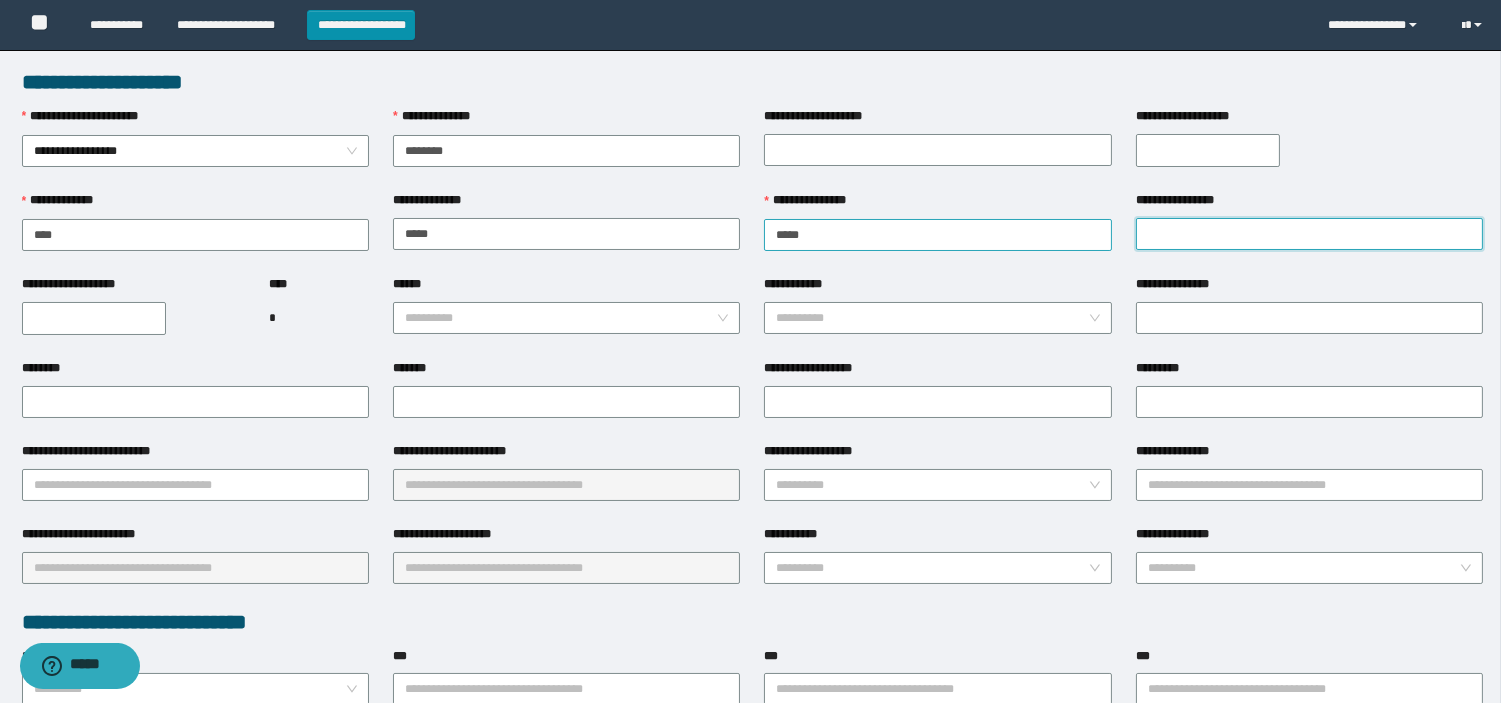 type on "*" 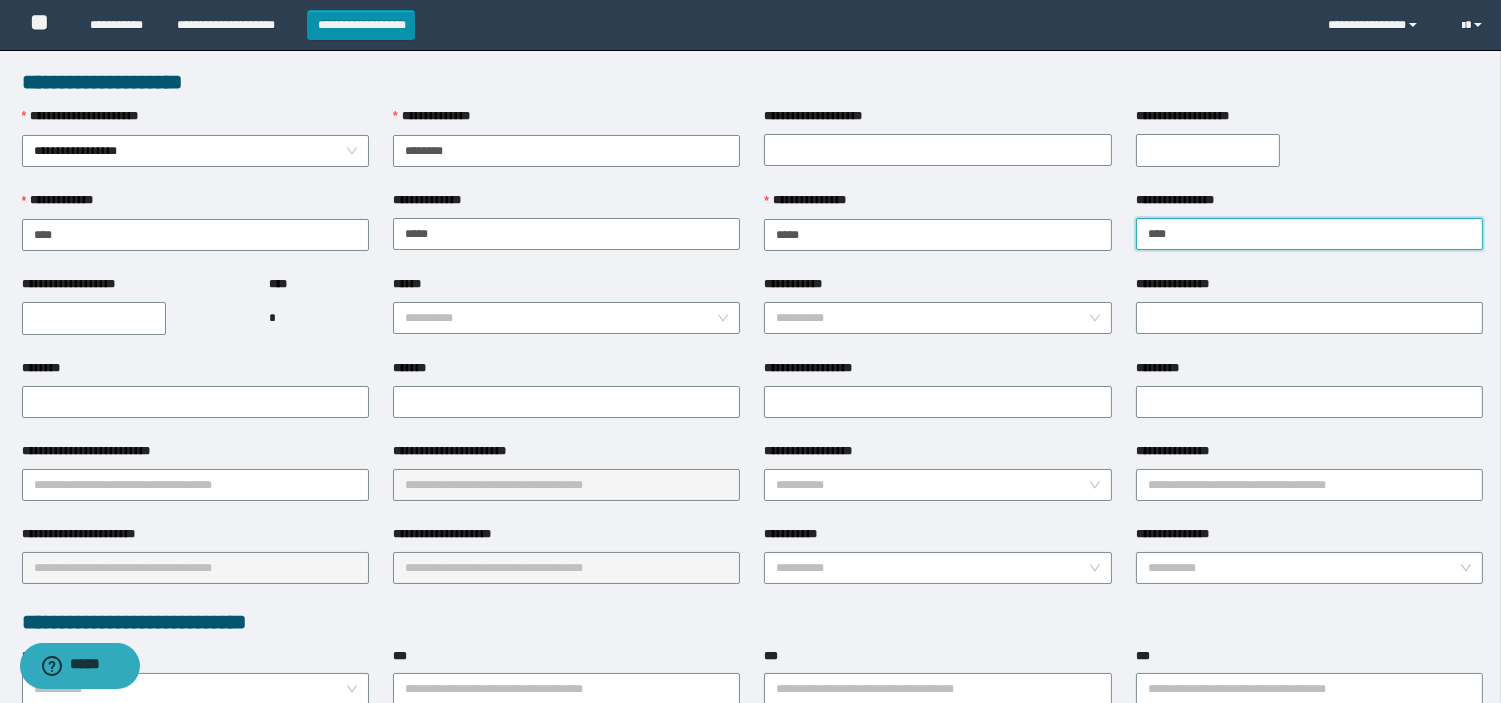 type on "****" 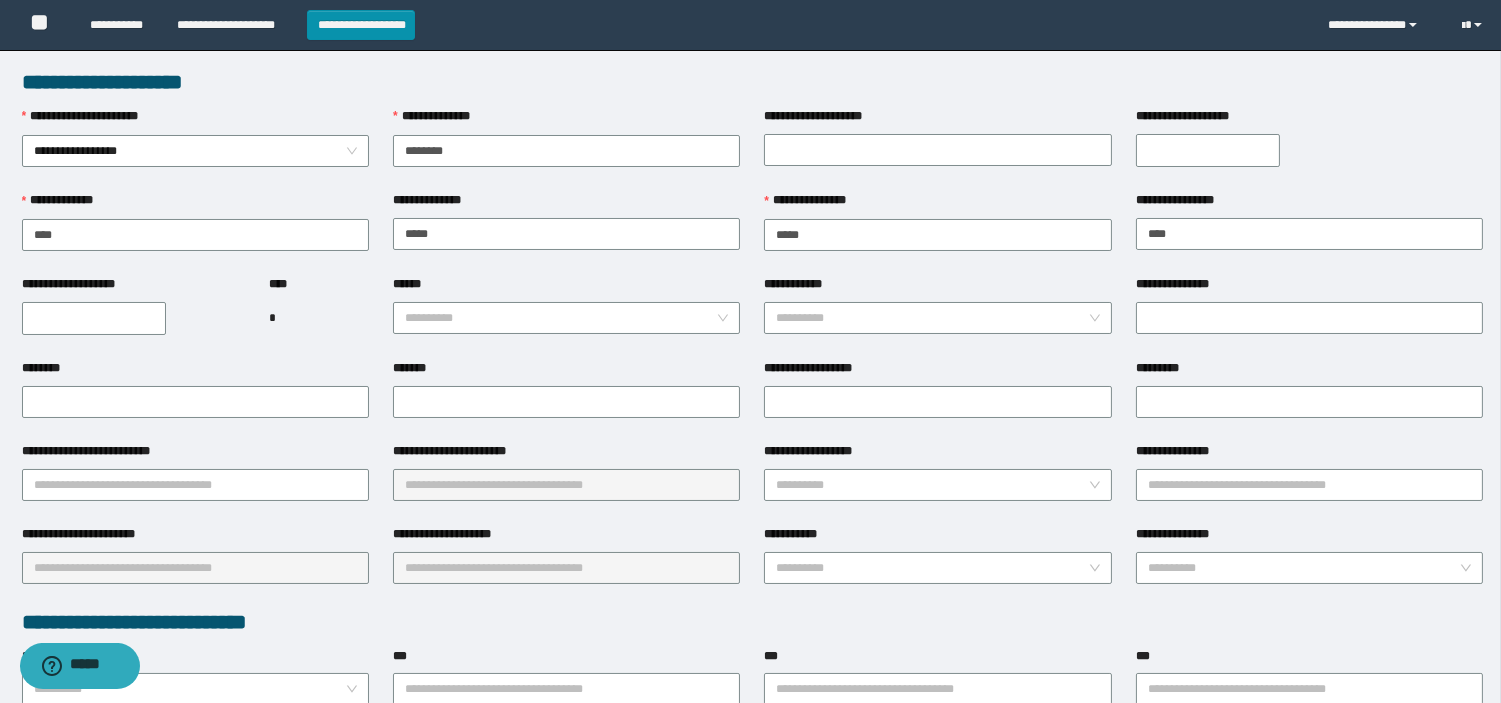 click on "**********" at bounding box center (94, 318) 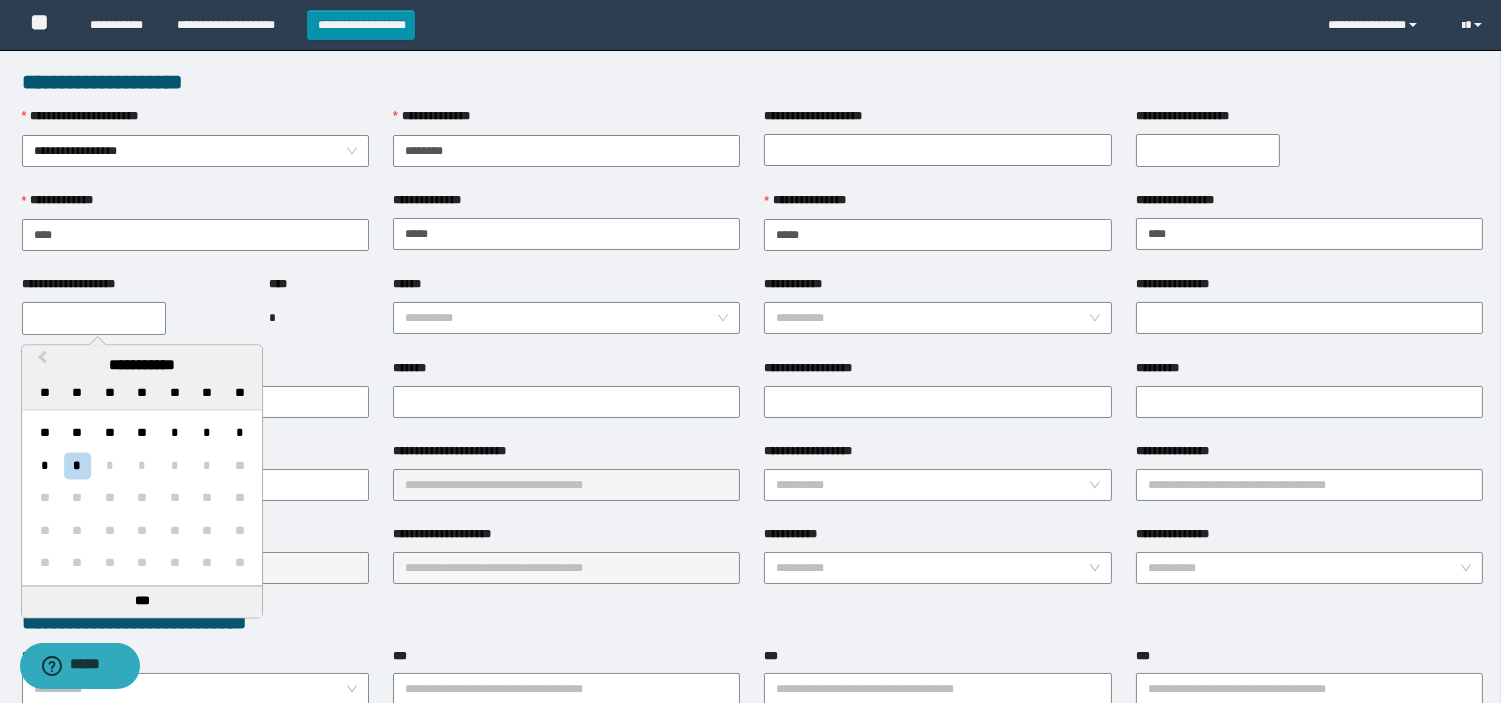 click on "**********" at bounding box center (94, 318) 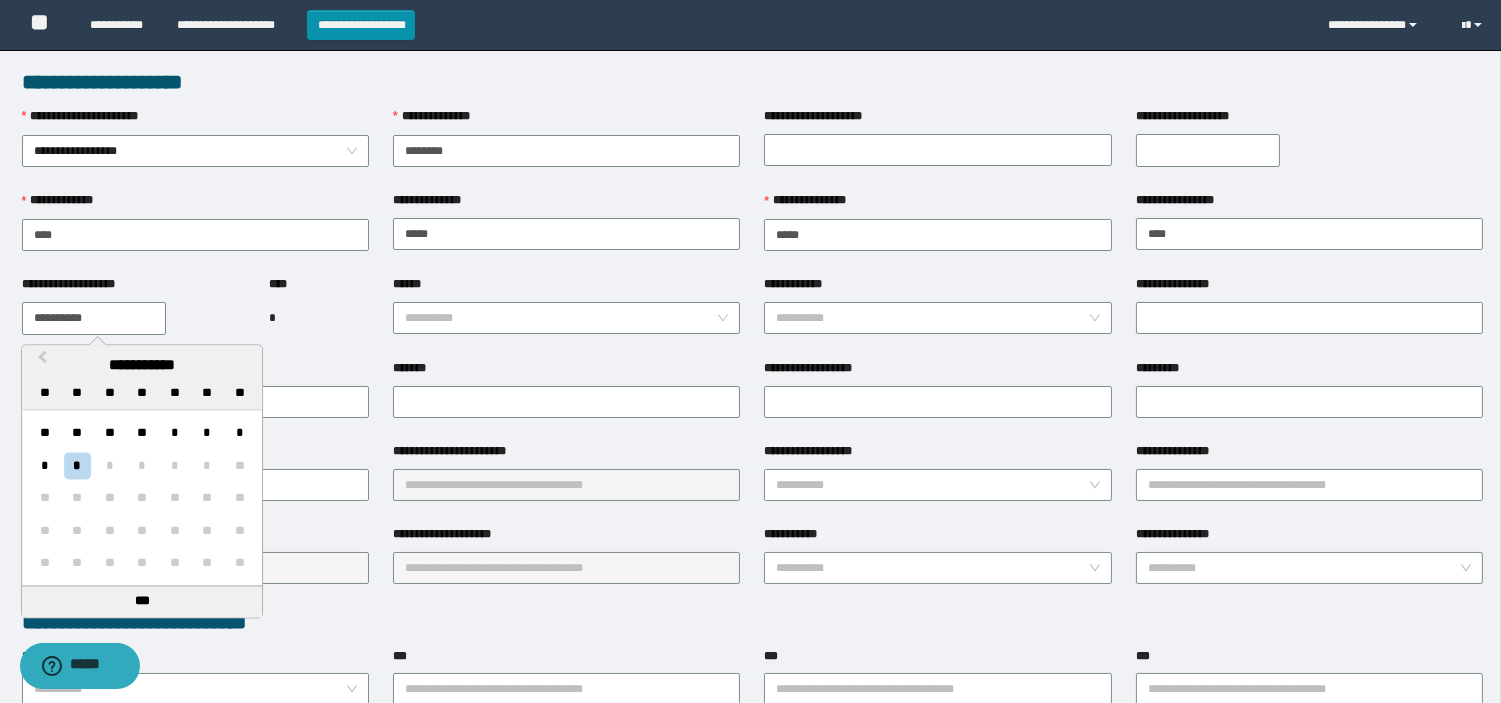 drag, startPoint x: 140, startPoint y: 313, endPoint x: 0, endPoint y: 317, distance: 140.05713 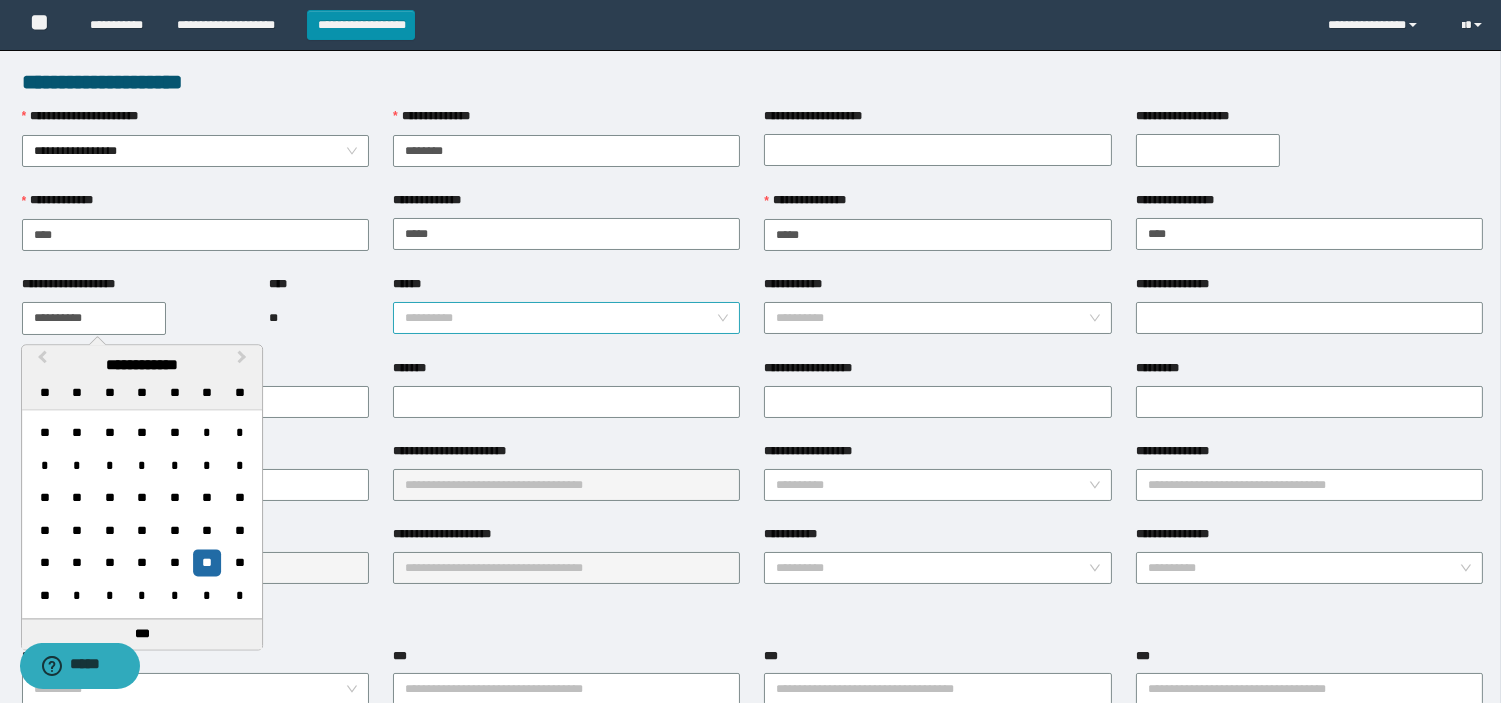 type on "**********" 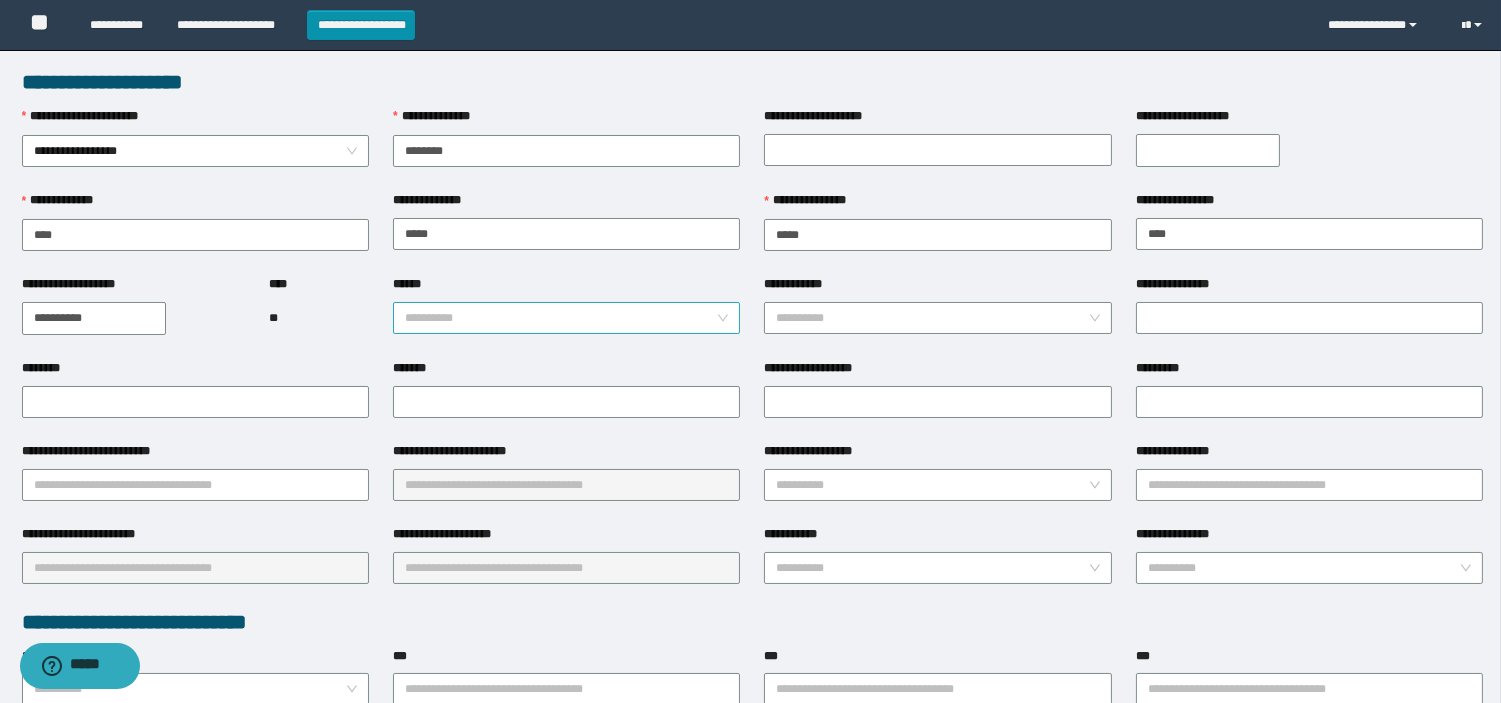 click on "******" at bounding box center [560, 318] 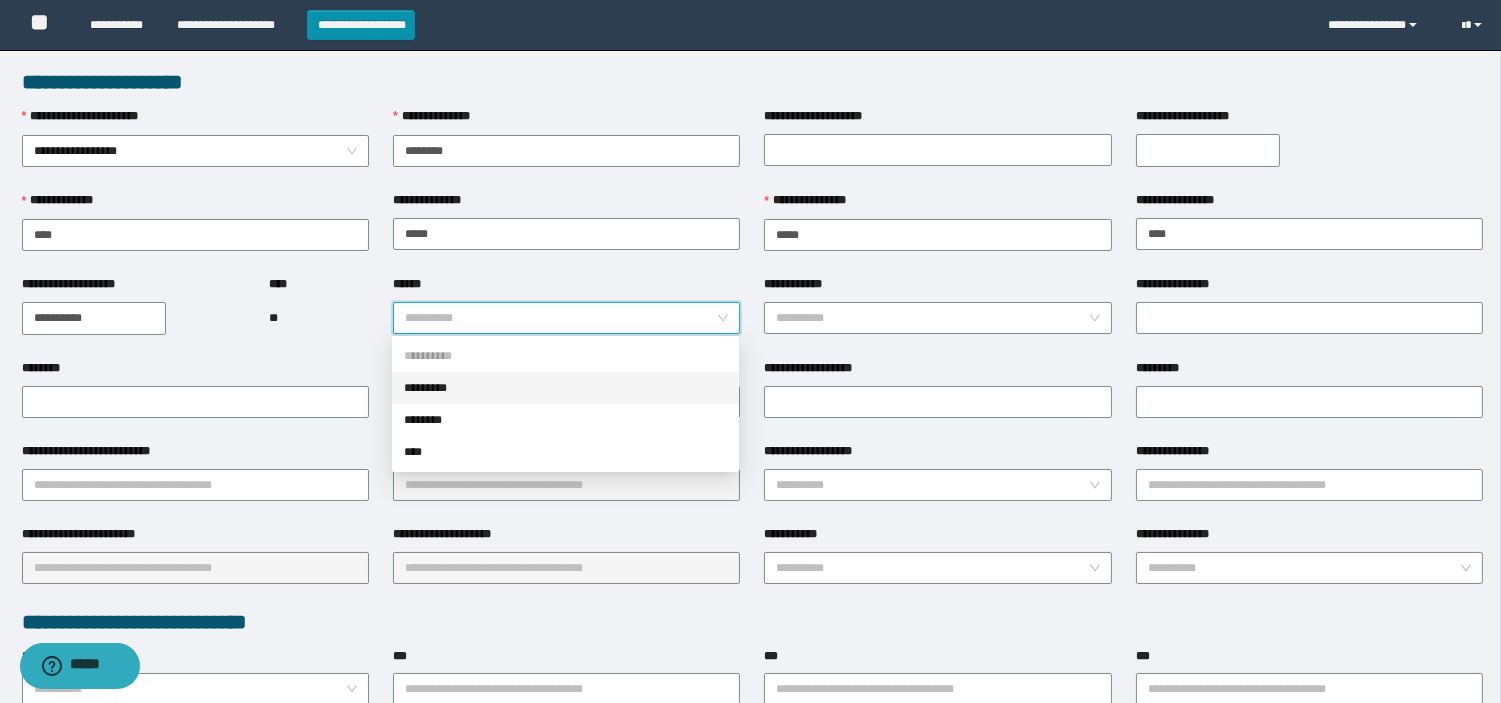 click on "*********" at bounding box center [565, 388] 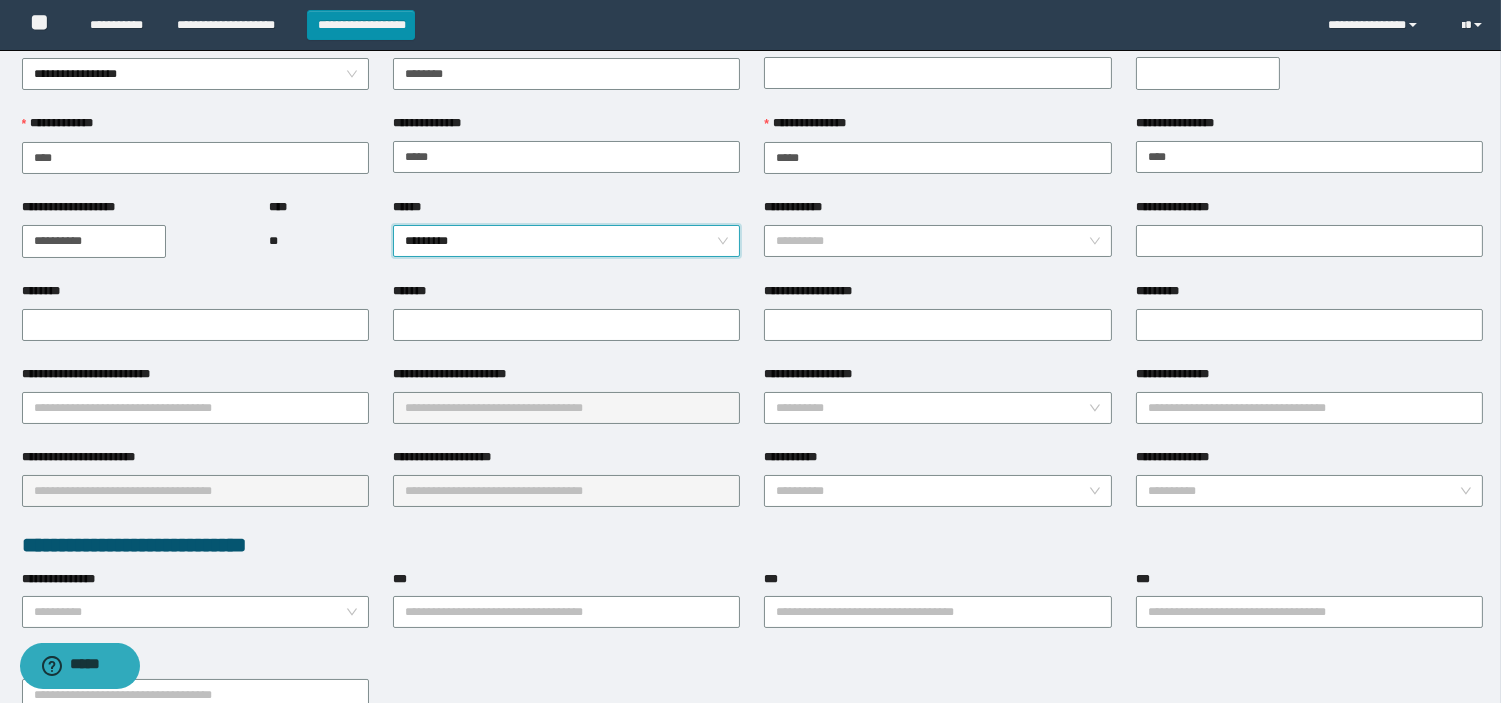 scroll, scrollTop: 111, scrollLeft: 0, axis: vertical 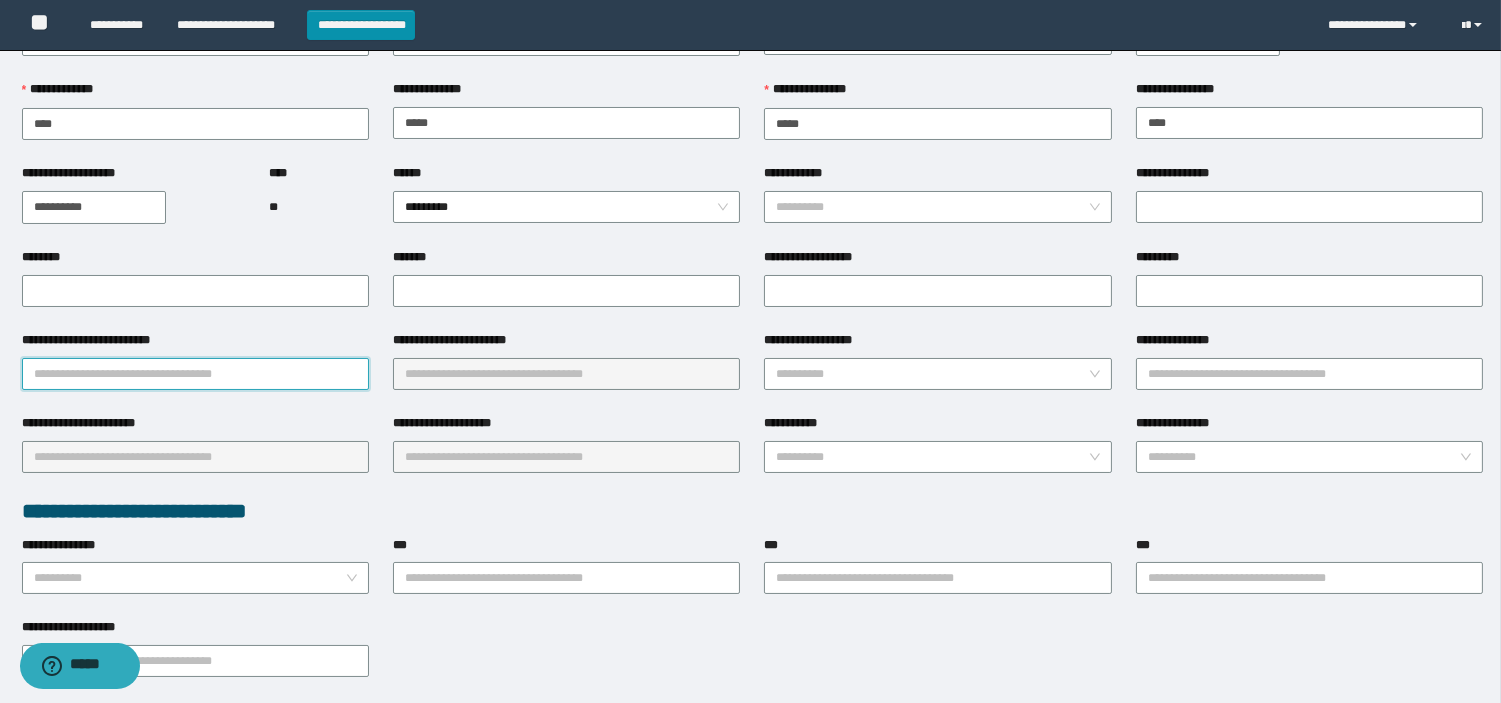 click on "**********" at bounding box center (195, 374) 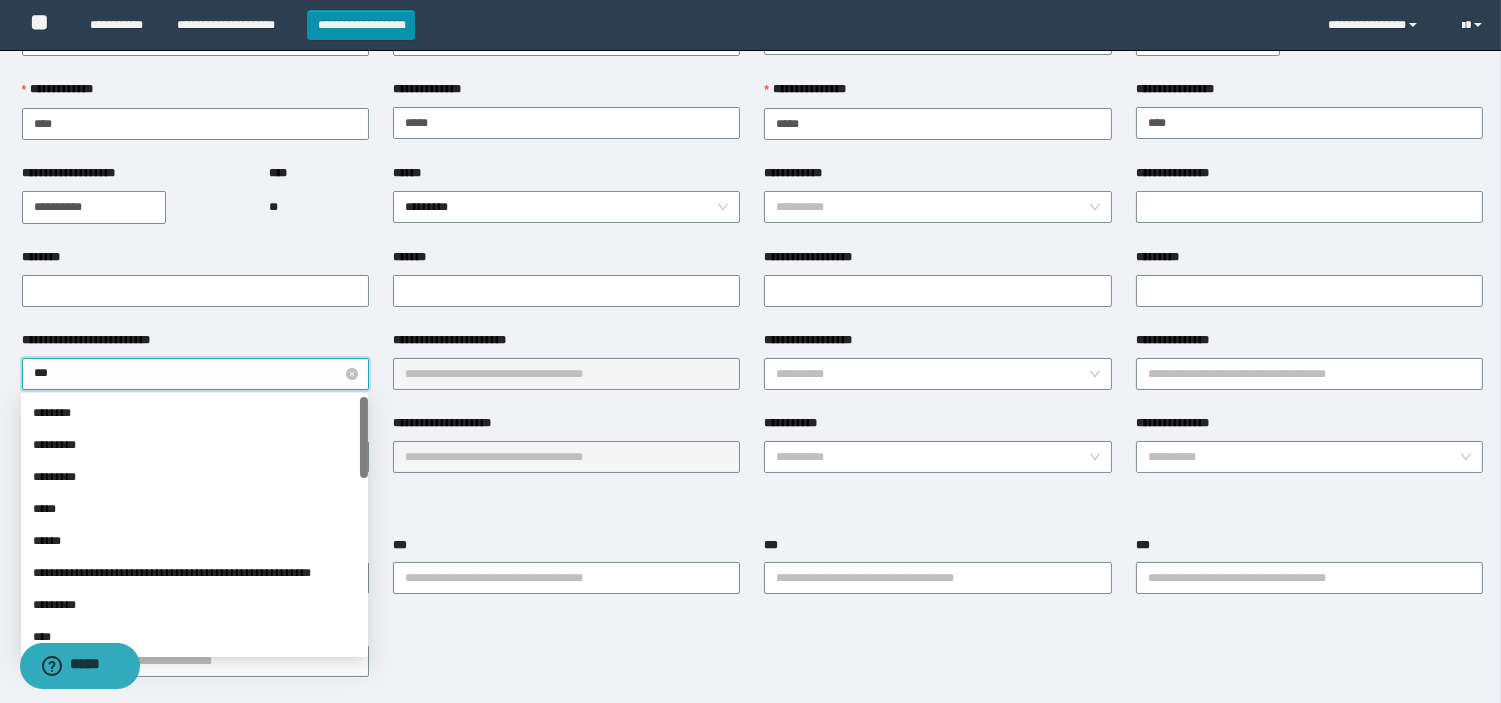 type on "****" 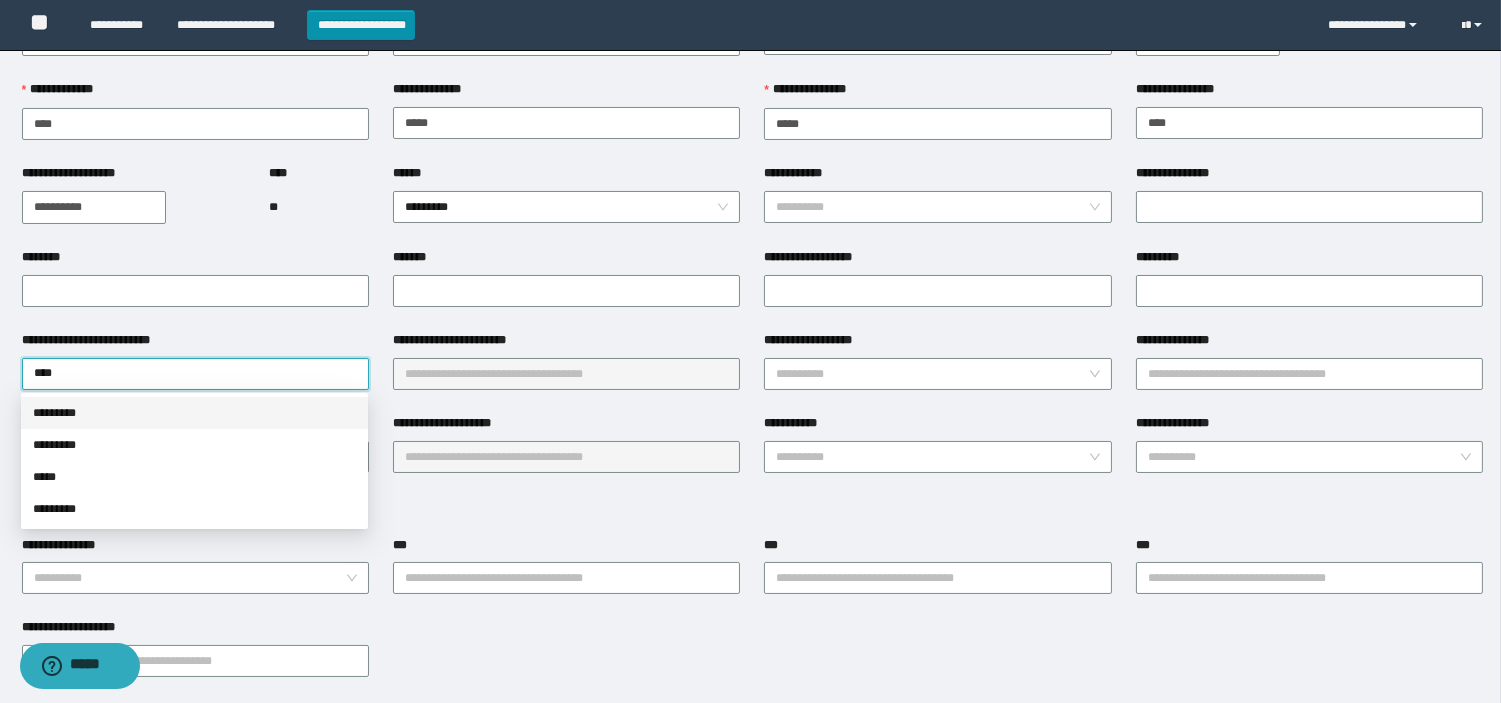 click on "*********" at bounding box center (194, 413) 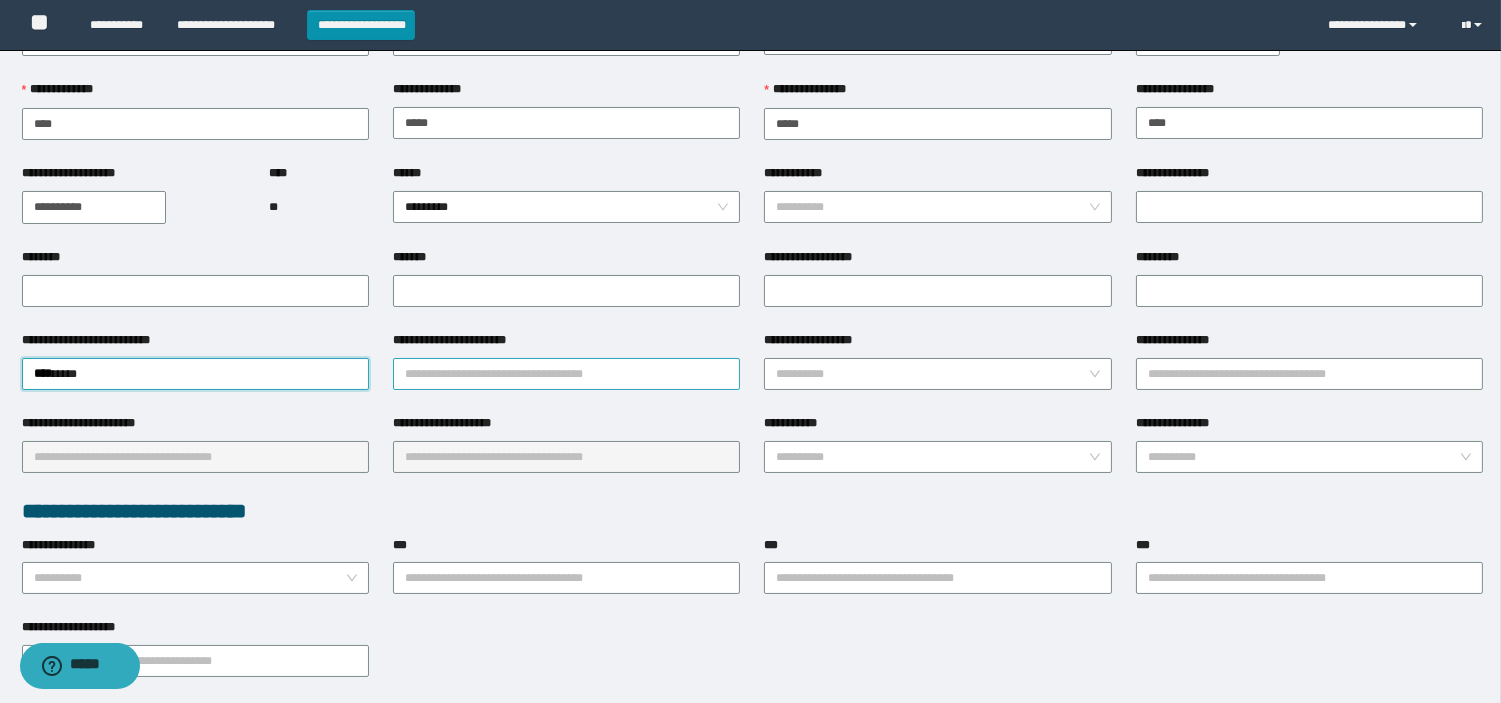 click on "**********" at bounding box center [566, 374] 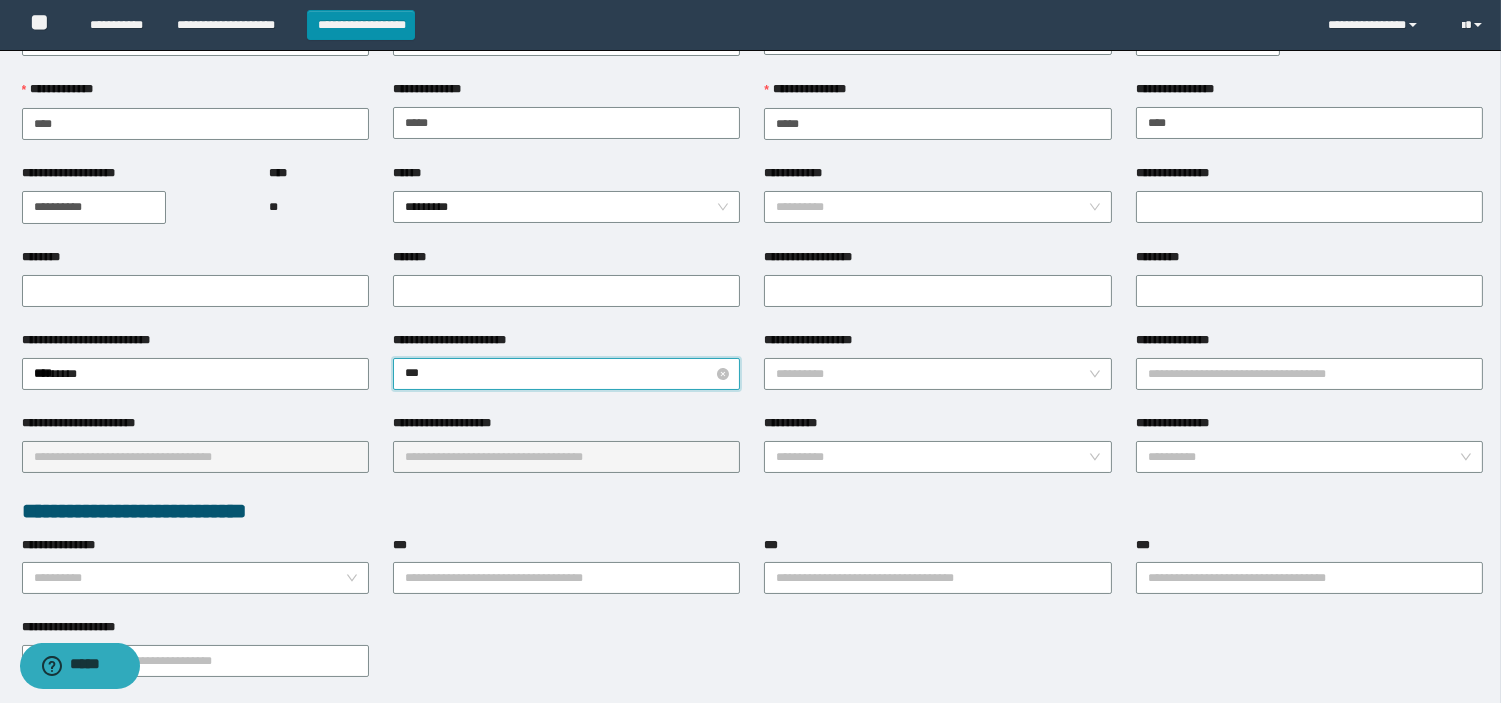 type on "****" 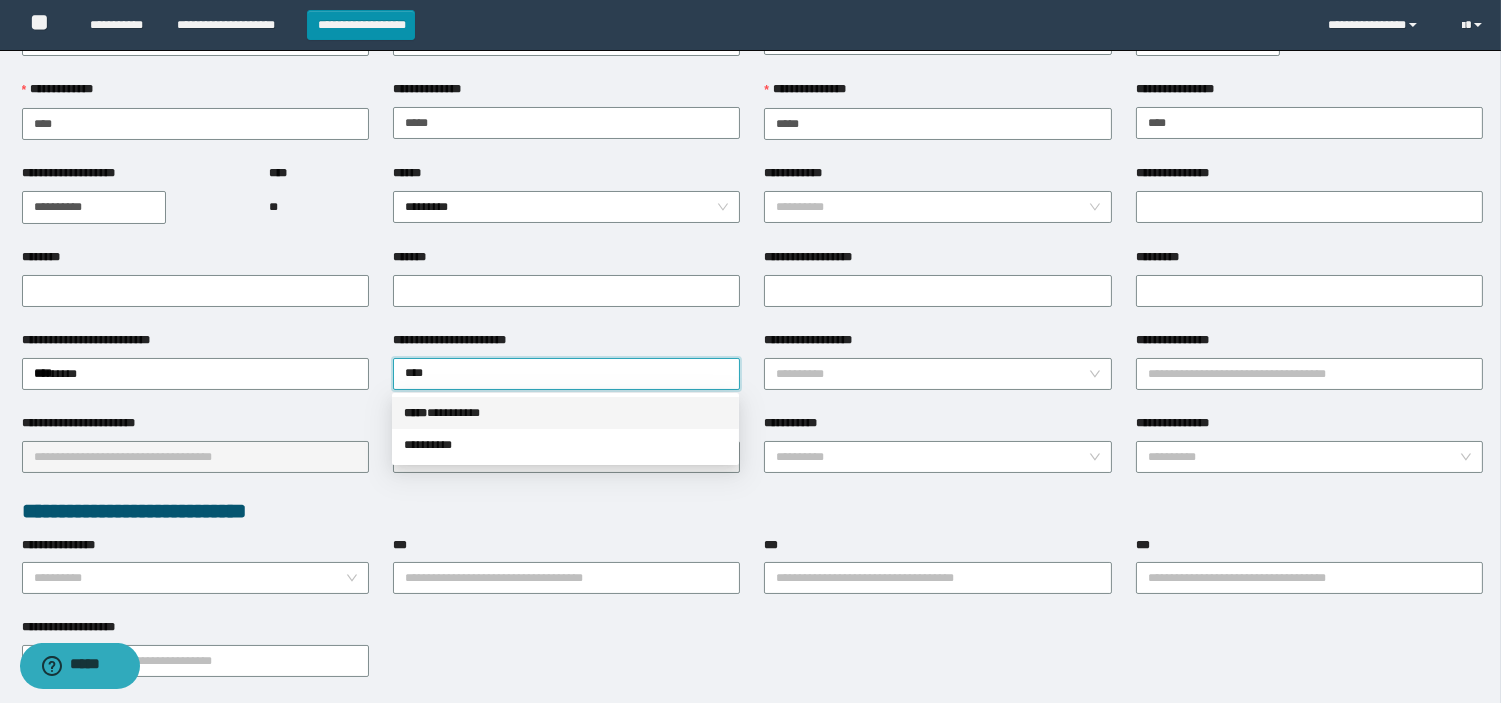 click on "***** * ********" at bounding box center (565, 413) 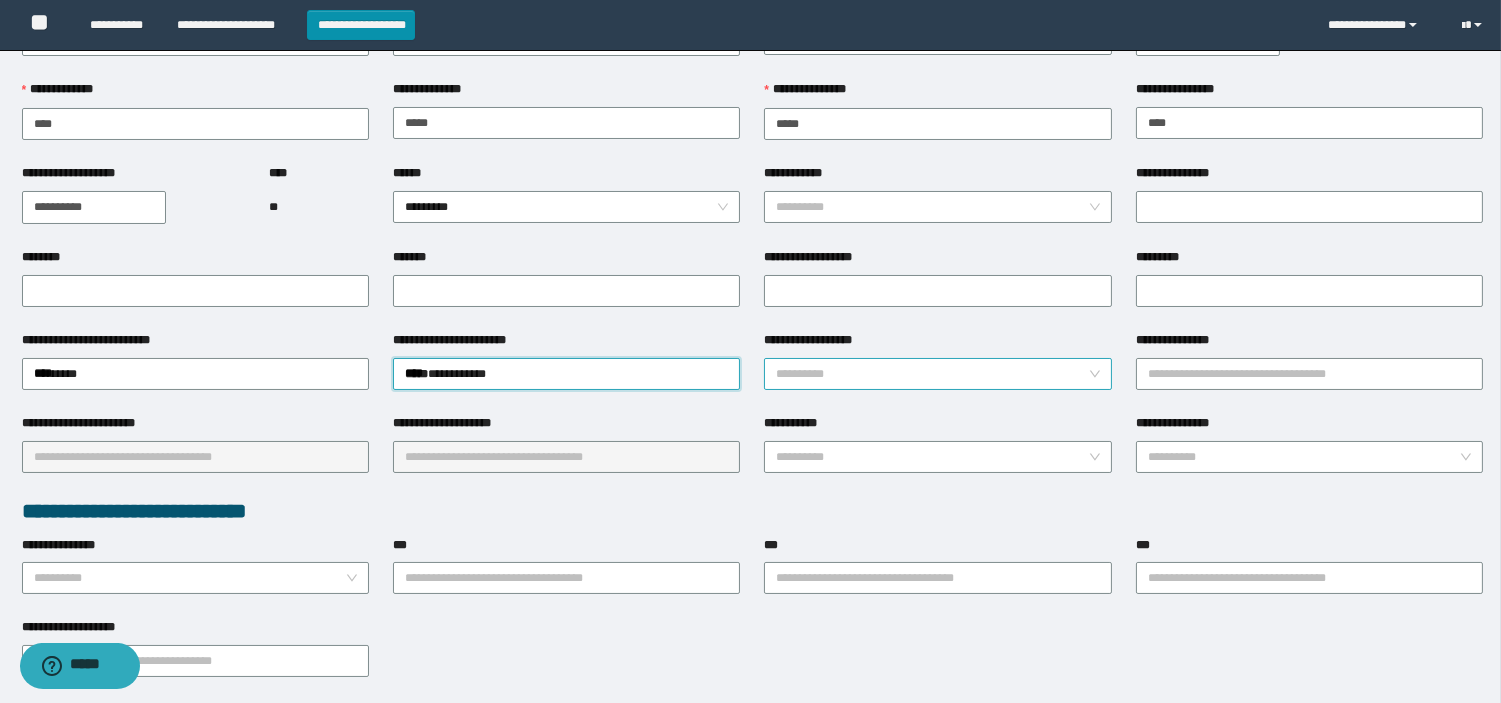 click on "**********" at bounding box center [931, 374] 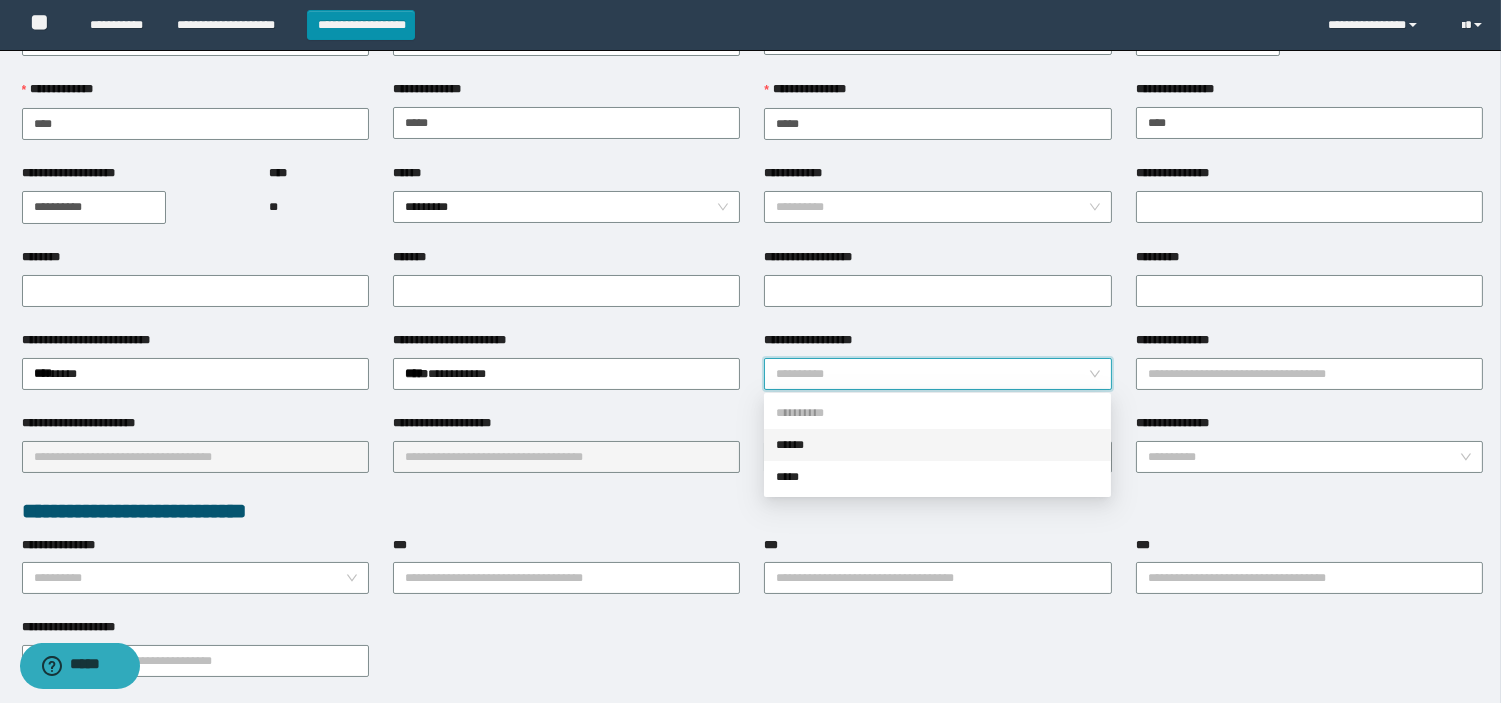click on "******" at bounding box center (937, 445) 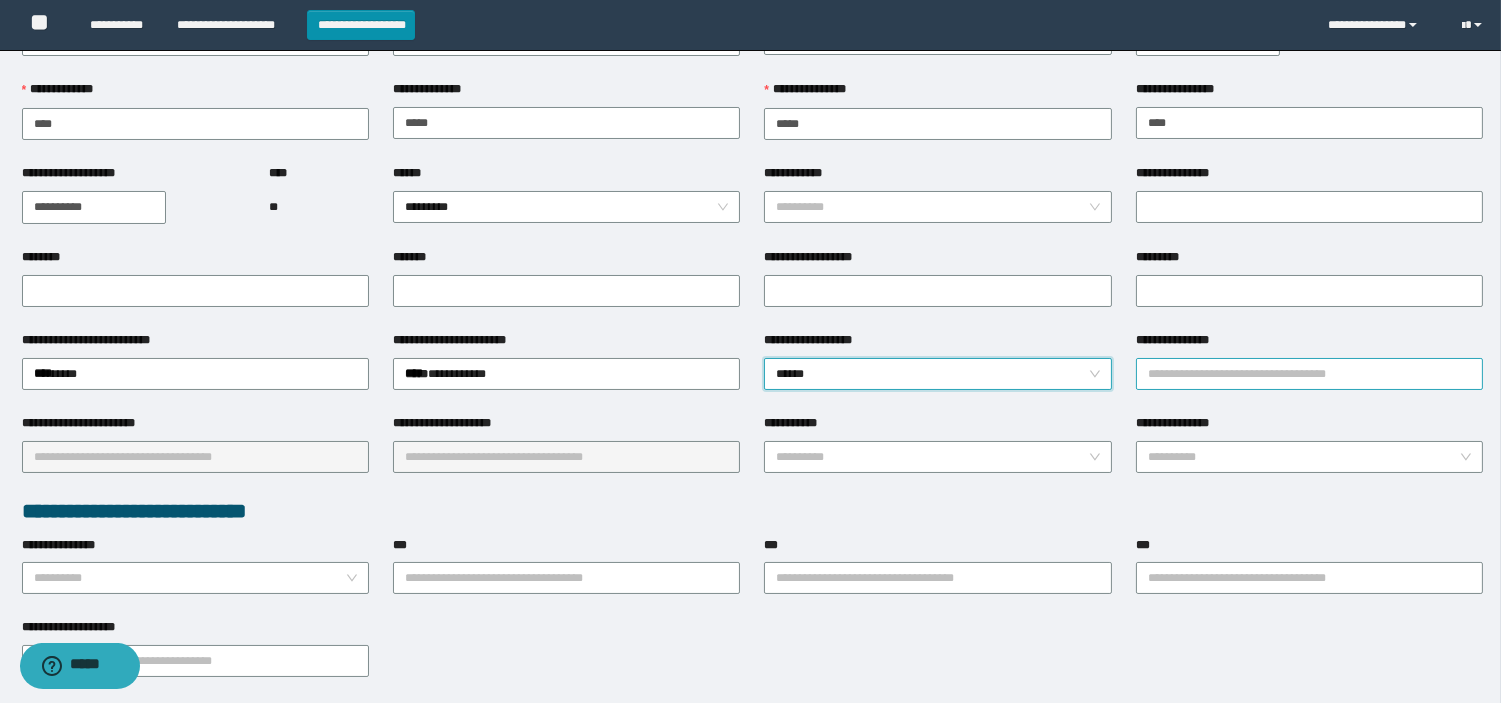 click on "**********" at bounding box center [1309, 374] 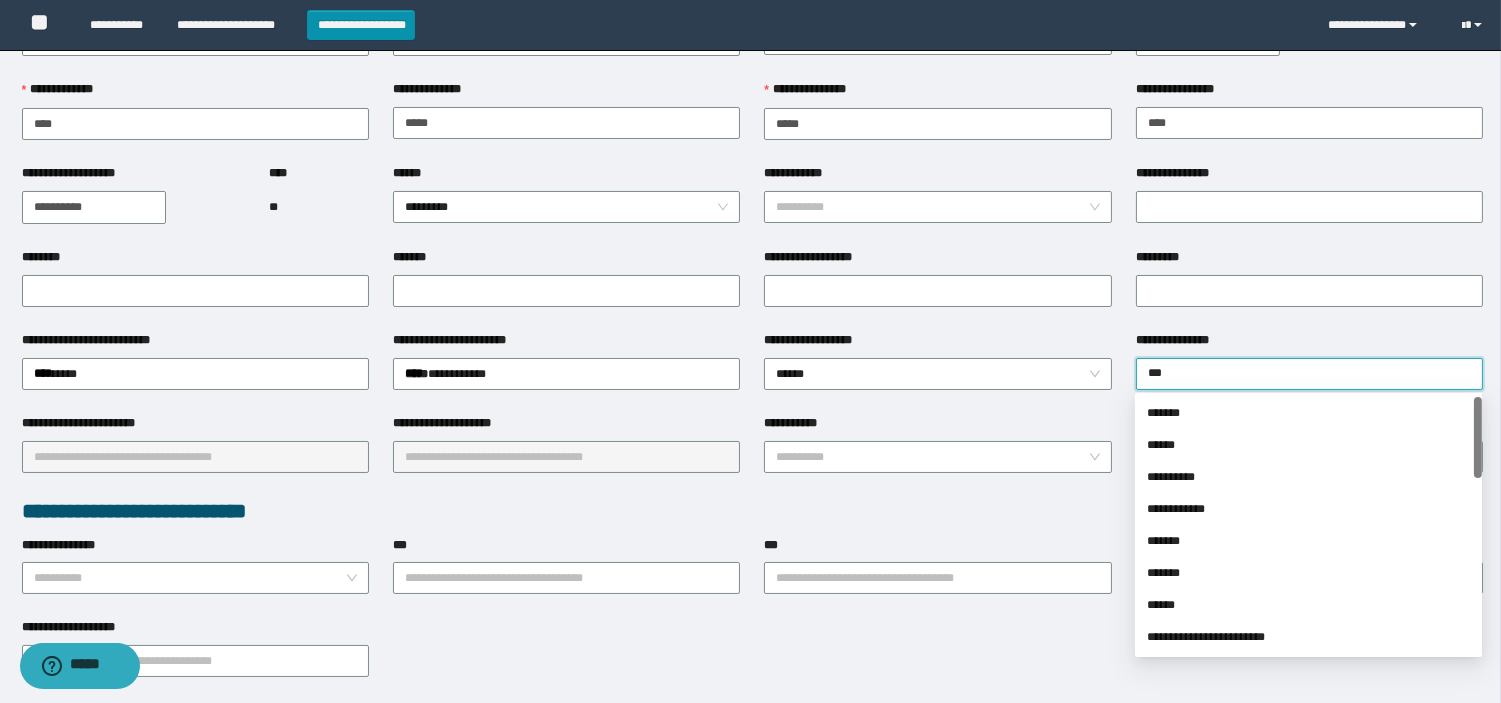type on "****" 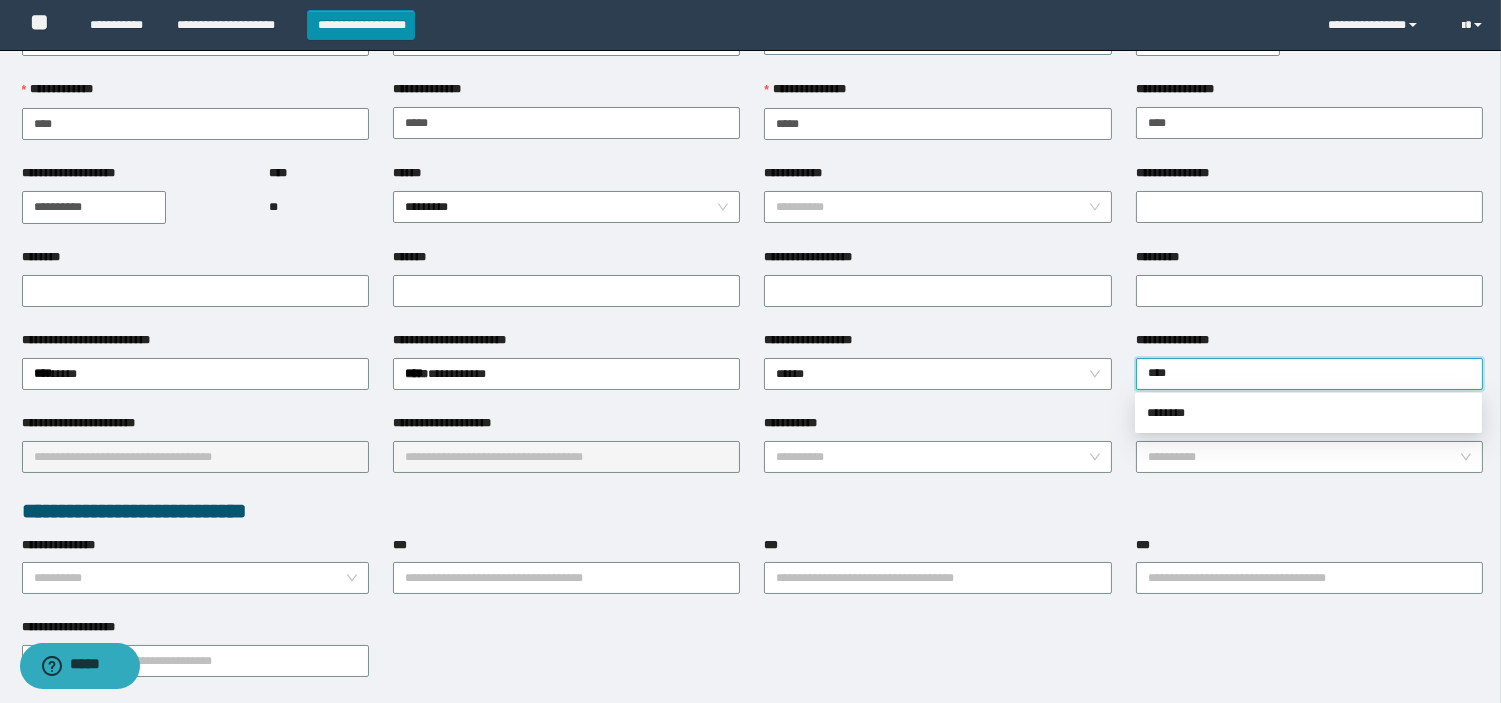 click on "**********" at bounding box center (1309, 443) 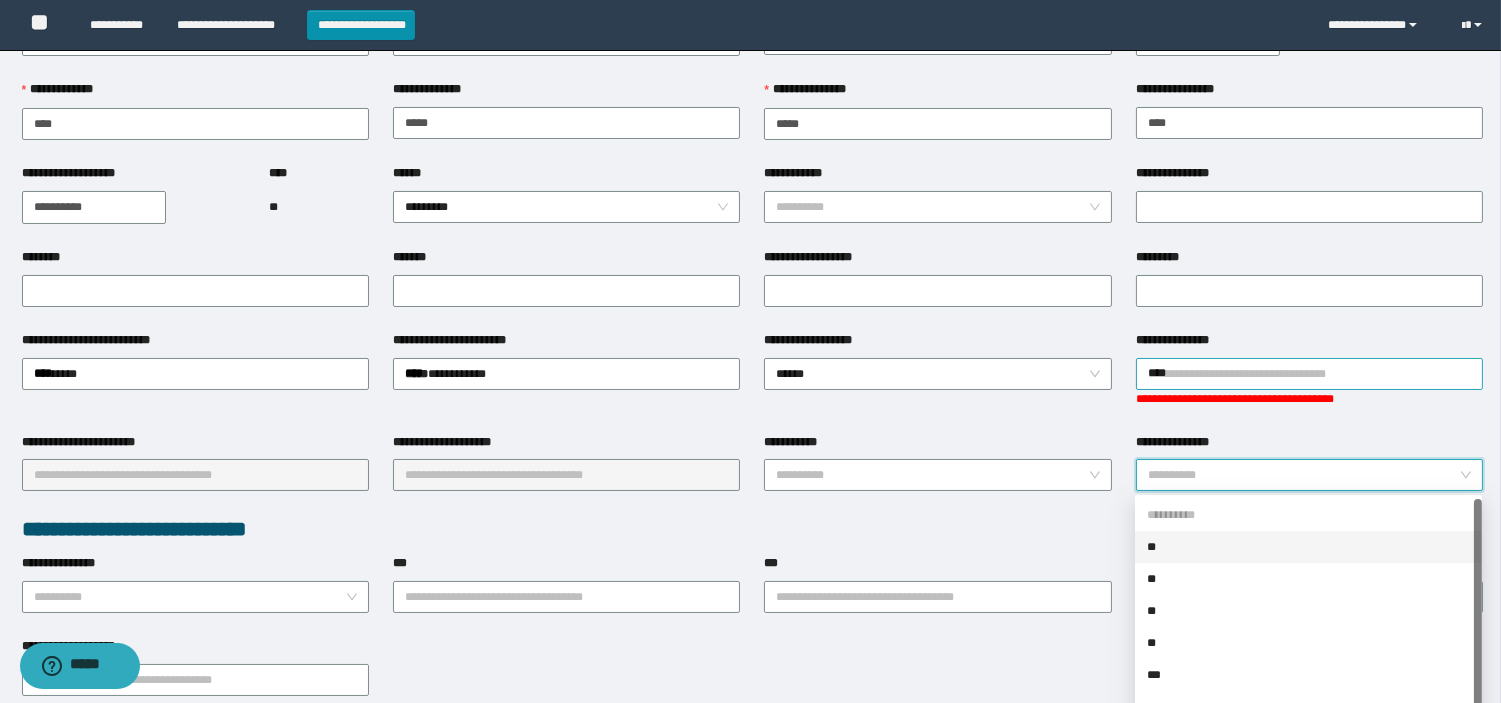 click on "****" at bounding box center (1309, 374) 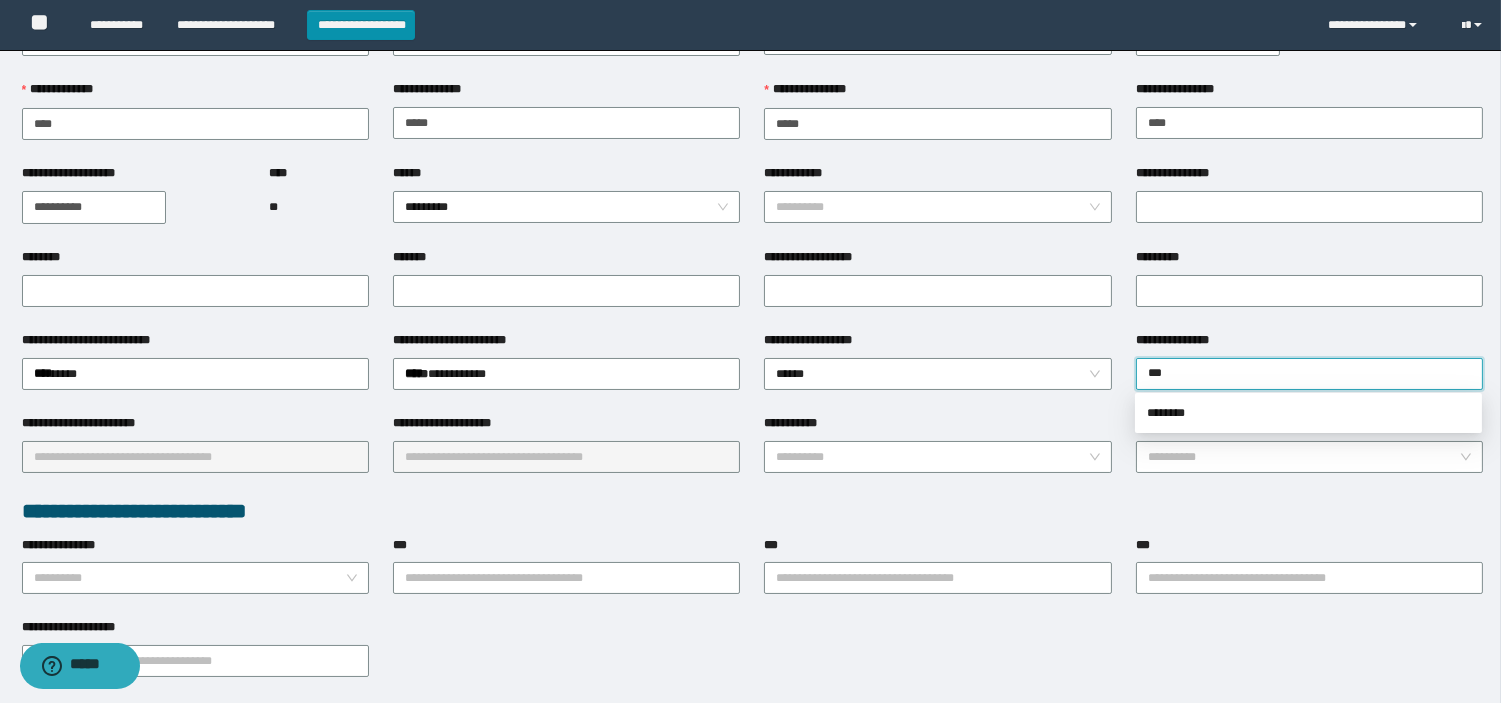 type on "****" 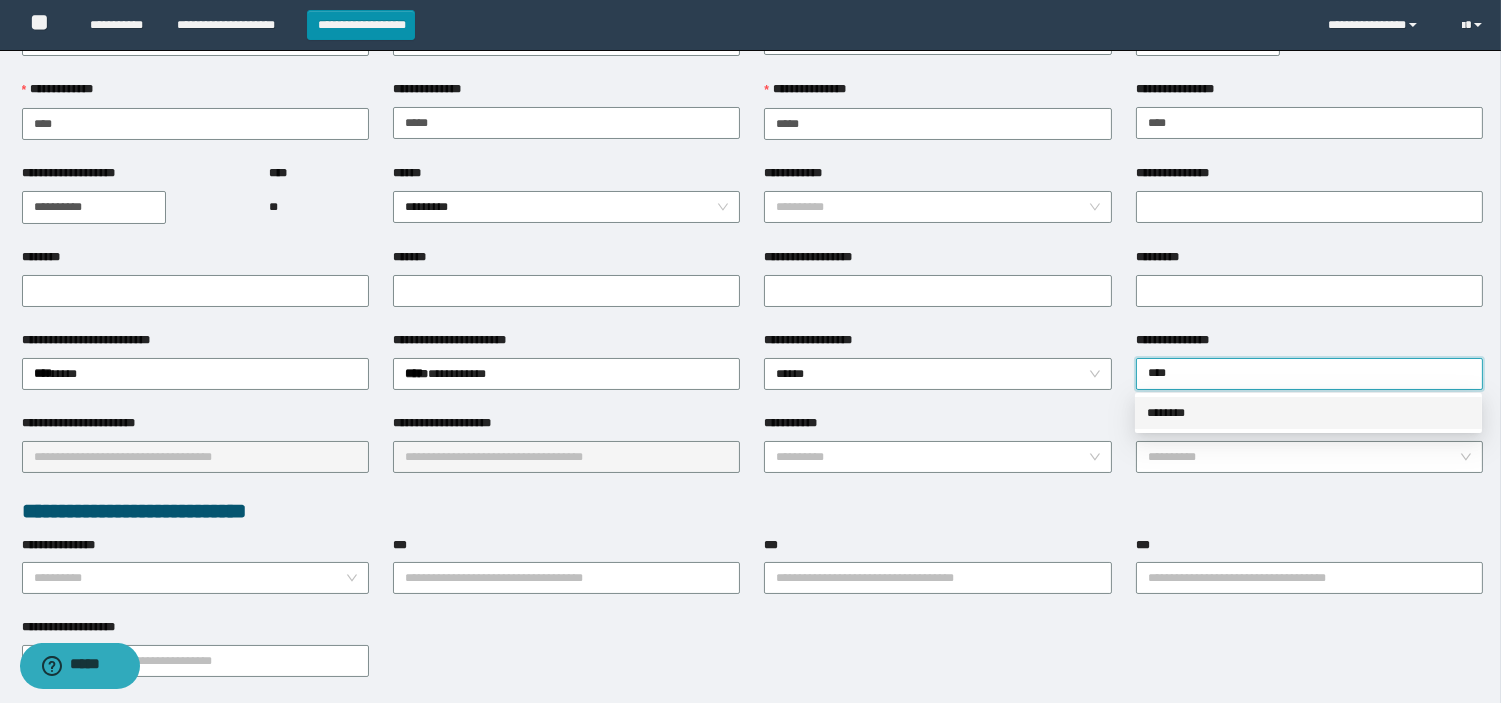 click on "********" at bounding box center [1308, 413] 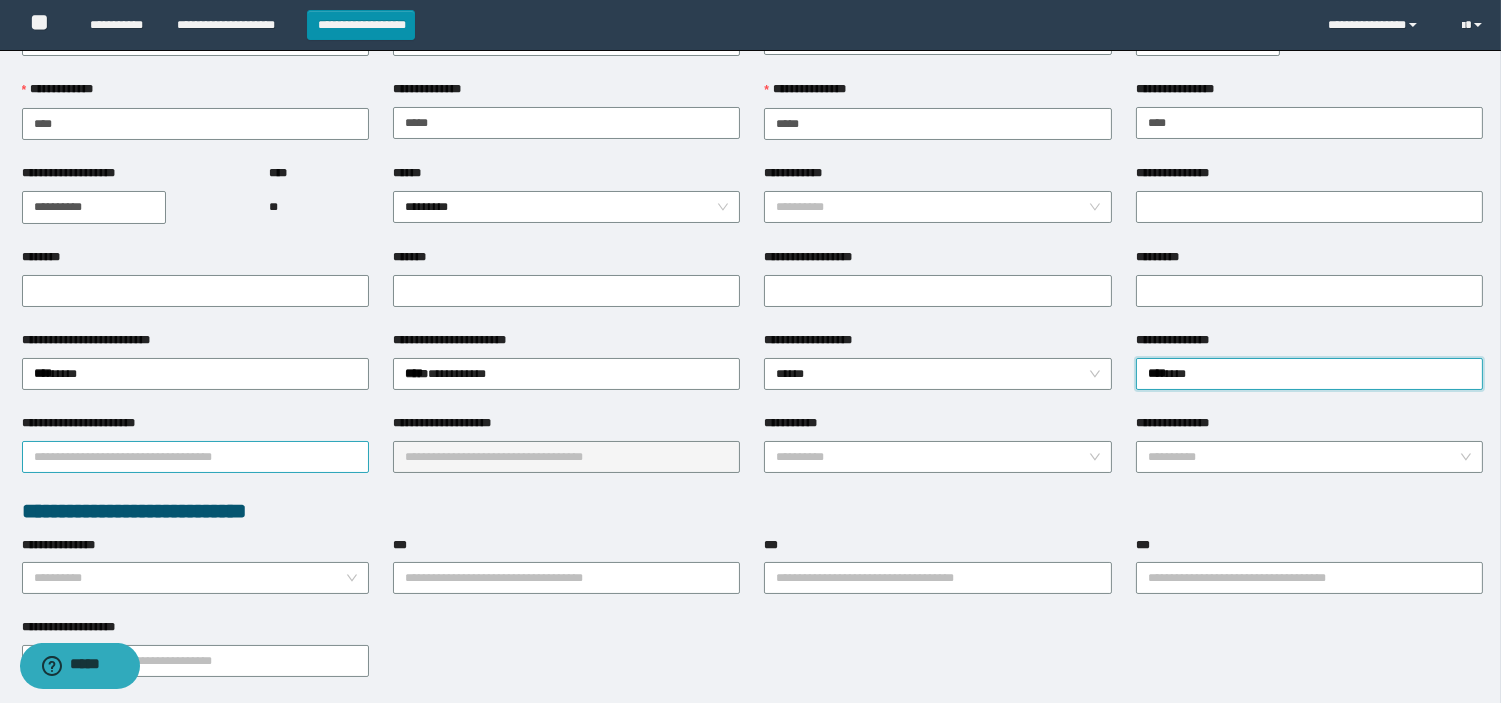click on "**********" at bounding box center [195, 457] 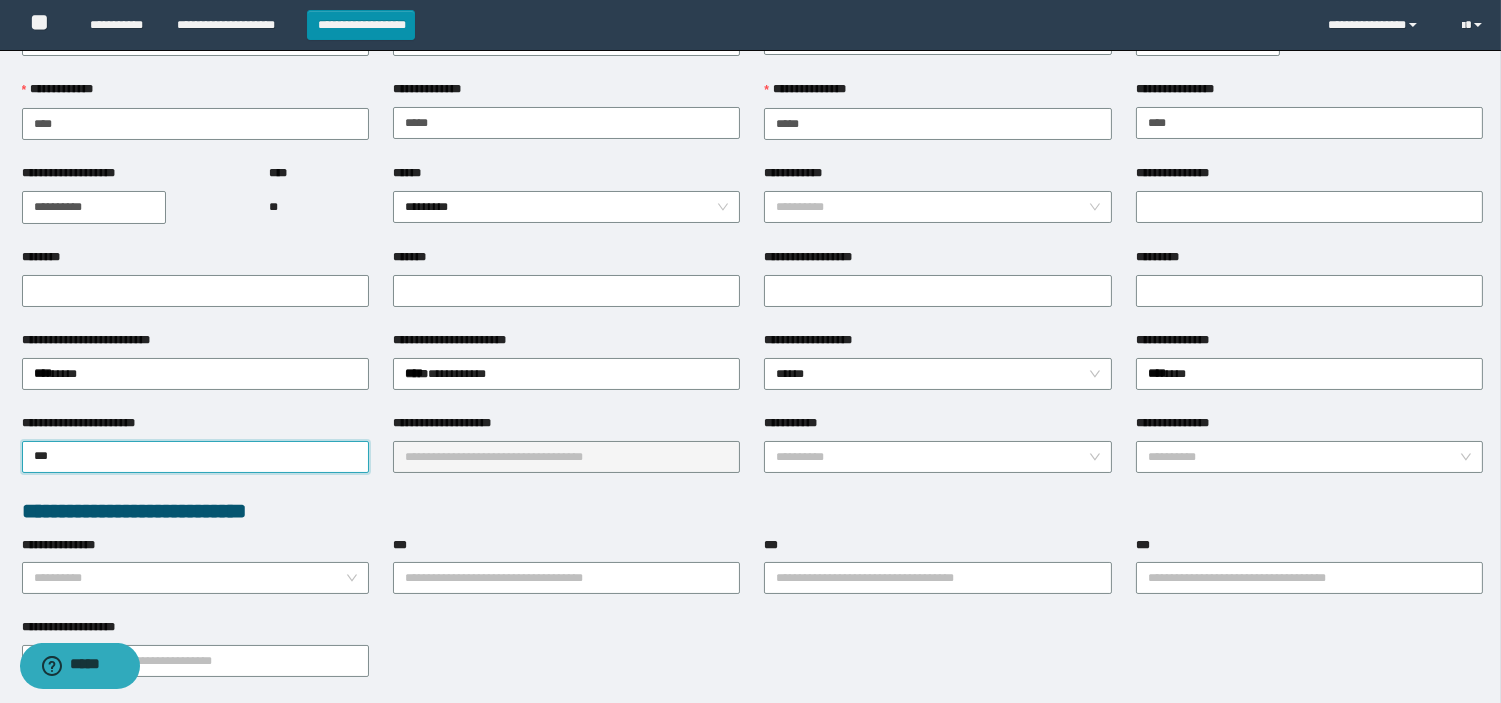 type on "****" 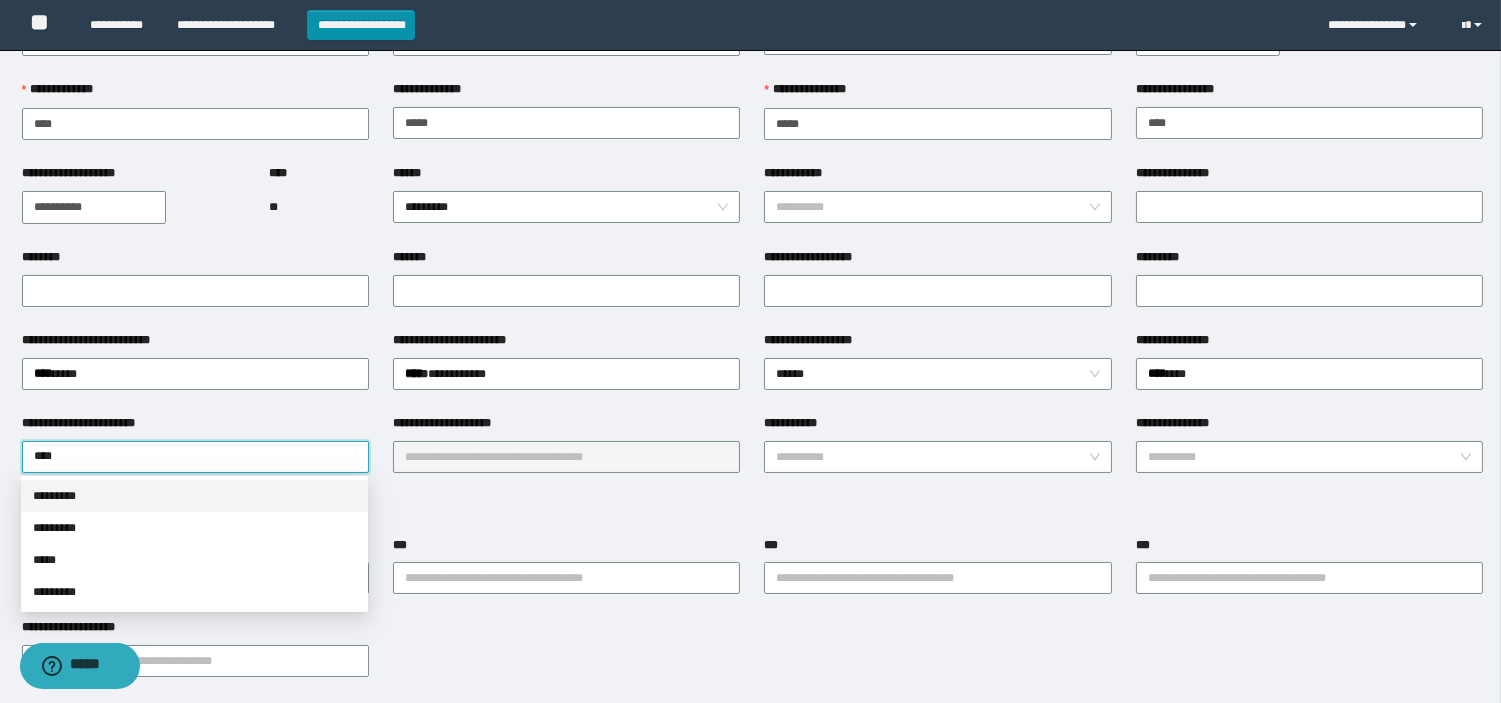 click on "*********" at bounding box center (194, 496) 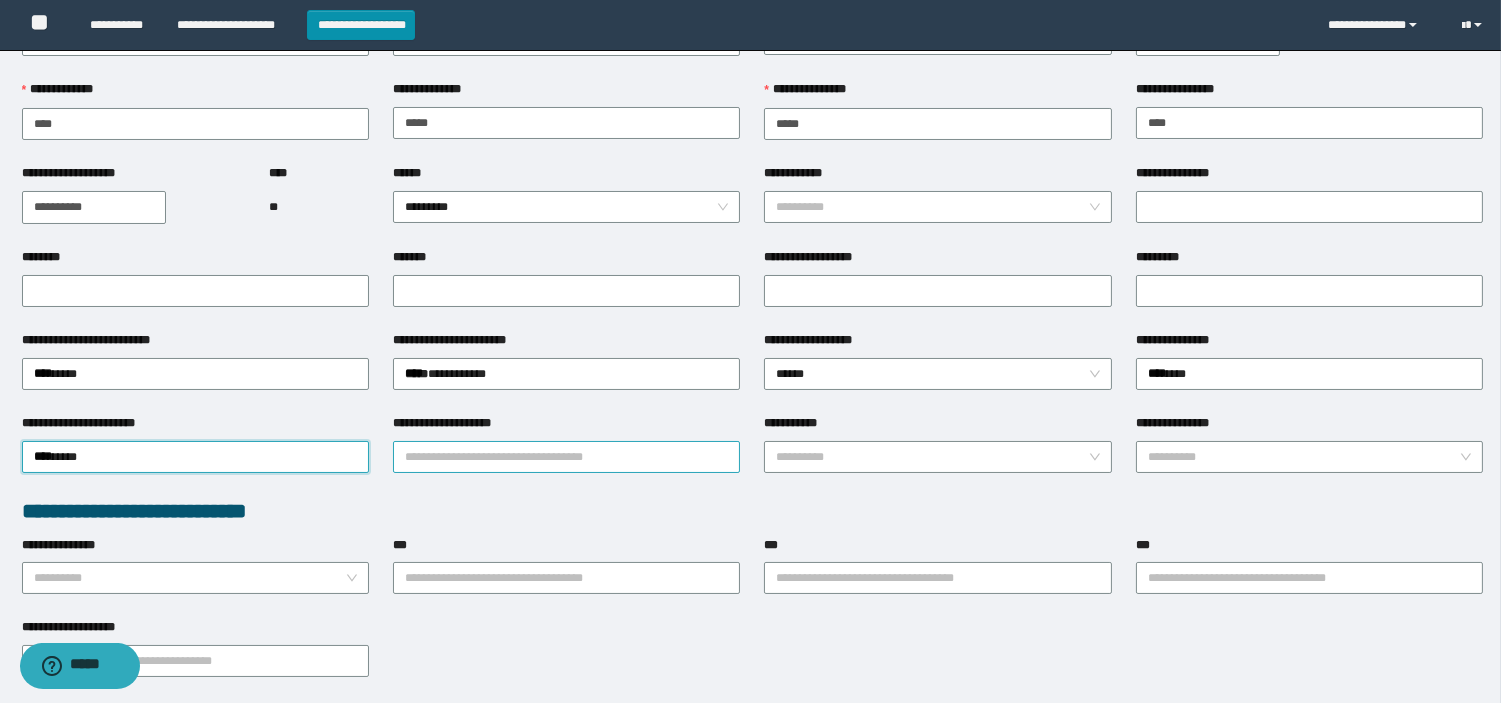 click on "**********" at bounding box center [566, 457] 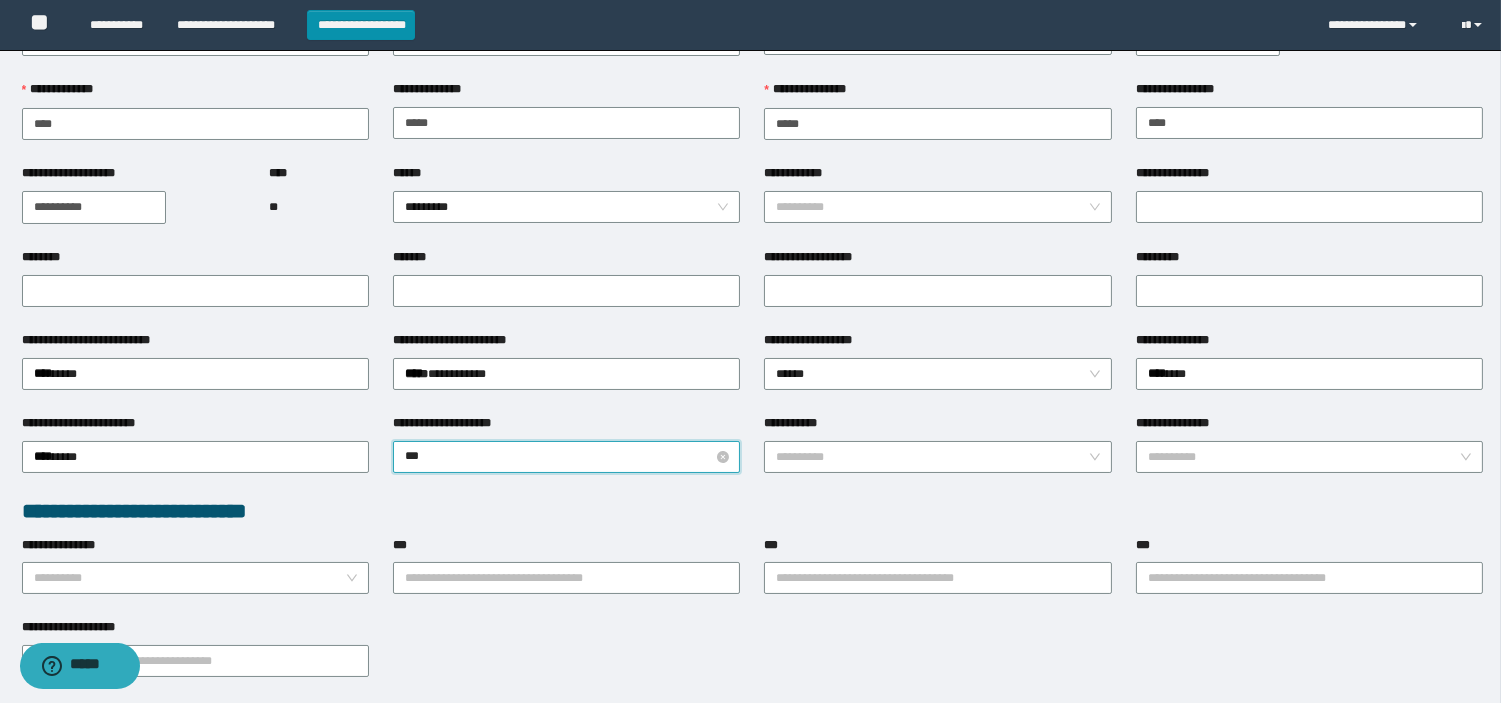 type on "****" 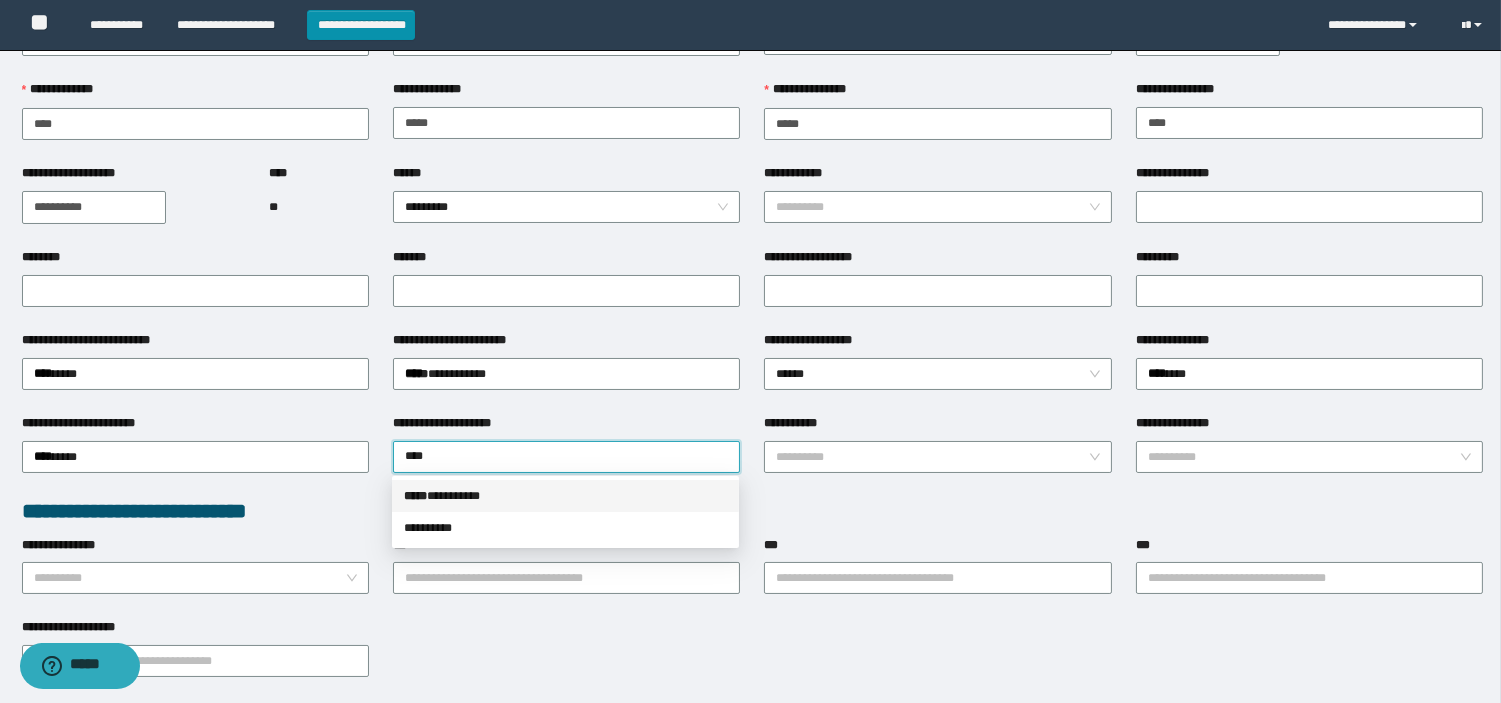 drag, startPoint x: 447, startPoint y: 483, endPoint x: 561, endPoint y: 476, distance: 114.21471 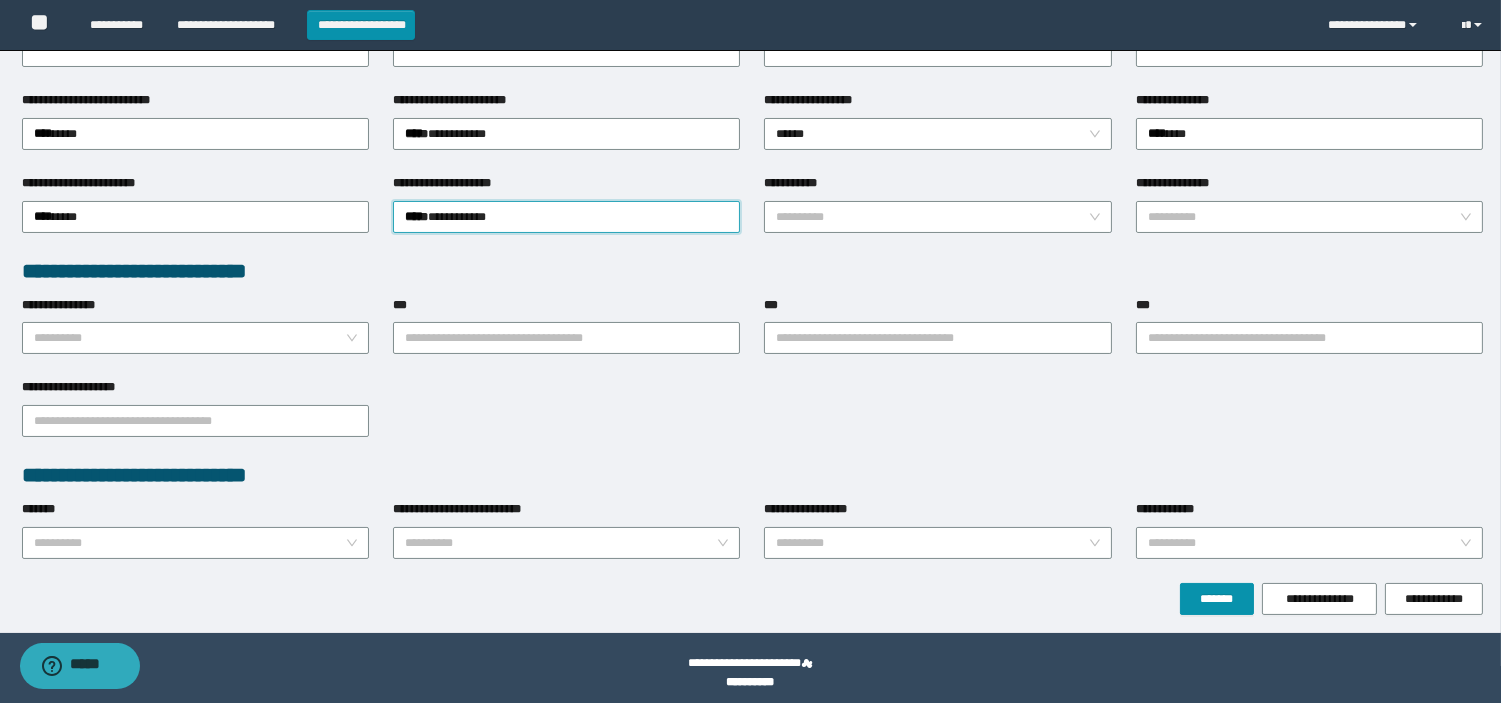 scroll, scrollTop: 358, scrollLeft: 0, axis: vertical 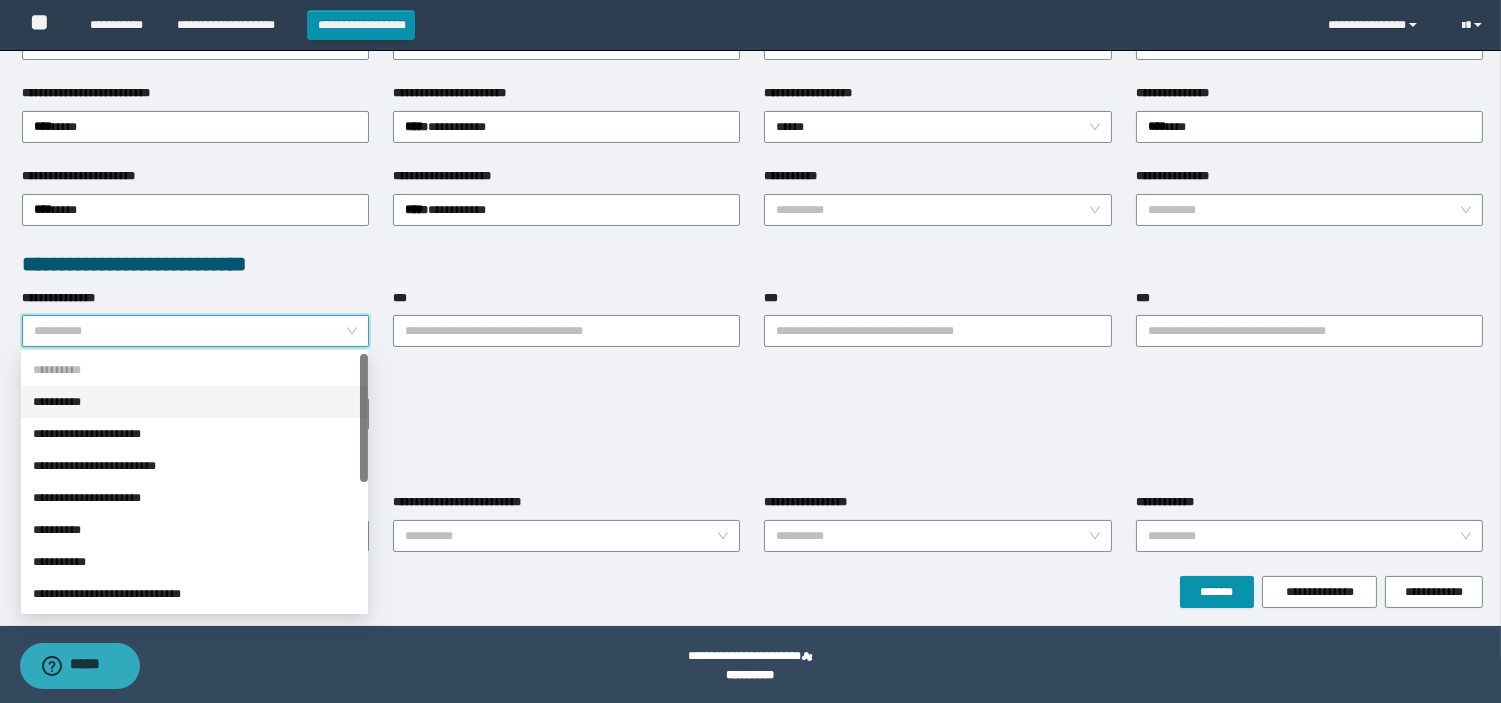 click on "**********" at bounding box center (189, 331) 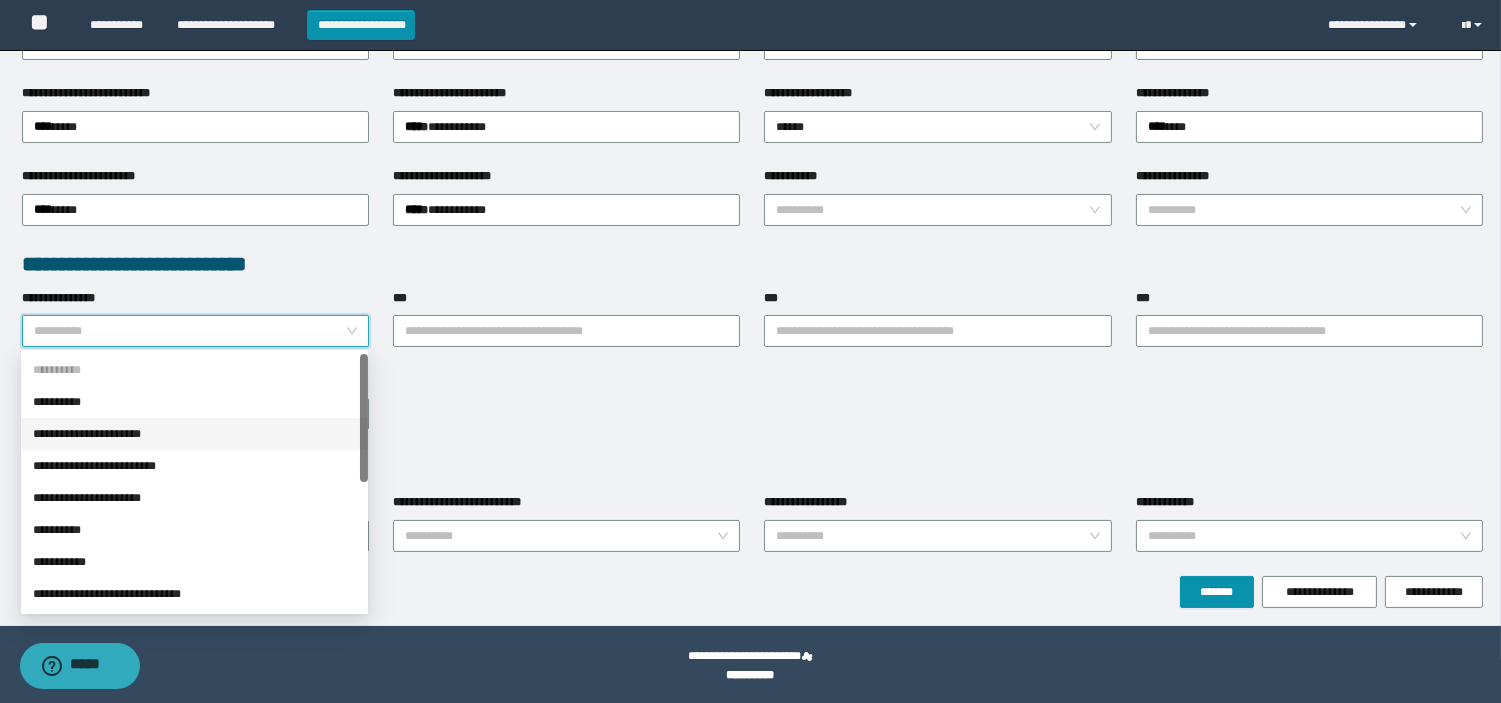 click on "**********" at bounding box center (194, 434) 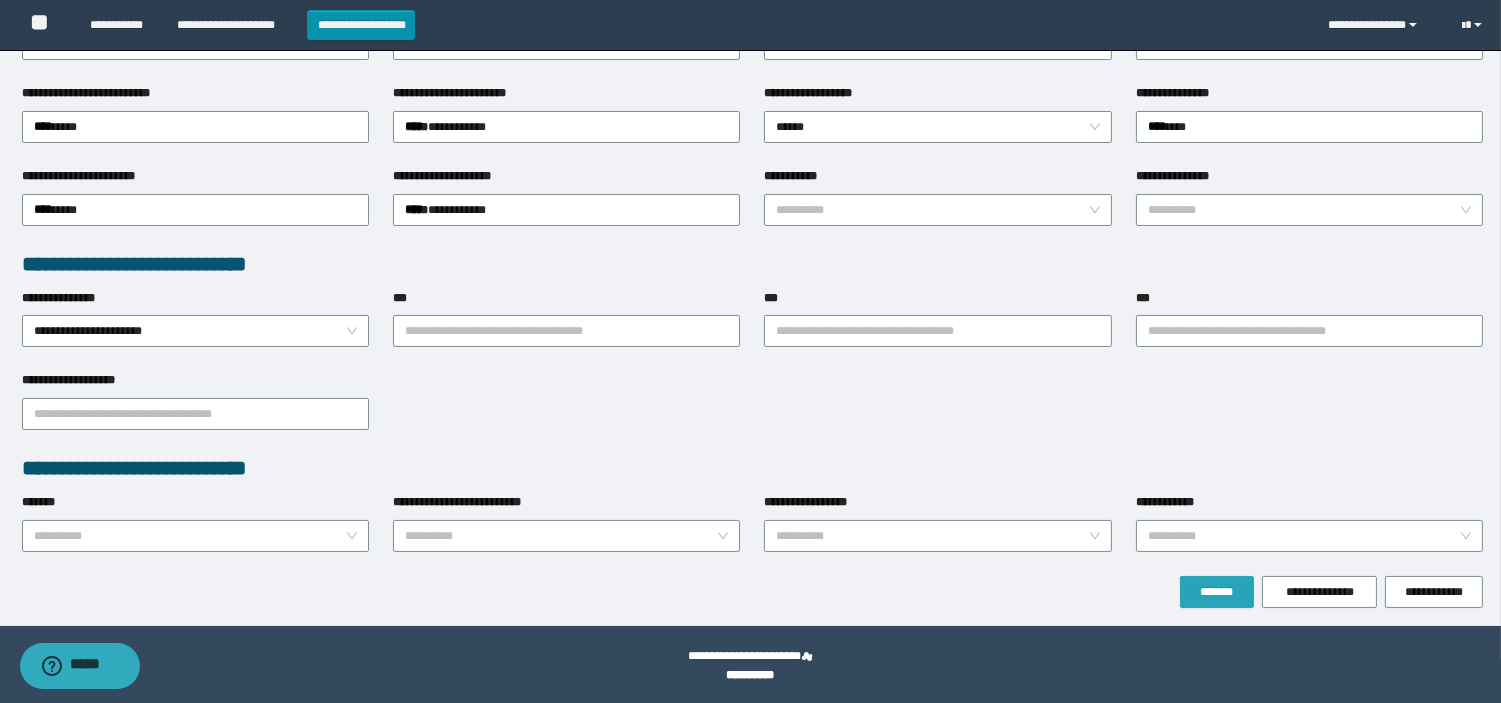 click on "*******" at bounding box center (1217, 592) 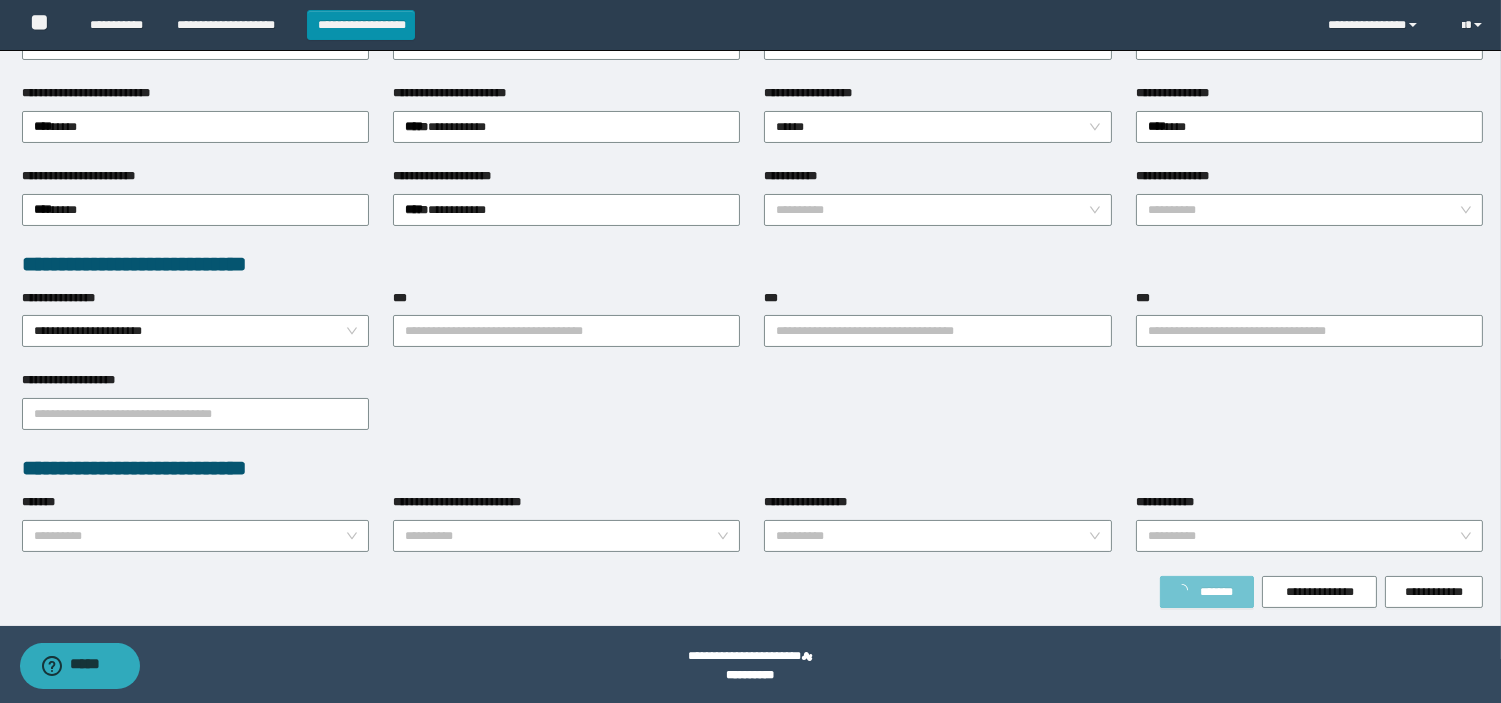scroll, scrollTop: 412, scrollLeft: 0, axis: vertical 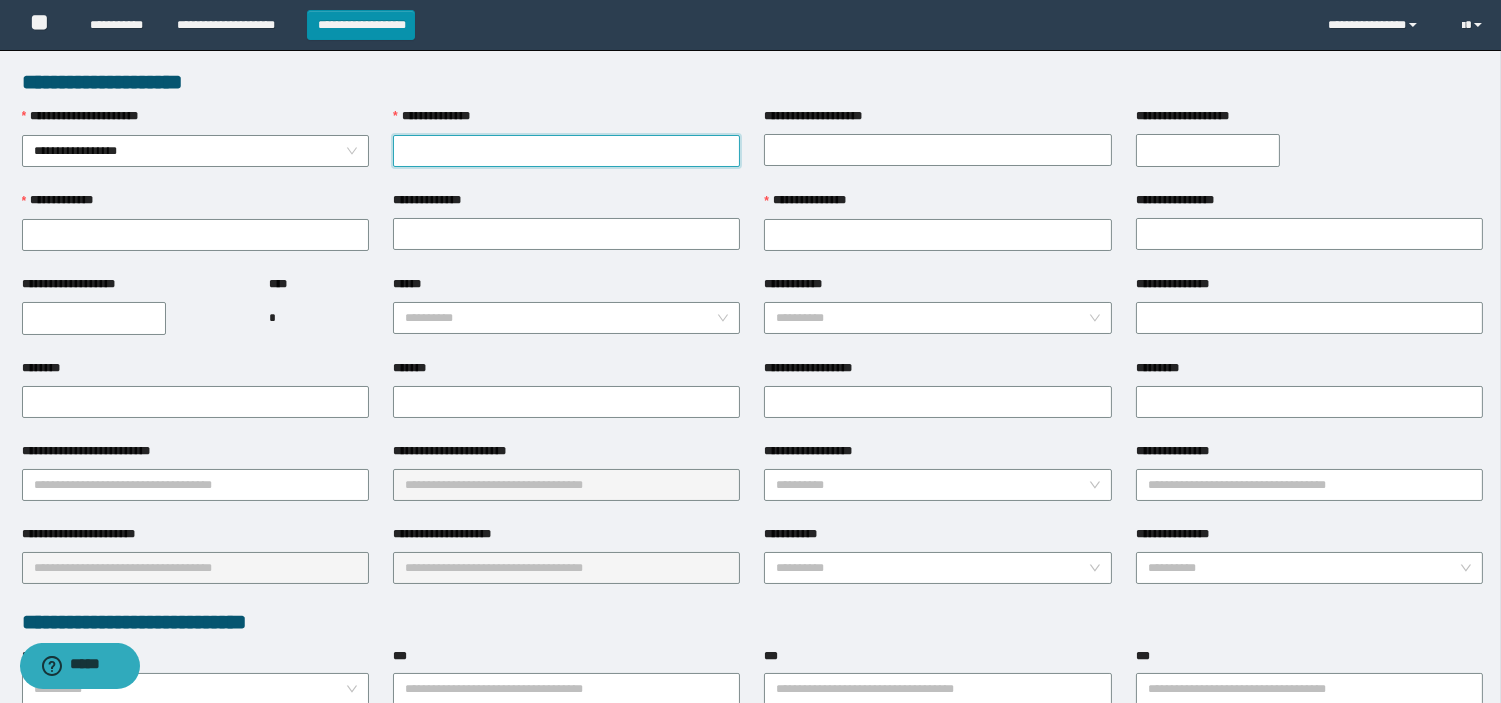click on "**********" at bounding box center (566, 151) 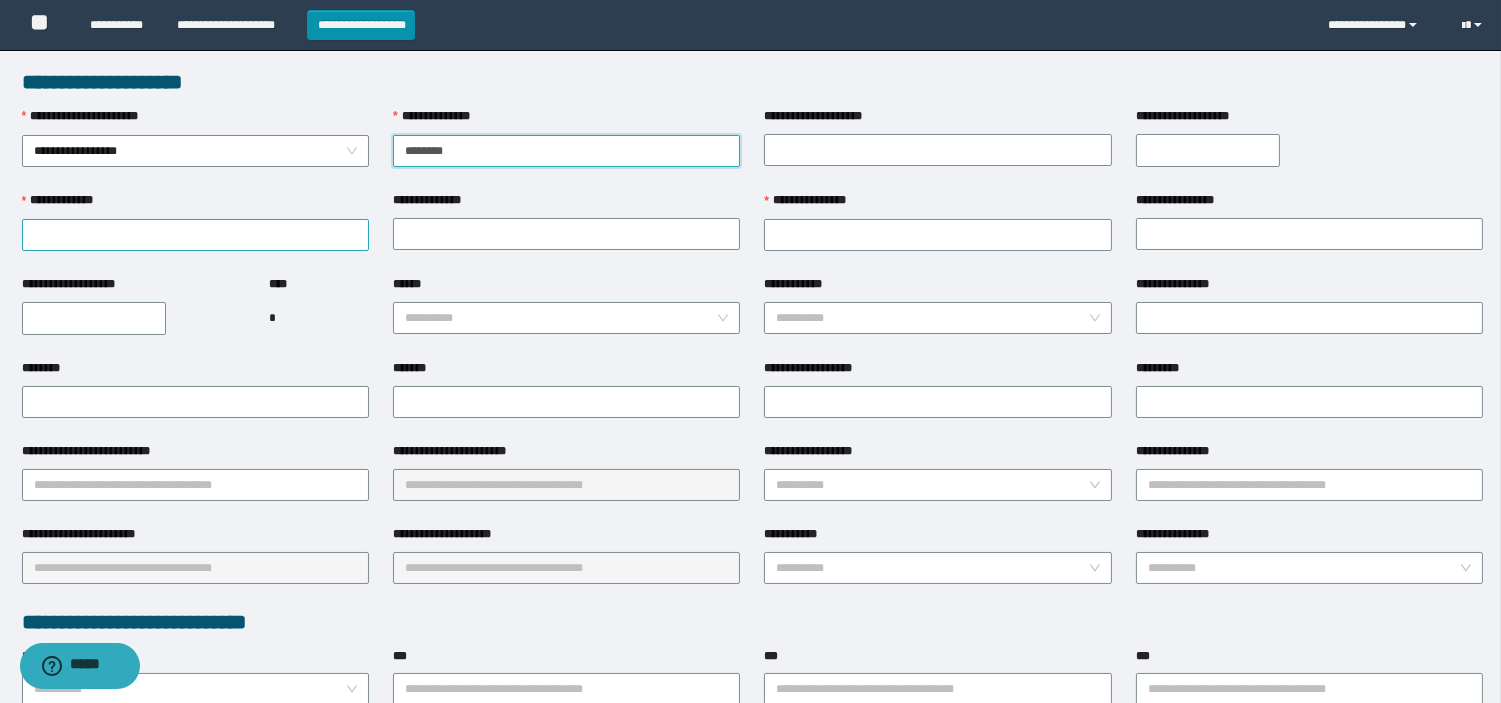 type on "********" 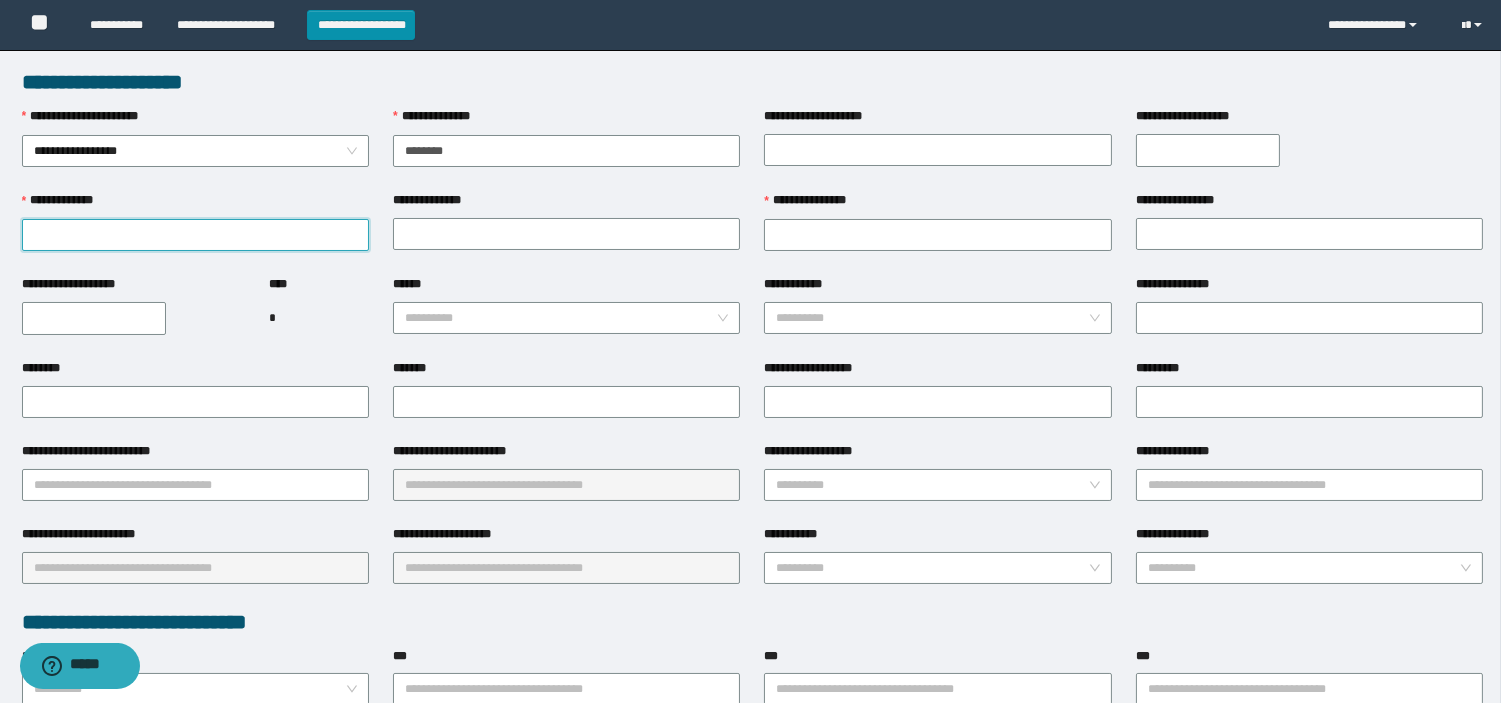 click on "**********" at bounding box center [195, 235] 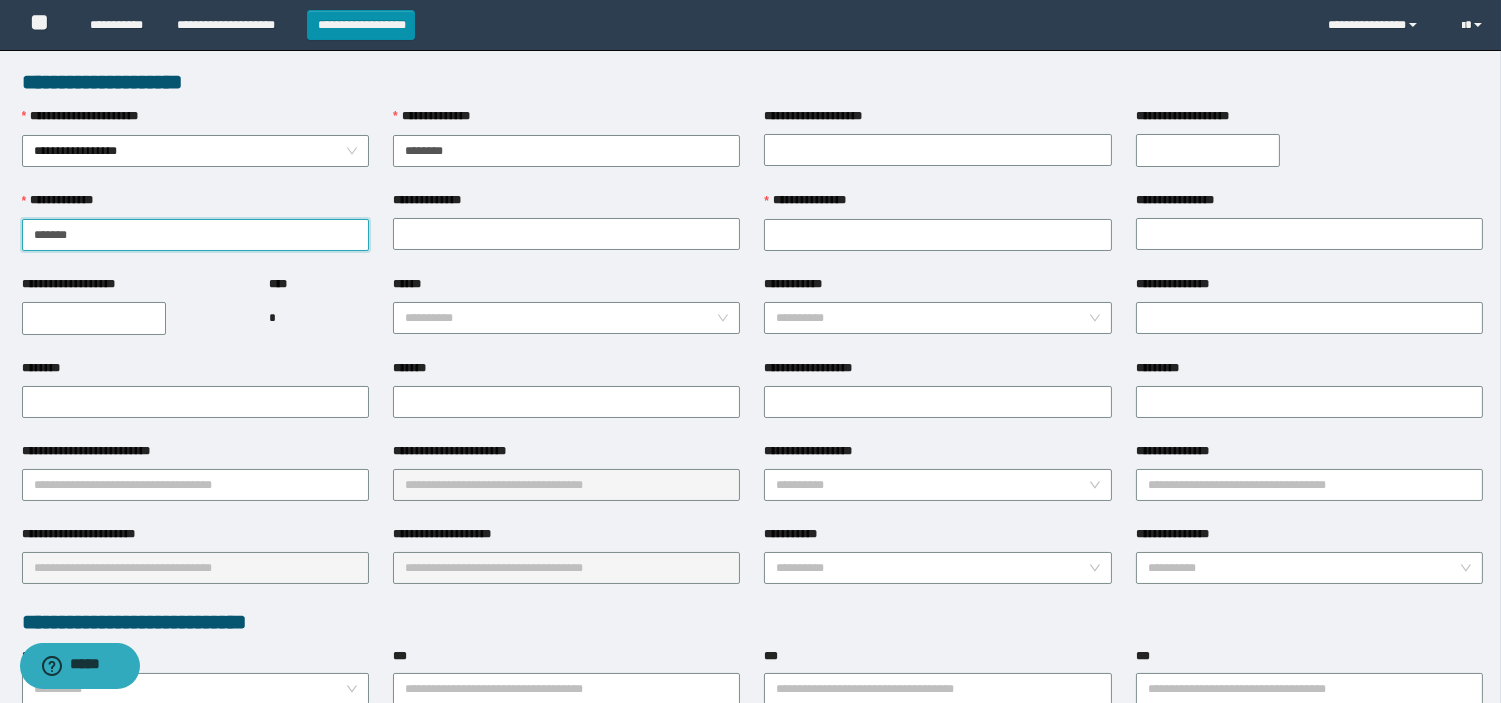 type on "*******" 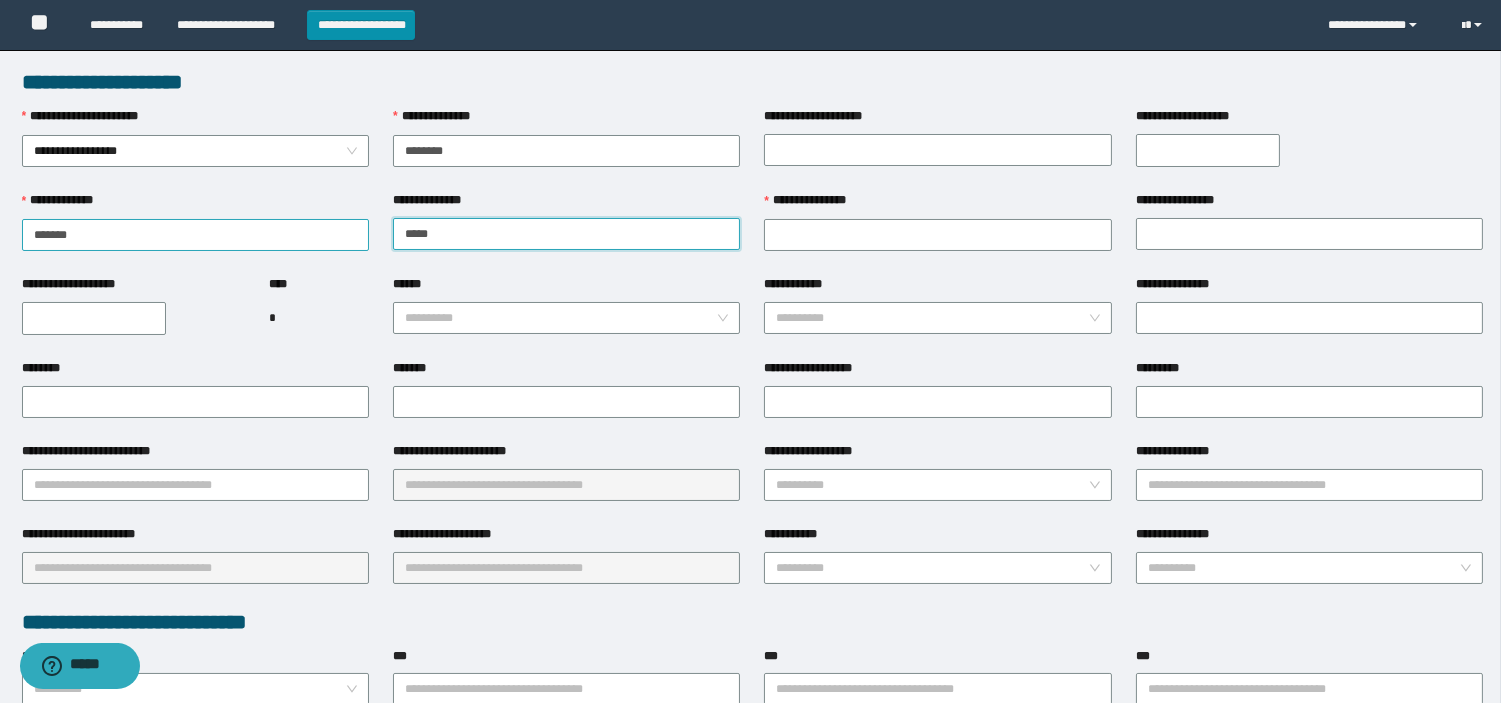 type on "*****" 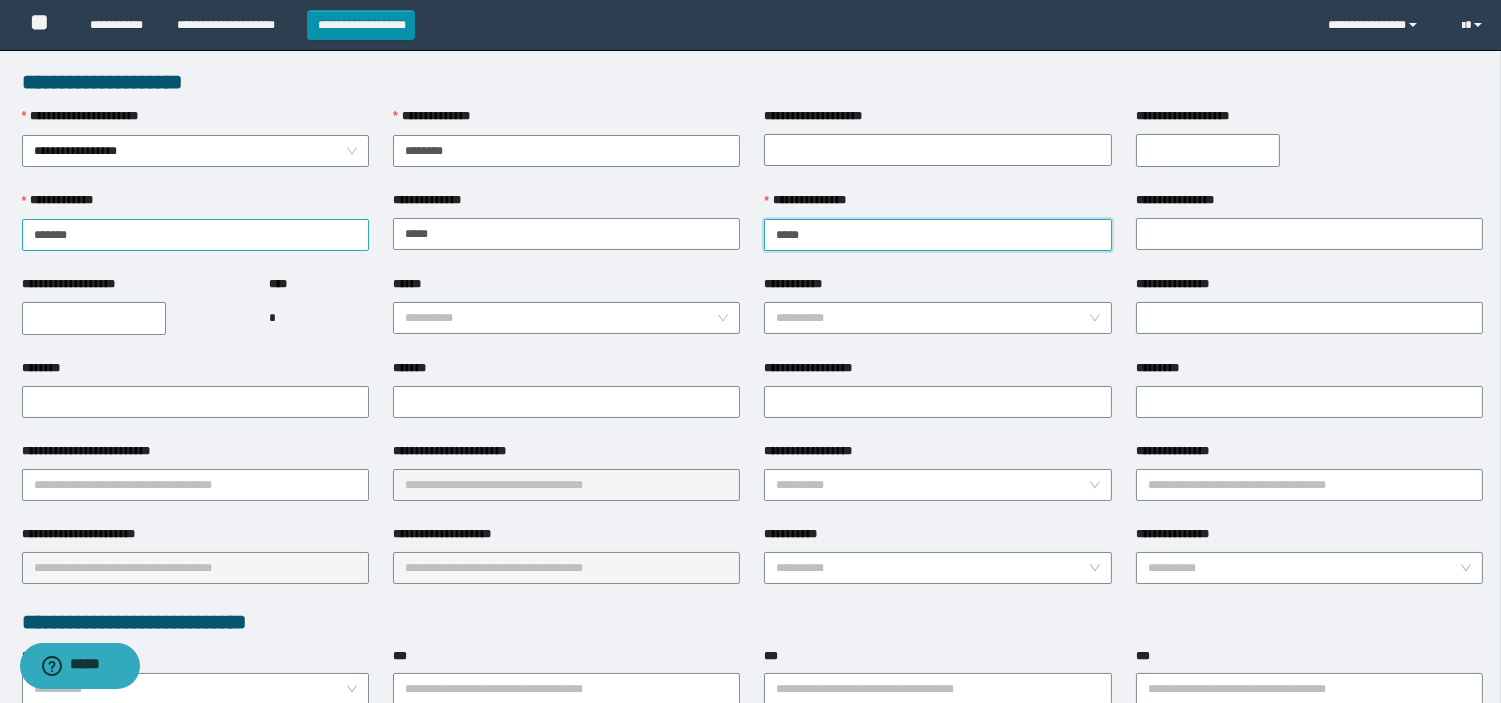 type on "*****" 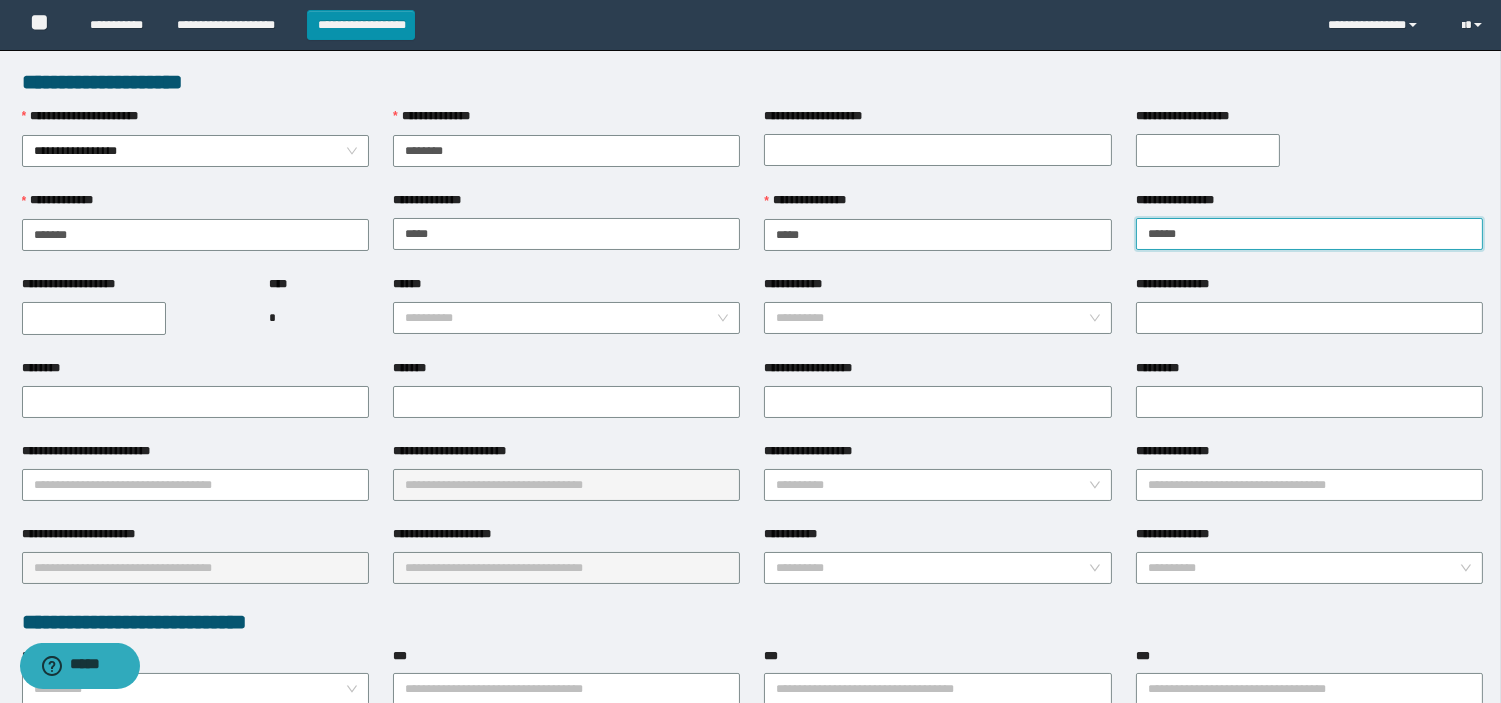 drag, startPoint x: 1148, startPoint y: 230, endPoint x: 1227, endPoint y: 237, distance: 79.30952 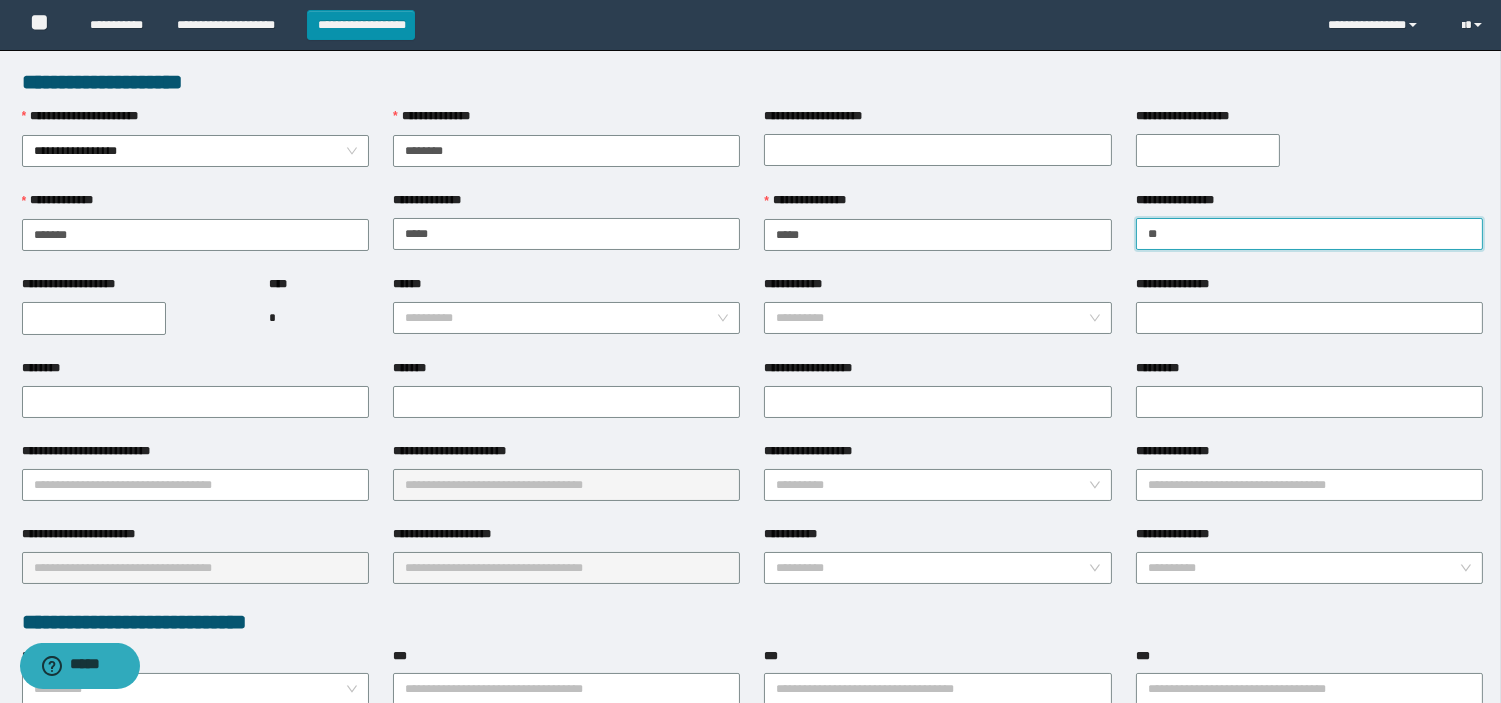 type on "*" 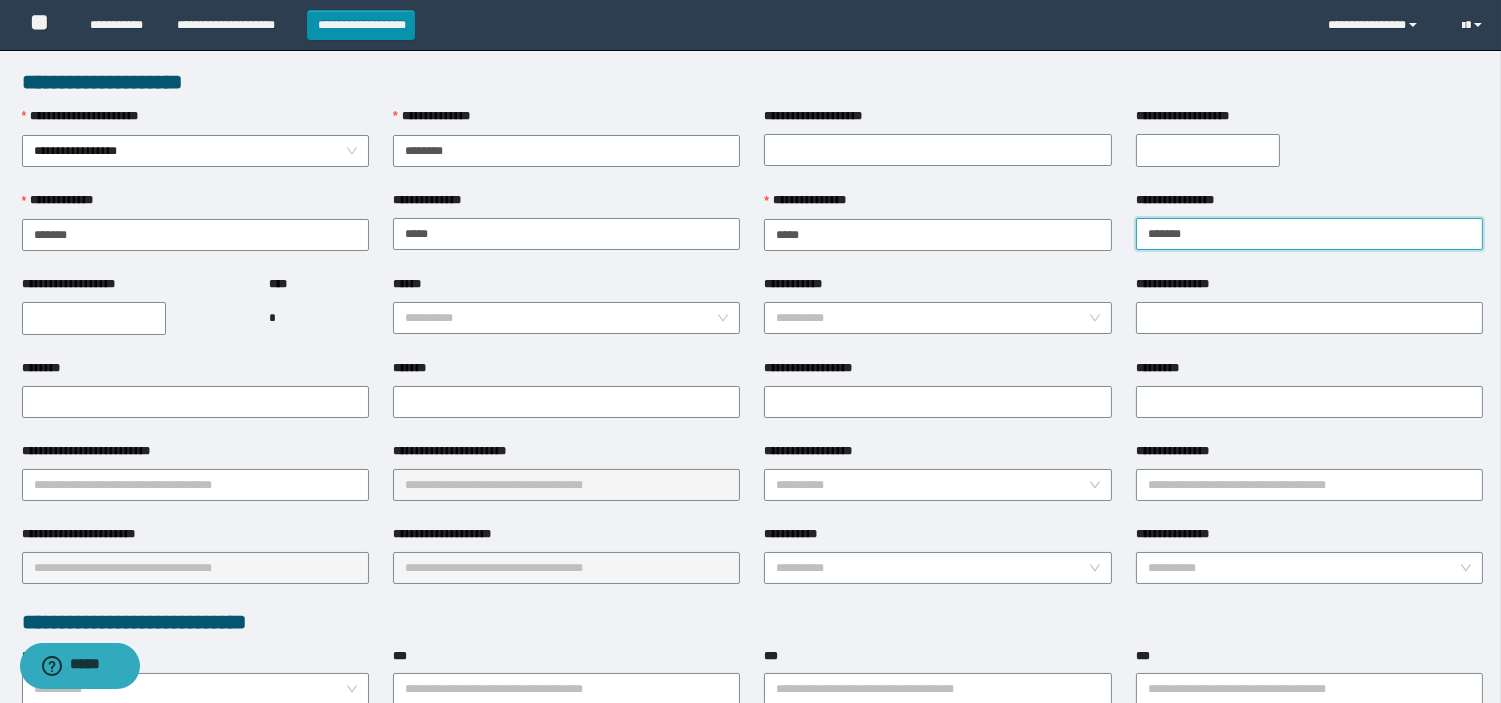 type on "*******" 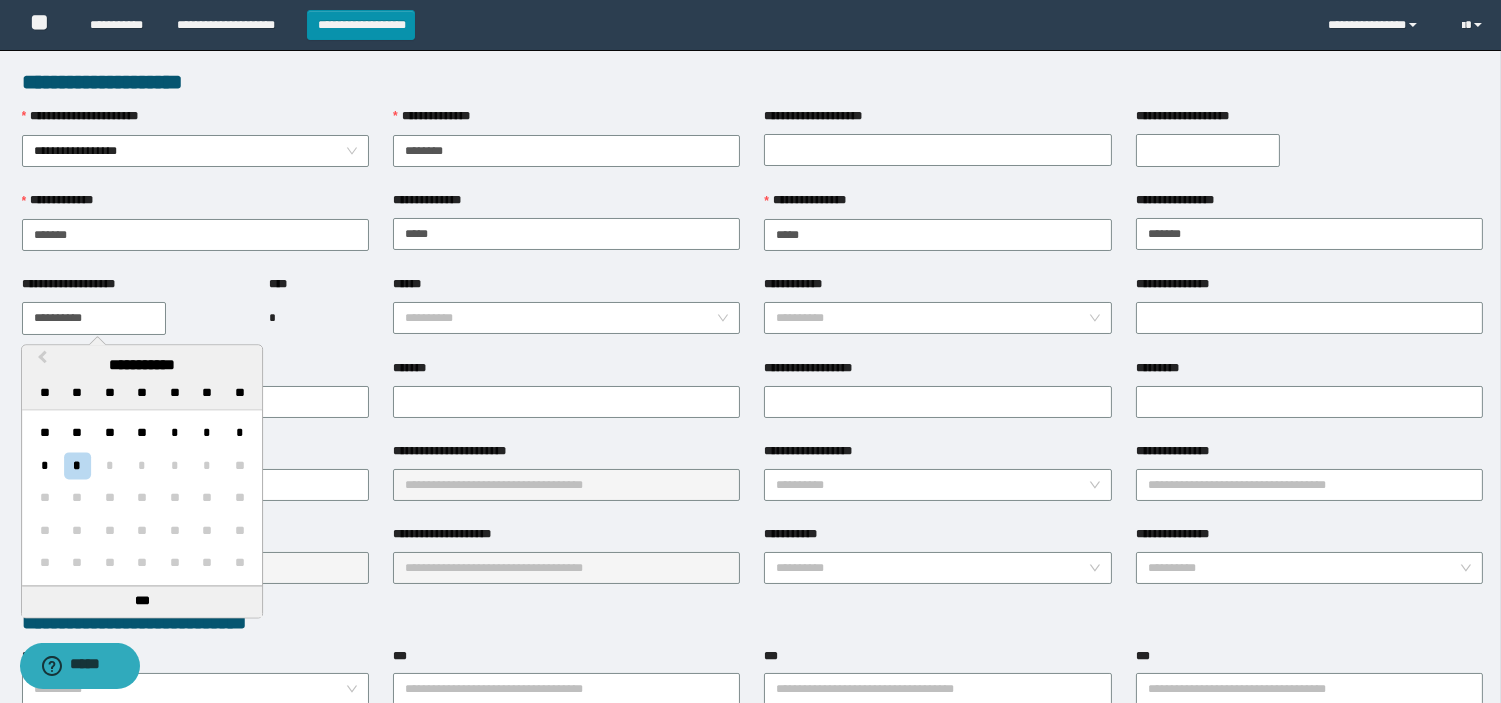 click on "**********" at bounding box center (94, 318) 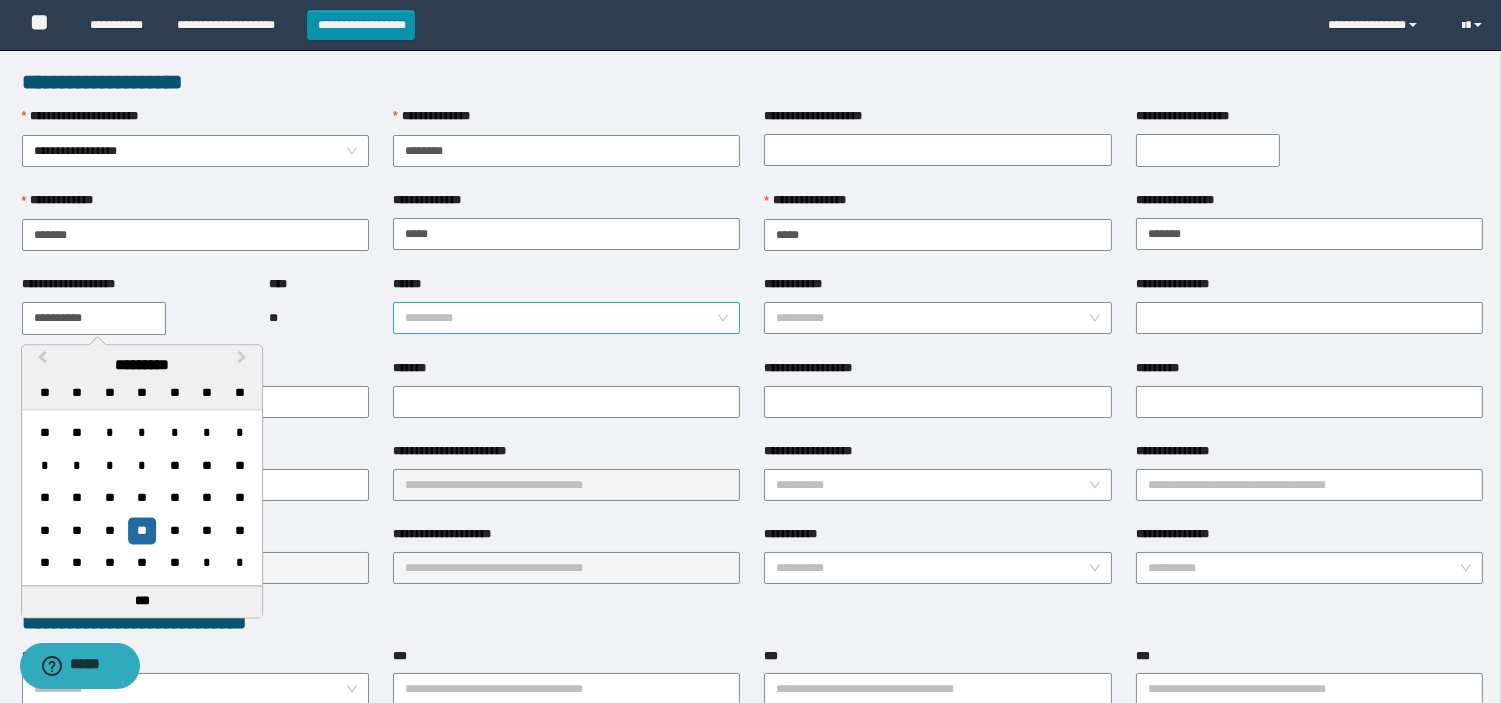 type on "**********" 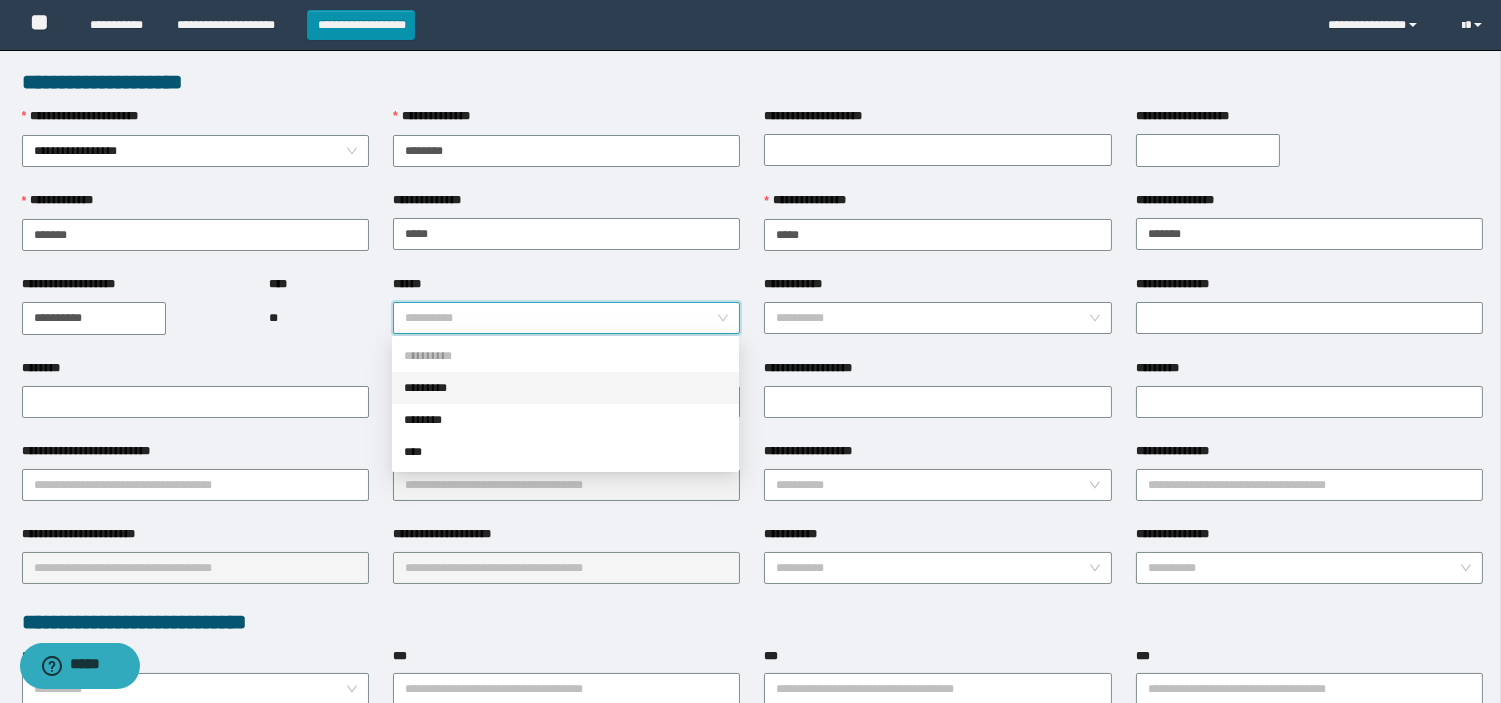 click on "******" at bounding box center (560, 318) 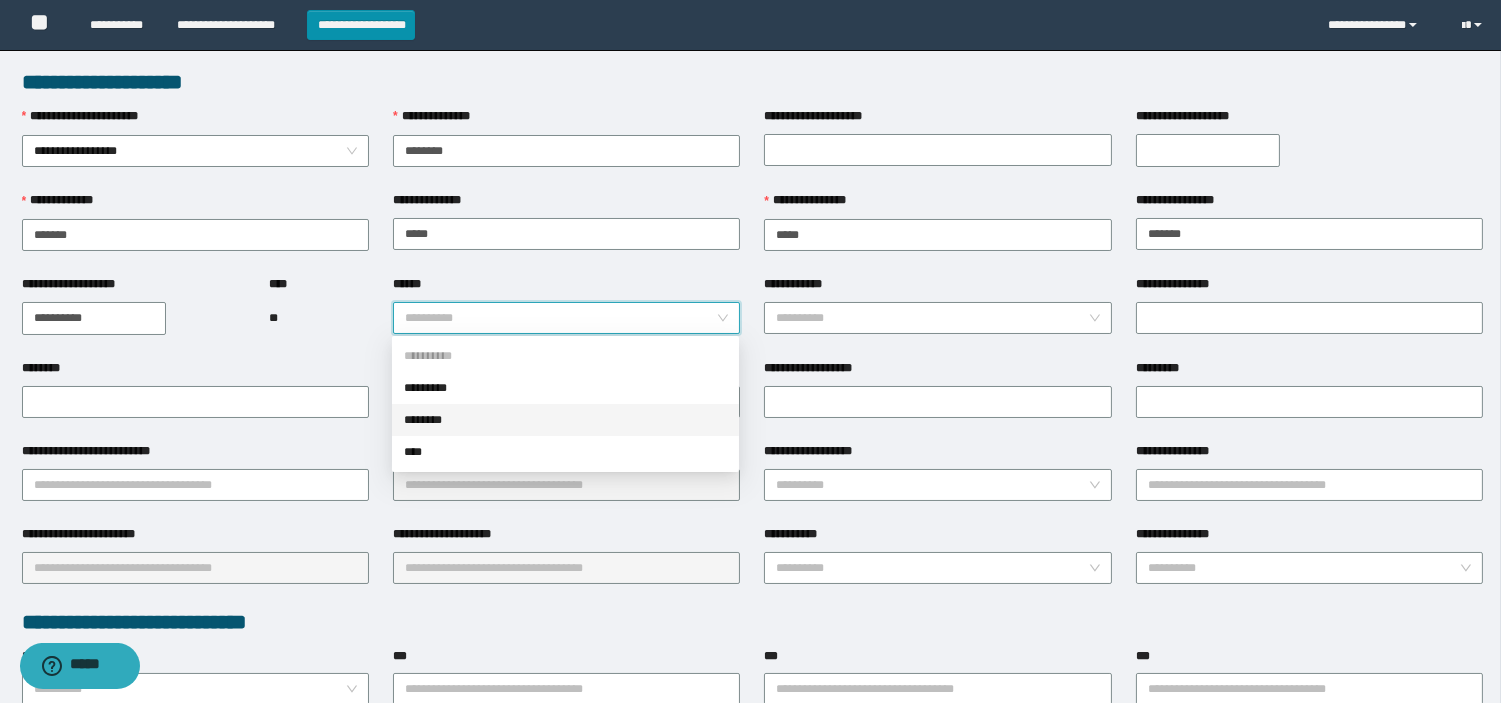 click on "********" at bounding box center [565, 420] 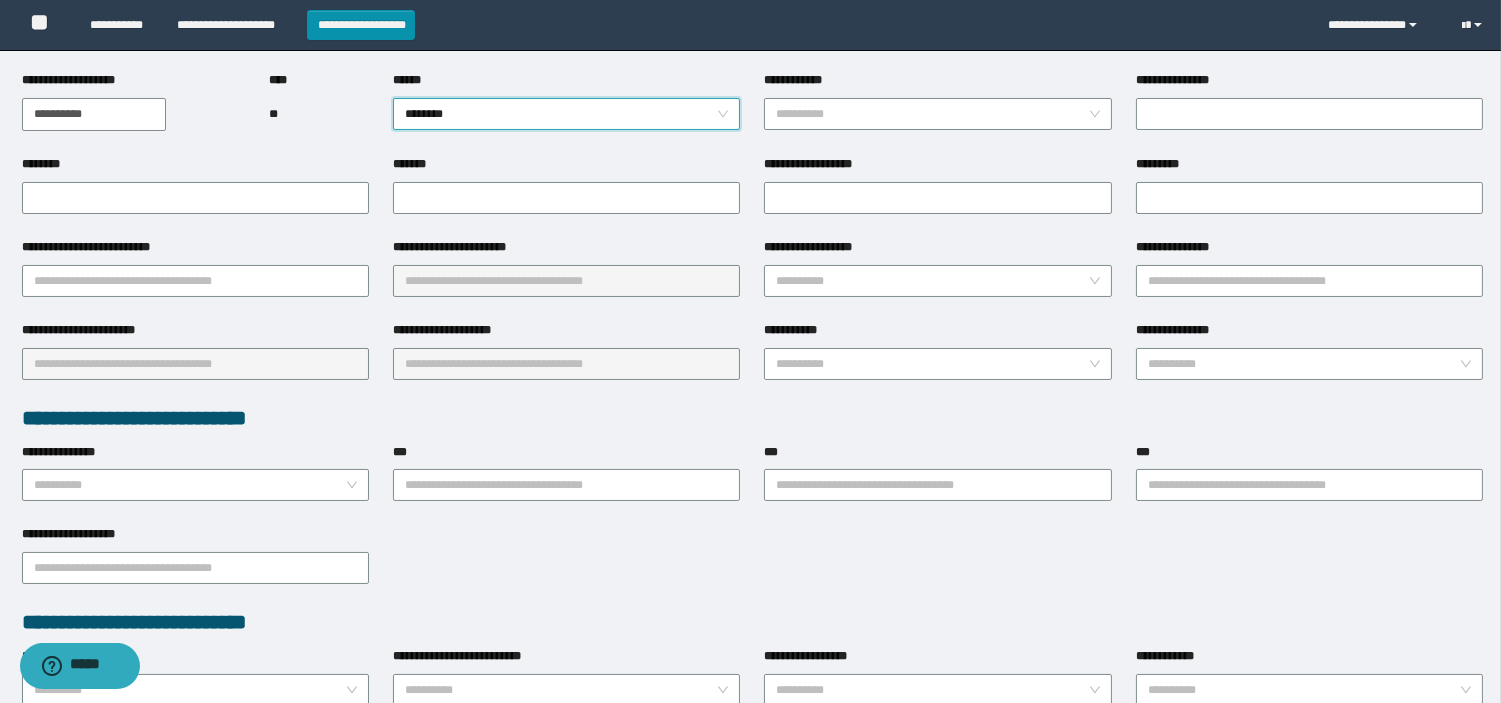 scroll, scrollTop: 222, scrollLeft: 0, axis: vertical 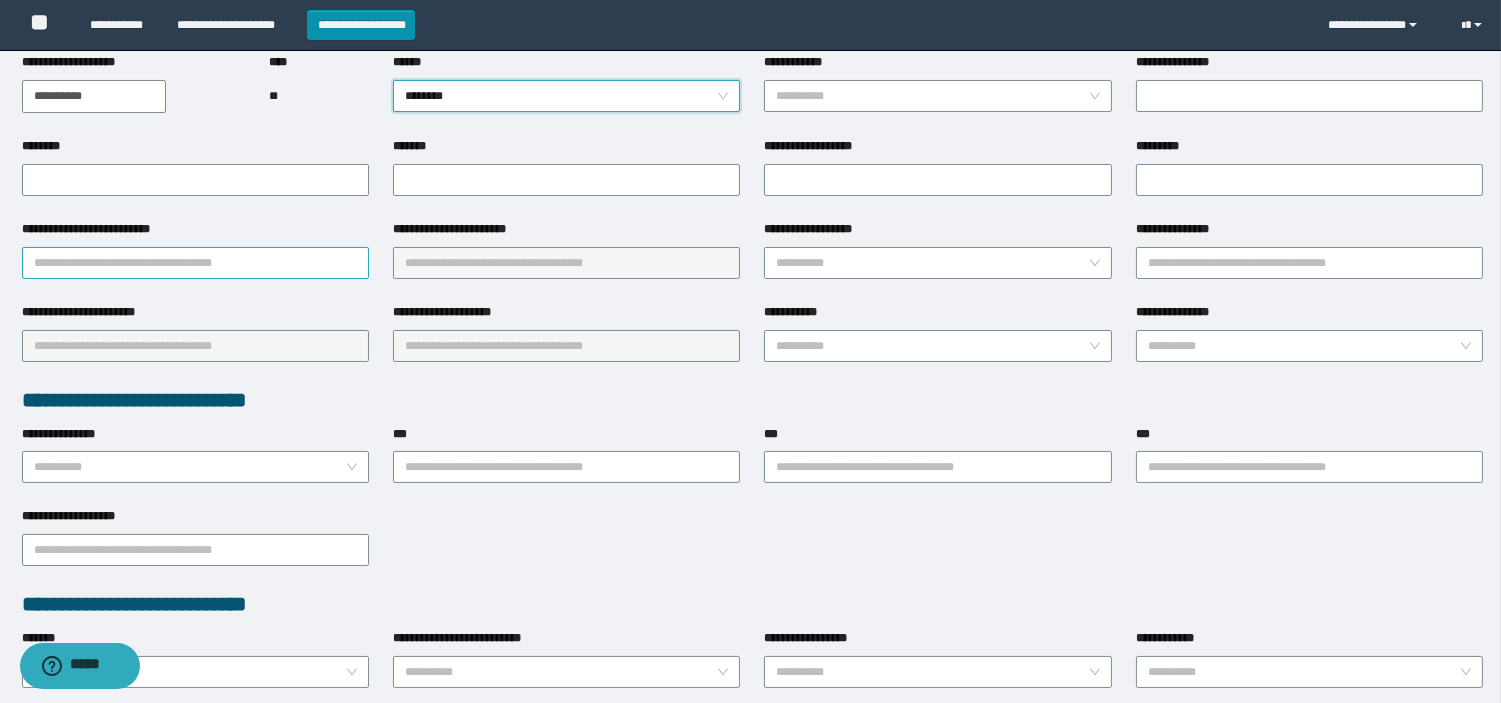 click on "**********" at bounding box center [195, 263] 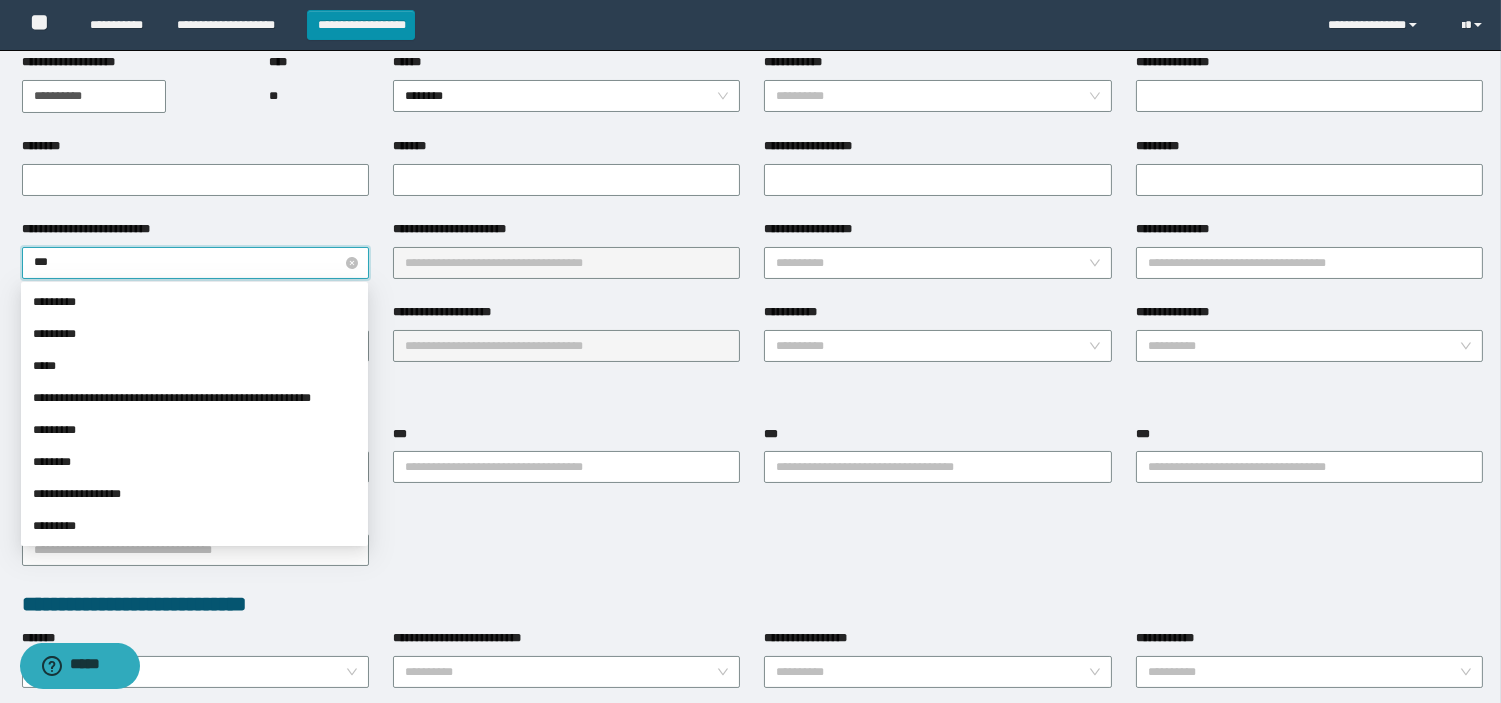 type on "****" 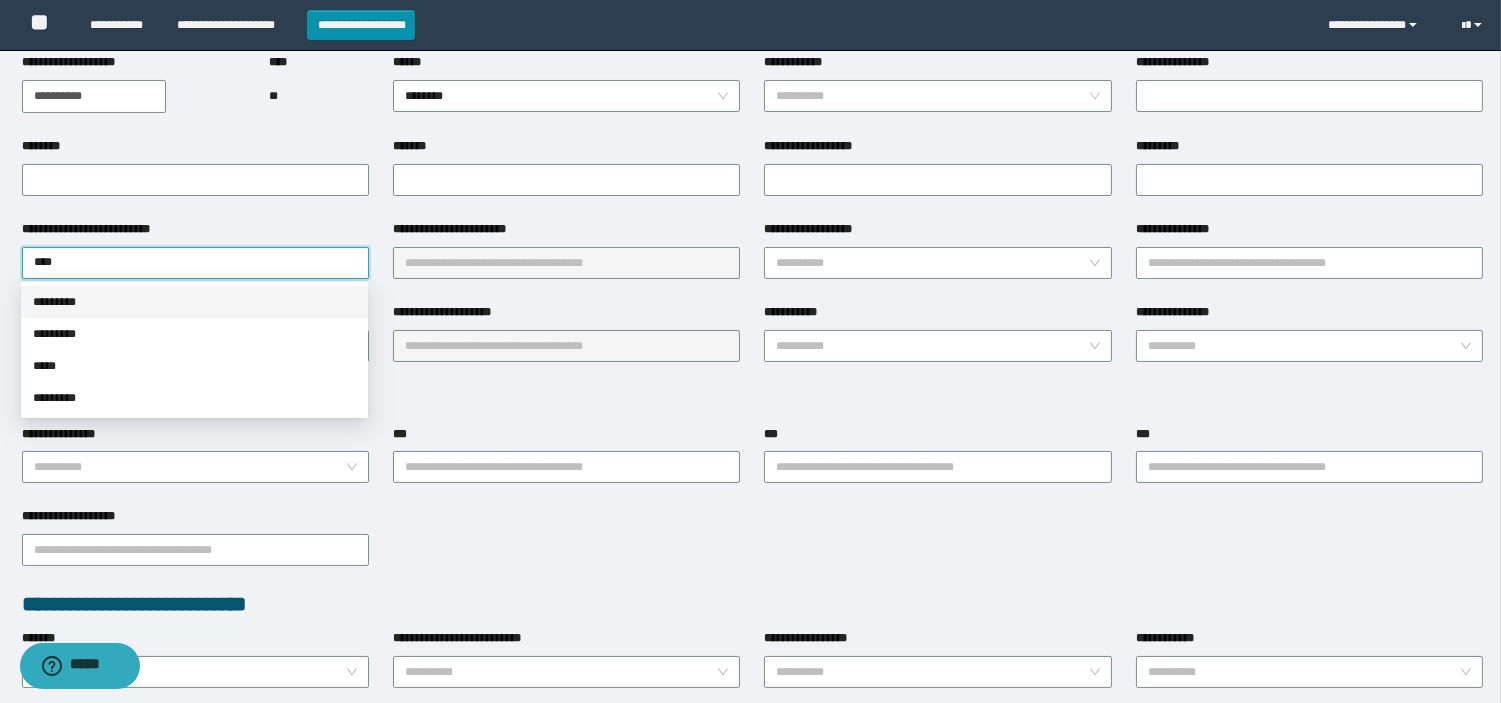 click on "*********" at bounding box center (194, 302) 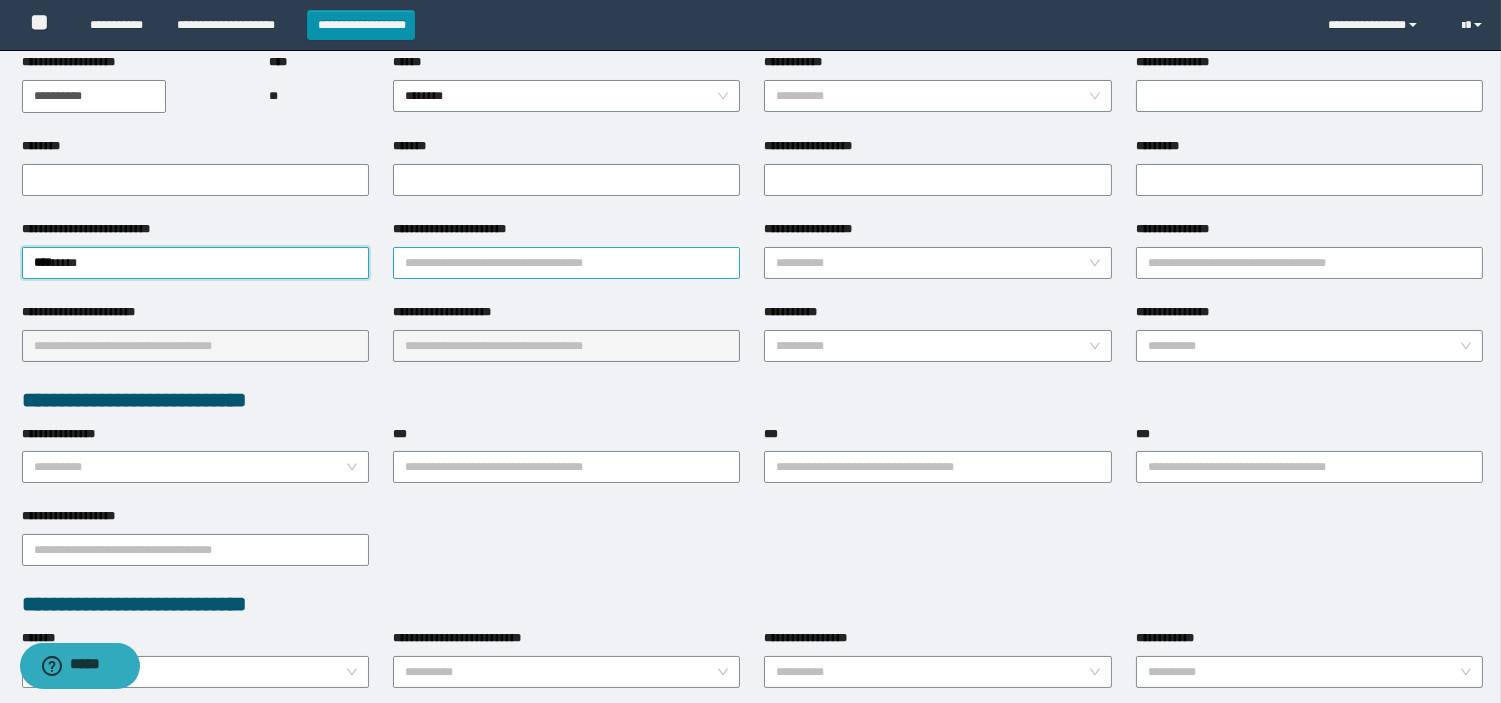 click on "**********" at bounding box center [566, 263] 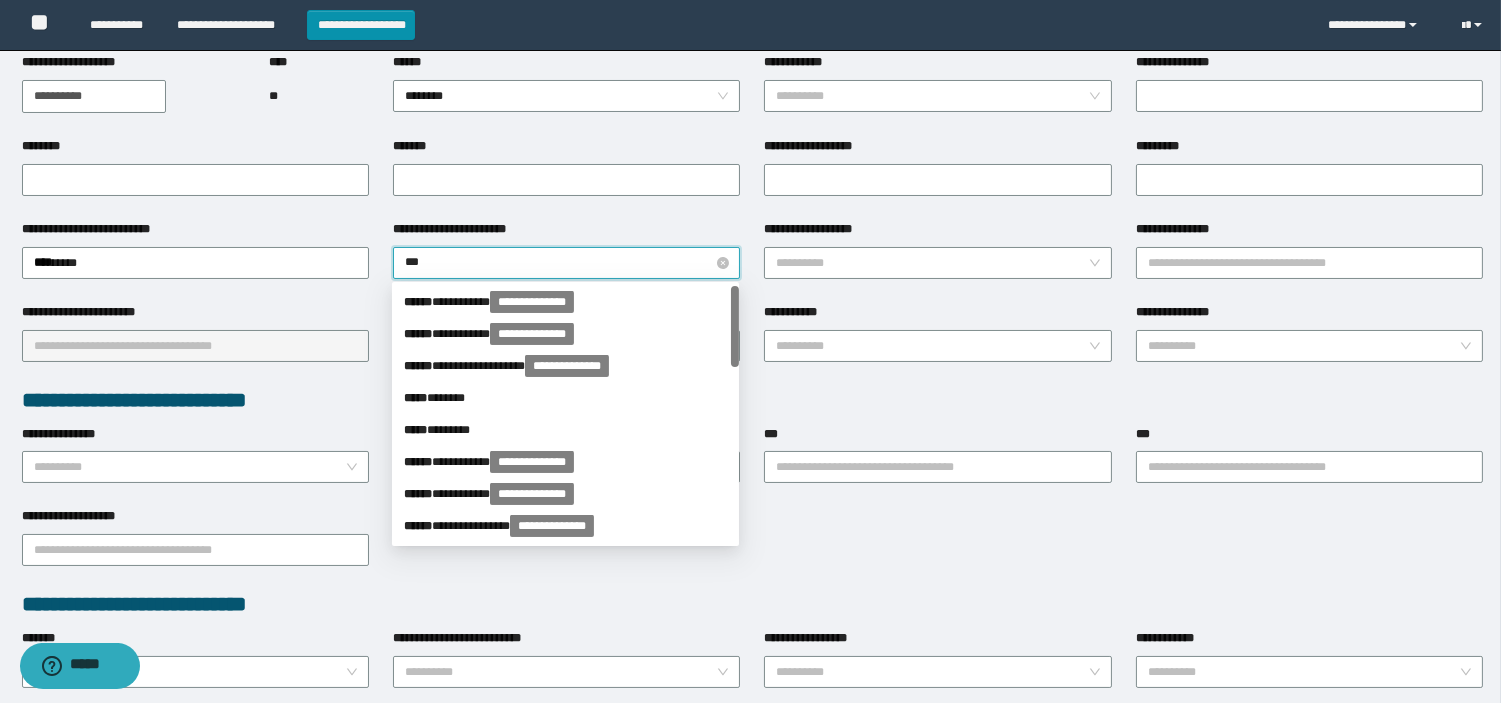 type on "****" 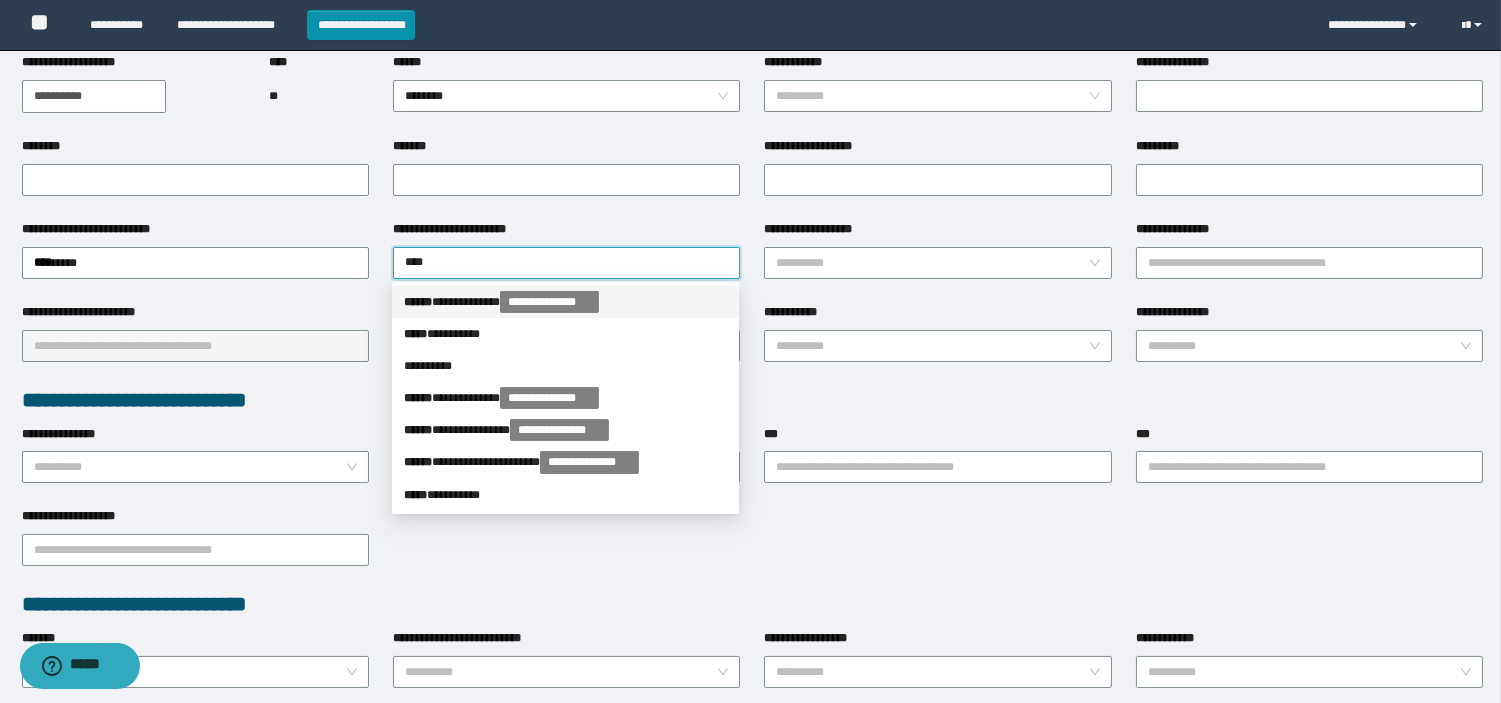 click on "**********" at bounding box center (565, 302) 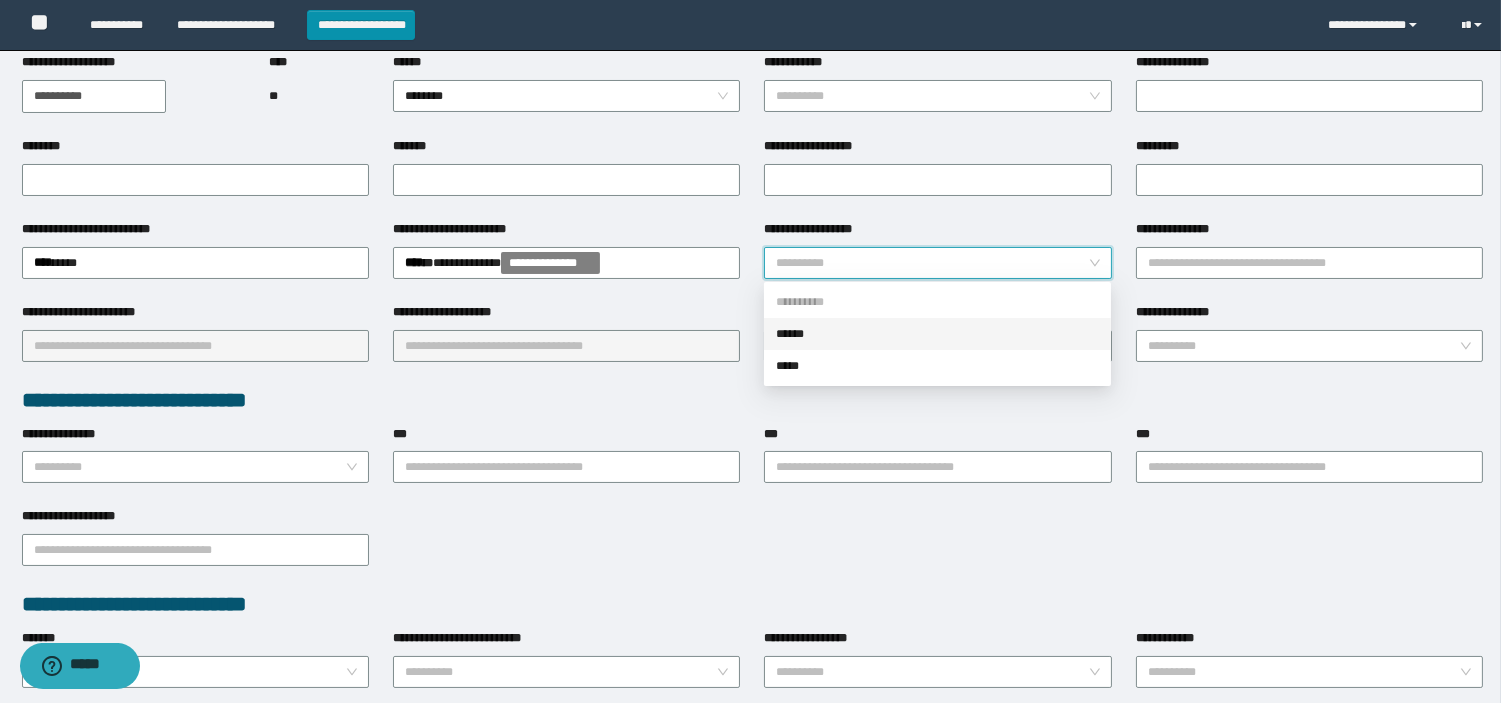 click on "**********" at bounding box center (931, 263) 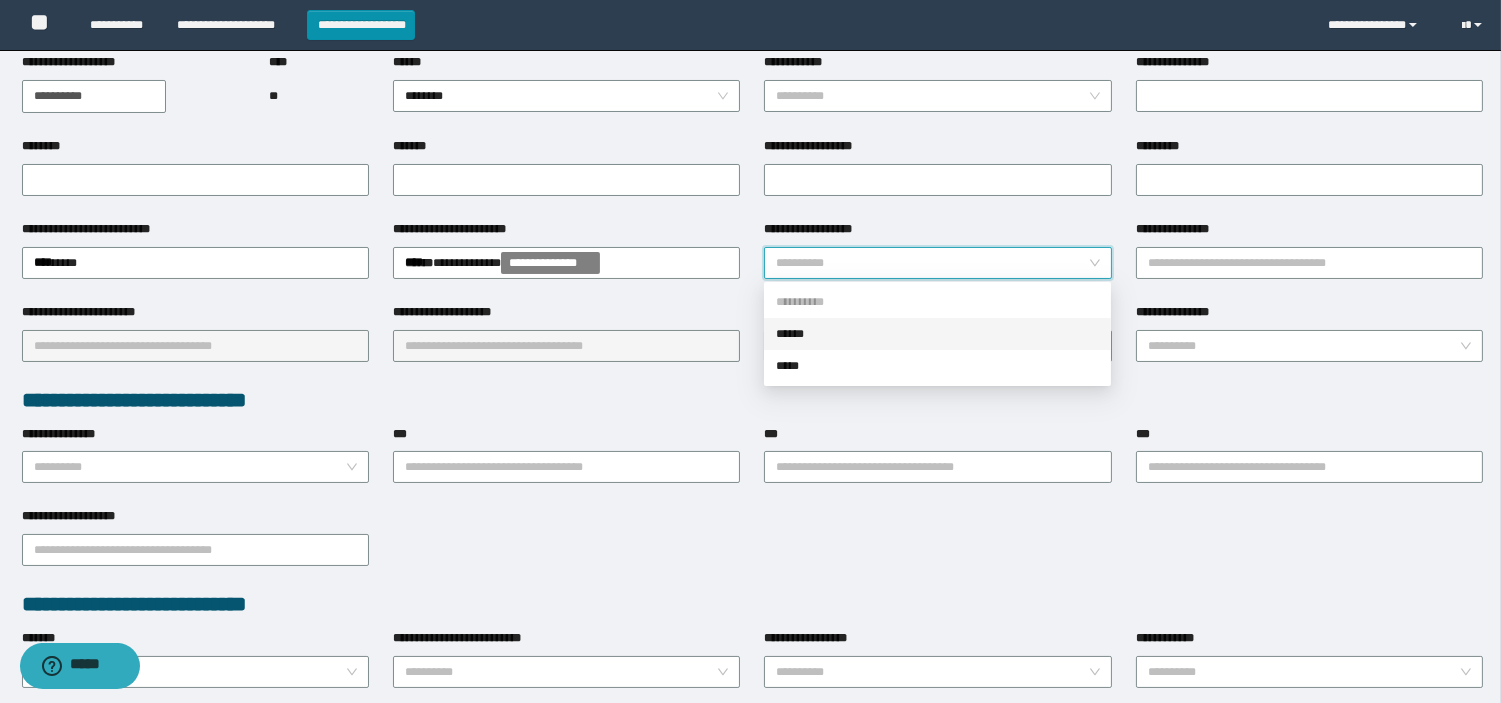 click on "******" at bounding box center (937, 334) 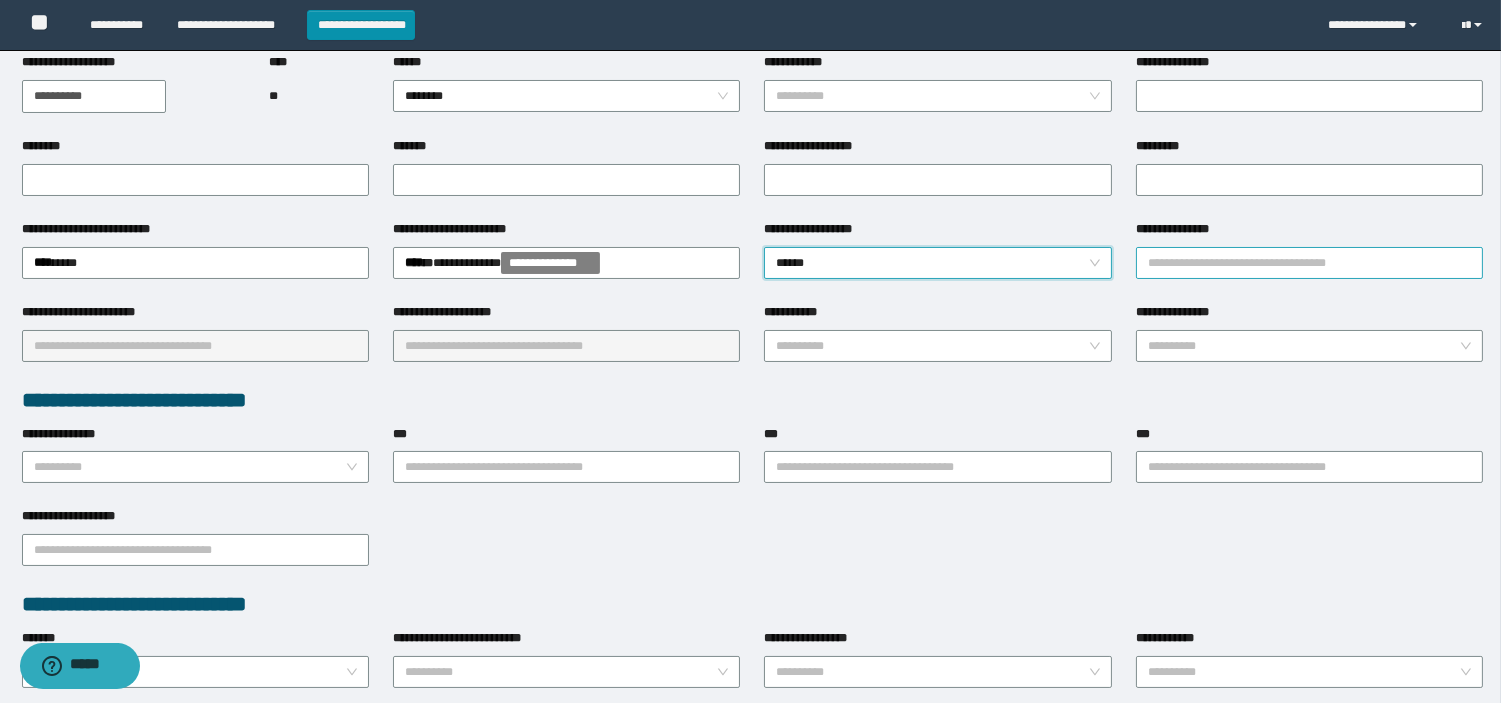 click on "**********" at bounding box center [1309, 263] 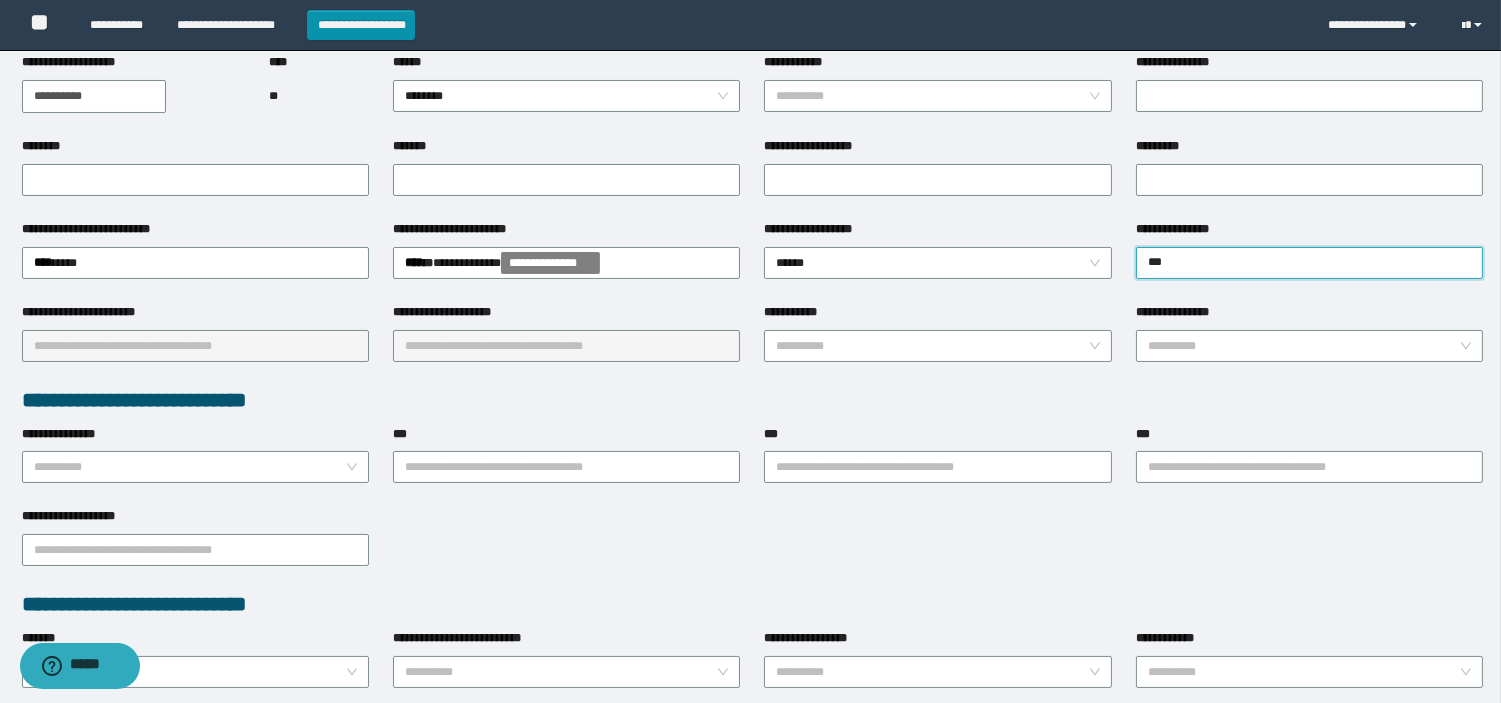 type on "****" 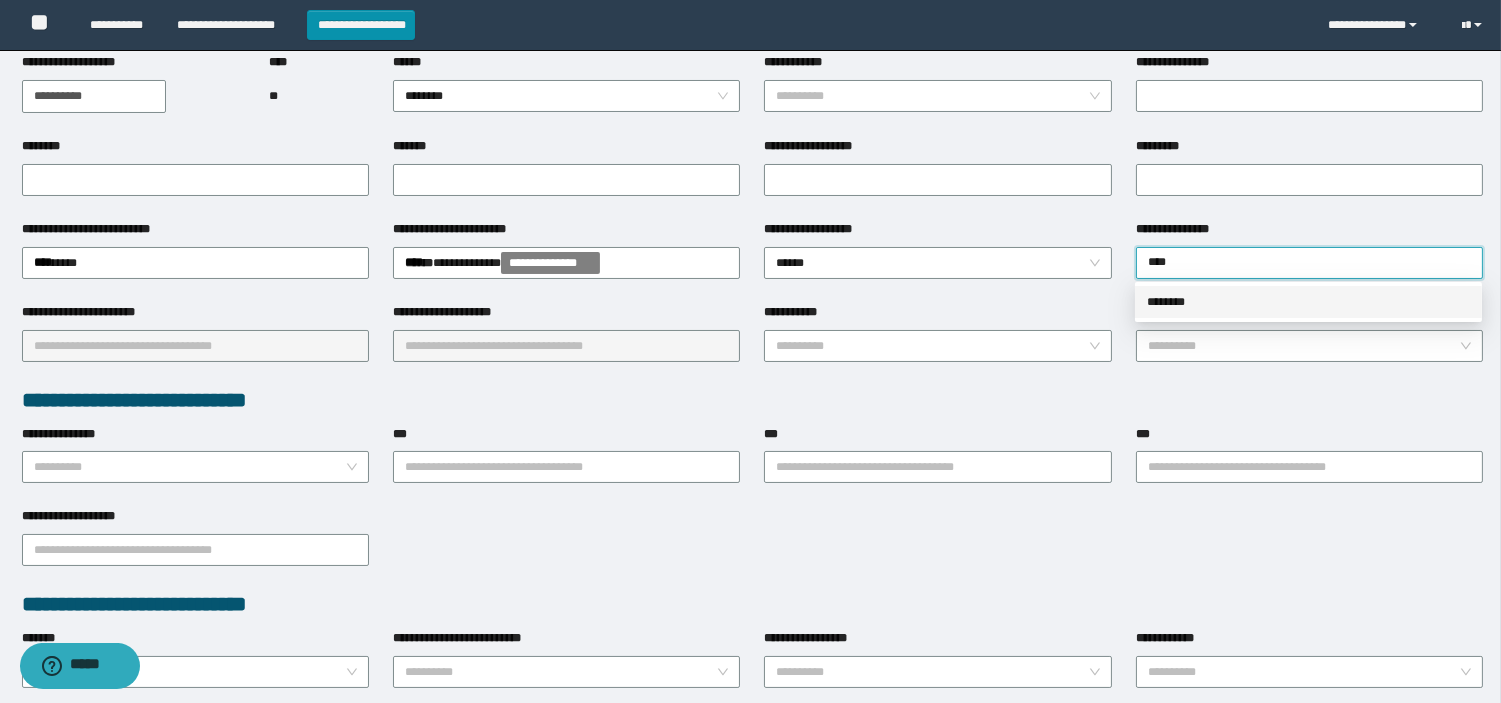 click on "********" at bounding box center [1308, 302] 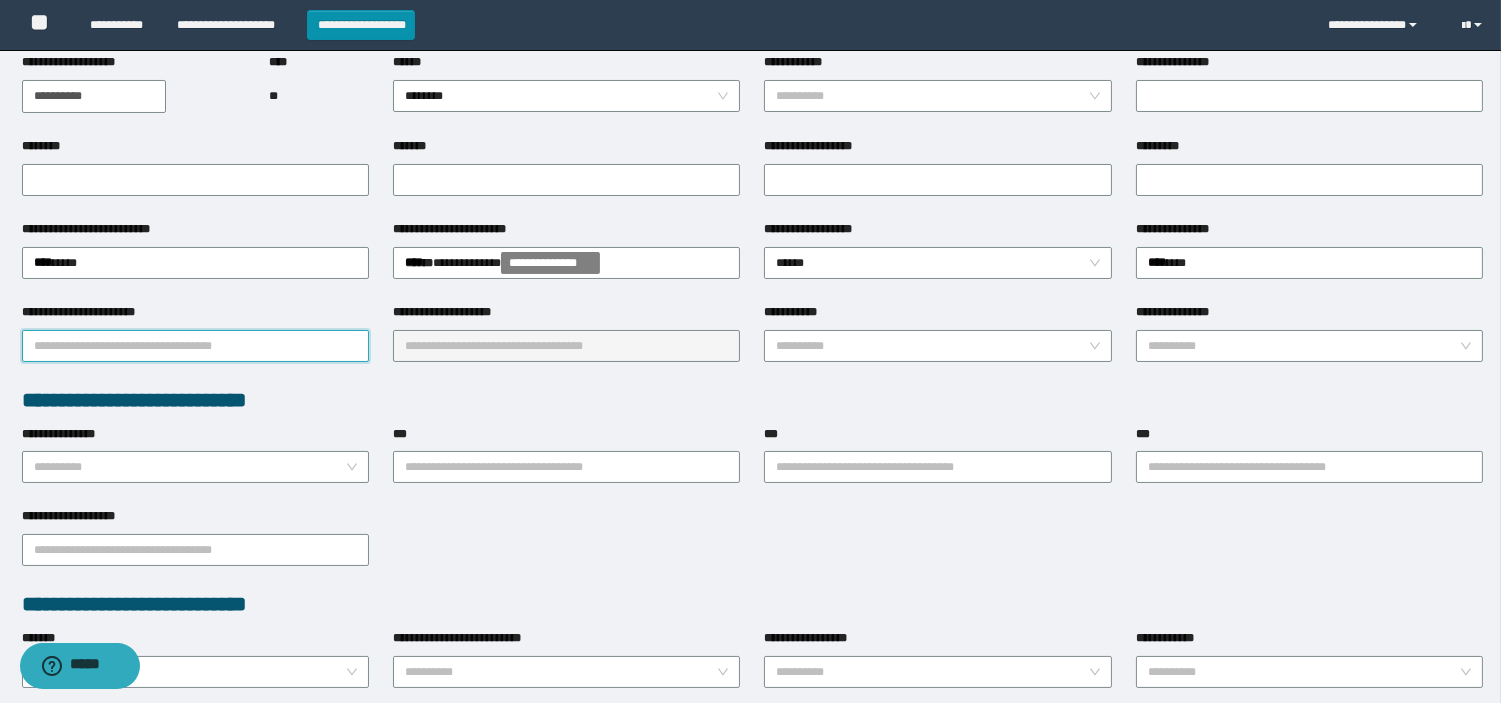 click on "**********" at bounding box center (195, 346) 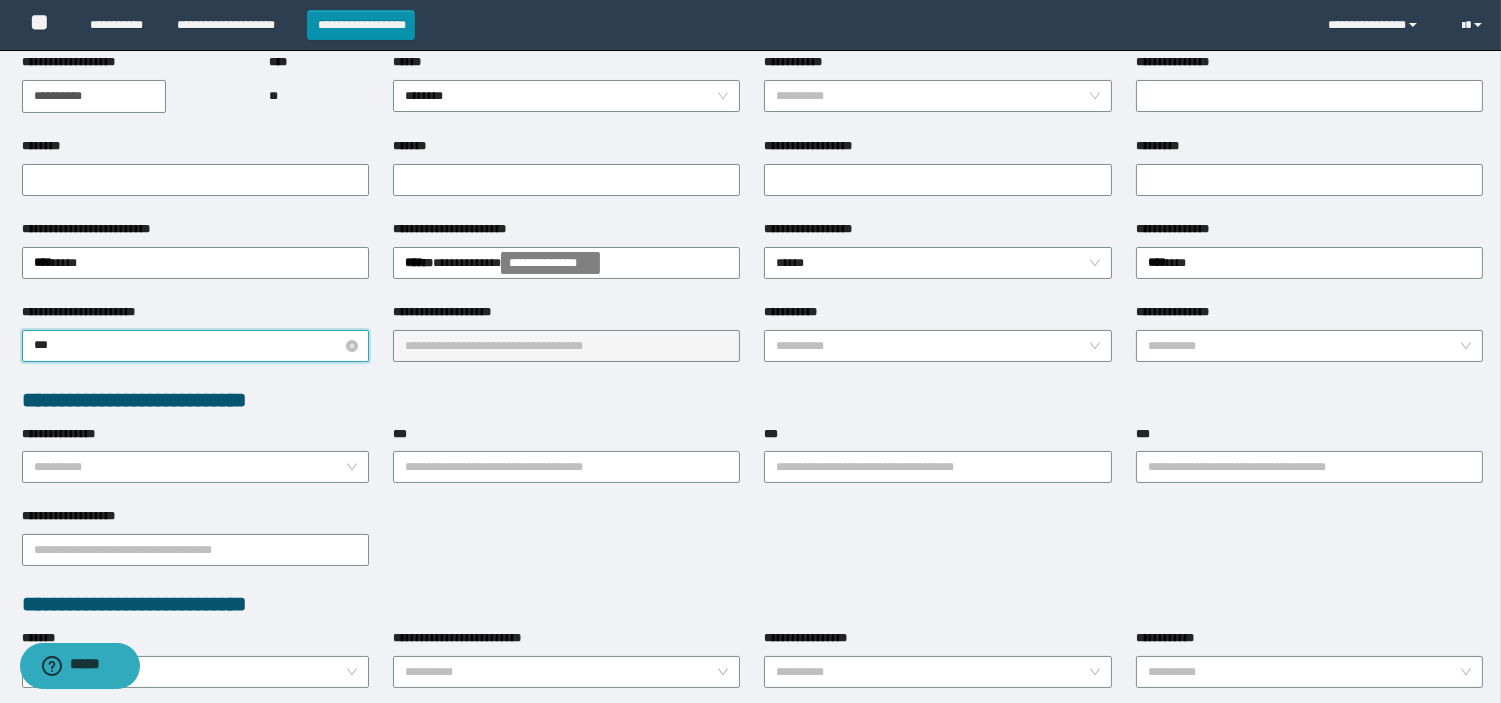 type on "****" 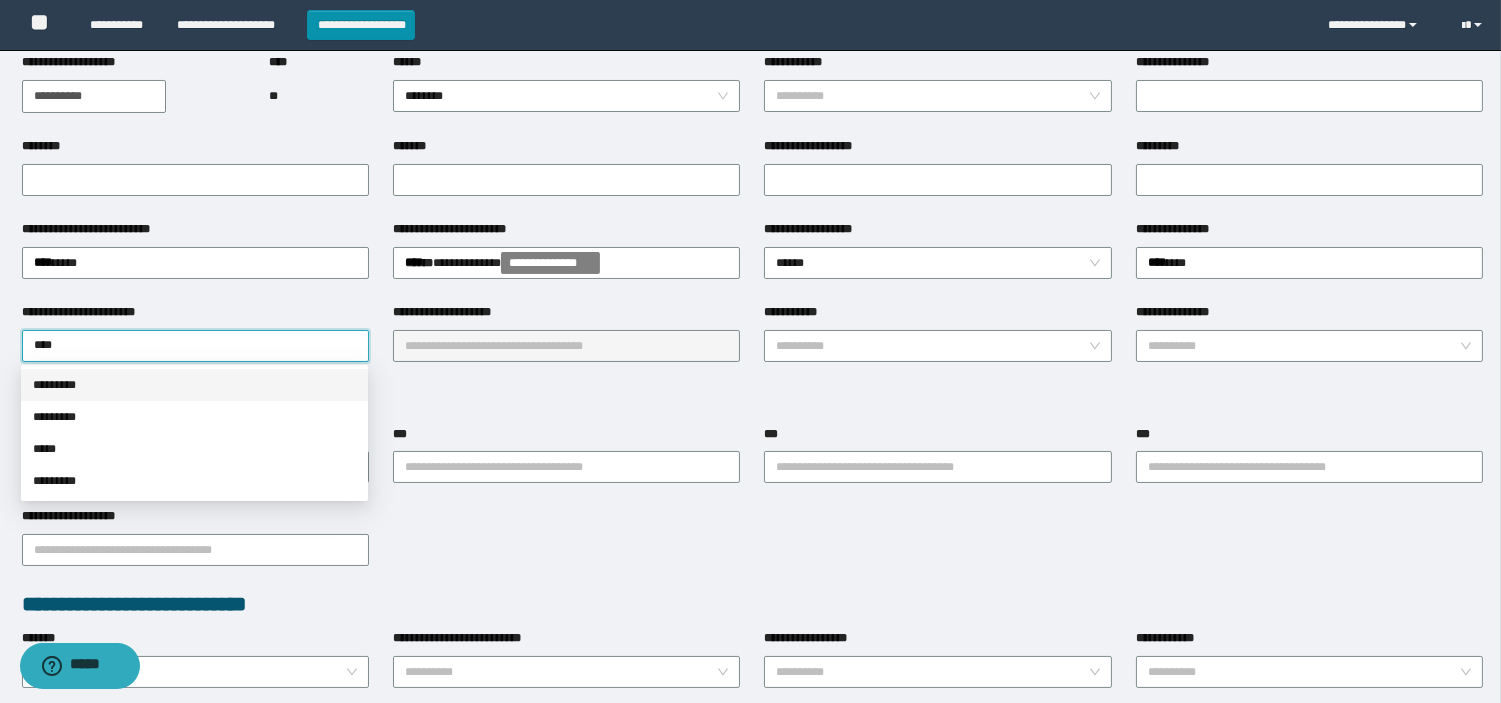 click on "*********" at bounding box center (194, 385) 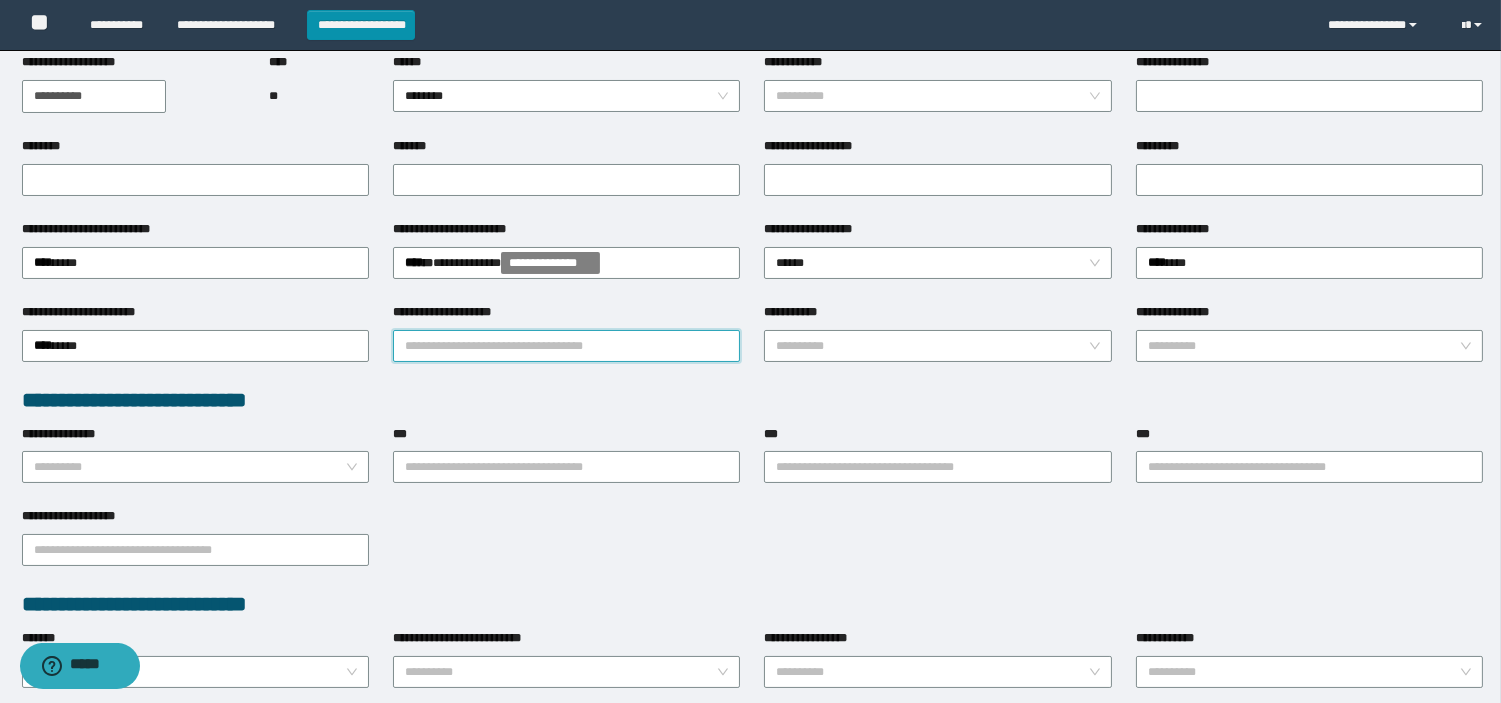 click on "**********" at bounding box center (566, 346) 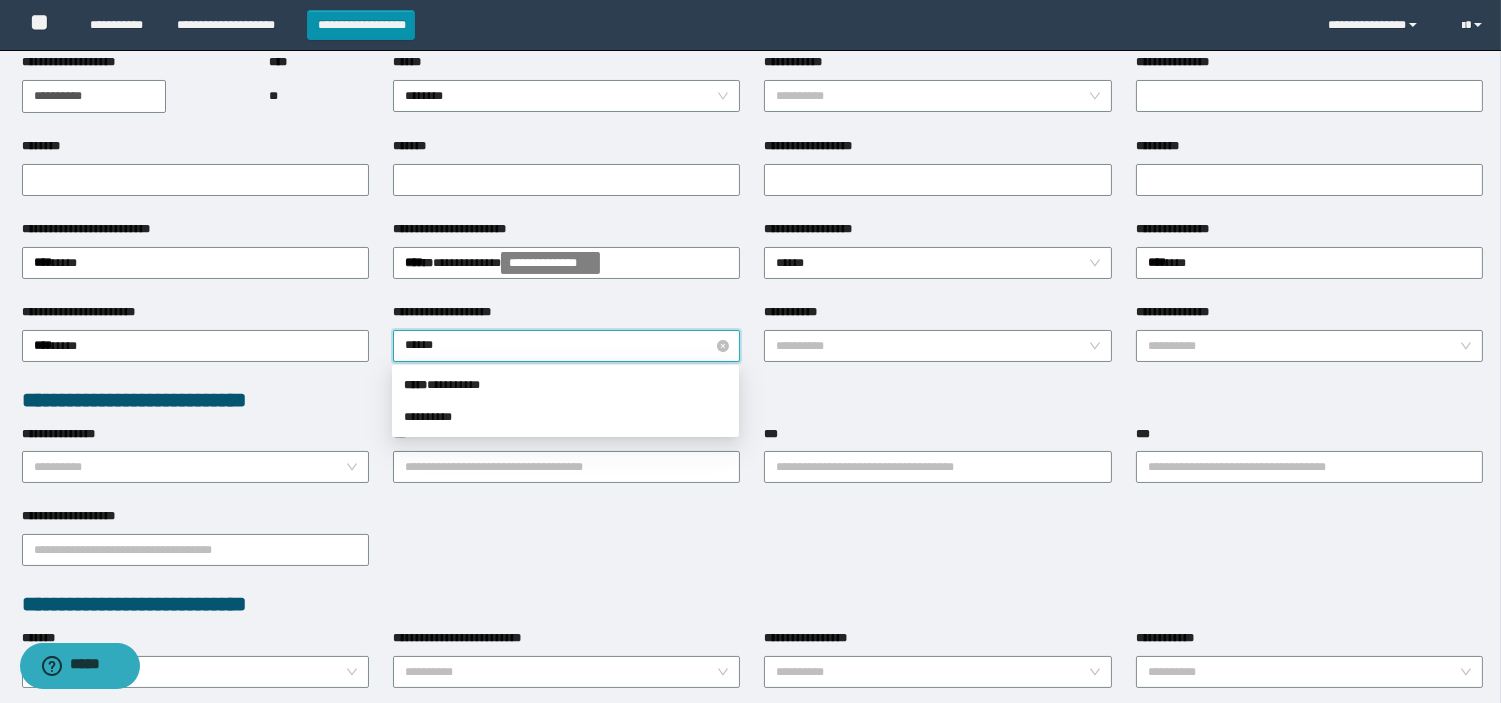 type on "*******" 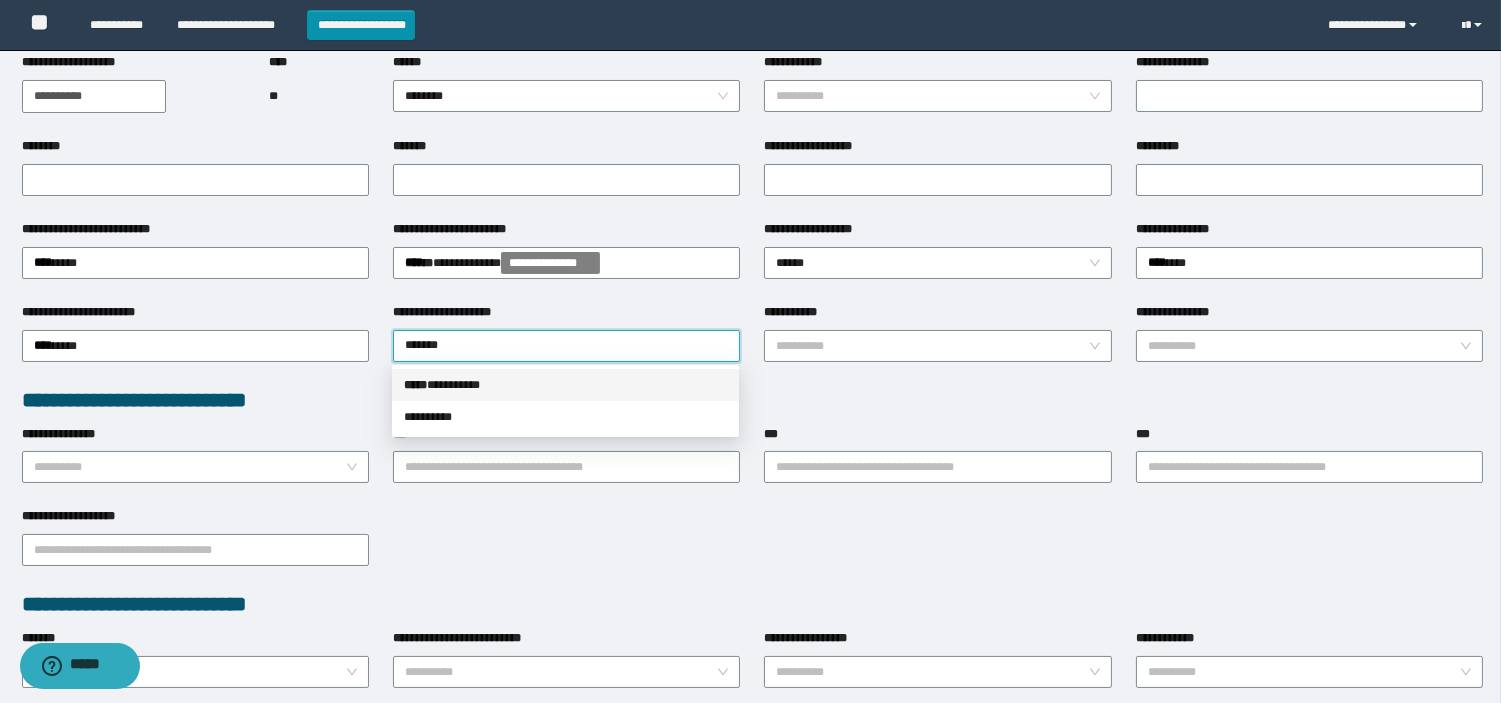 drag, startPoint x: 467, startPoint y: 391, endPoint x: 632, endPoint y: 375, distance: 165.77394 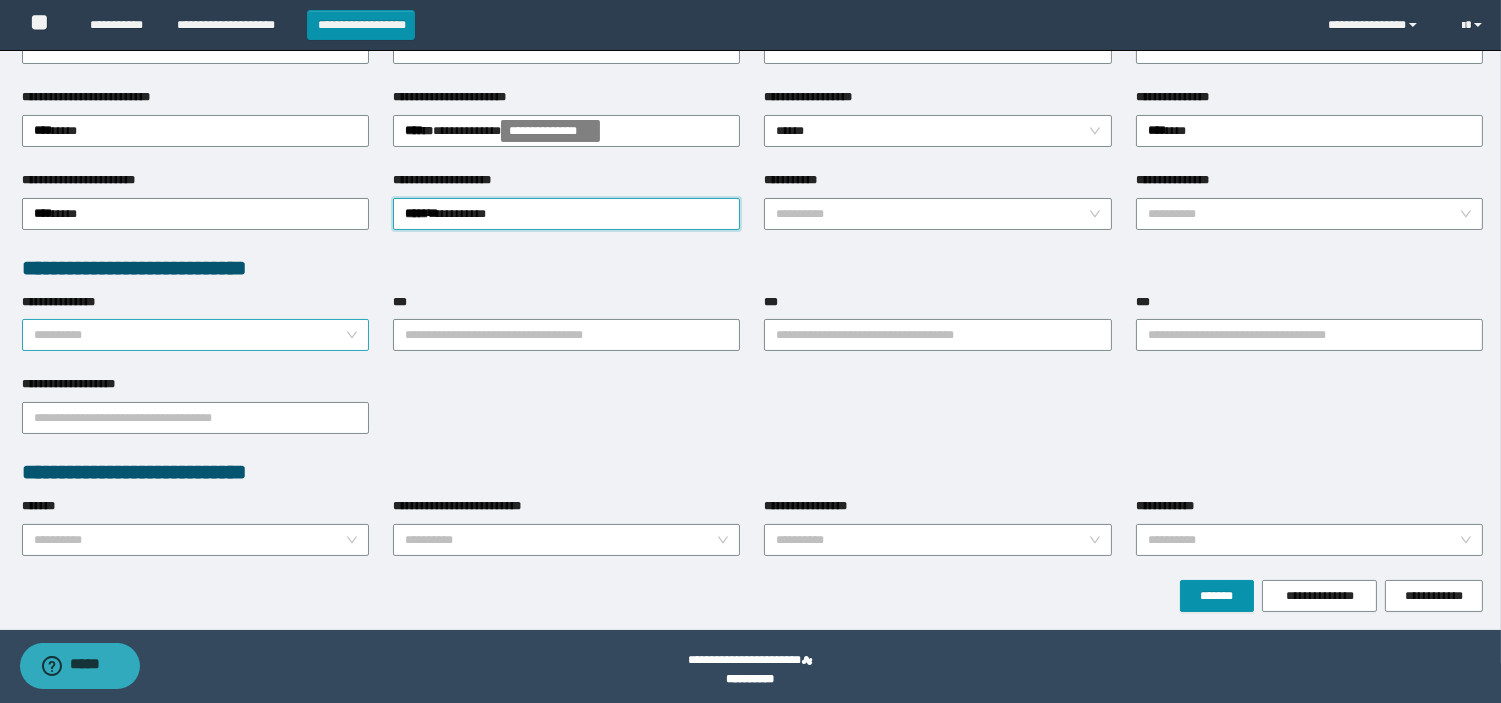 scroll, scrollTop: 358, scrollLeft: 0, axis: vertical 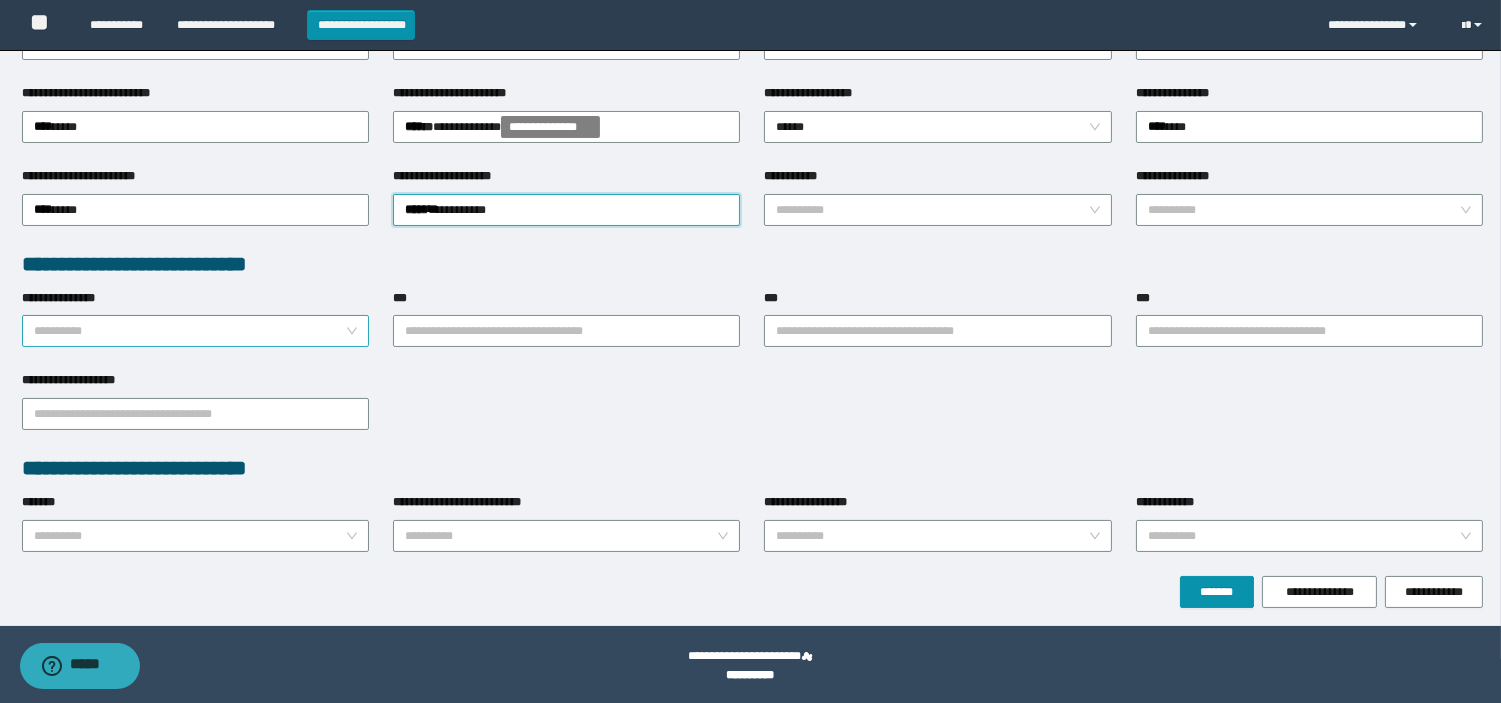 click on "**********" at bounding box center [189, 331] 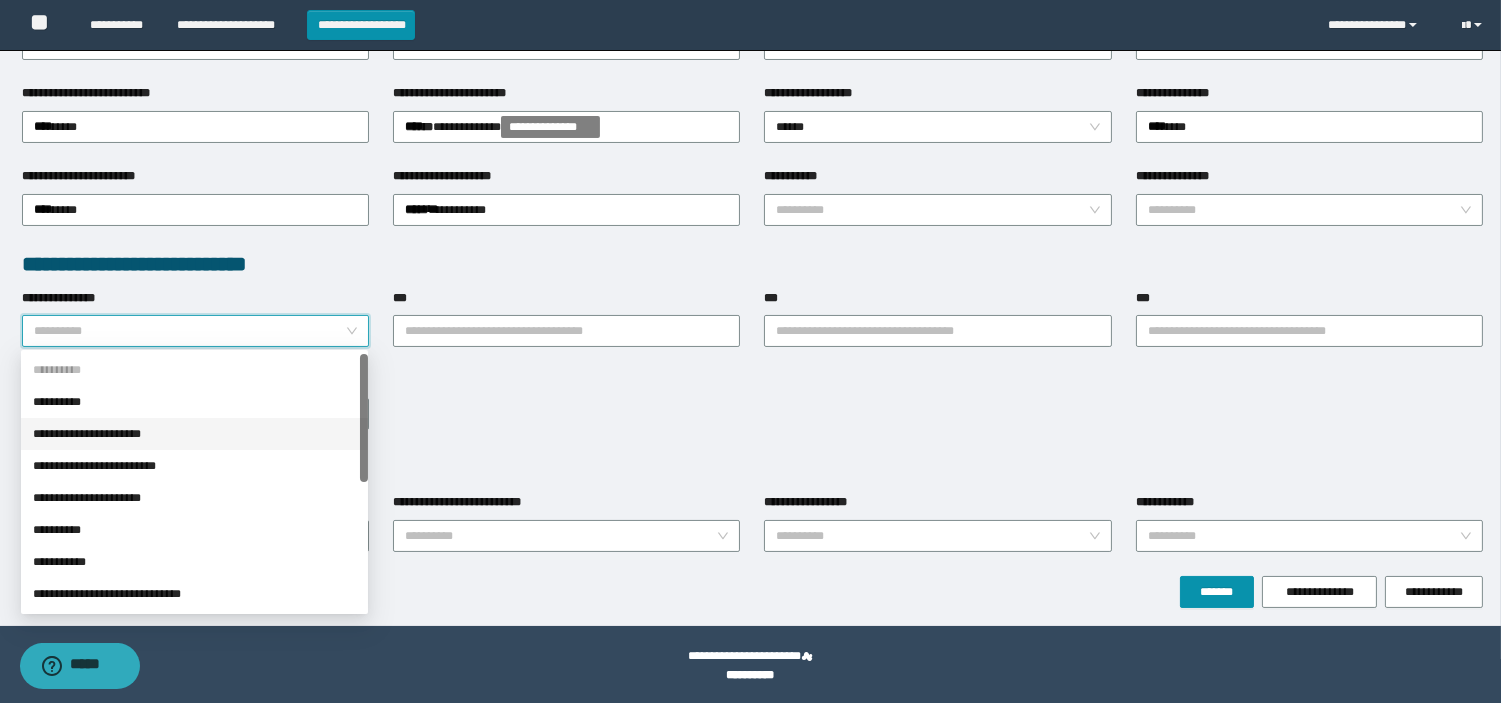 click on "**********" at bounding box center (194, 434) 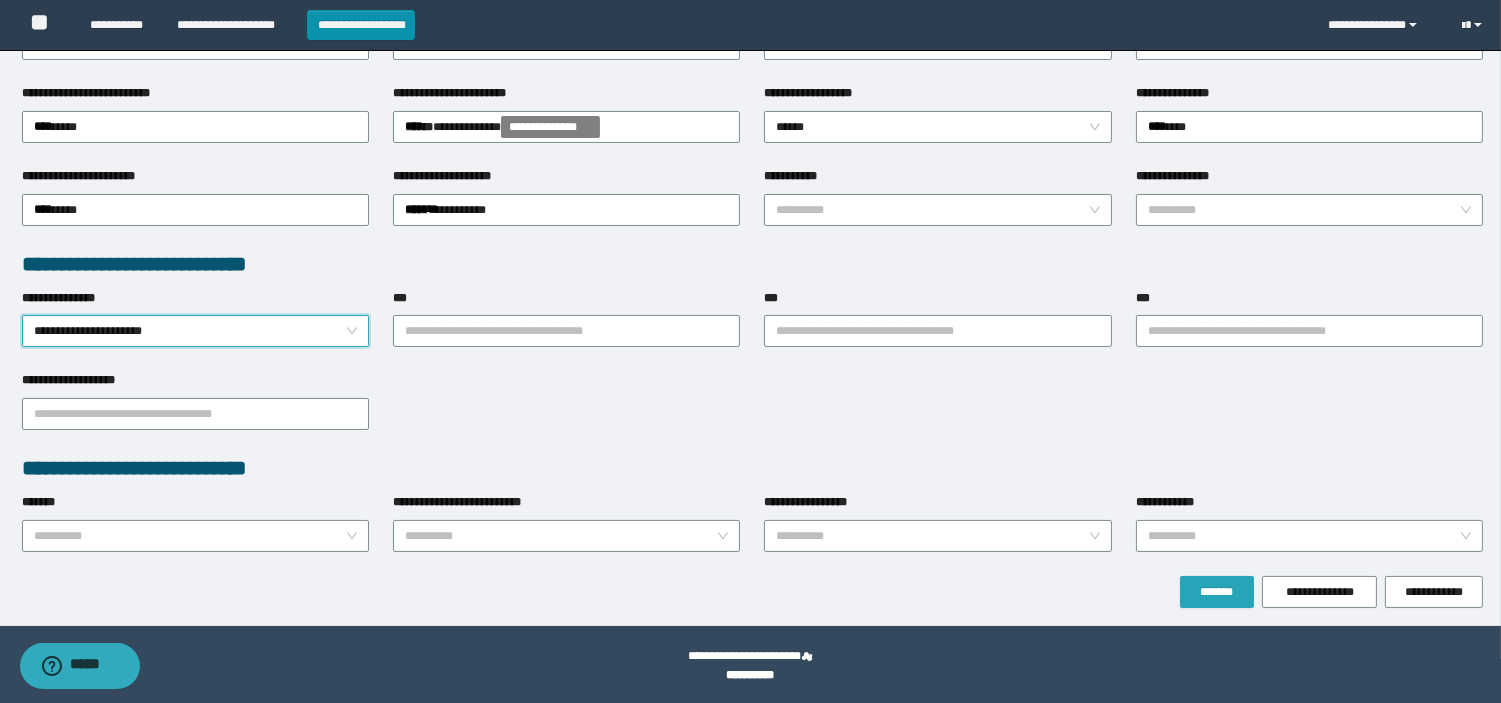 click on "*******" at bounding box center (1217, 592) 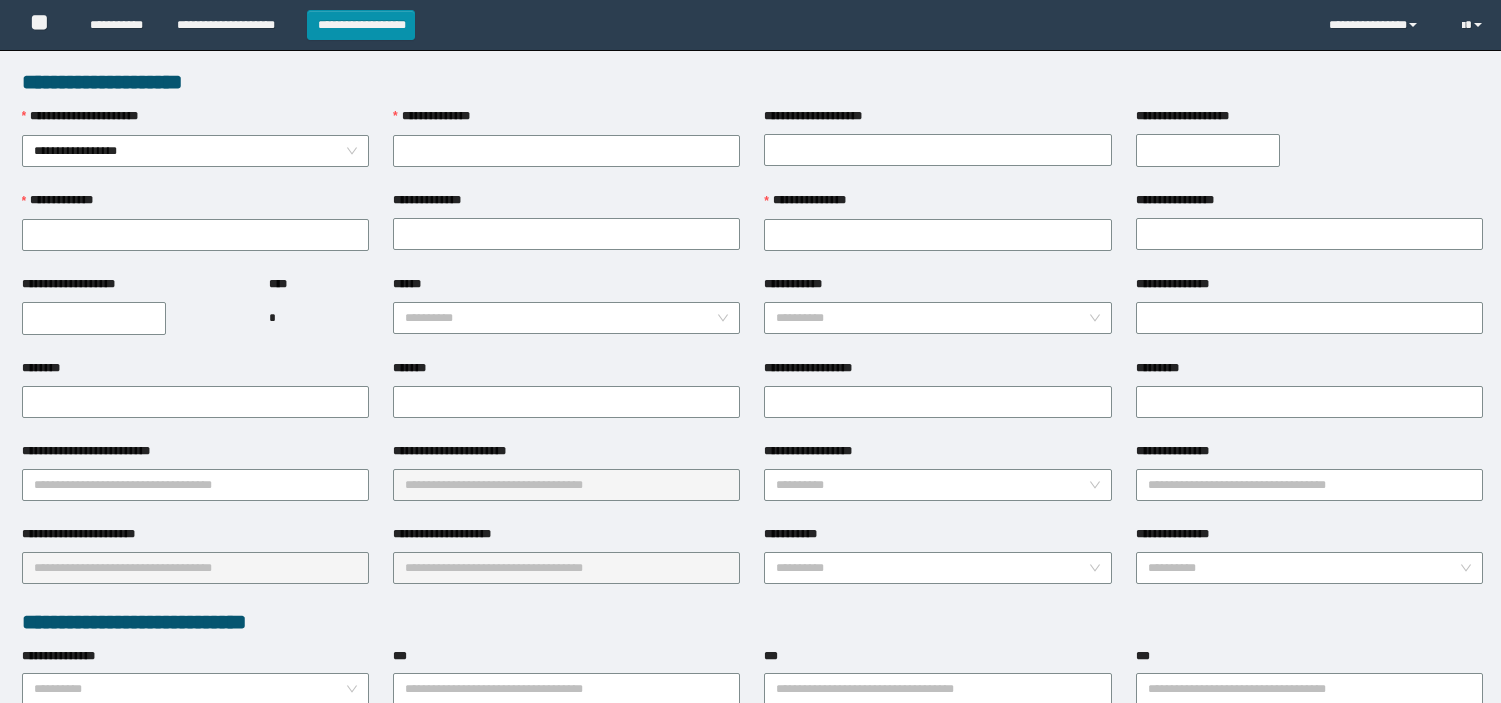 scroll, scrollTop: 0, scrollLeft: 0, axis: both 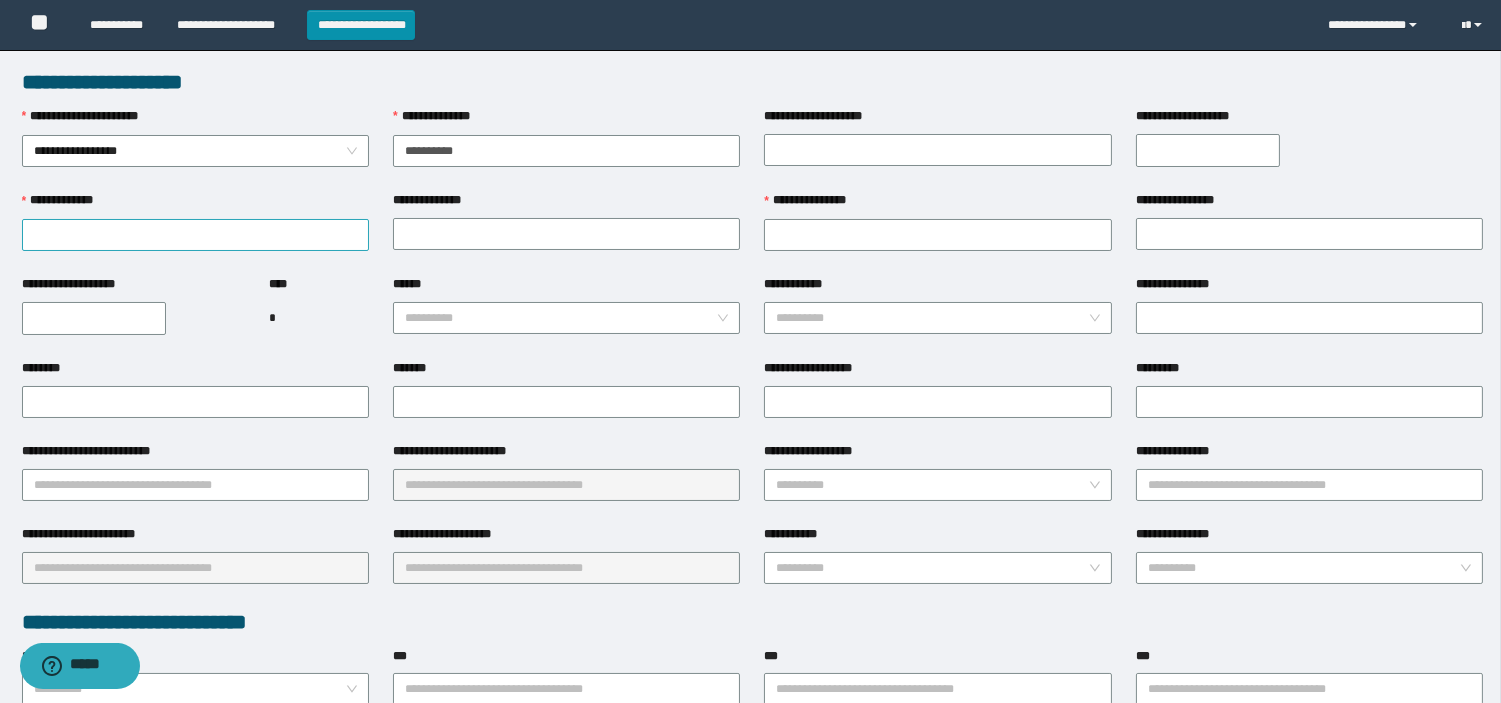 type on "**********" 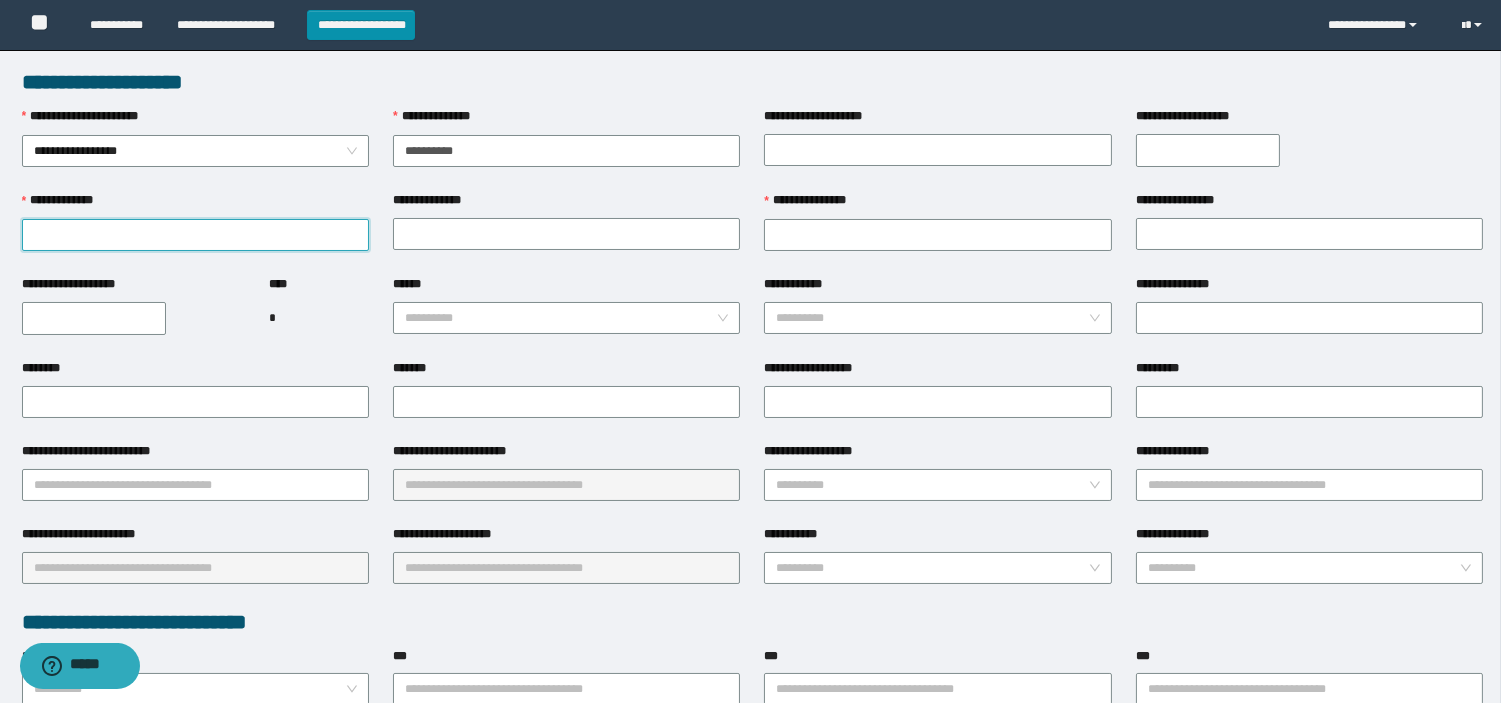 click on "**********" at bounding box center (195, 235) 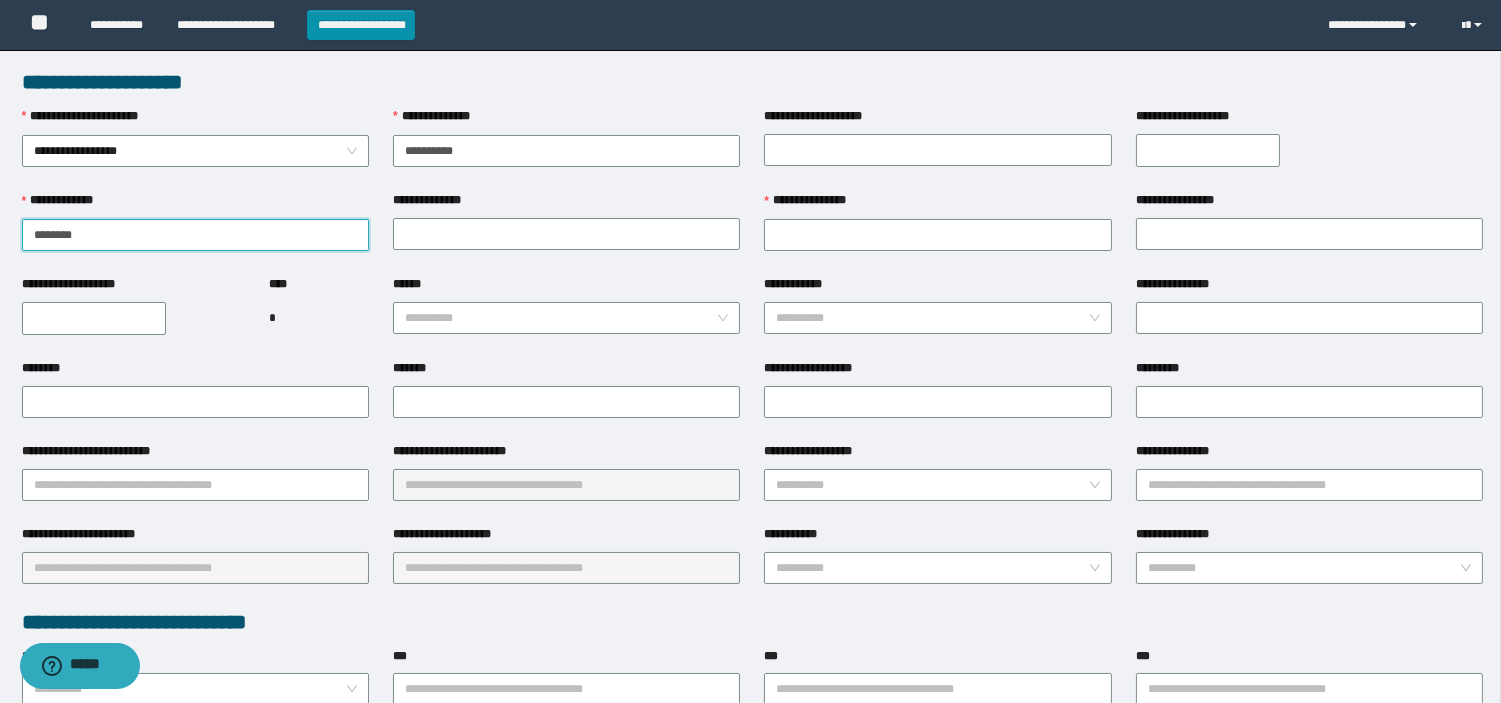 type on "********" 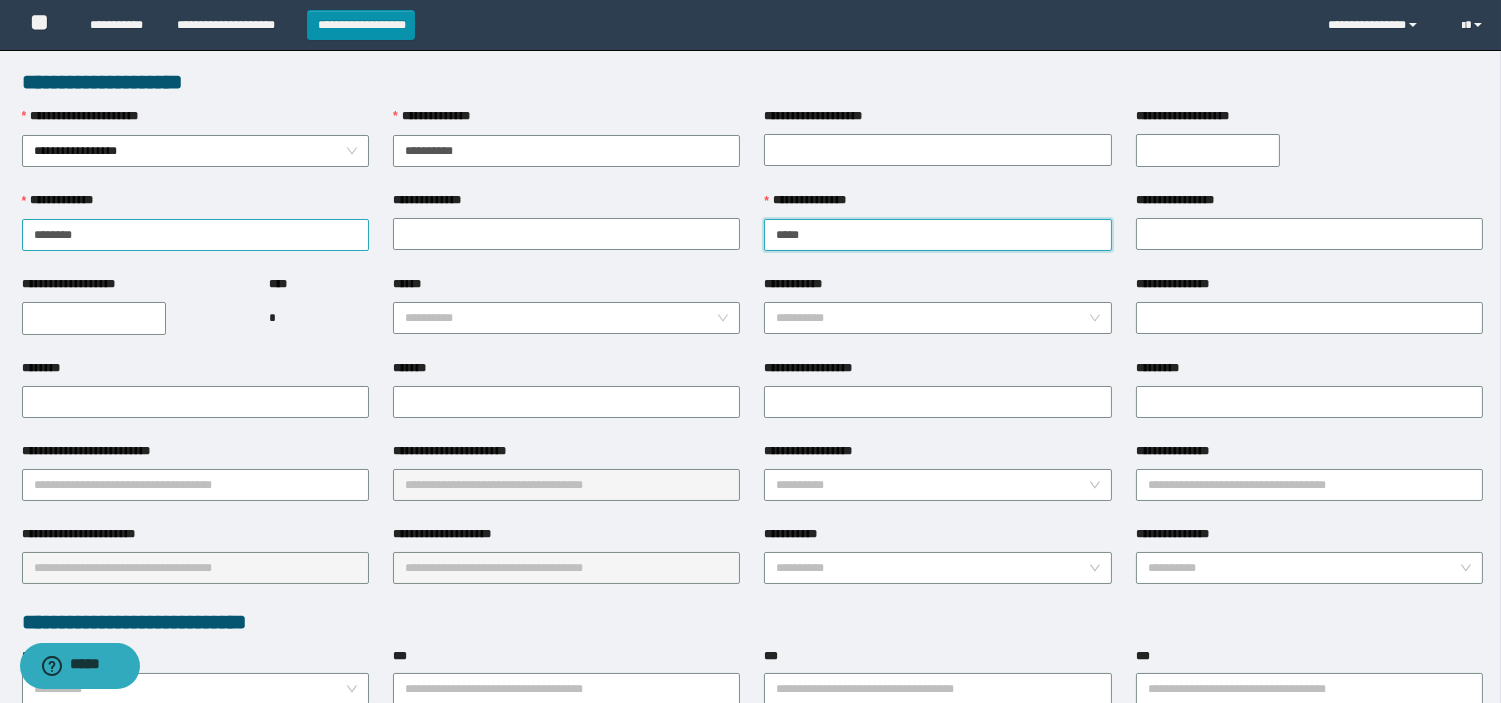 type on "*****" 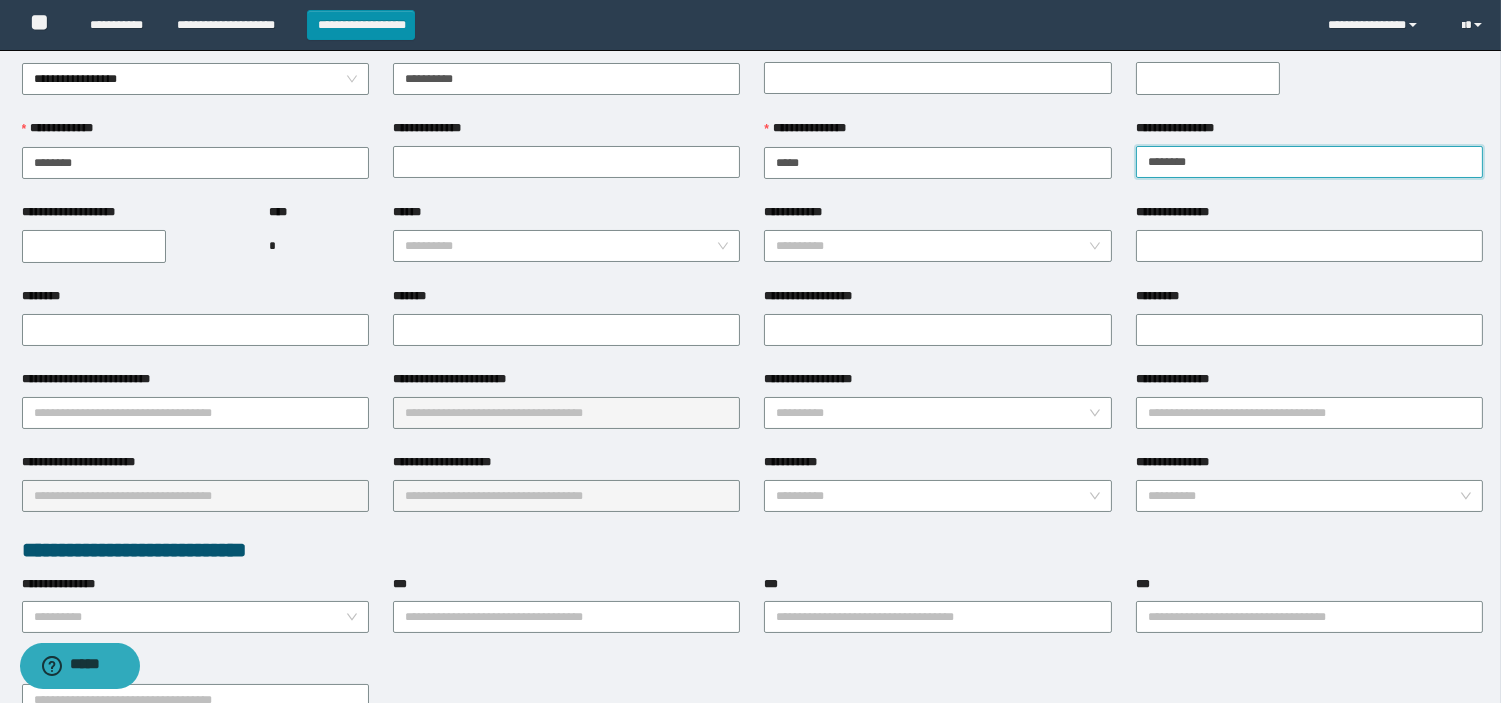 scroll, scrollTop: 111, scrollLeft: 0, axis: vertical 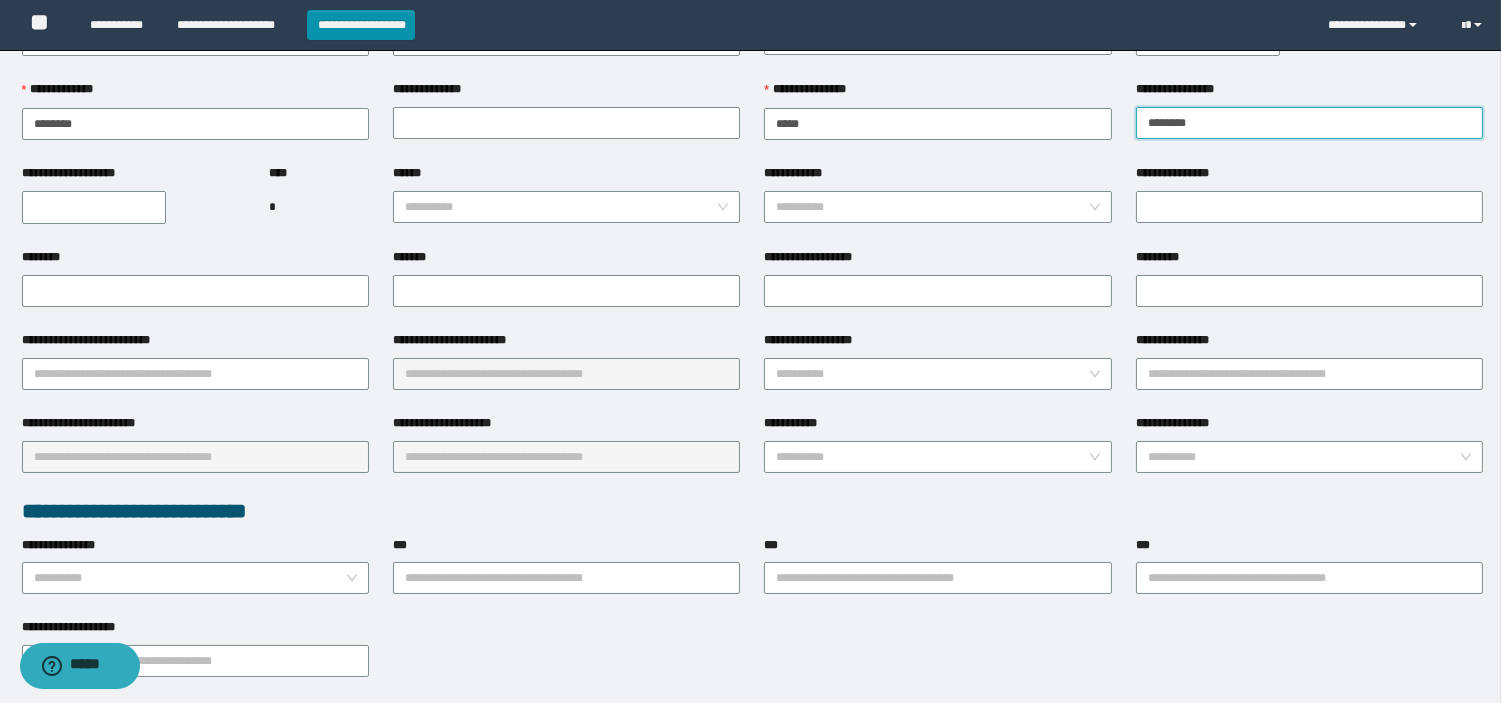 type on "********" 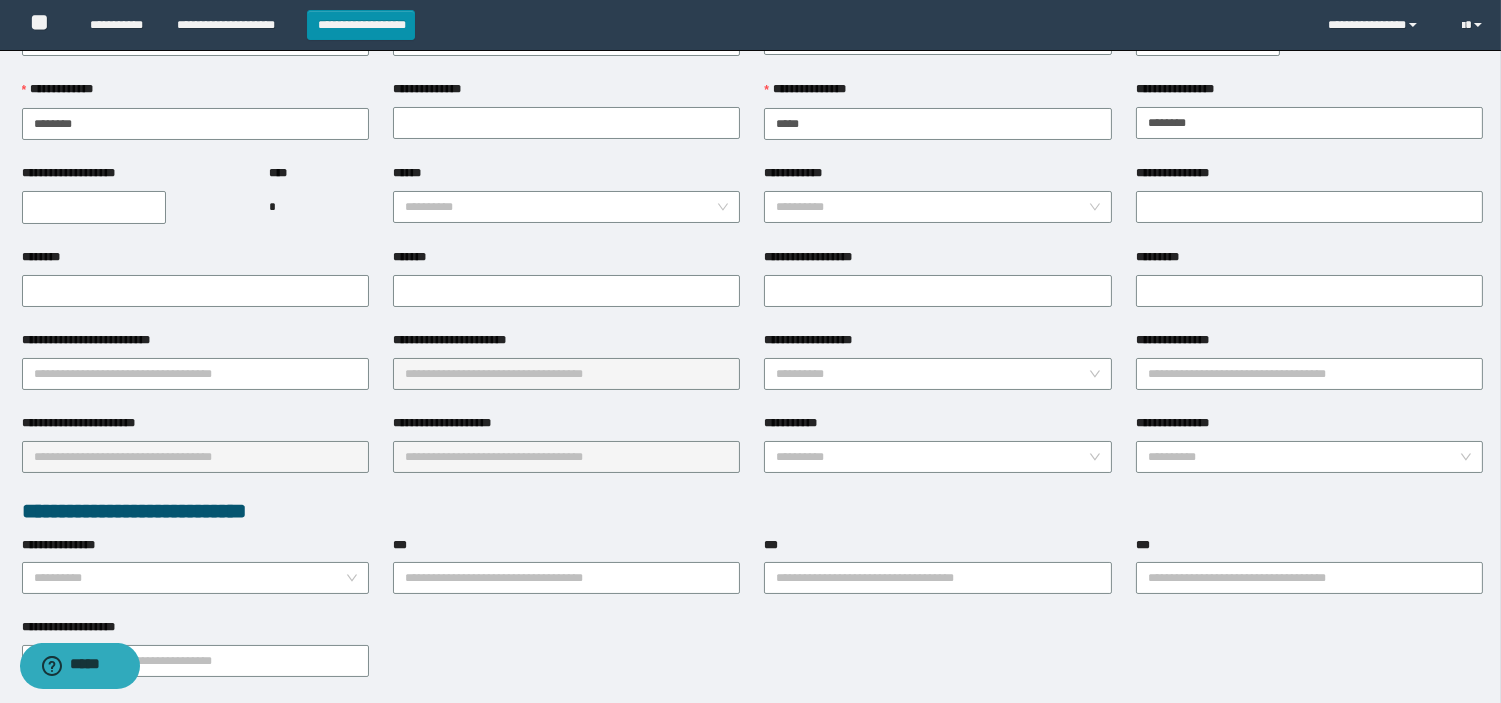 click on "**********" at bounding box center (94, 207) 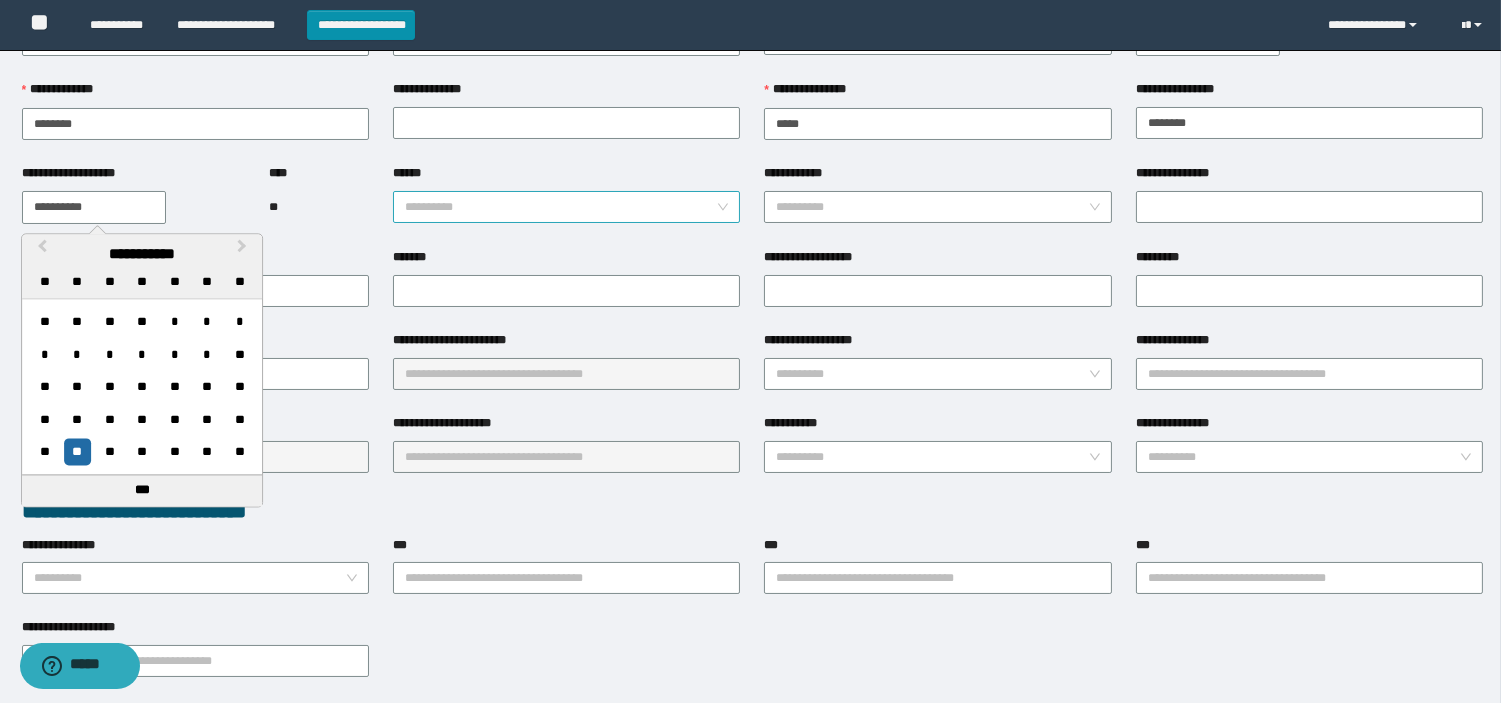 type on "**********" 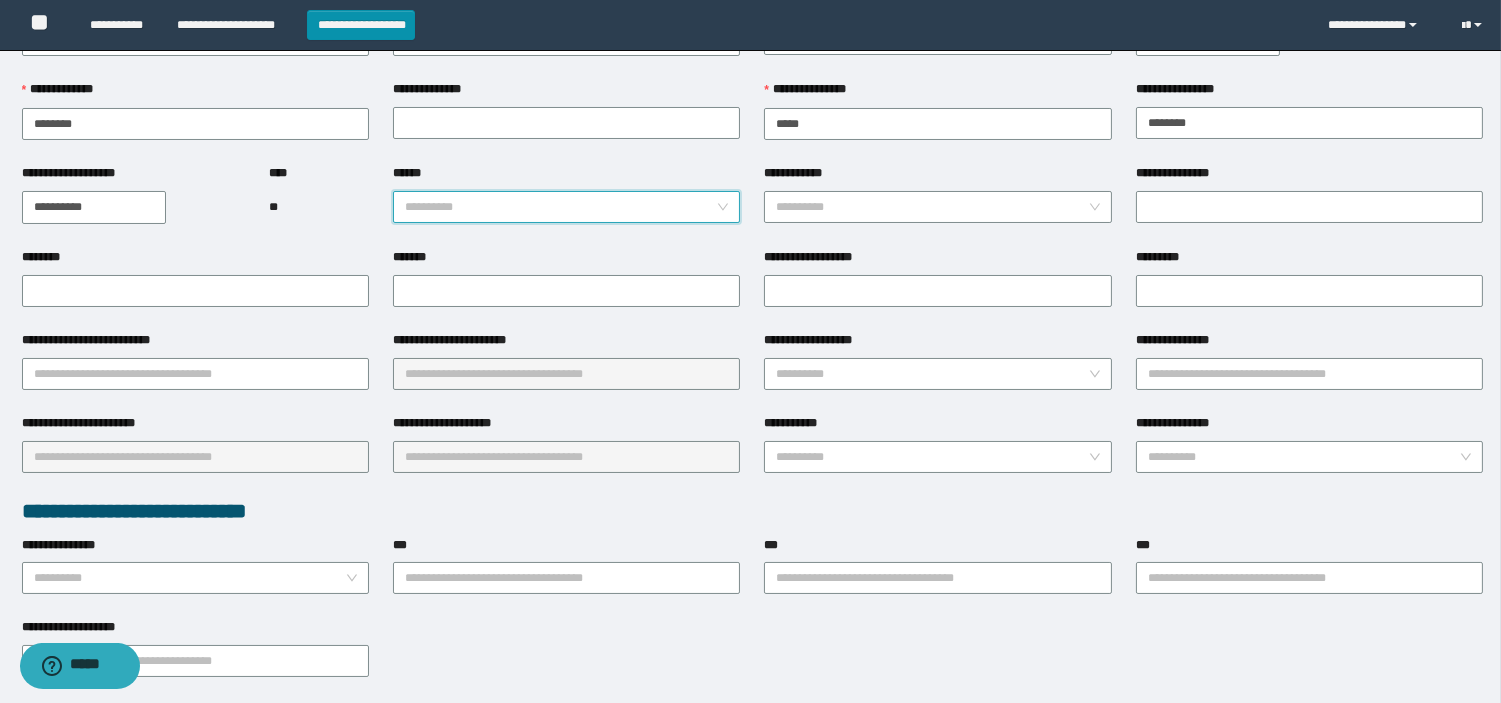 drag, startPoint x: 495, startPoint y: 200, endPoint x: 495, endPoint y: 212, distance: 12 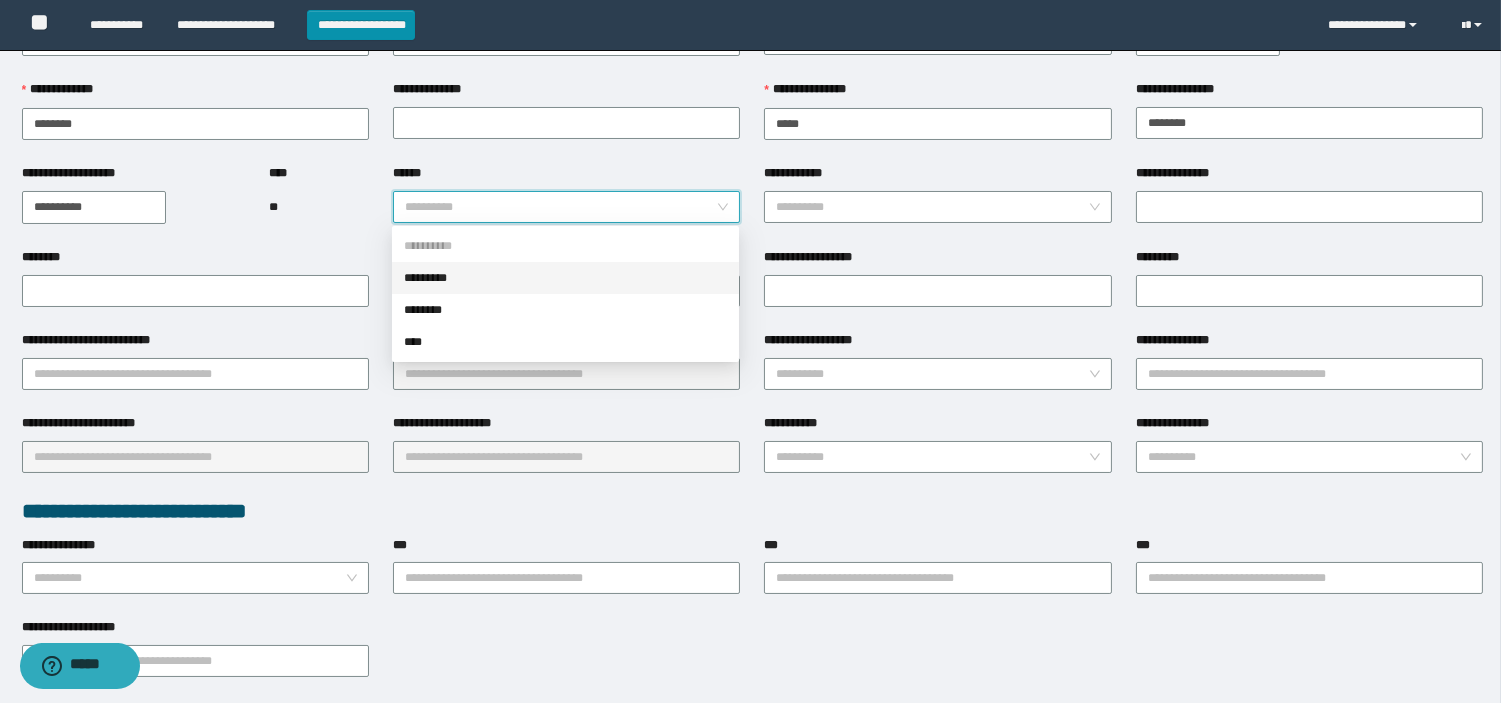 click on "*********" at bounding box center (565, 278) 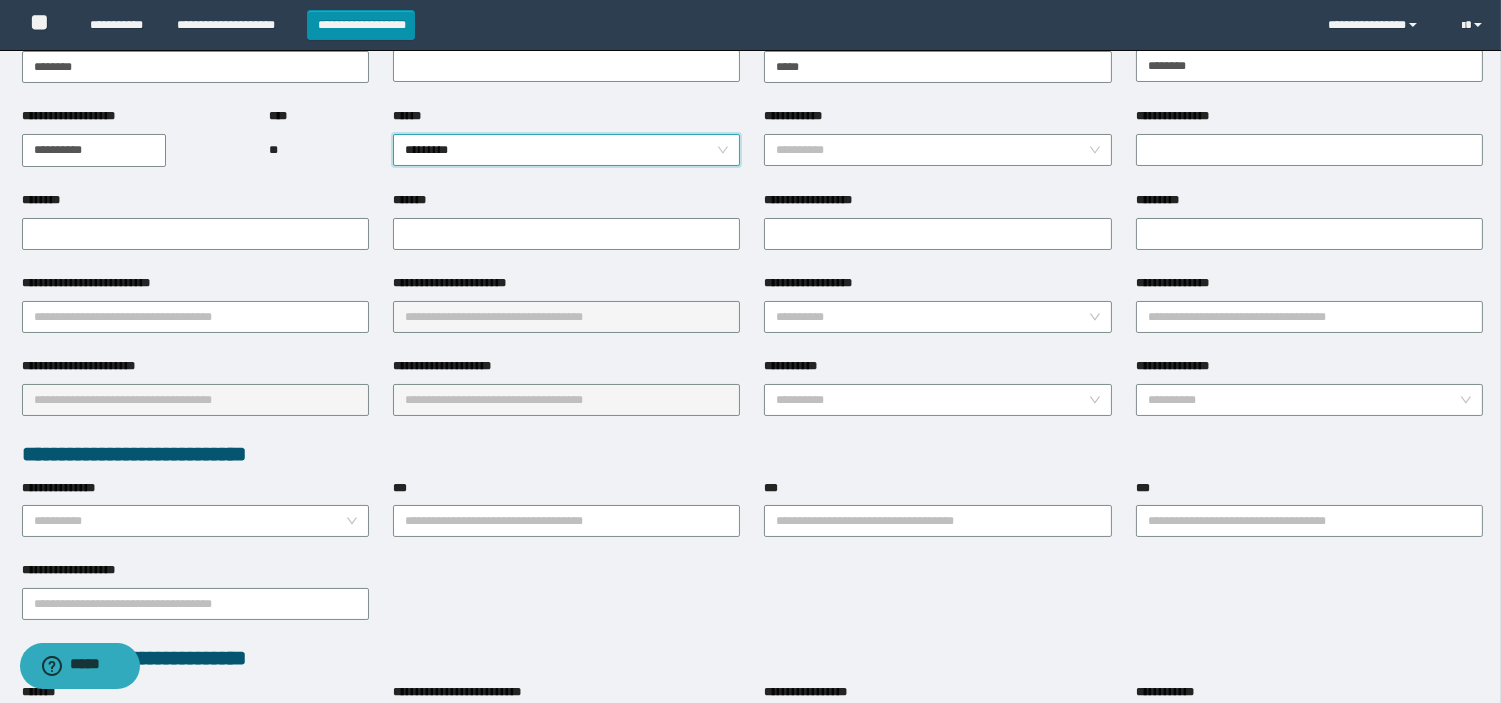 scroll, scrollTop: 222, scrollLeft: 0, axis: vertical 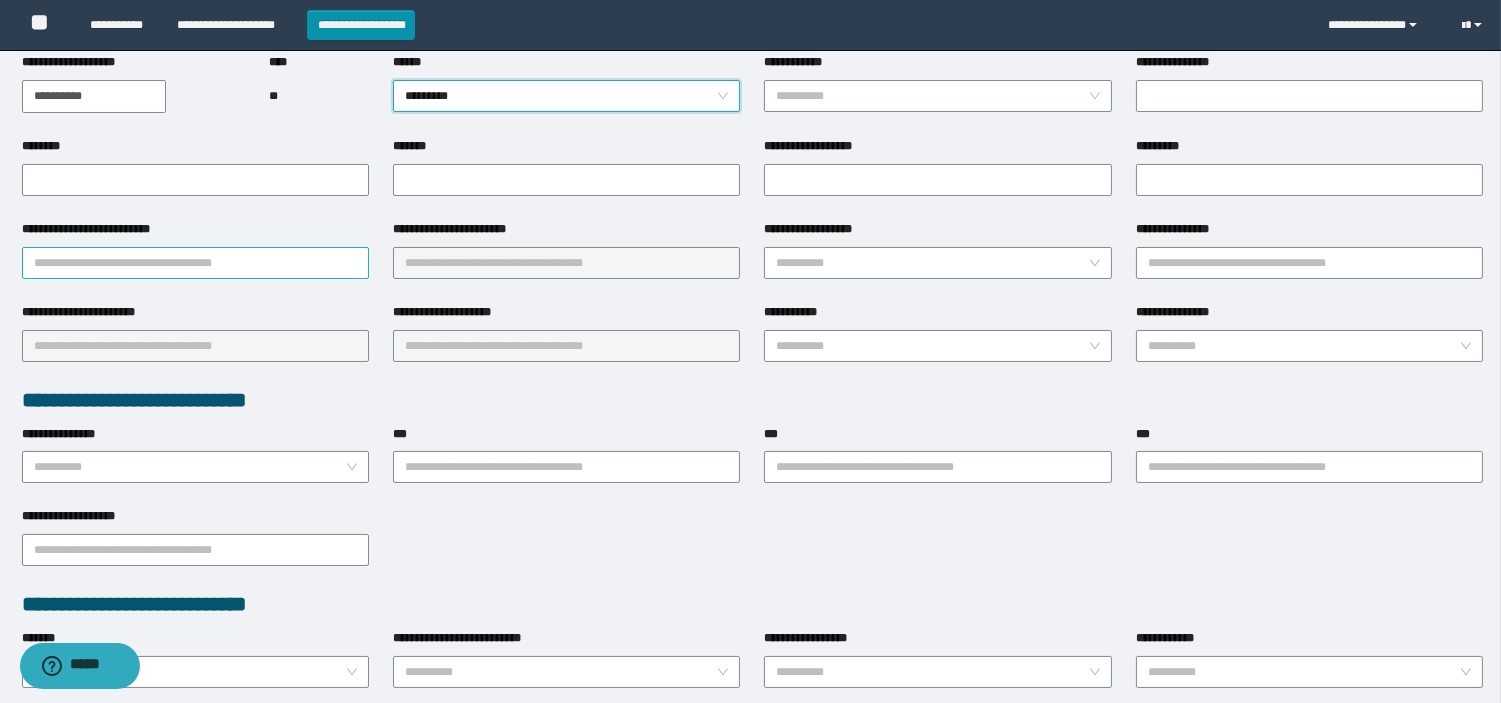 click on "**********" at bounding box center (195, 263) 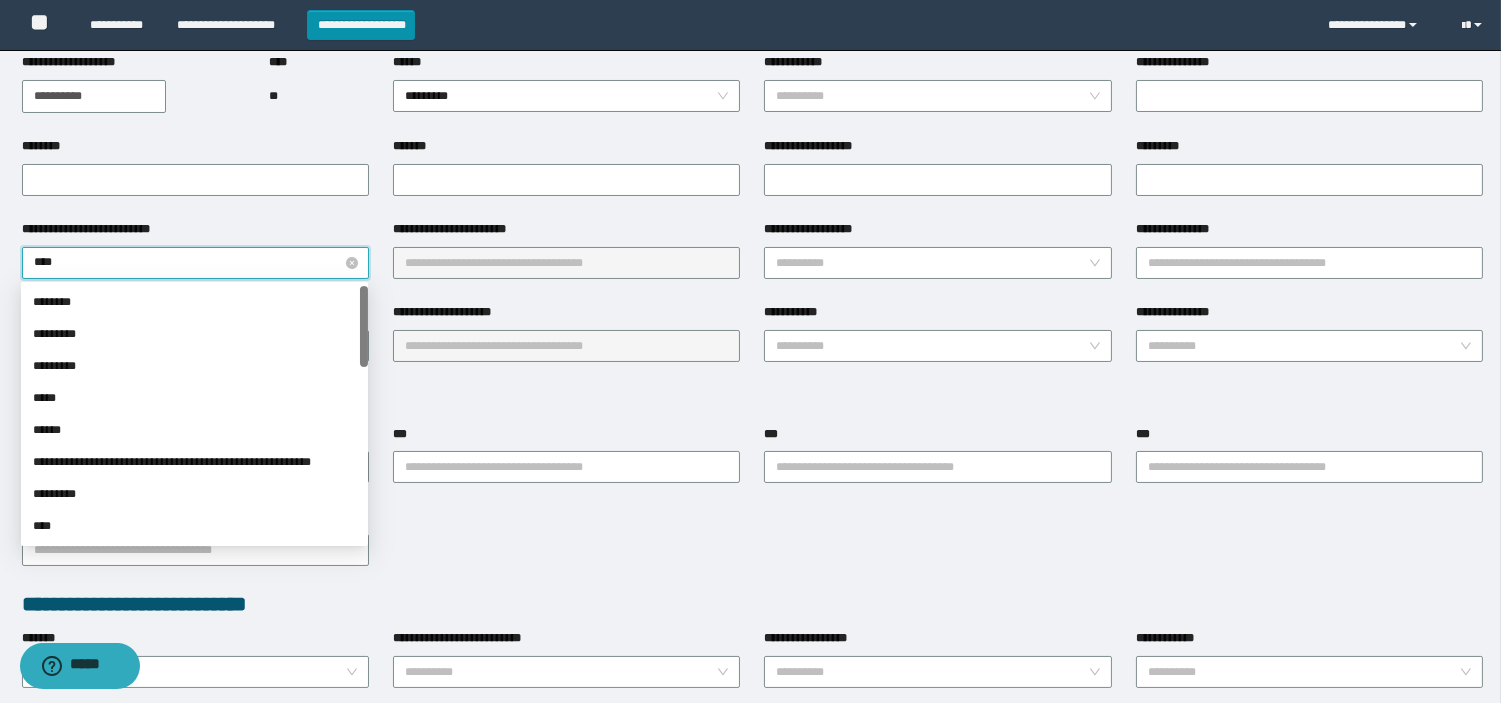 type on "*****" 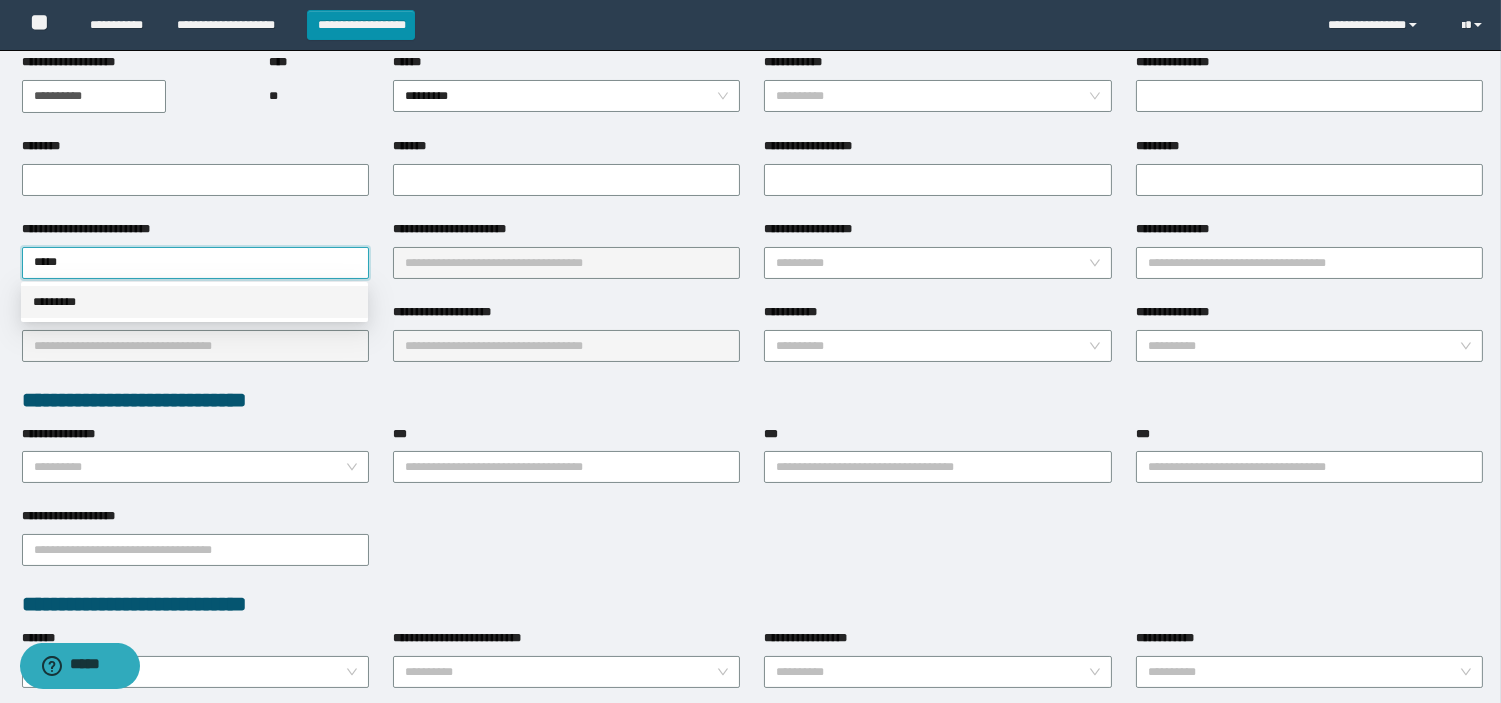click on "*********" at bounding box center [194, 302] 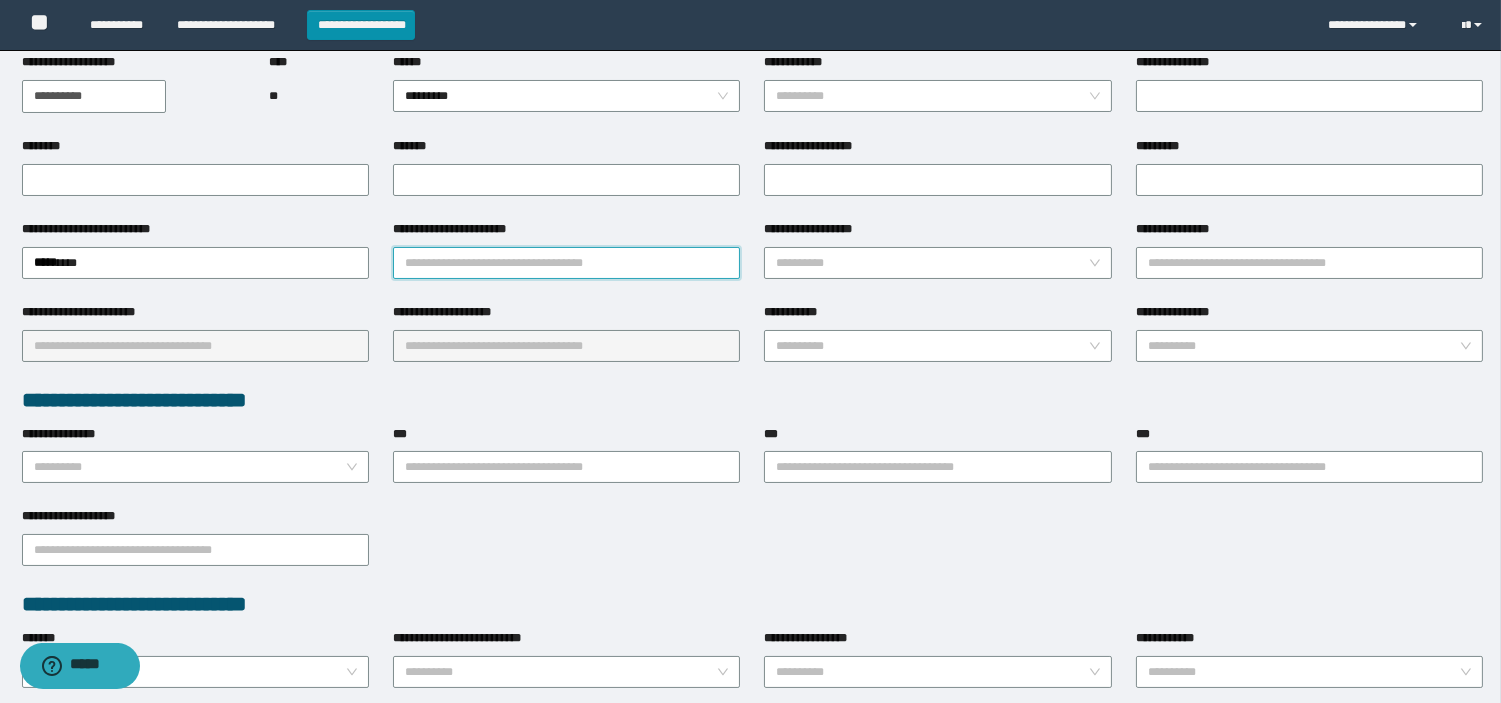 click on "**********" at bounding box center [566, 263] 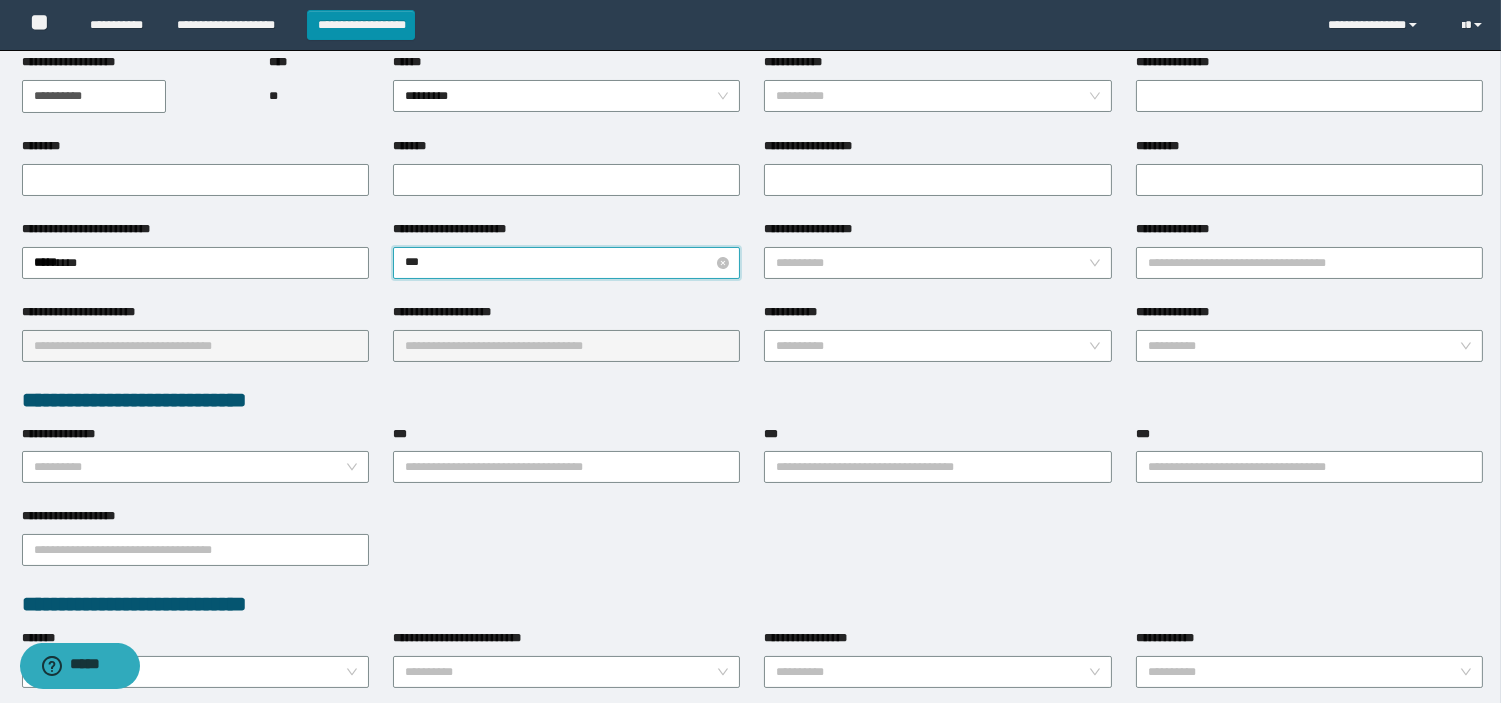 type on "****" 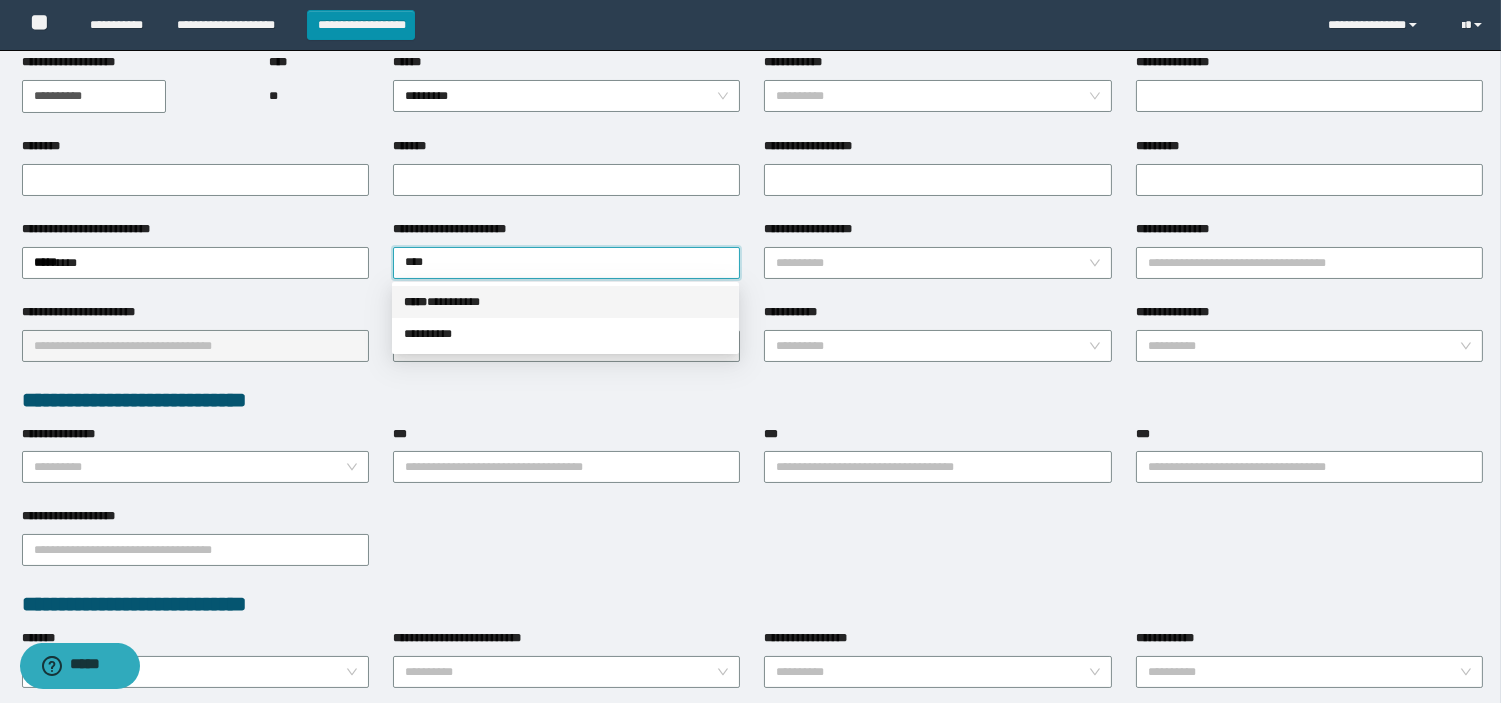 click on "***** * ********" at bounding box center (565, 302) 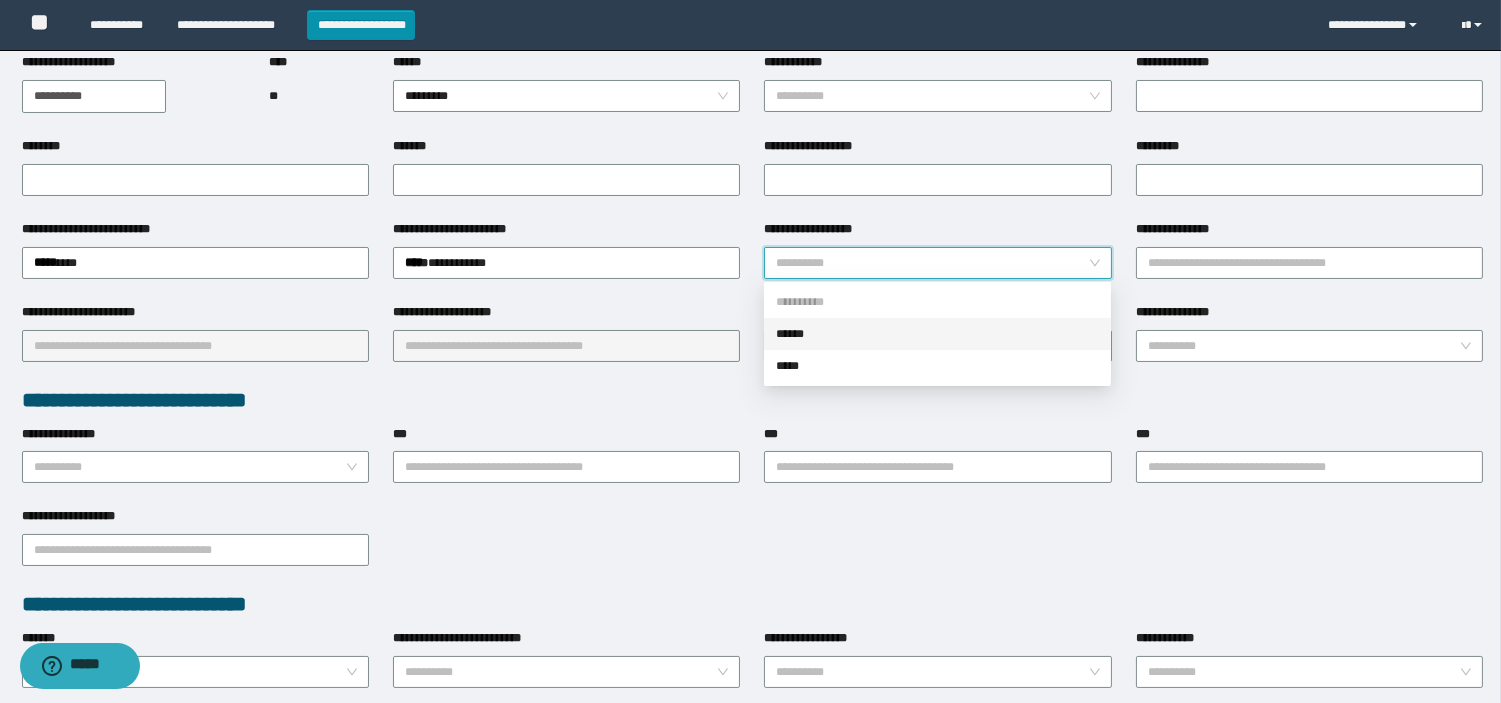 click on "**********" at bounding box center [931, 263] 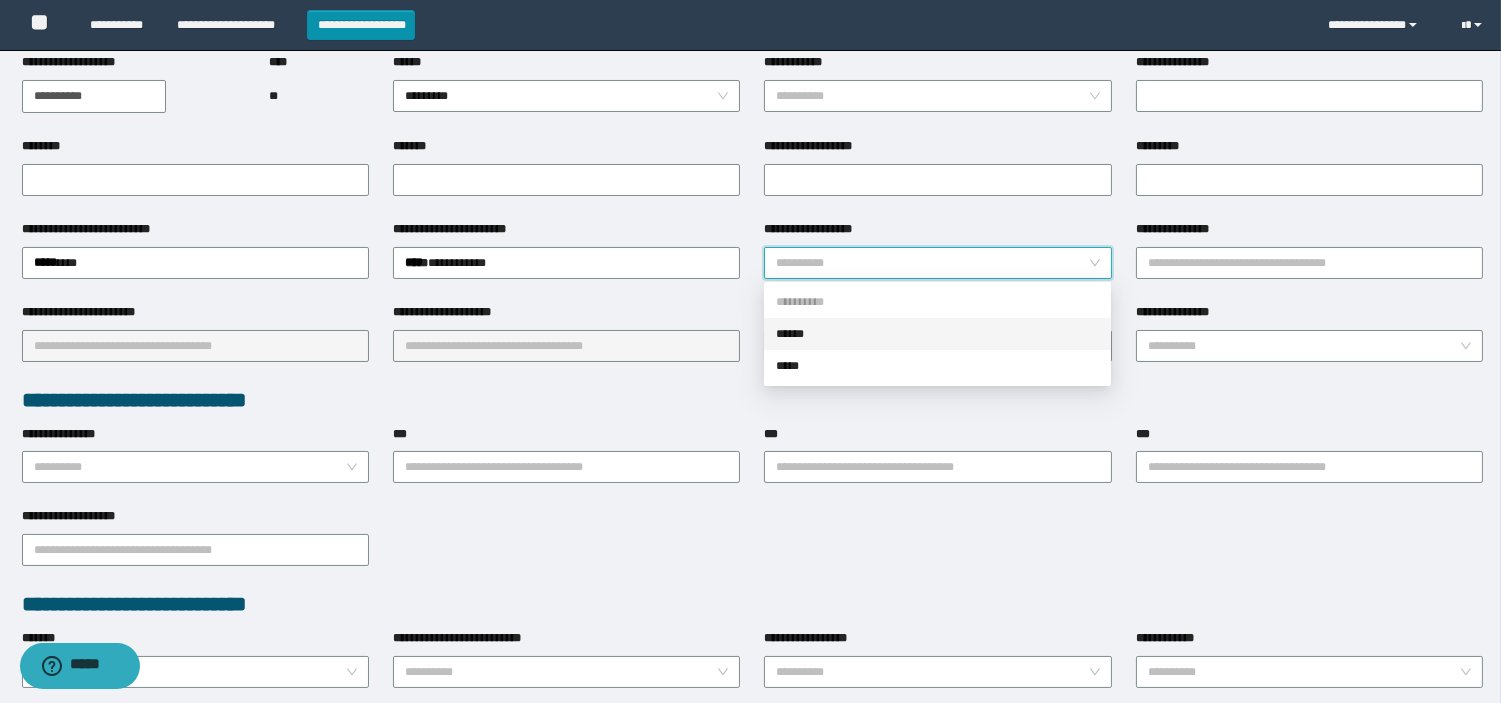 click on "******" at bounding box center [937, 334] 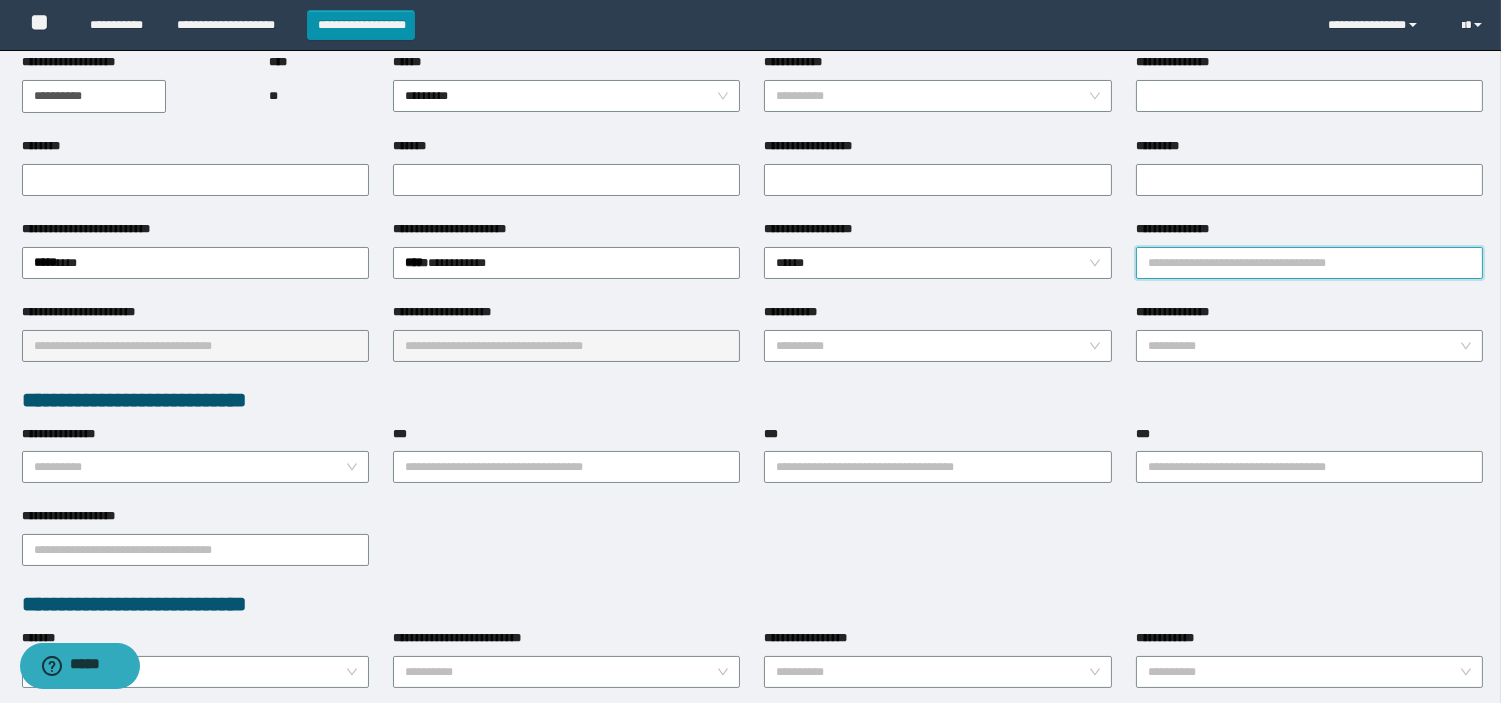 click on "**********" at bounding box center [1309, 263] 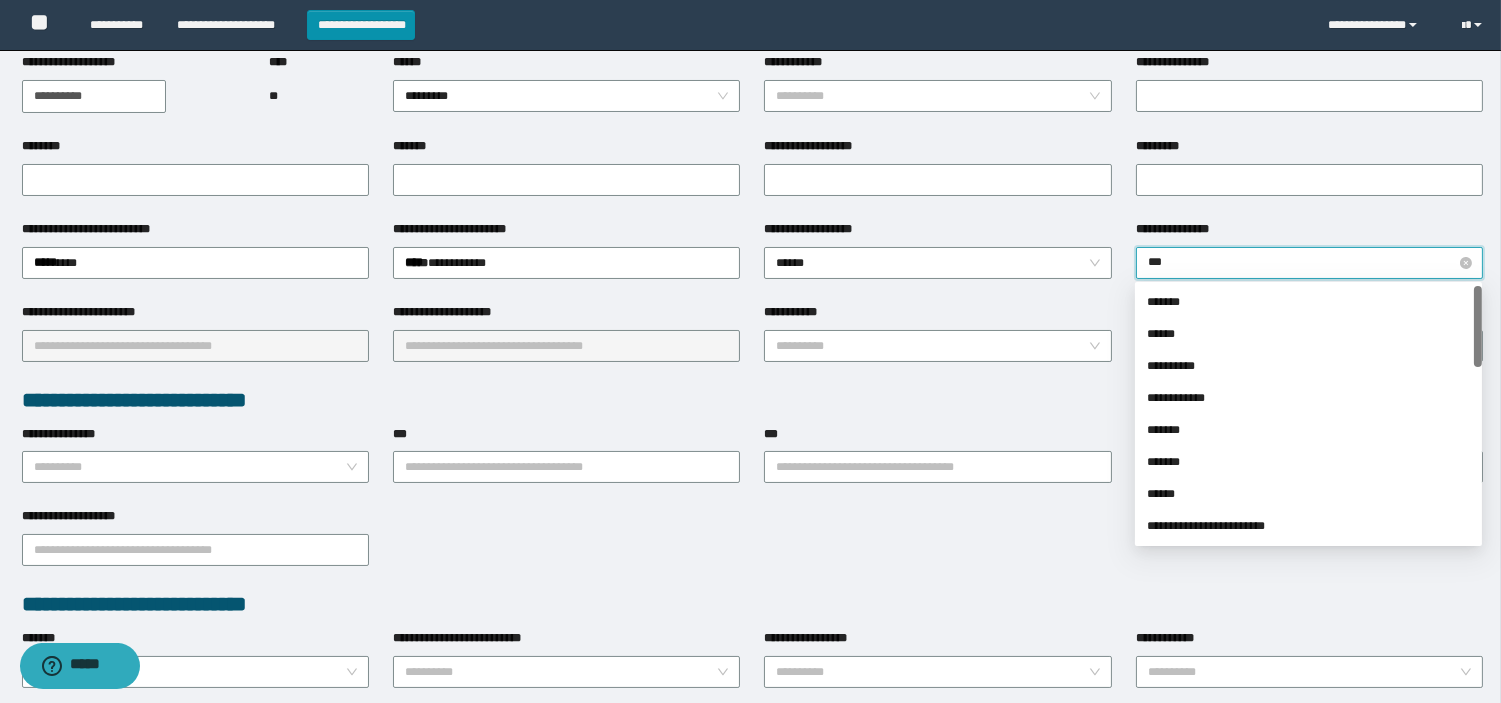 type on "****" 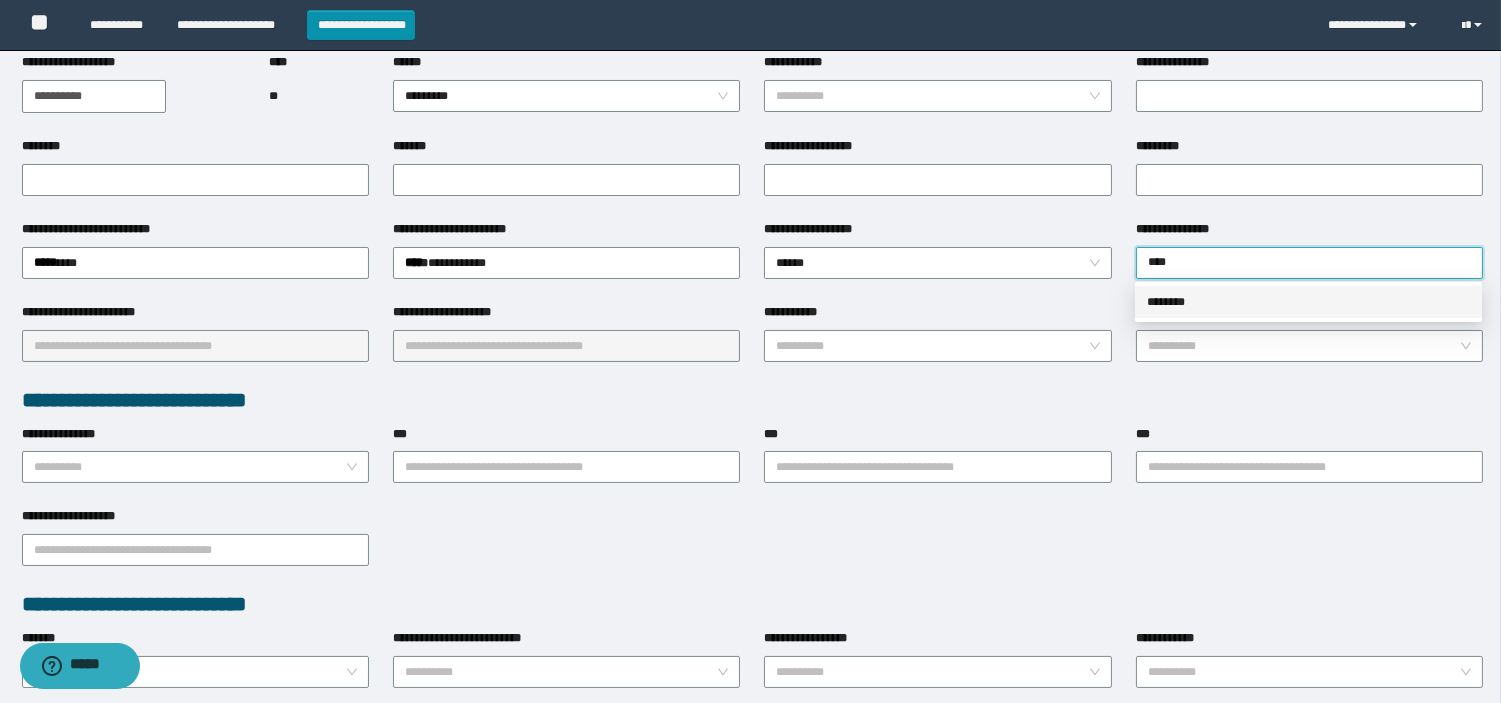 click on "********" at bounding box center [1308, 302] 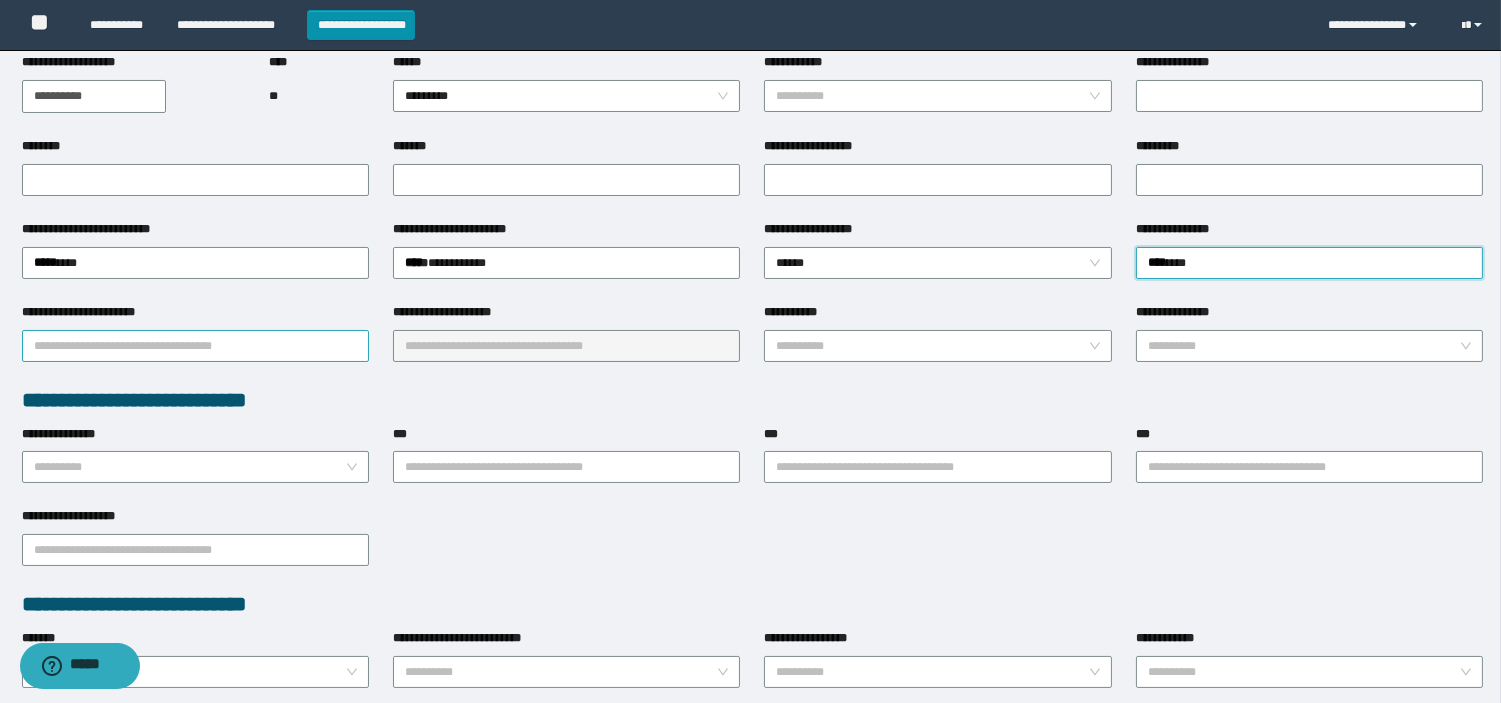 click on "**********" at bounding box center (195, 346) 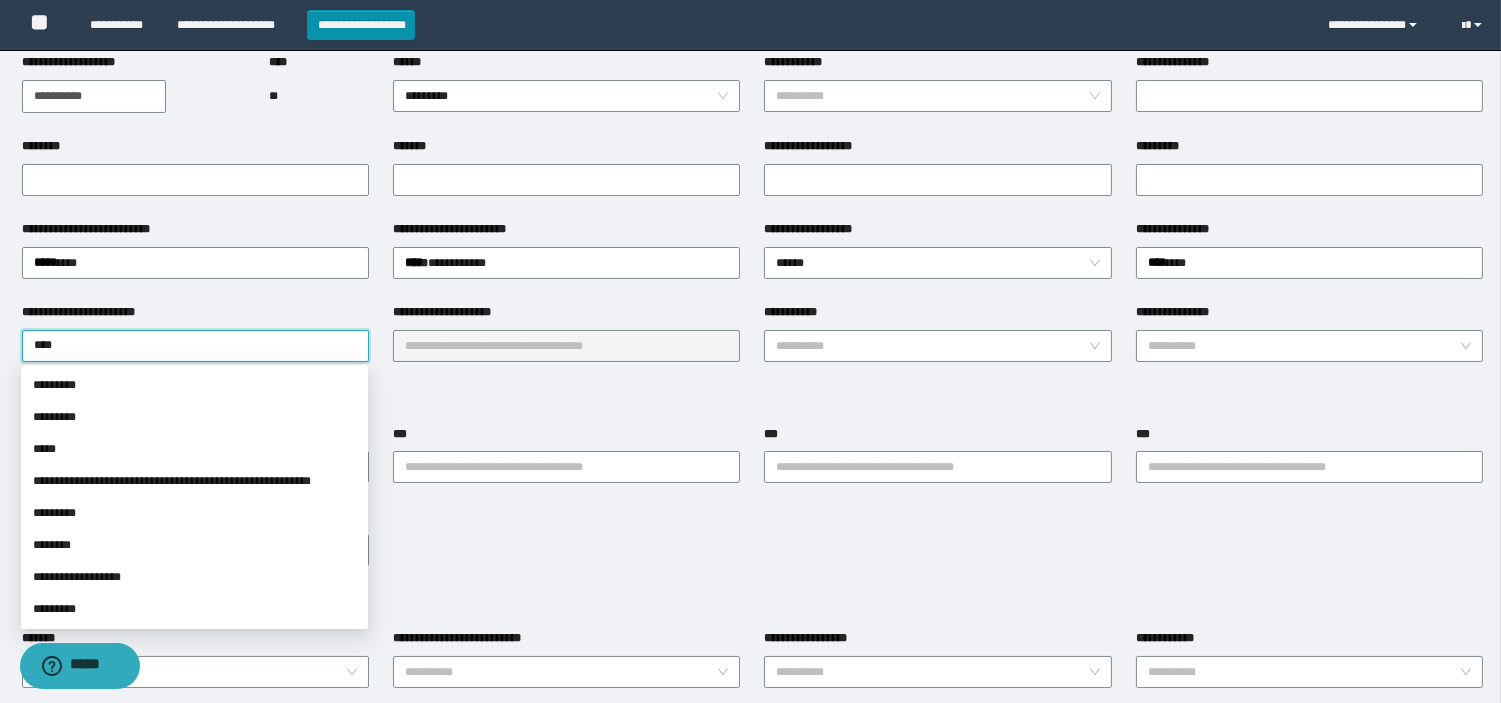 type on "*****" 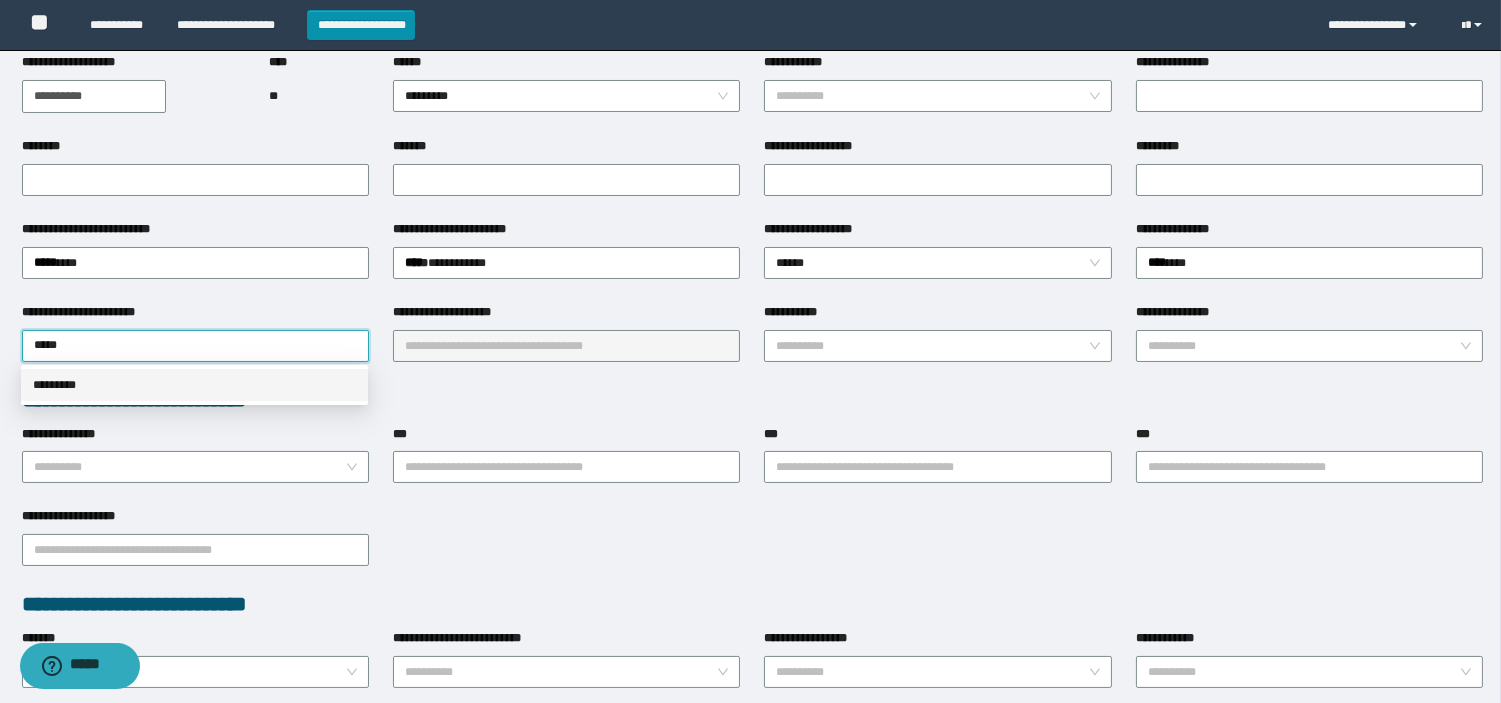 click on "*********" at bounding box center [194, 385] 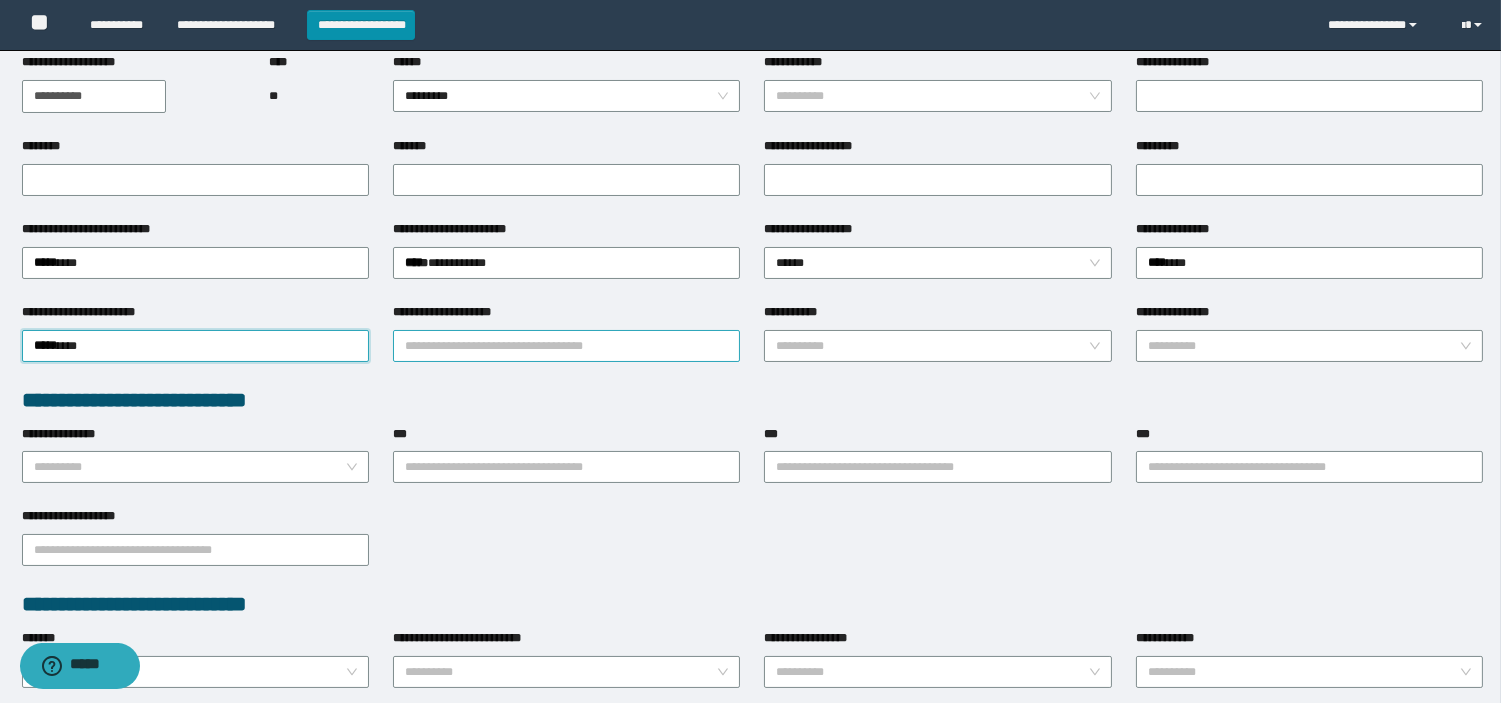 click on "**********" at bounding box center (566, 346) 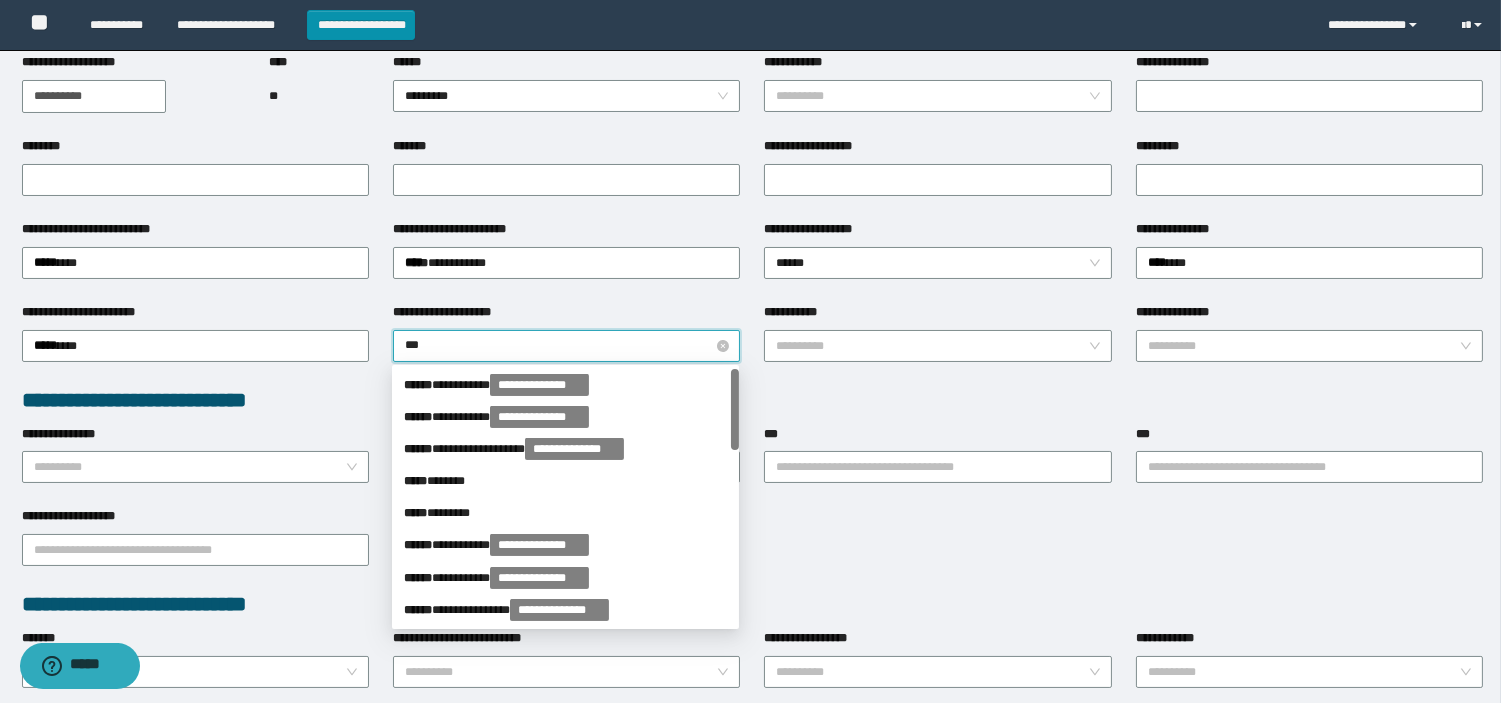 type on "****" 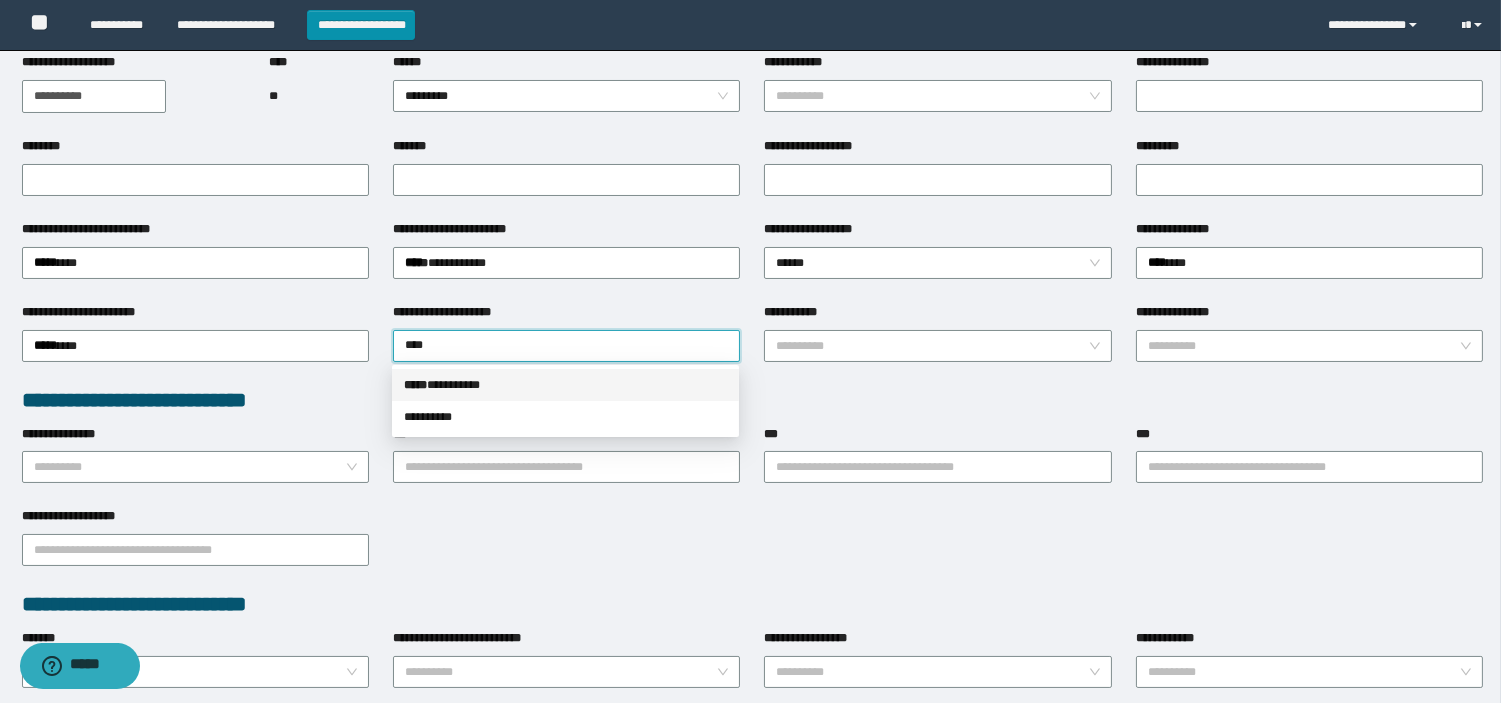 click on "***** * ********" at bounding box center (565, 385) 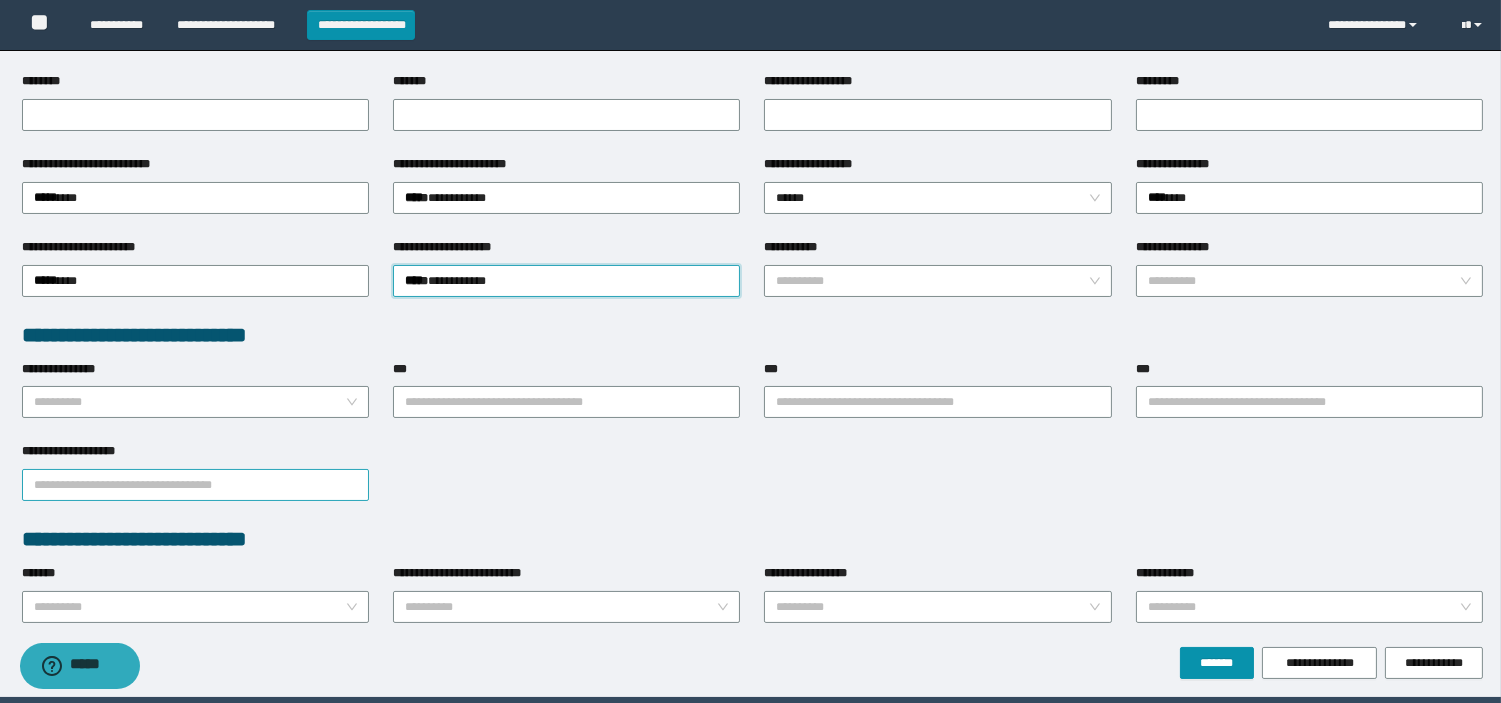 scroll, scrollTop: 333, scrollLeft: 0, axis: vertical 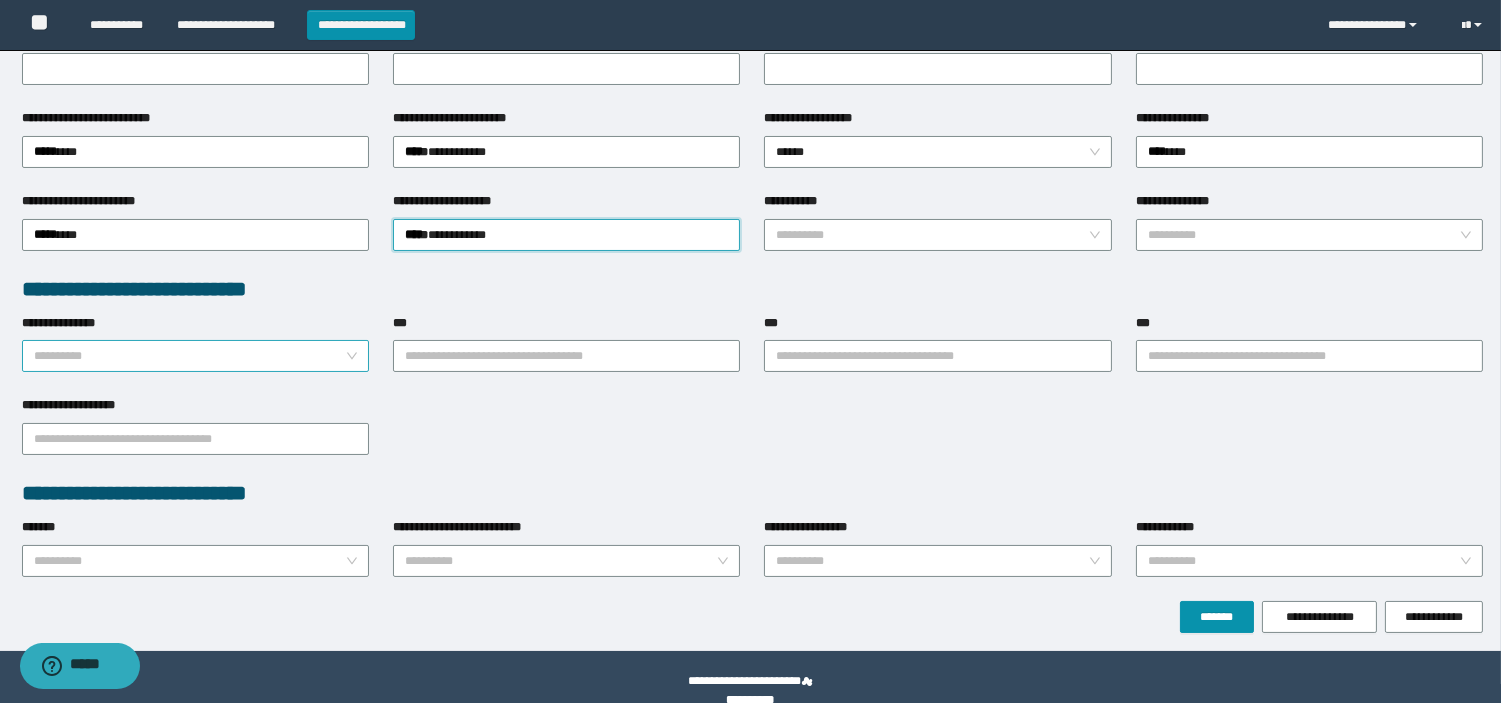 click on "**********" at bounding box center (189, 356) 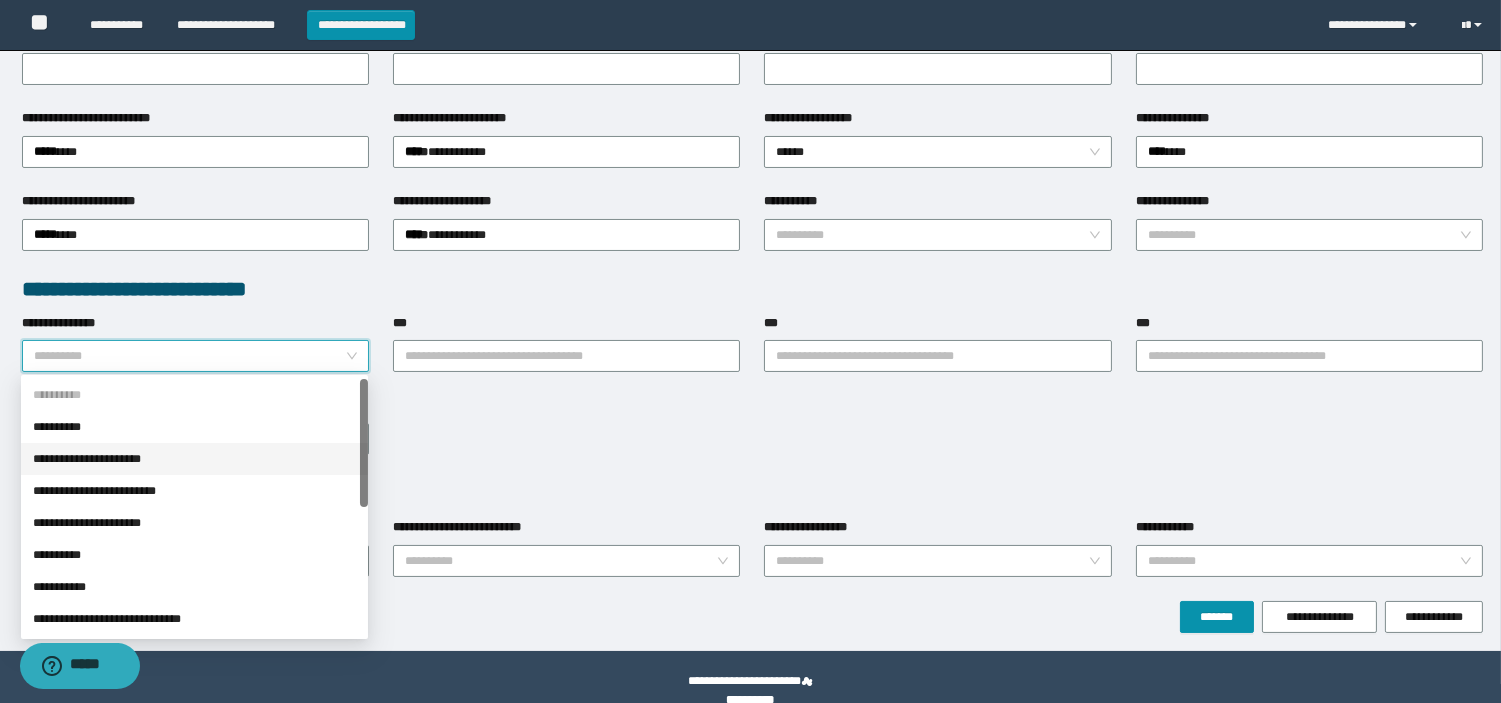 click on "**********" at bounding box center [194, 459] 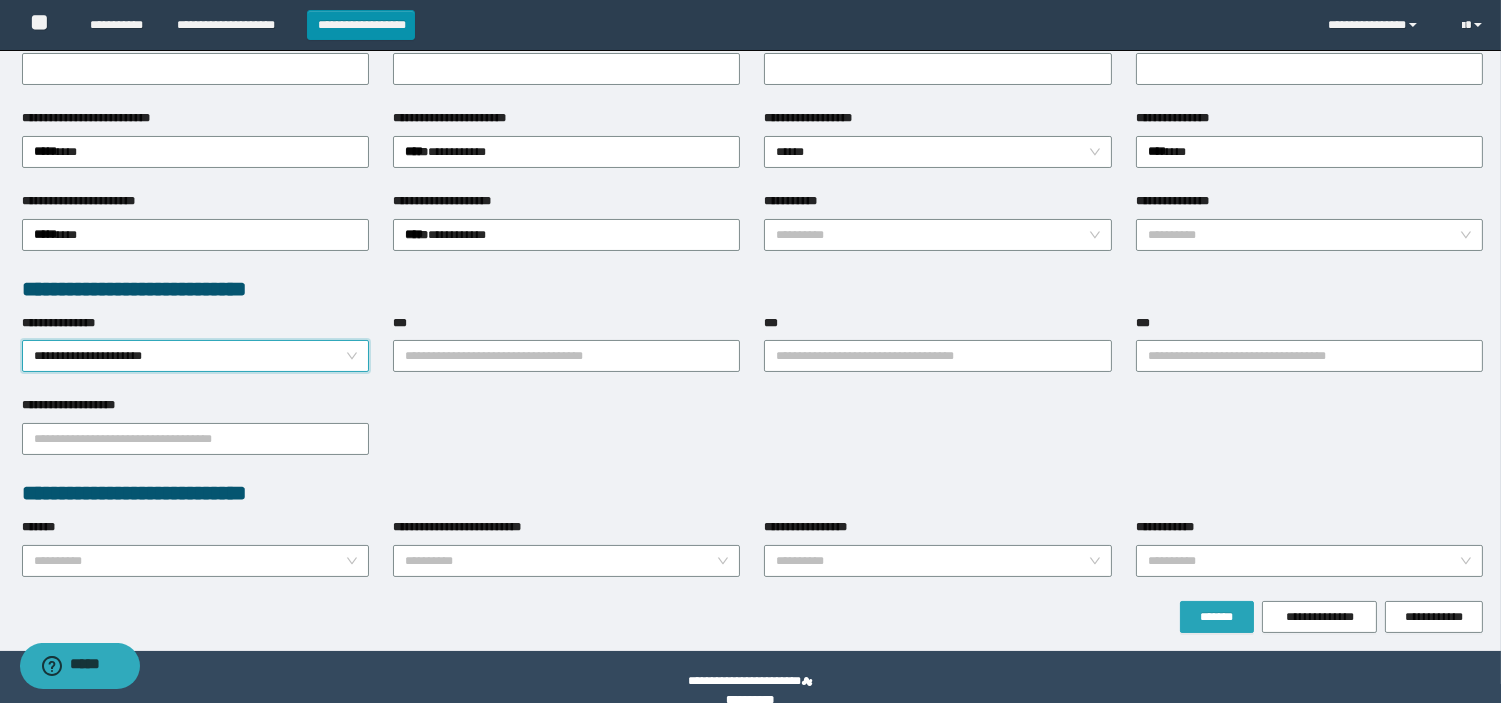click on "*******" at bounding box center (1217, 617) 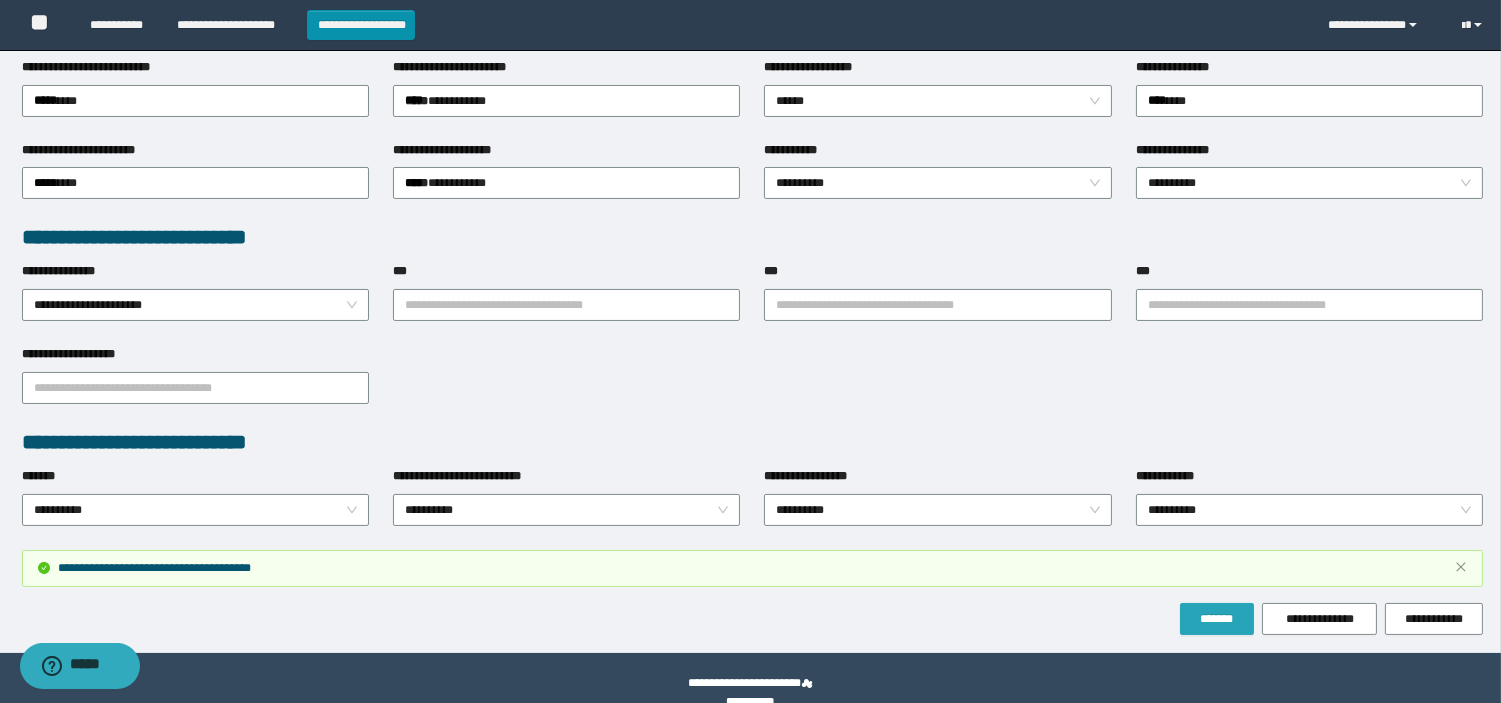 scroll, scrollTop: 465, scrollLeft: 0, axis: vertical 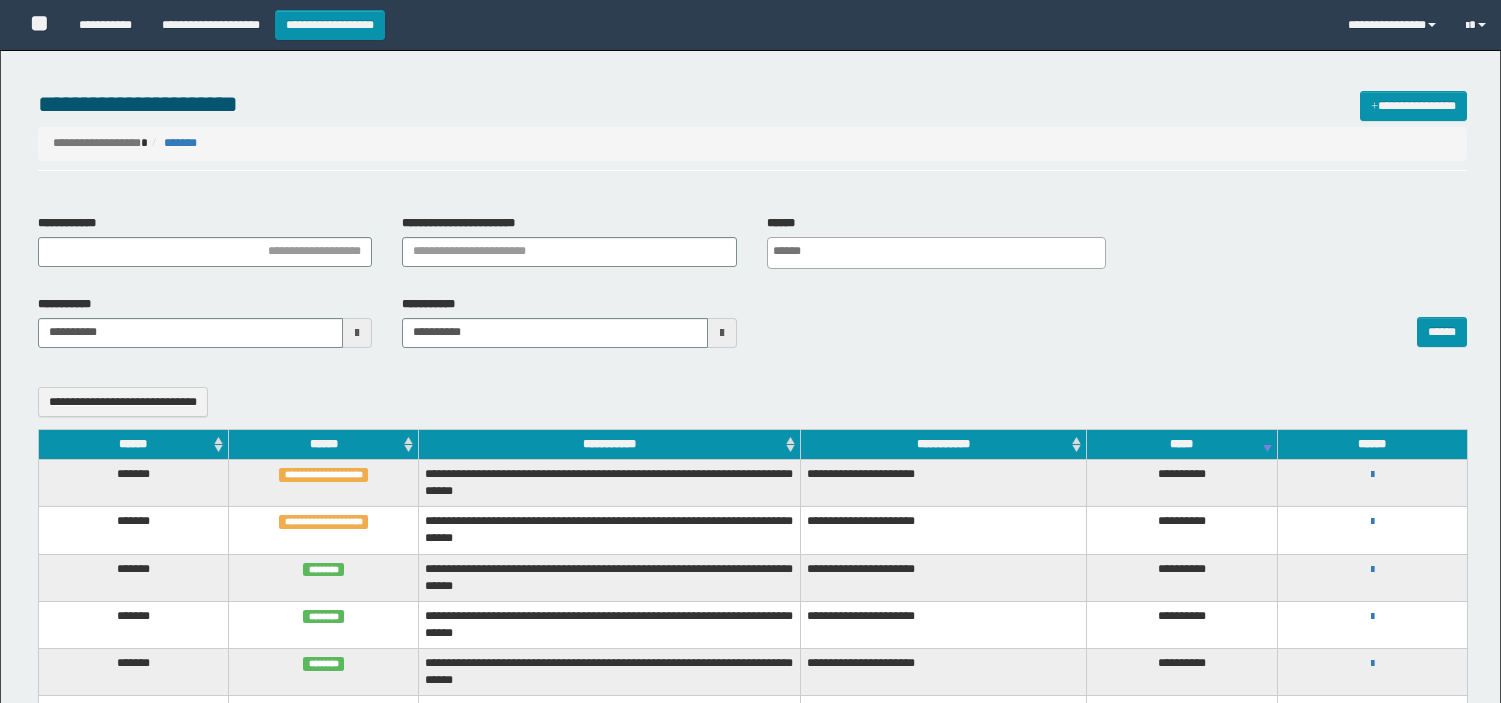 select 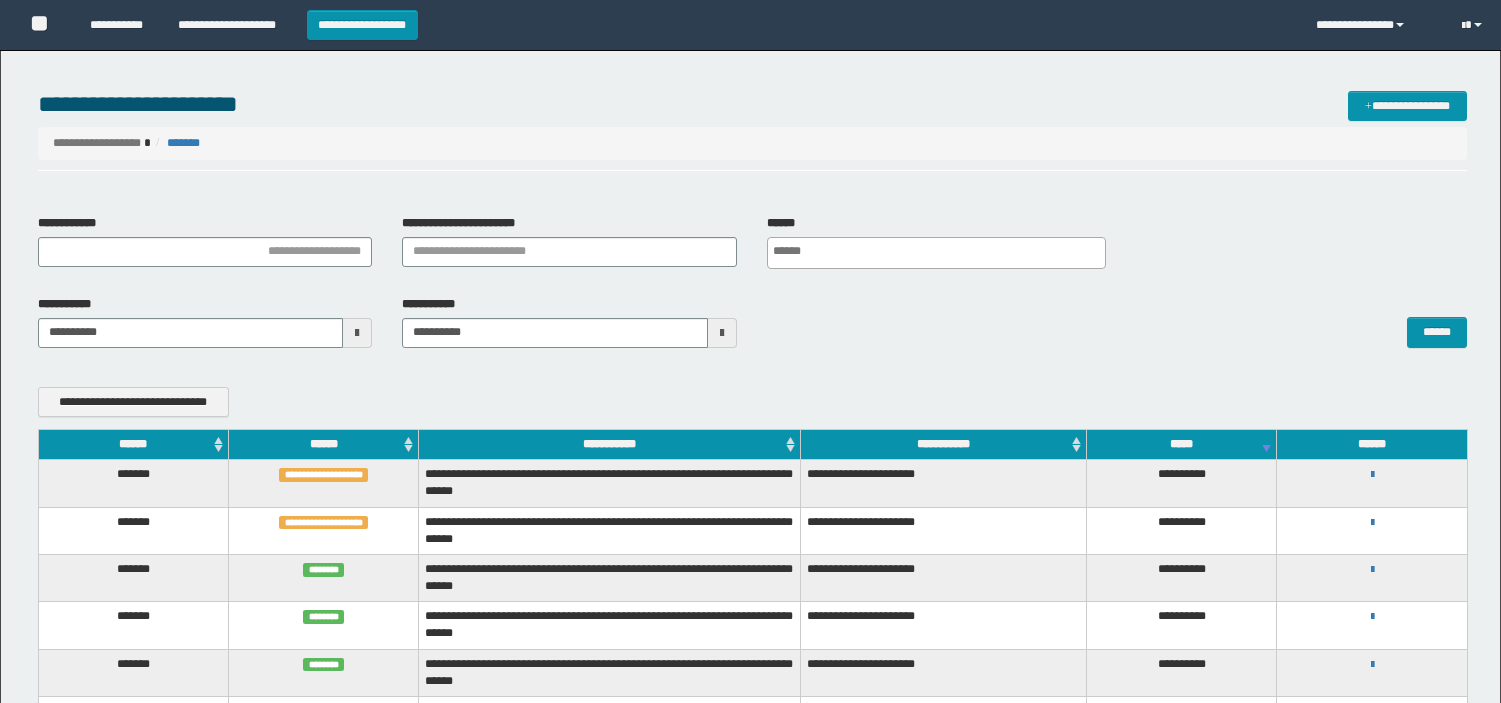 scroll, scrollTop: 0, scrollLeft: 0, axis: both 